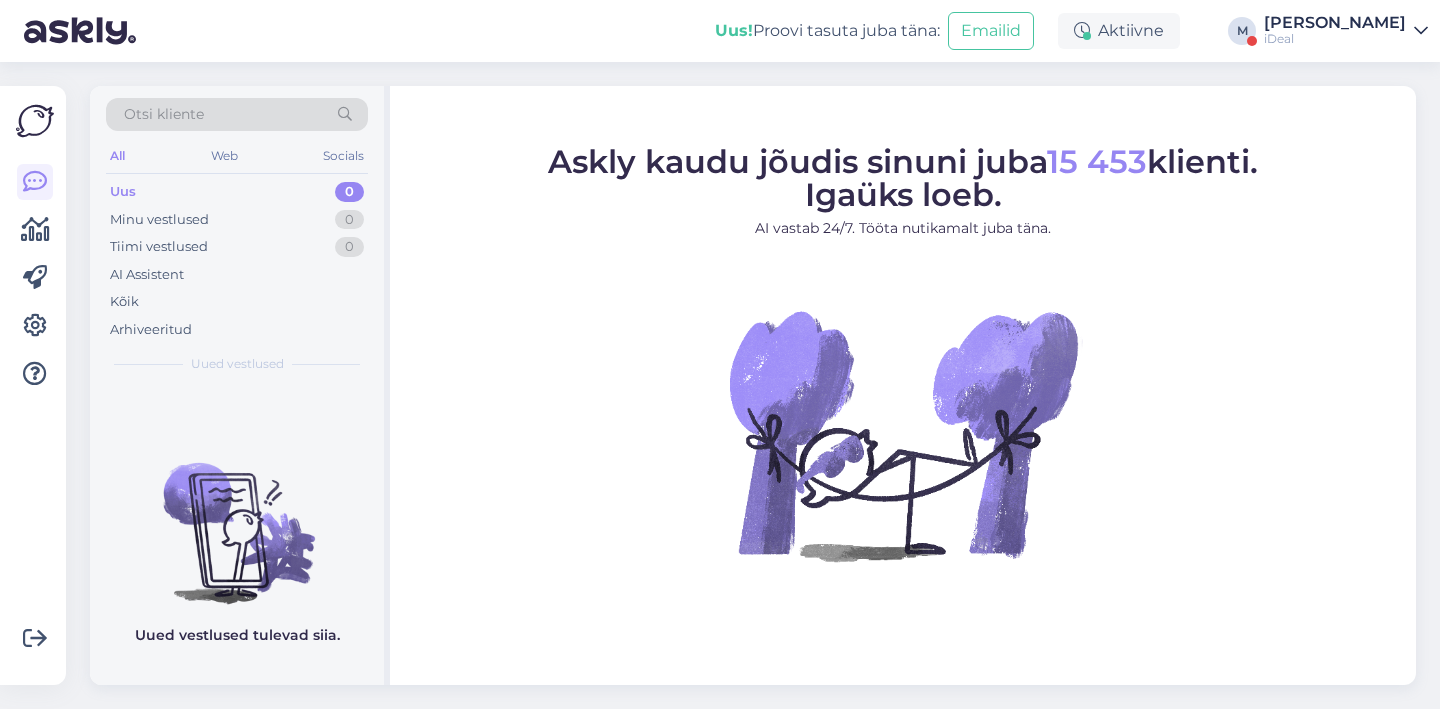 scroll, scrollTop: 0, scrollLeft: 0, axis: both 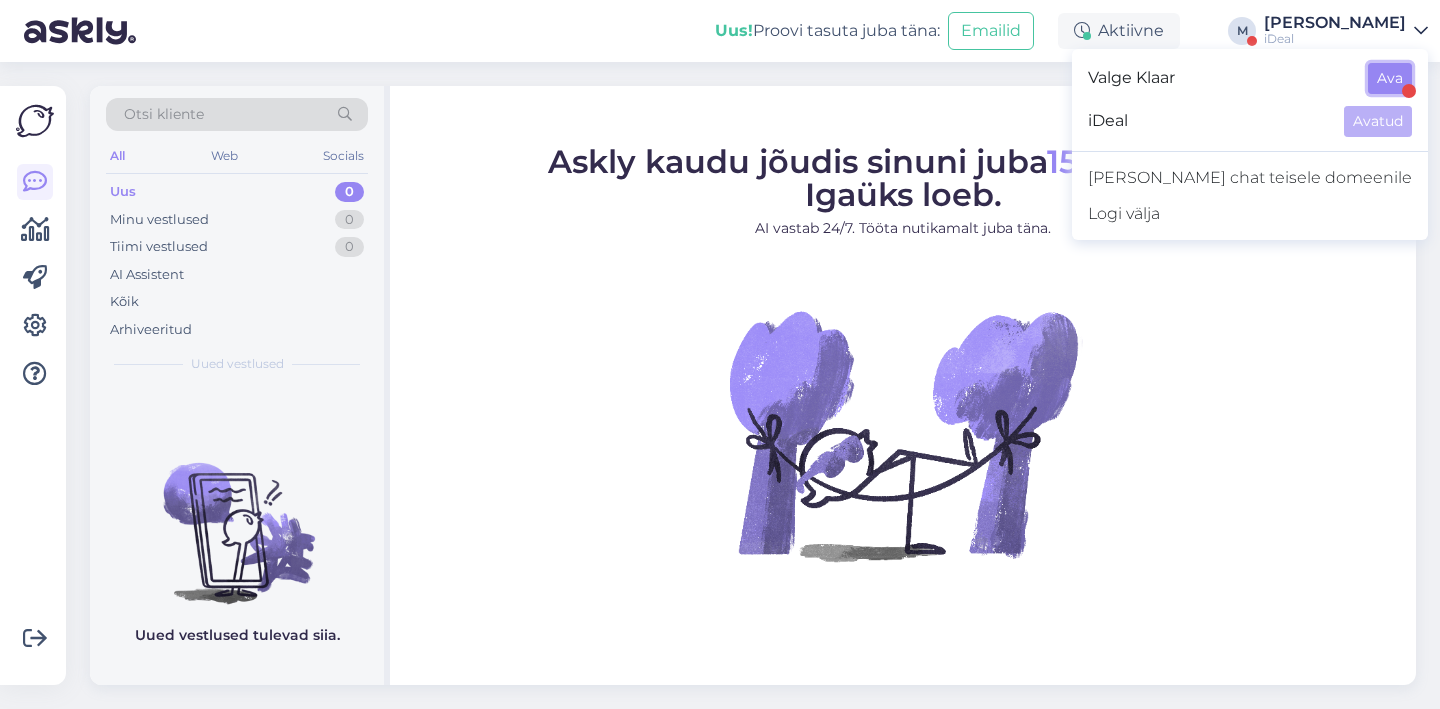 click on "Ava" at bounding box center [1390, 78] 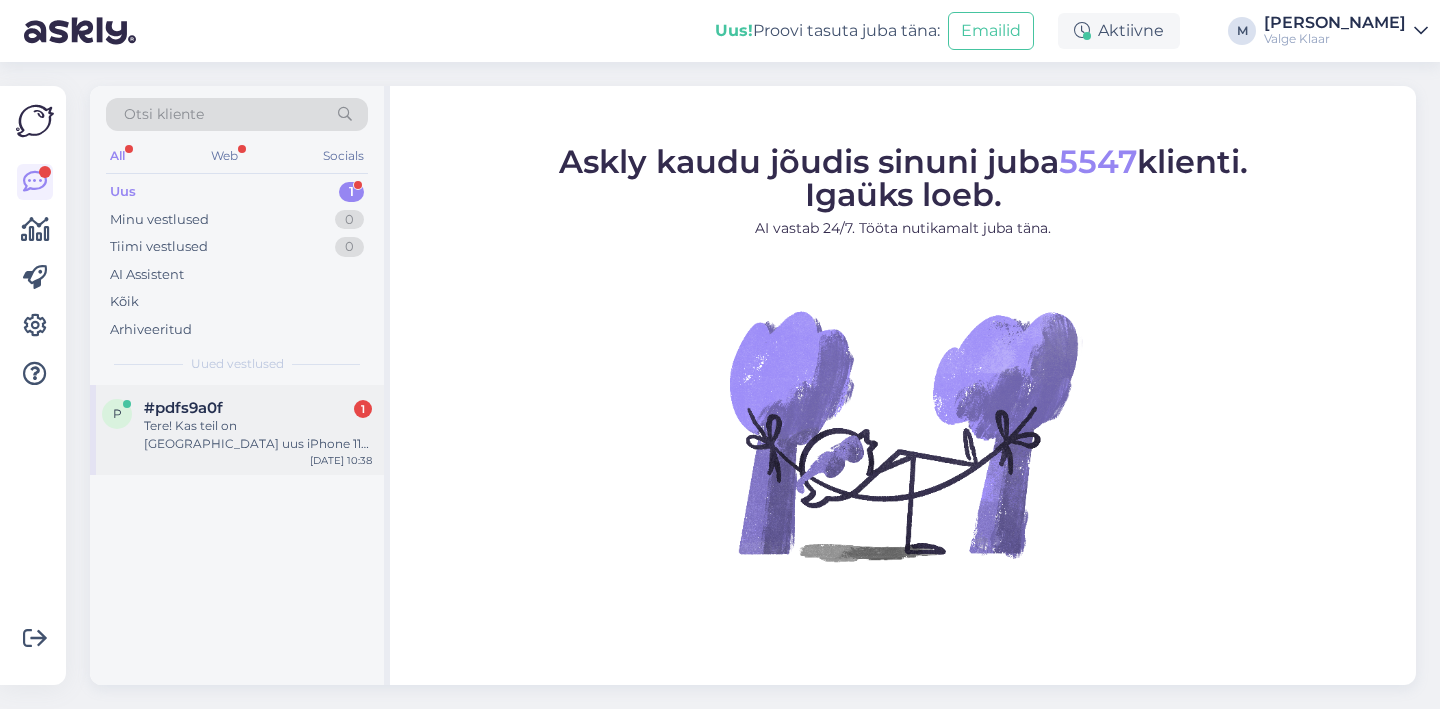 click on "#pdfs9a0f 1" at bounding box center [258, 408] 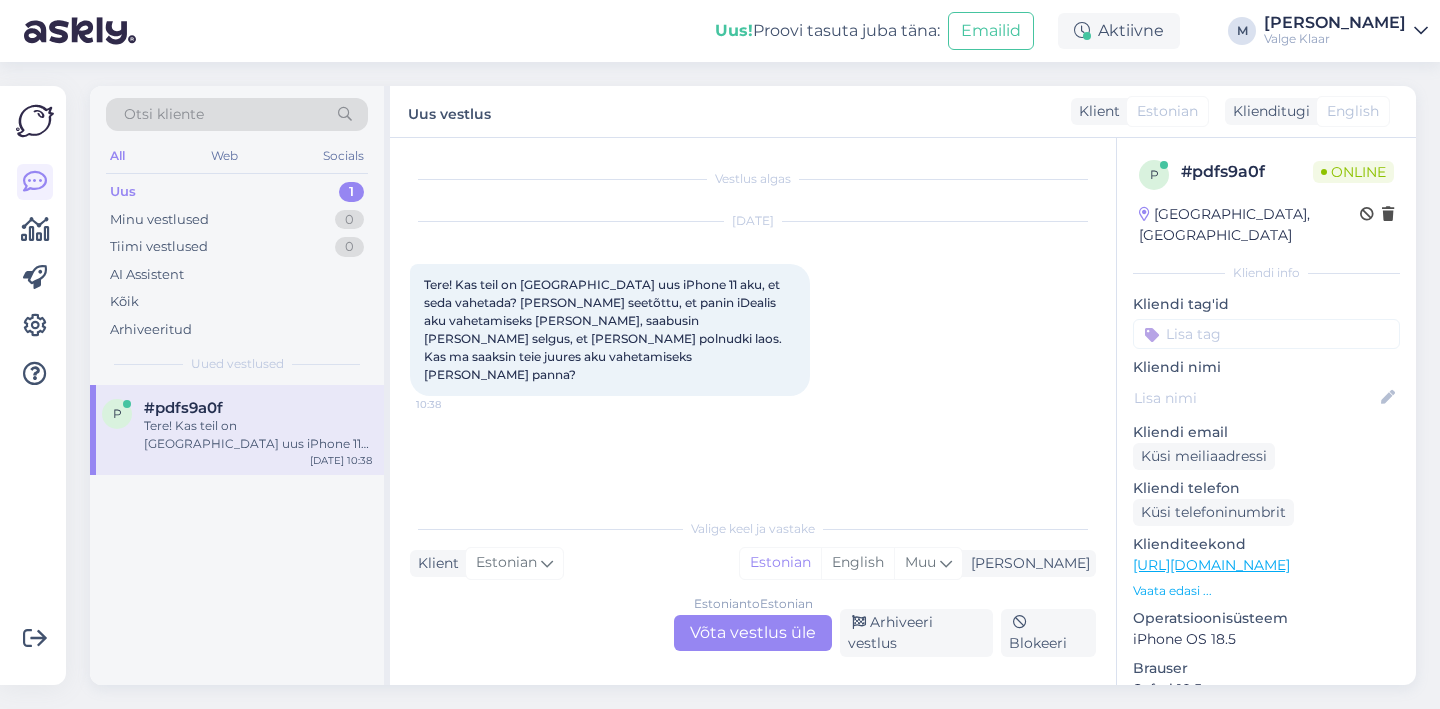 click on "Vestlus algas [DATE] Tere! Kas teil on [GEOGRAPHIC_DATA] uus iPhone 11 aku, et seda vahetada? [PERSON_NAME] seetõttu, et panin iDealis aku vahetamiseks [PERSON_NAME], saabusin [PERSON_NAME] selgus, et [PERSON_NAME] polnudki laos. Kas ma saaksin teie juures aku vahetamiseks [PERSON_NAME] panna? 10:38  Valige [PERSON_NAME] vastake Klient Estonian Mina Estonian English Muu Estonian  to  Estonian Võta vestlus üle Arhiveeri vestlus Blokeeri" at bounding box center [753, 411] 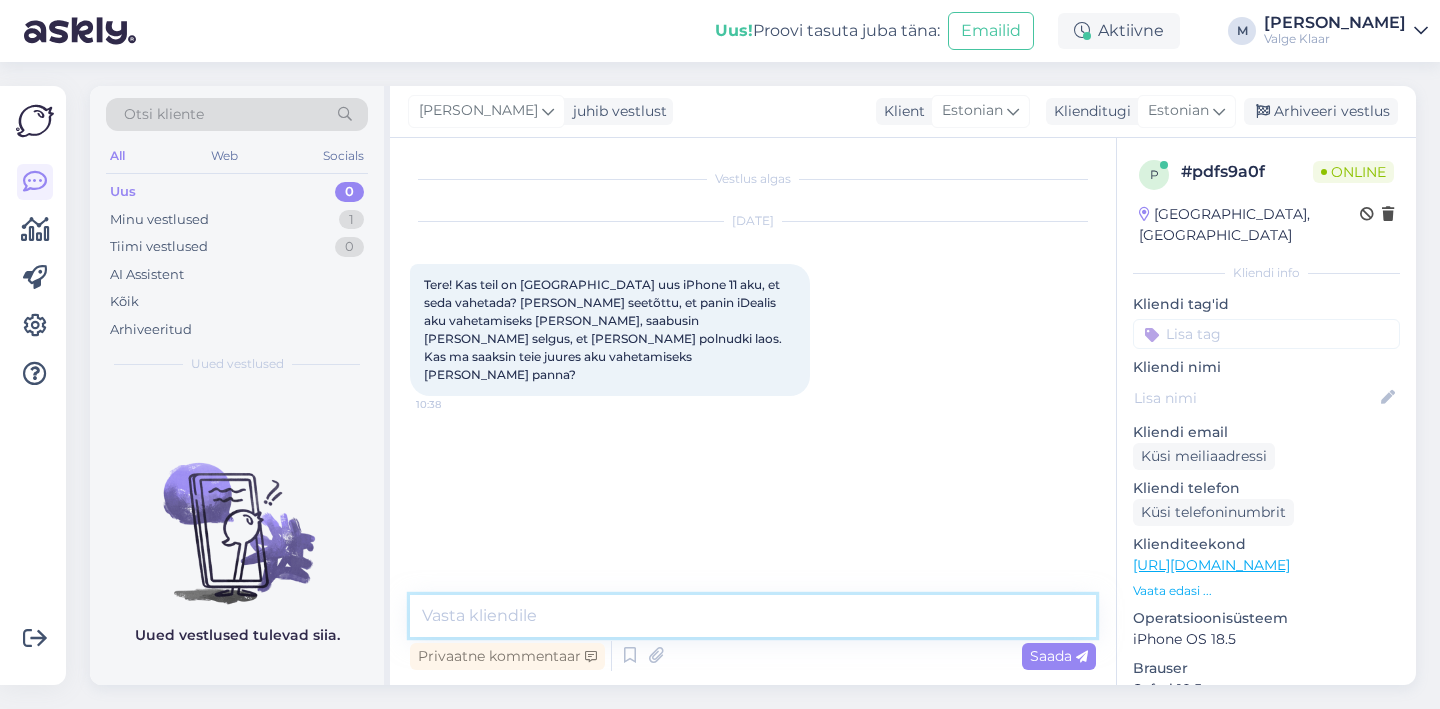 click at bounding box center [753, 616] 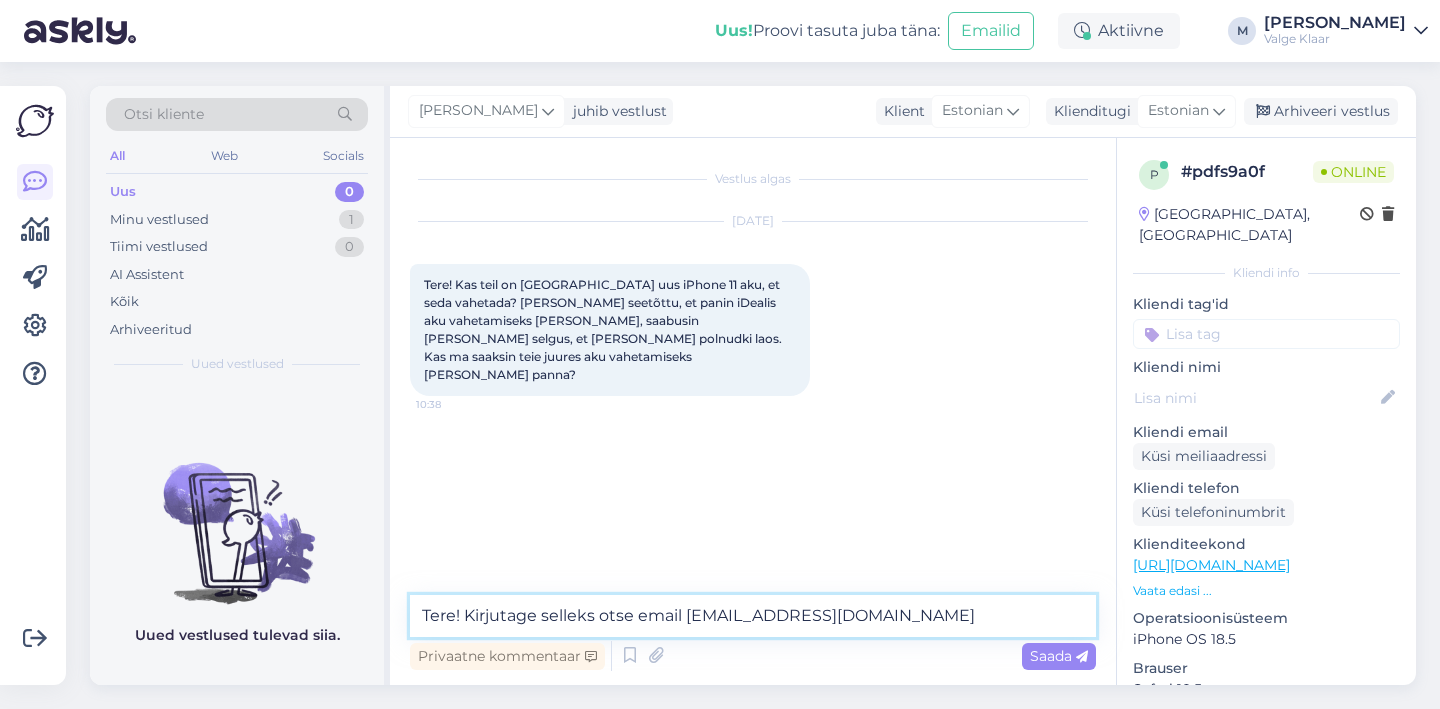 drag, startPoint x: 806, startPoint y: 615, endPoint x: 765, endPoint y: 616, distance: 41.01219 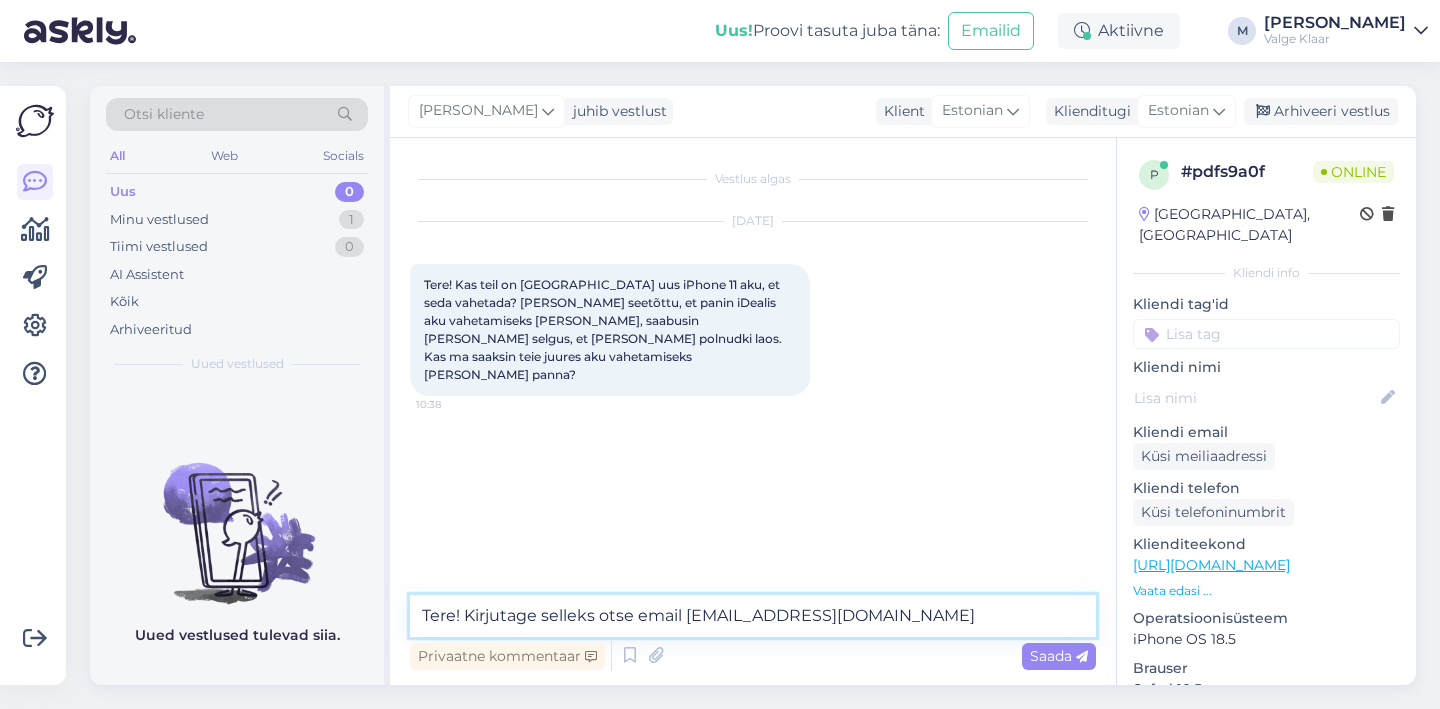 type on "Tere! Kirjutage selleks otse email [EMAIL_ADDRESS][DOMAIN_NAME]" 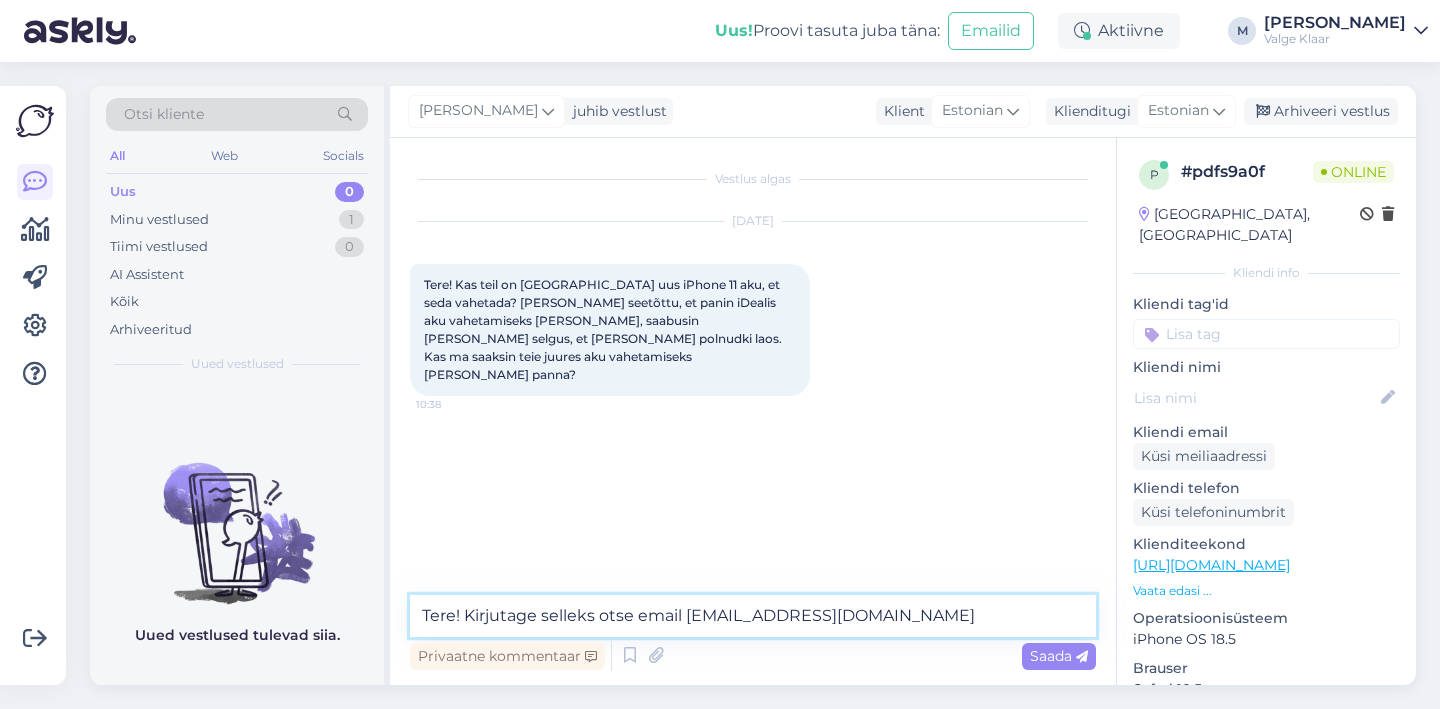 type 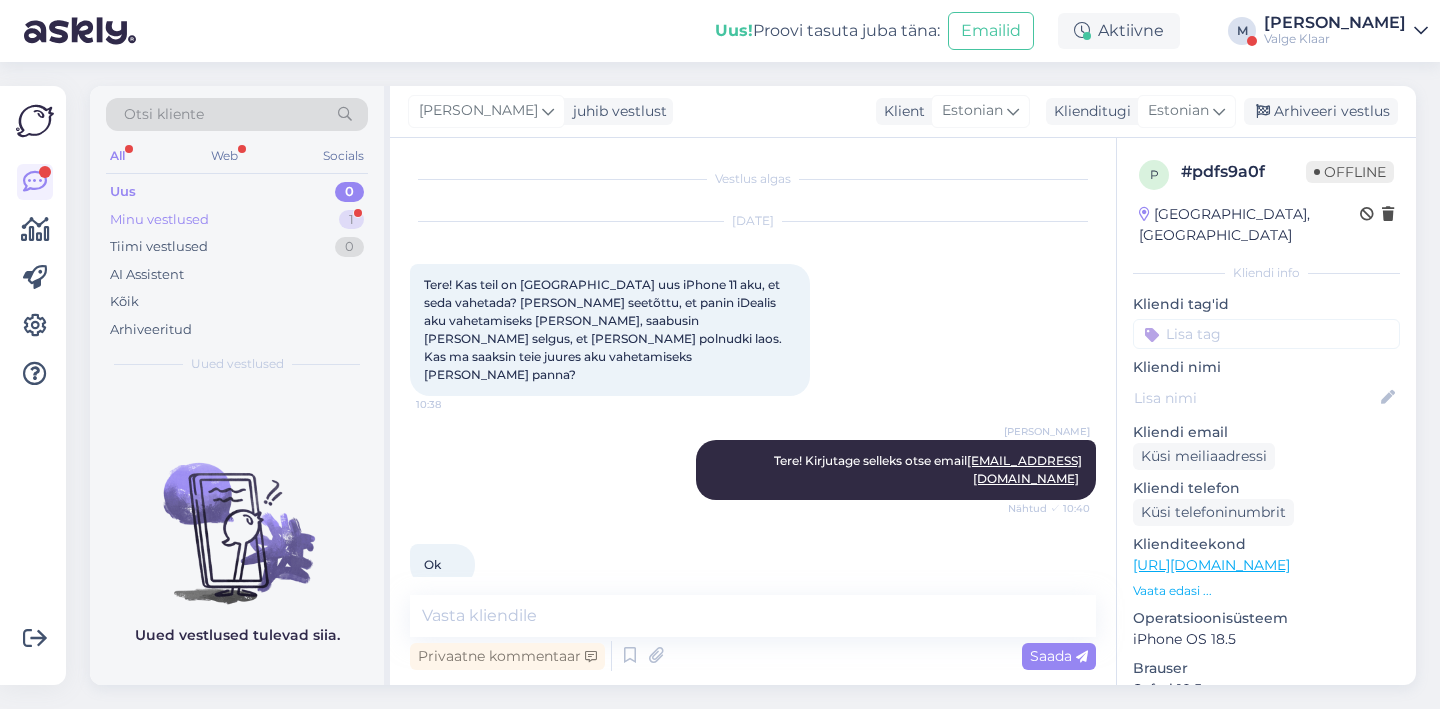 click on "Minu vestlused 1" at bounding box center (237, 220) 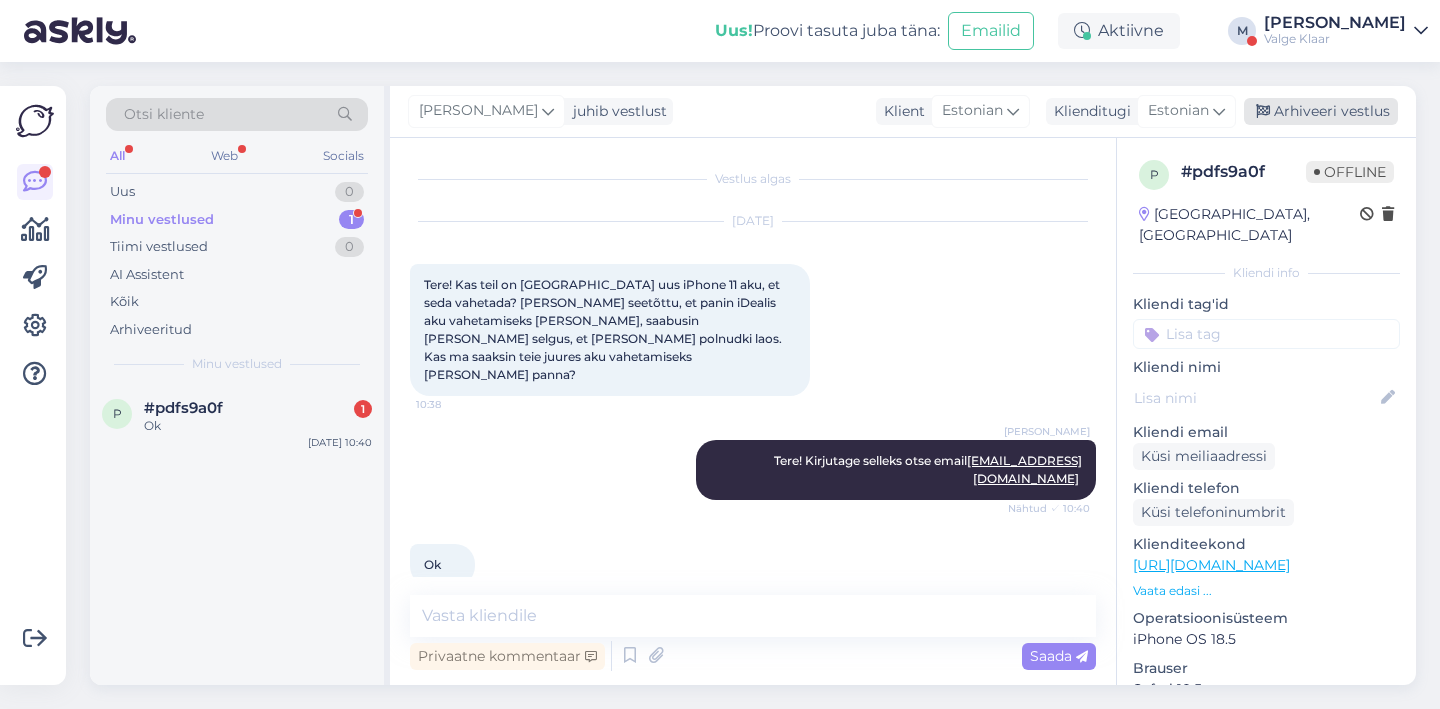 click on "Arhiveeri vestlus" at bounding box center (1321, 111) 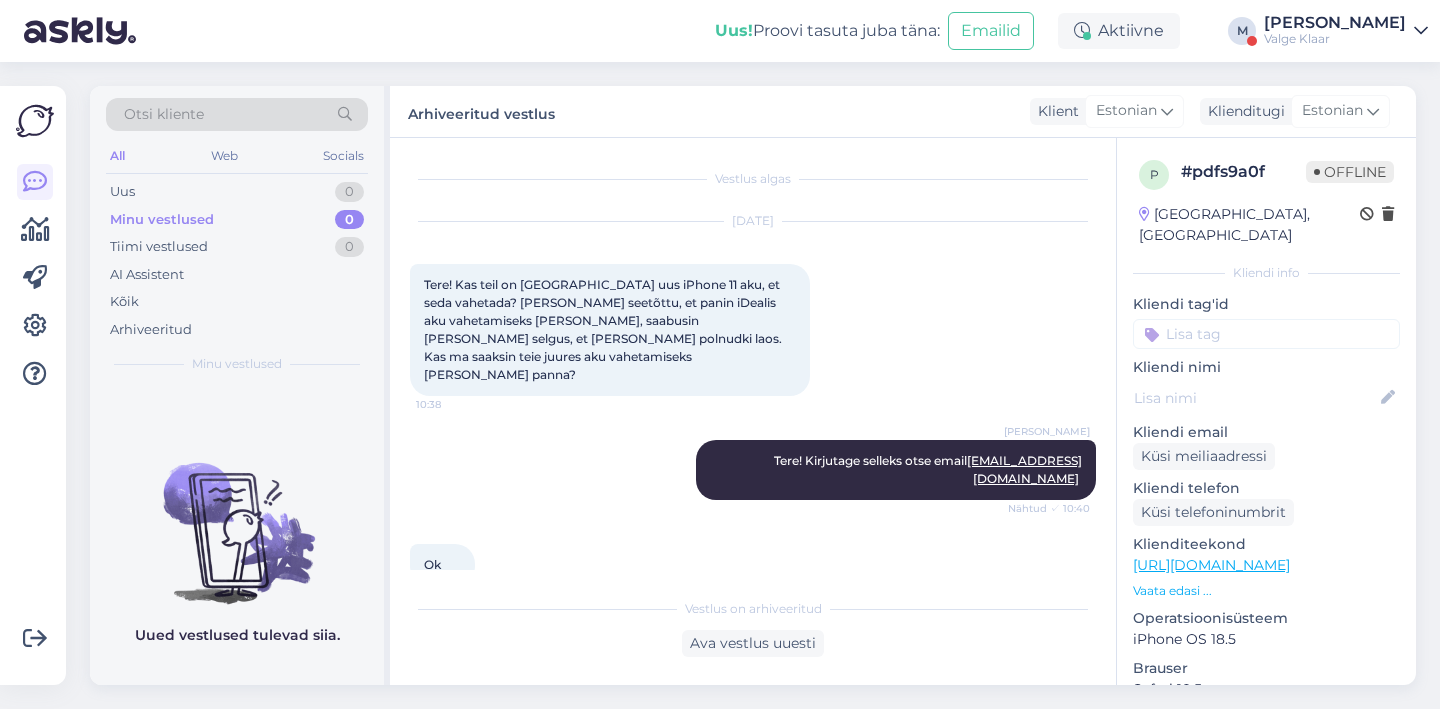 click on "[PERSON_NAME]" at bounding box center [1335, 23] 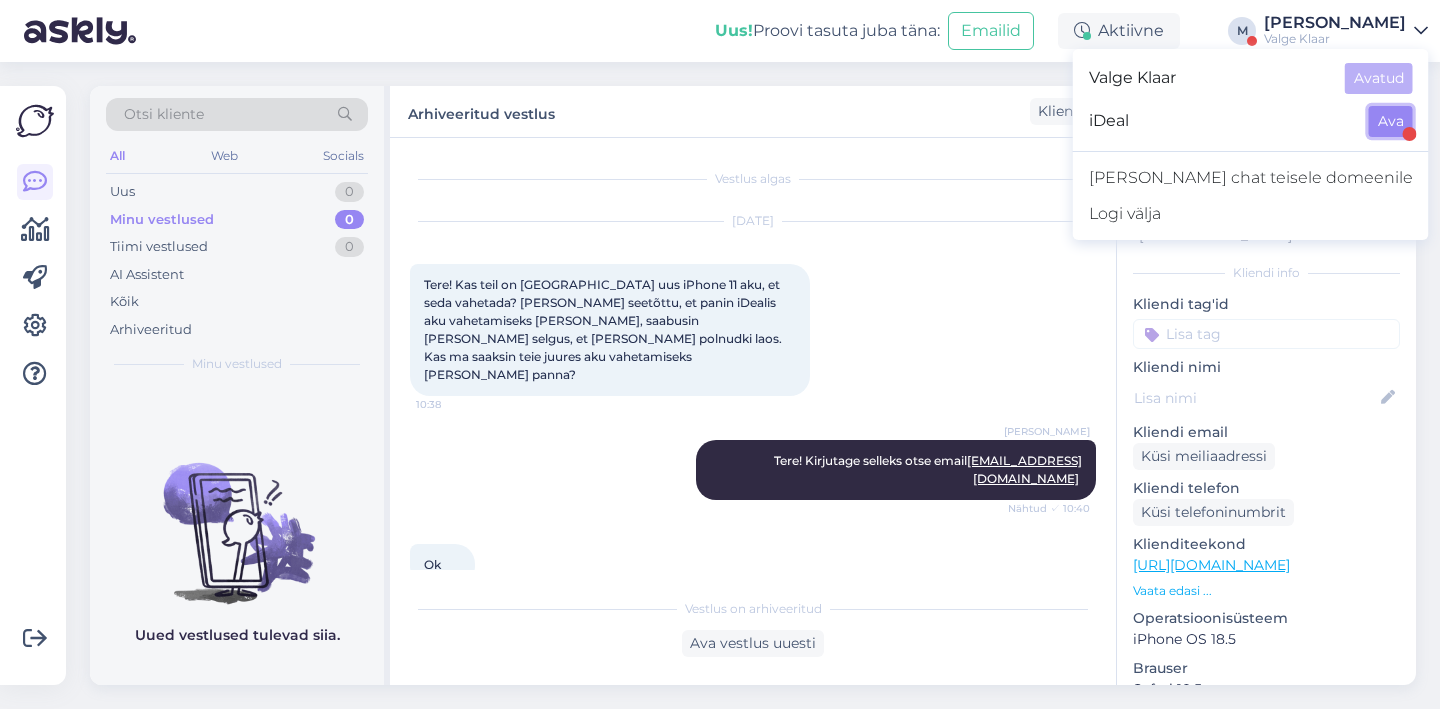 click on "Ava" at bounding box center (1391, 121) 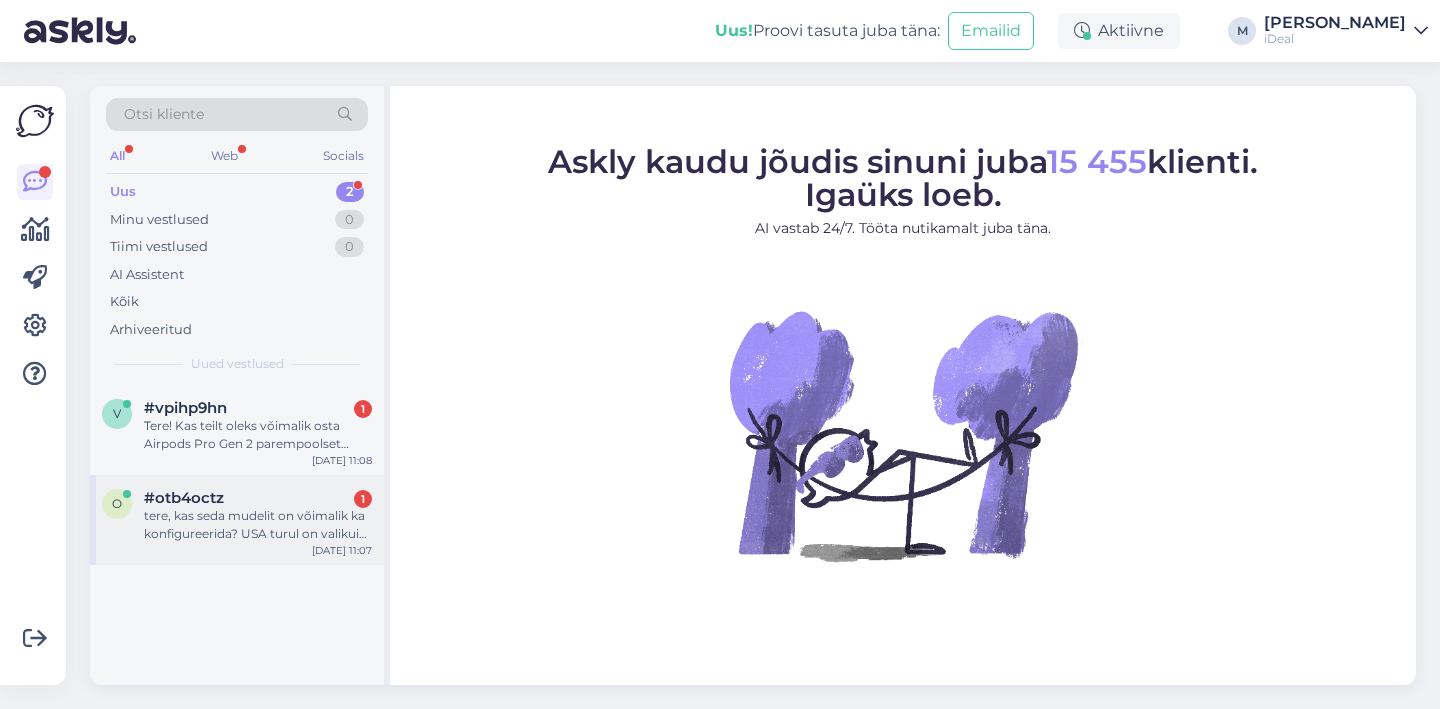 click on "tere, kas seda mudelit on võimalik ka konfigureerida? USA turul on valikuid justkui rohkem
[URL][DOMAIN_NAME]" at bounding box center [258, 525] 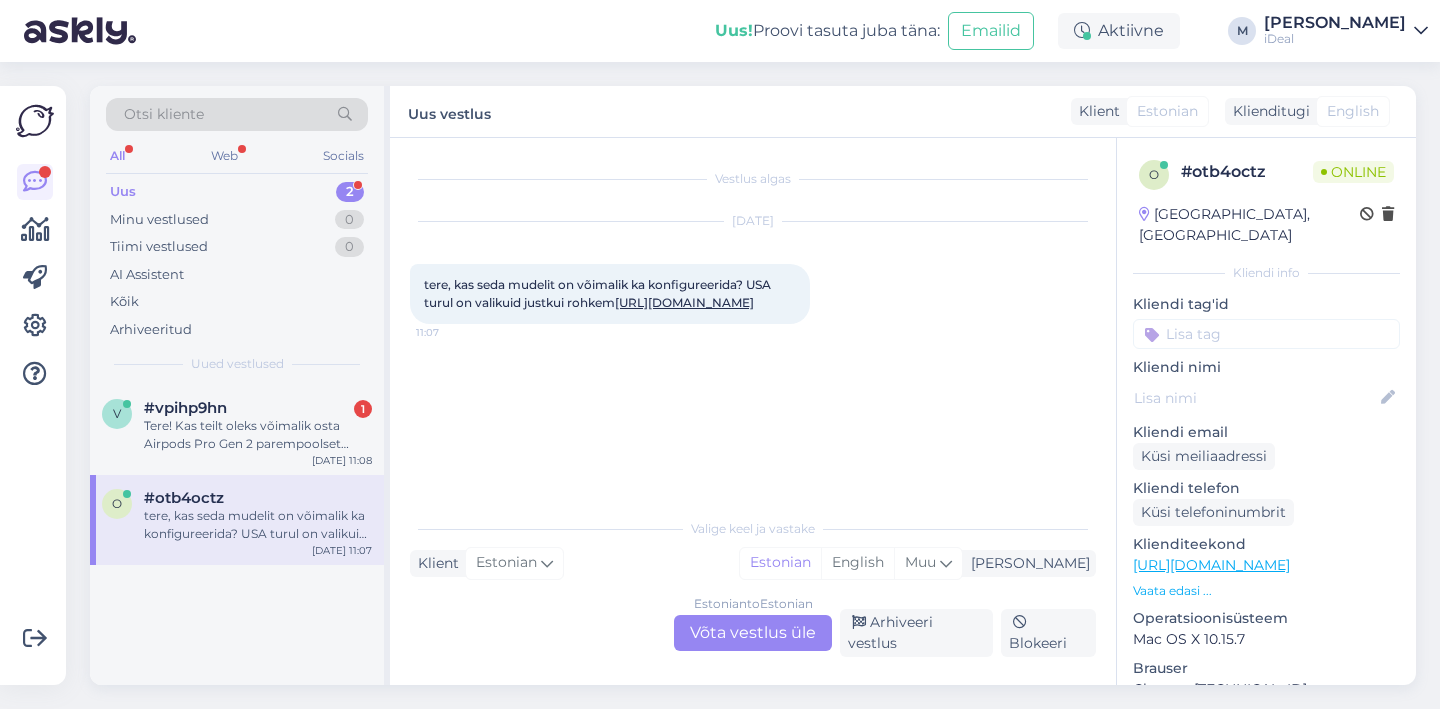click on "Estonian  to  Estonian Võta vestlus üle" at bounding box center [753, 633] 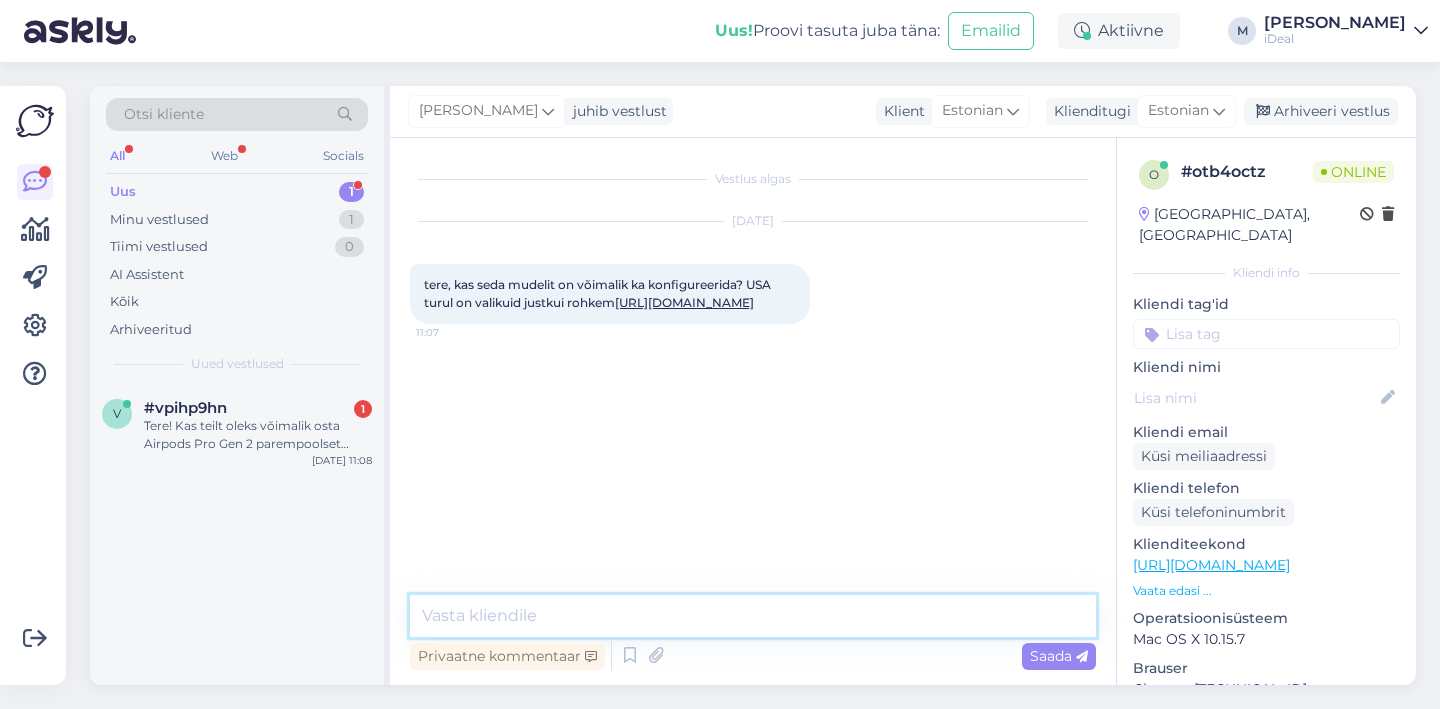 click at bounding box center (753, 616) 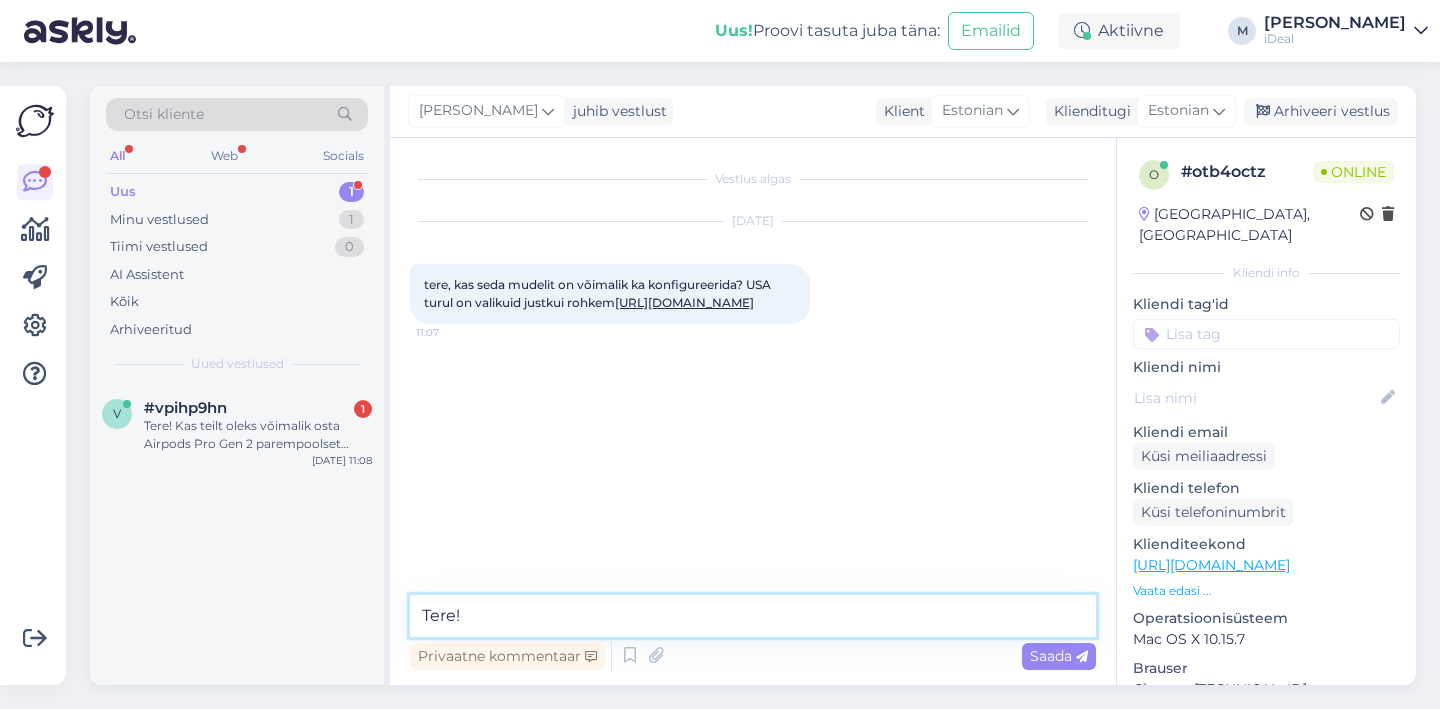 type on "Tere!" 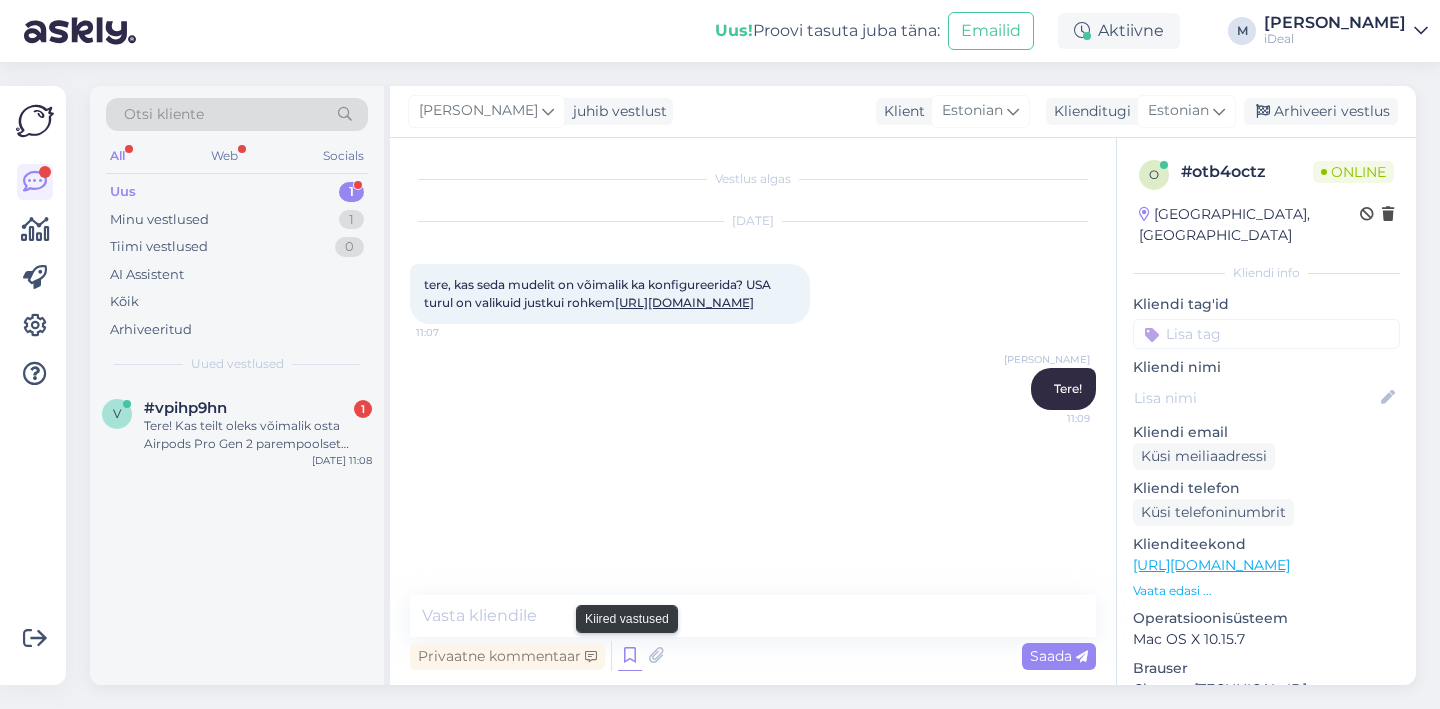 click at bounding box center [630, 656] 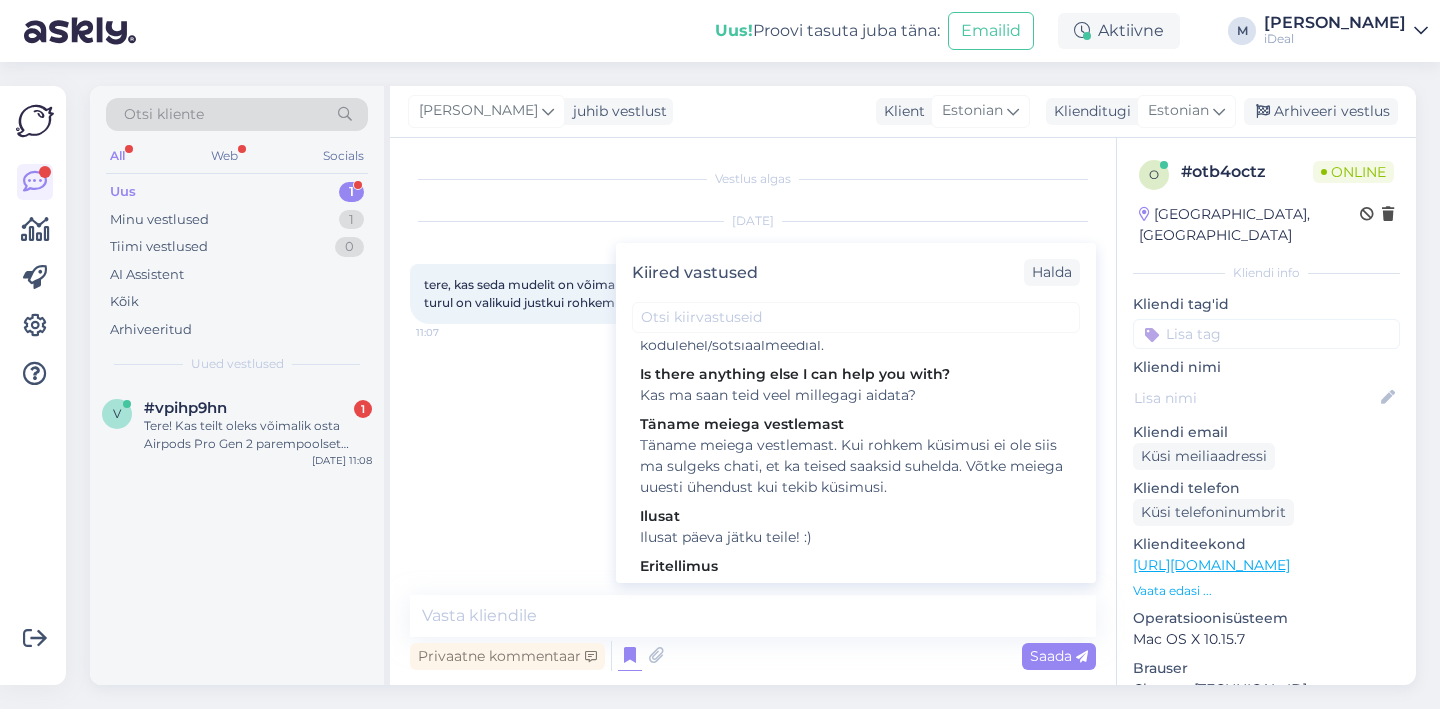 scroll, scrollTop: 2759, scrollLeft: 0, axis: vertical 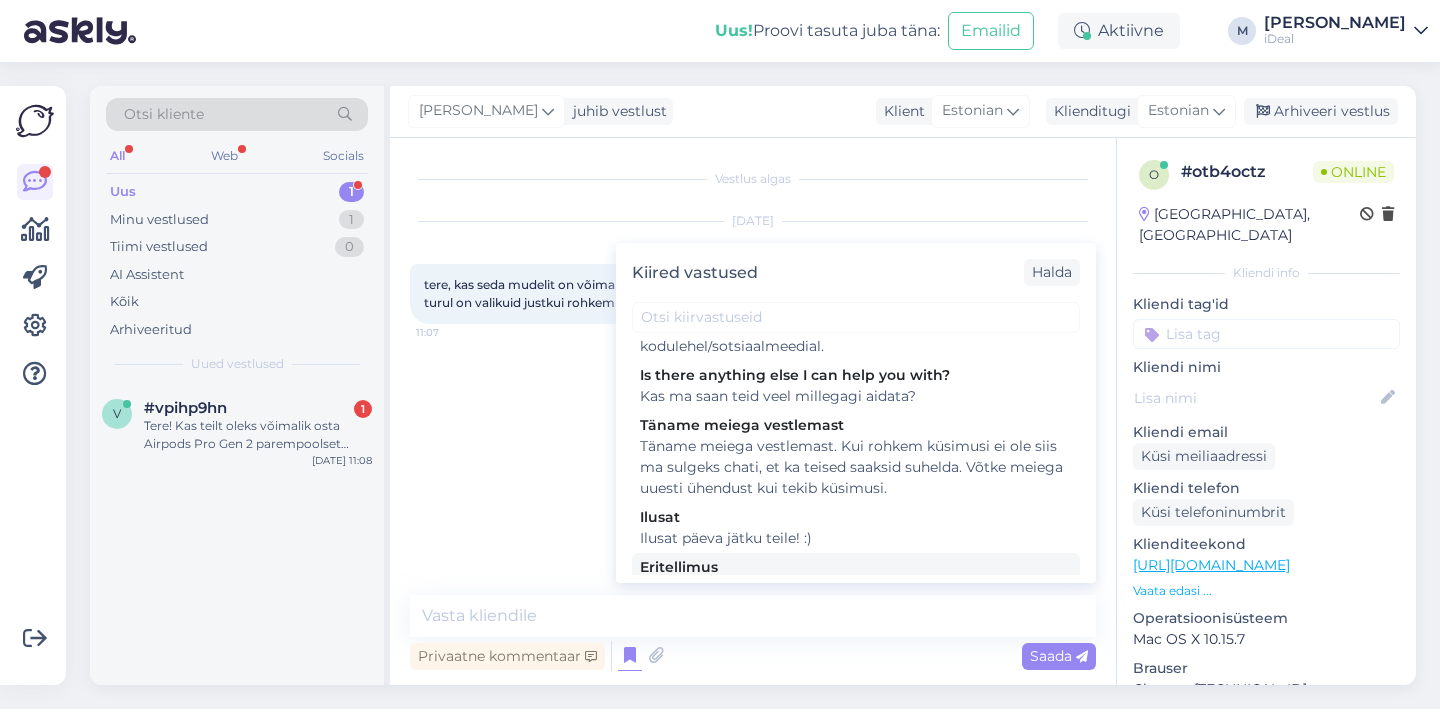 click on "Saame tellida erikonfiguratsiooniga mudeleid sisse, sellisel juhul [PERSON_NAME] vähemalt 50% ettemaks ning tarneaeg on vähemalt 4-8 nädalat.
[PERSON_NAME] huvitatud eritellimusest, siis palun edastage [EMAIL_ADDRESS][DOMAIN_NAME] eraisikule ostes täpne konfiguratsioon, kontaktandmed (ees- ja perekonnanimi, tel. number, e-mail address) ning salong, [PERSON_NAME] sooviksite seadme [PERSON_NAME]. Kui on plaan osta ettevõttele, siis palun teil päringu saata otse ärikliendihalduritele aadressile [EMAIL_ADDRESS][DOMAIN_NAME]" at bounding box center [856, 693] 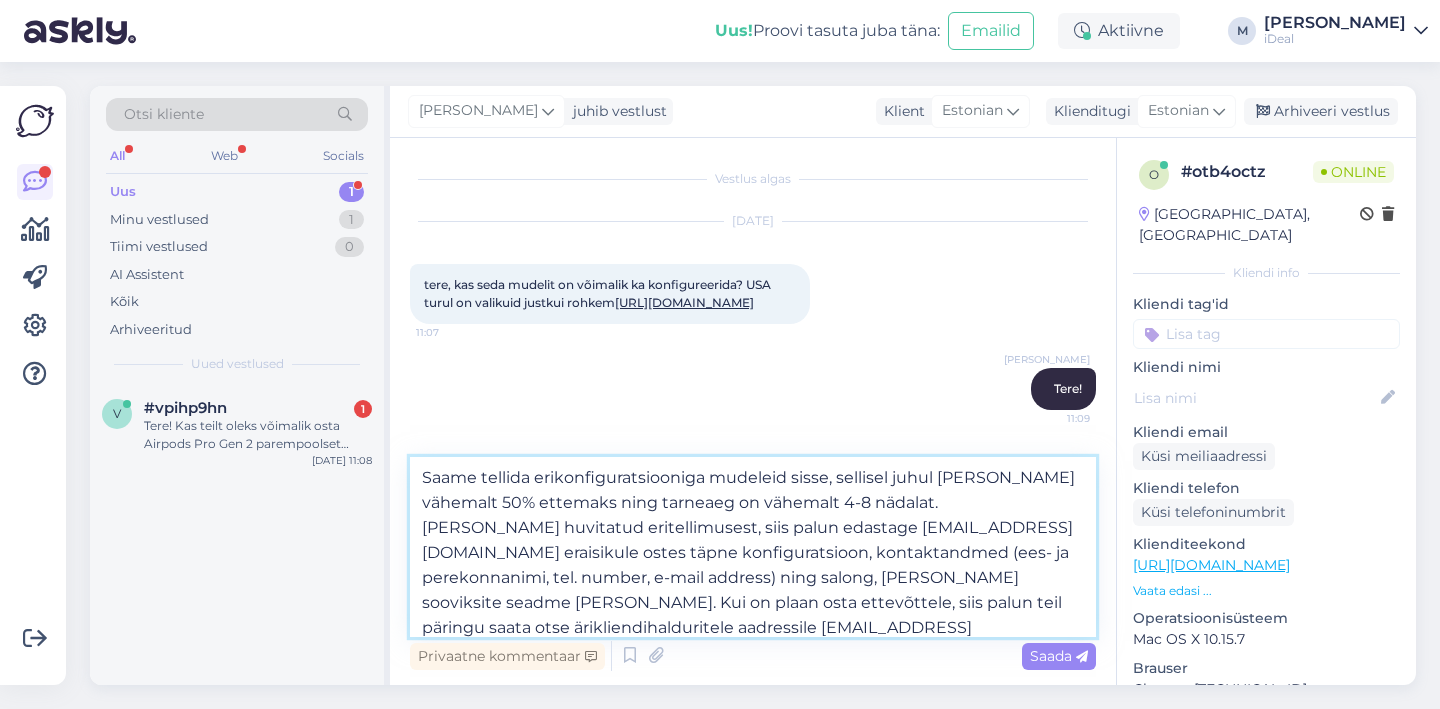 click on "Saame tellida erikonfiguratsiooniga mudeleid sisse, sellisel juhul [PERSON_NAME] vähemalt 50% ettemaks ning tarneaeg on vähemalt 4-8 nädalat.
[PERSON_NAME] huvitatud eritellimusest, siis palun edastage [EMAIL_ADDRESS][DOMAIN_NAME] eraisikule ostes täpne konfiguratsioon, kontaktandmed (ees- ja perekonnanimi, tel. number, e-mail address) ning salong, [PERSON_NAME] sooviksite seadme [PERSON_NAME]. Kui on plaan osta ettevõttele, siis palun teil päringu saata otse ärikliendihalduritele aadressile [EMAIL_ADDRESS][DOMAIN_NAME]" at bounding box center (753, 547) 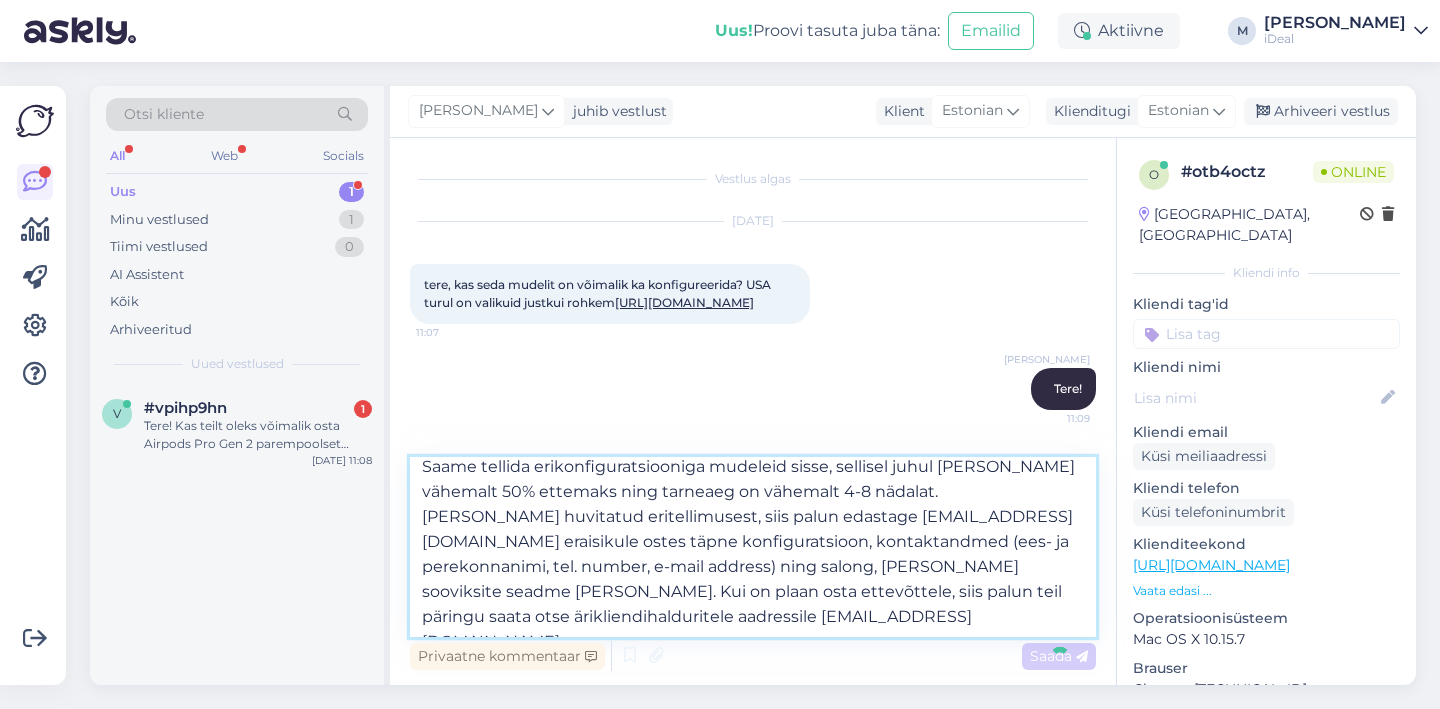type 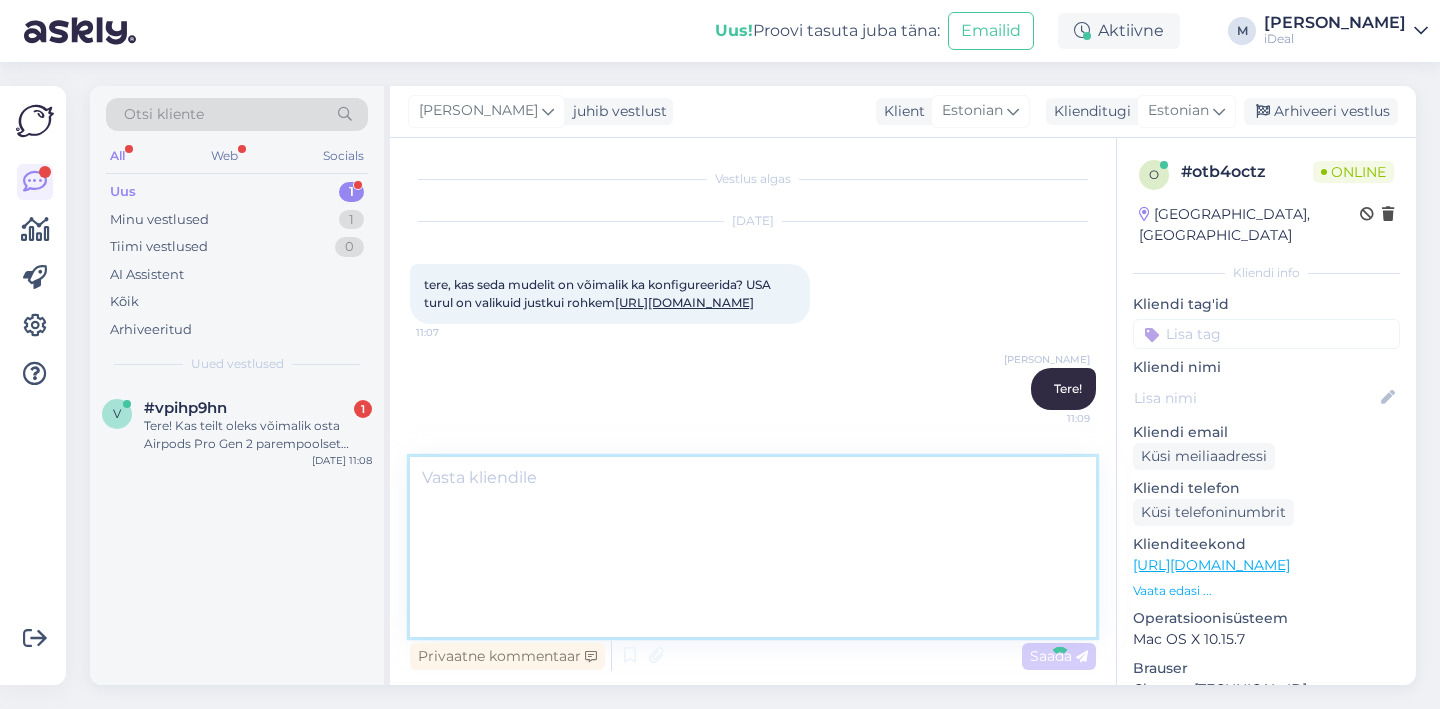 scroll, scrollTop: 139, scrollLeft: 0, axis: vertical 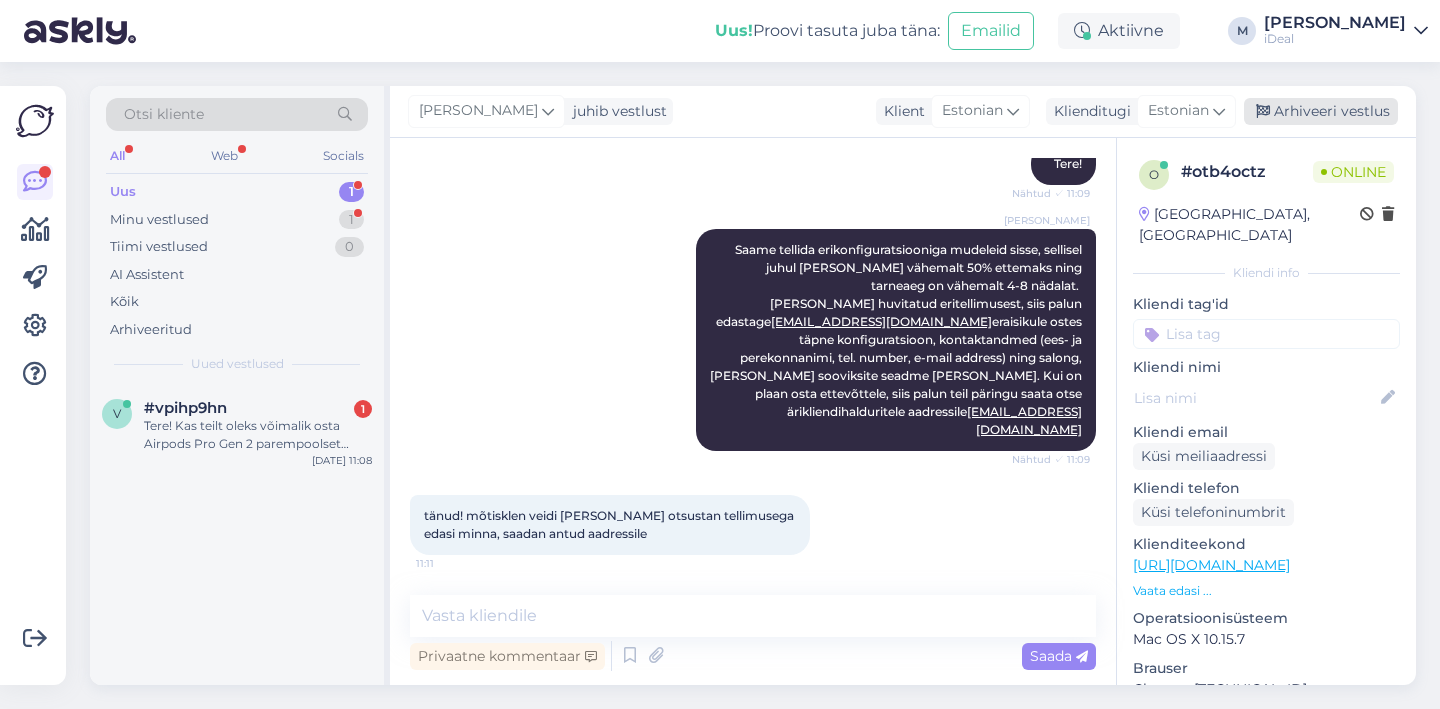click on "Arhiveeri vestlus" at bounding box center [1321, 111] 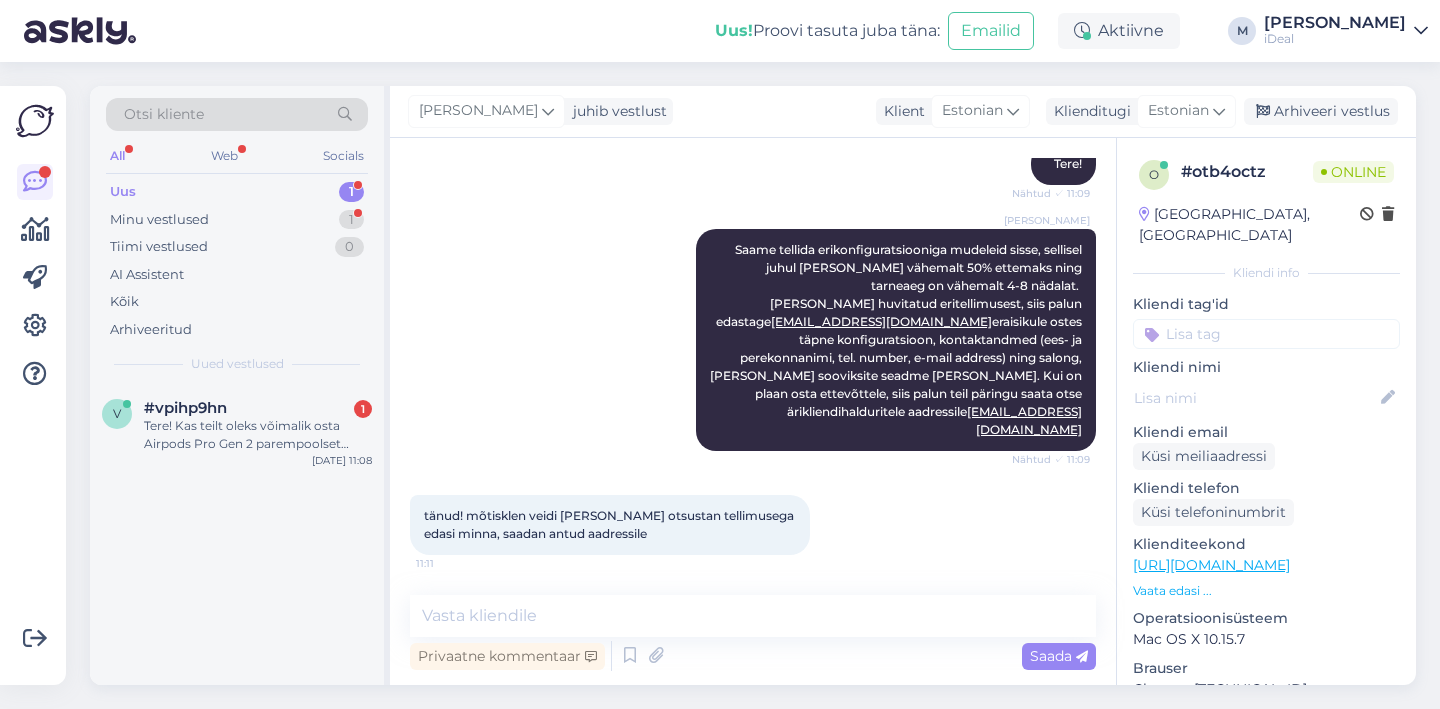 scroll, scrollTop: 250, scrollLeft: 0, axis: vertical 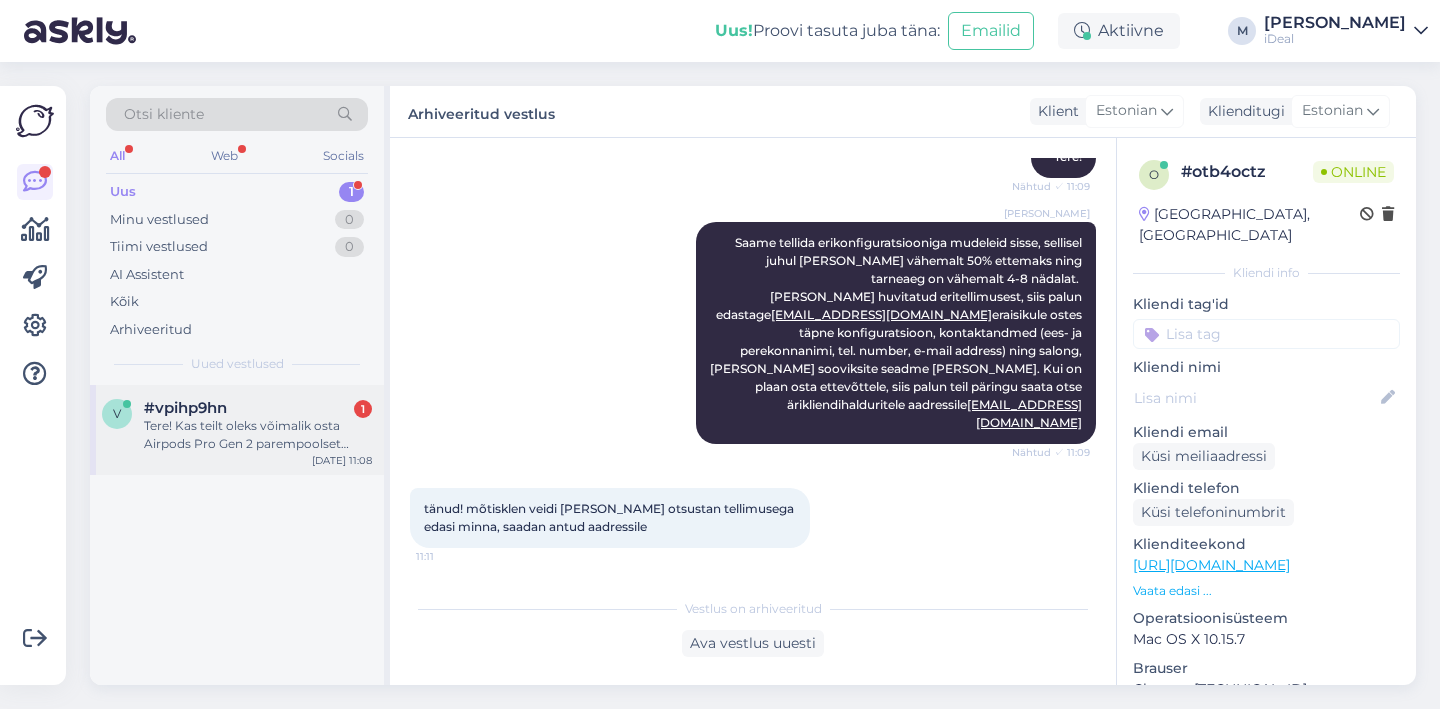 click on "#vpihp9hn 1" at bounding box center (258, 408) 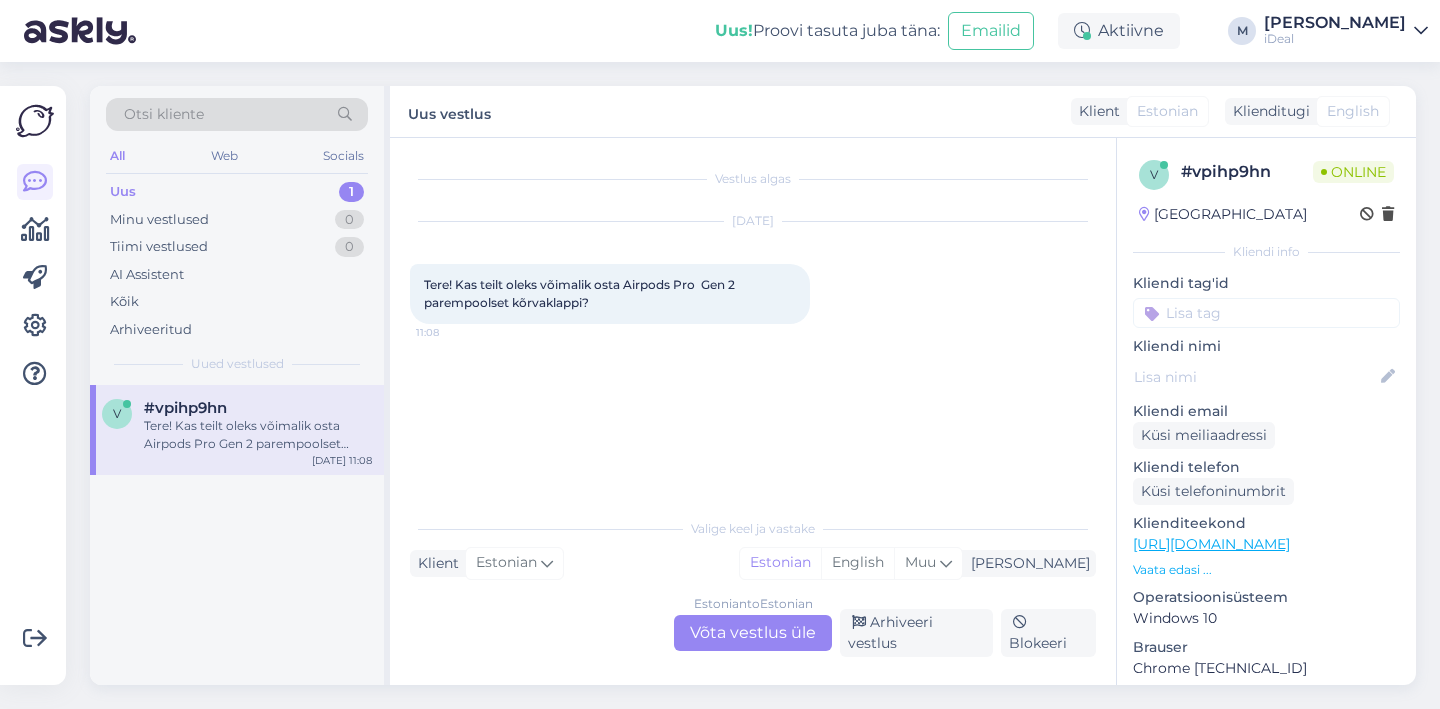 click on "Estonian  to  Estonian Võta vestlus üle" at bounding box center [753, 633] 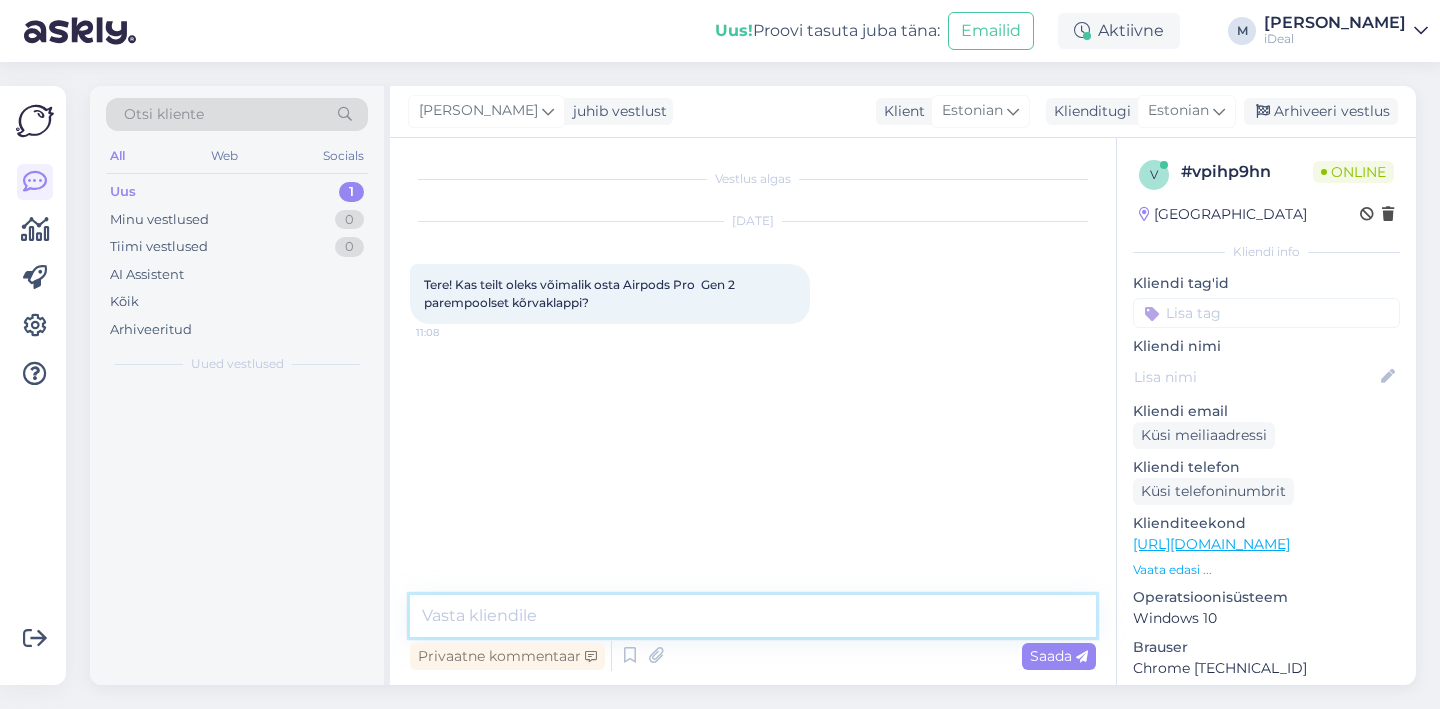 click at bounding box center [753, 616] 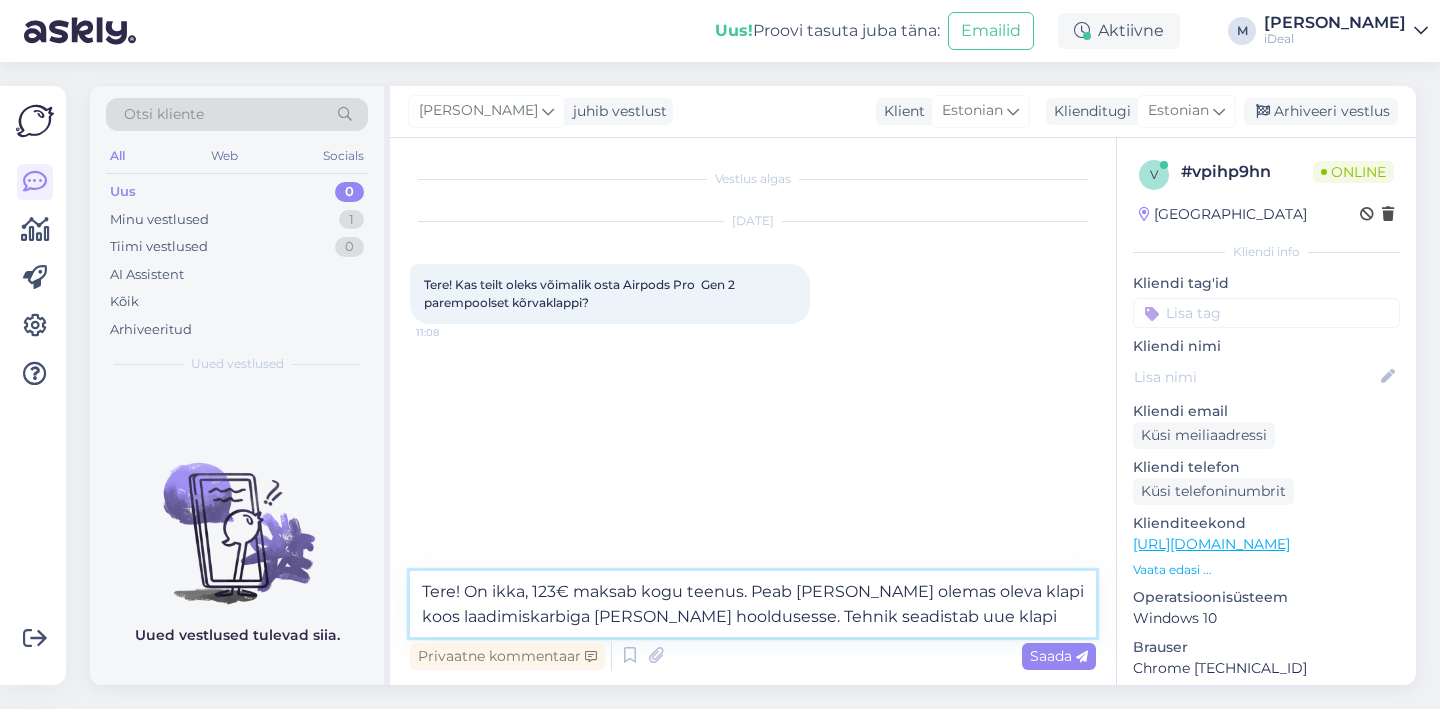 type on "Tere! On ikka, 123€ maksab kogu teenus. Peab [PERSON_NAME] olemas oleva klapi koos laadimiskarbiga [PERSON_NAME] hooldusesse. Tehnik seadistab uue klapi." 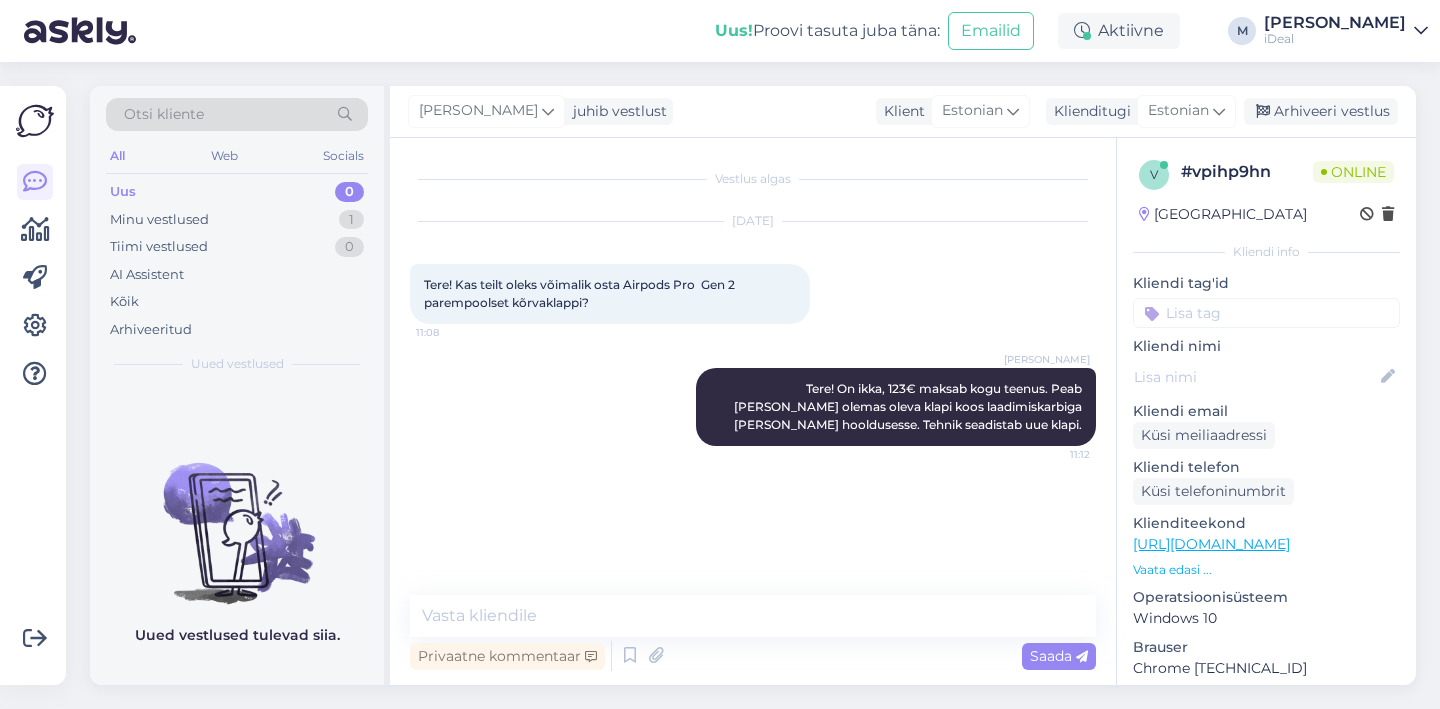 click on "Privaatne kommentaar Saada" at bounding box center (753, 656) 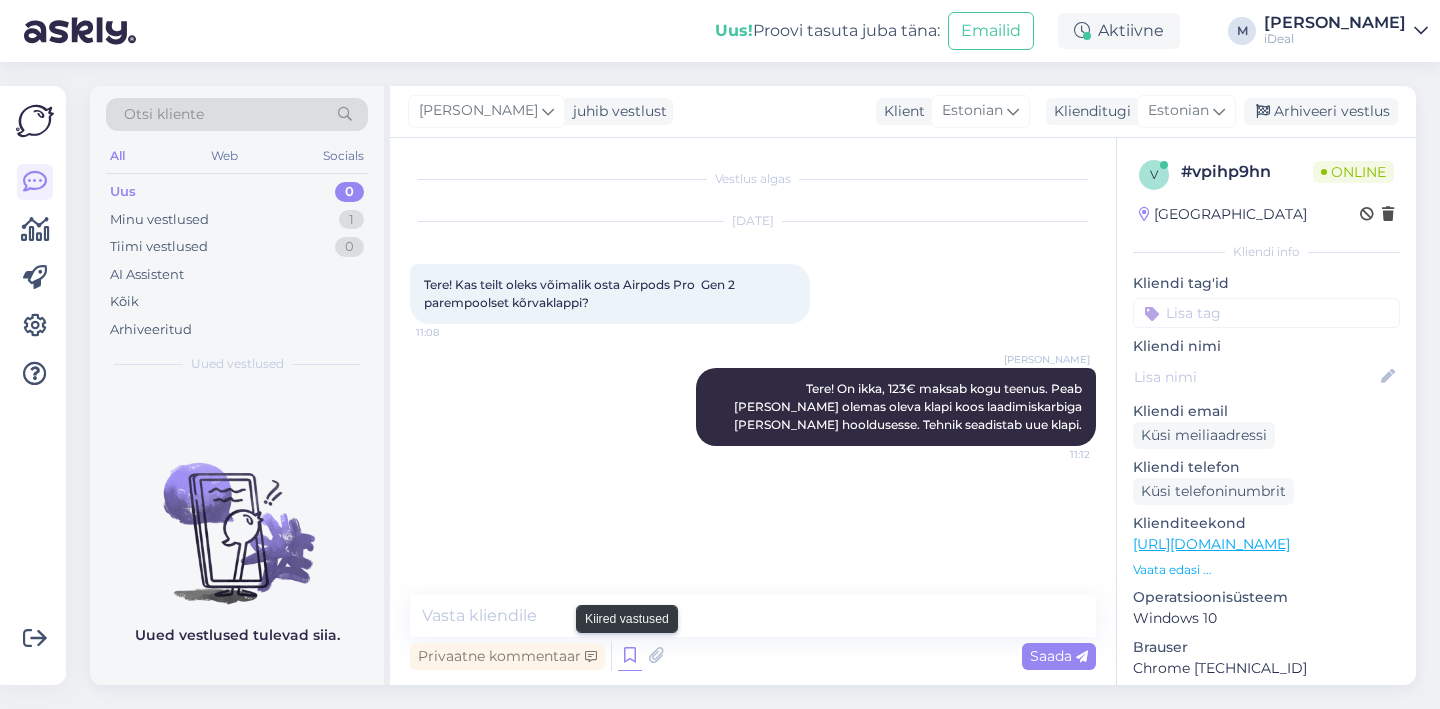 click at bounding box center [630, 656] 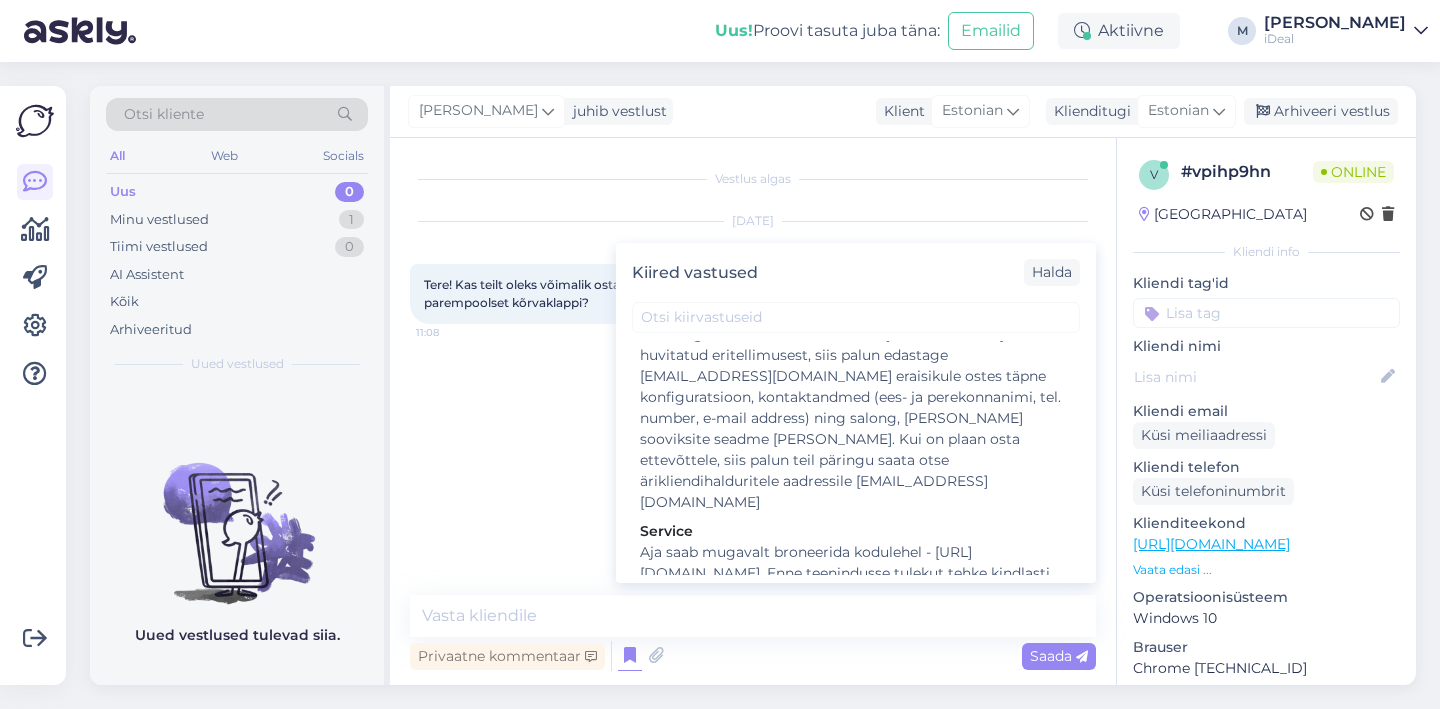 scroll, scrollTop: 3231, scrollLeft: 0, axis: vertical 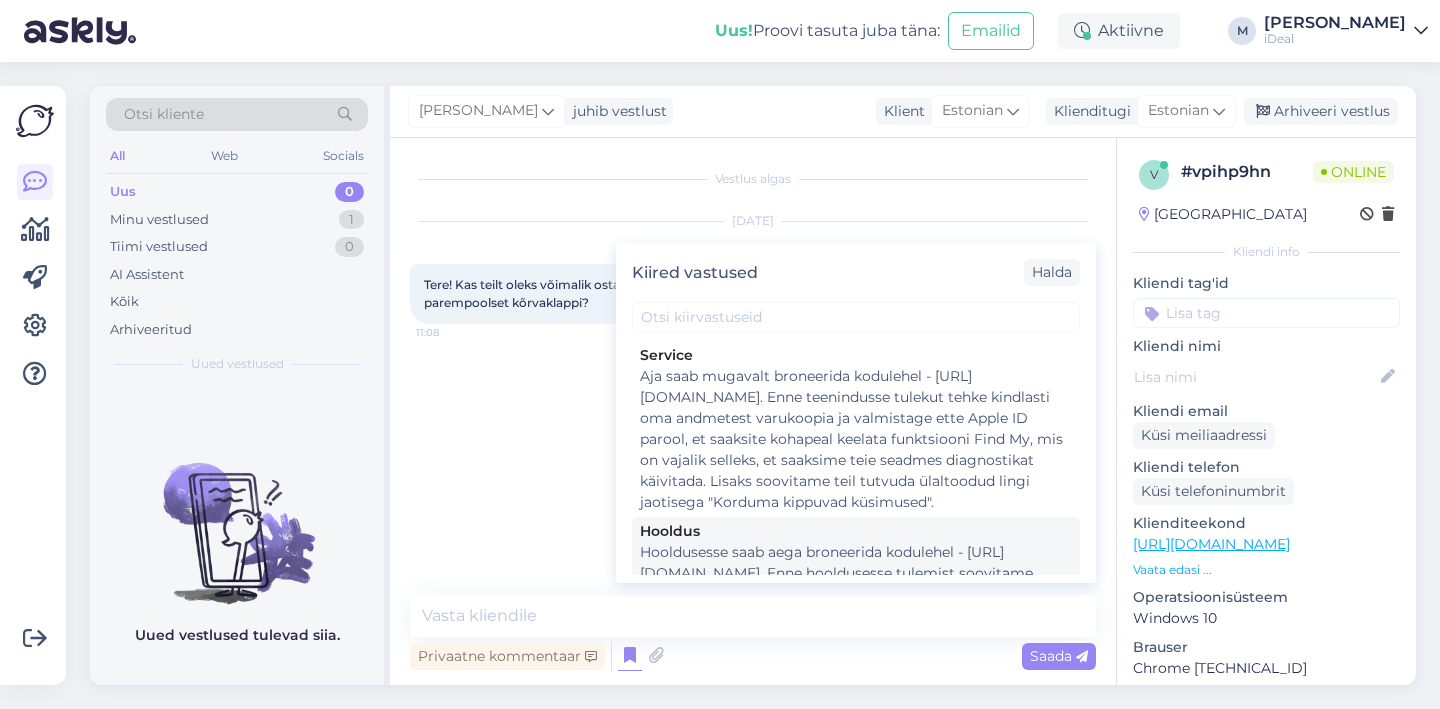 click on "Hooldusesse saab aega broneerida kodulehel - [URL][DOMAIN_NAME].
Enne hooldusesse tulemist soovitame tutvuda ka kodulehel asuva korduma kippuvate küsimustega.
Valmistage ette oma Apple ID parool ja lülitage välja Find My iPhone/Find My Mac funktsioon.
Lisaks on vajalik teha andmete tagavarakoopia!" at bounding box center [856, 605] 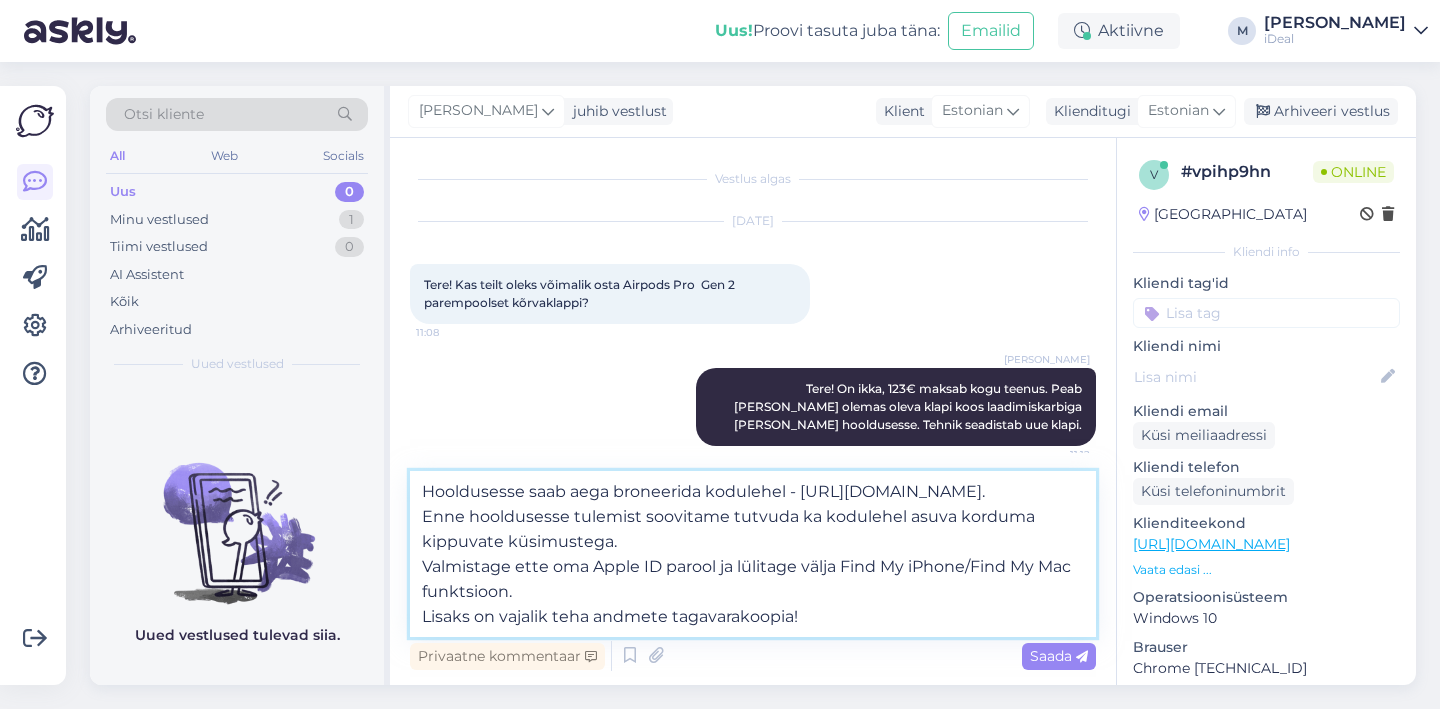 drag, startPoint x: 423, startPoint y: 516, endPoint x: 886, endPoint y: 620, distance: 474.53662 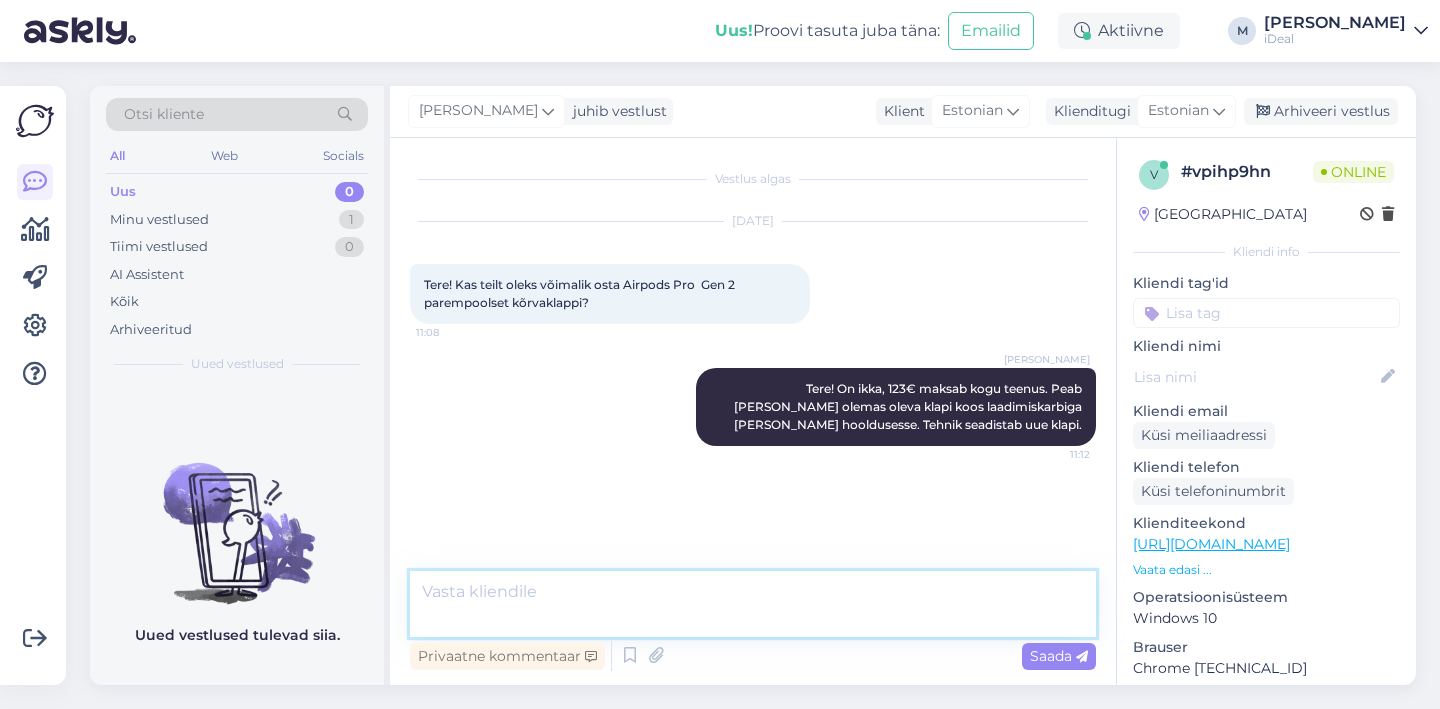 scroll, scrollTop: 0, scrollLeft: 0, axis: both 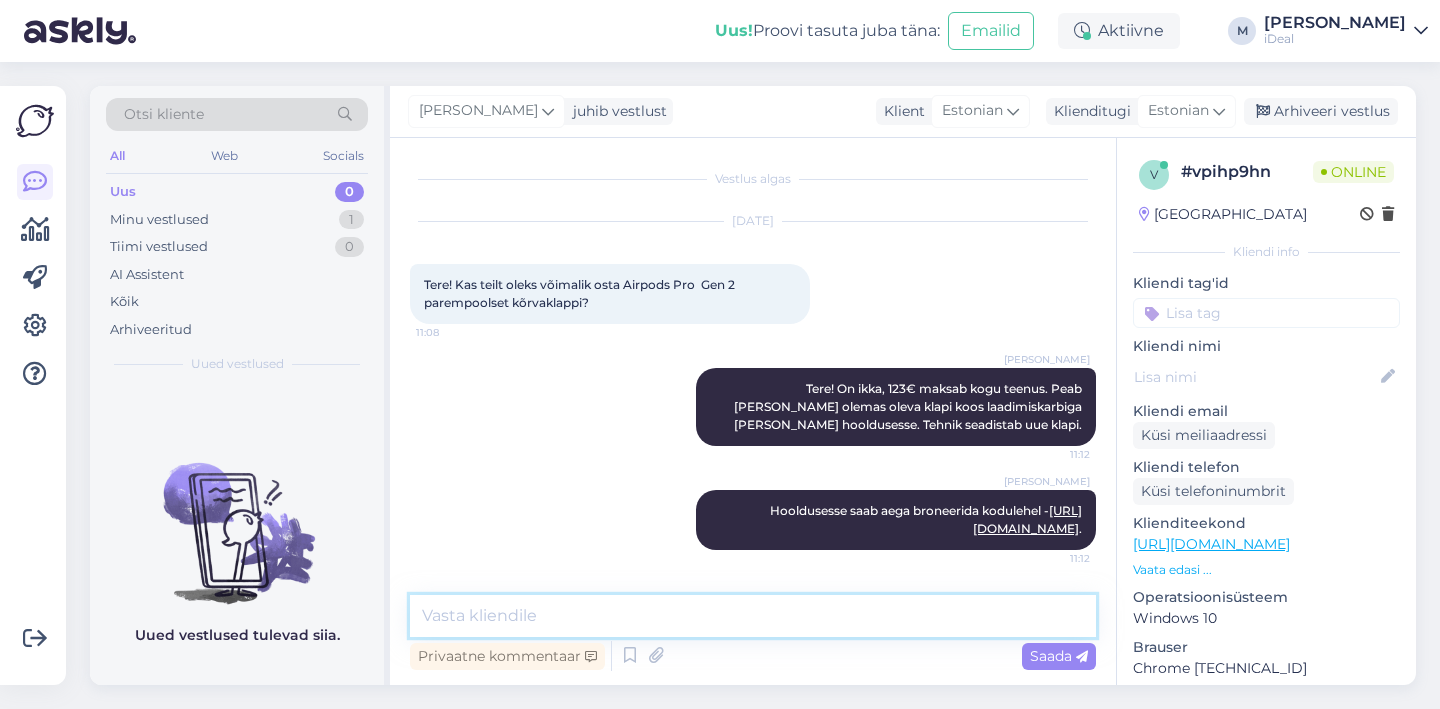 type 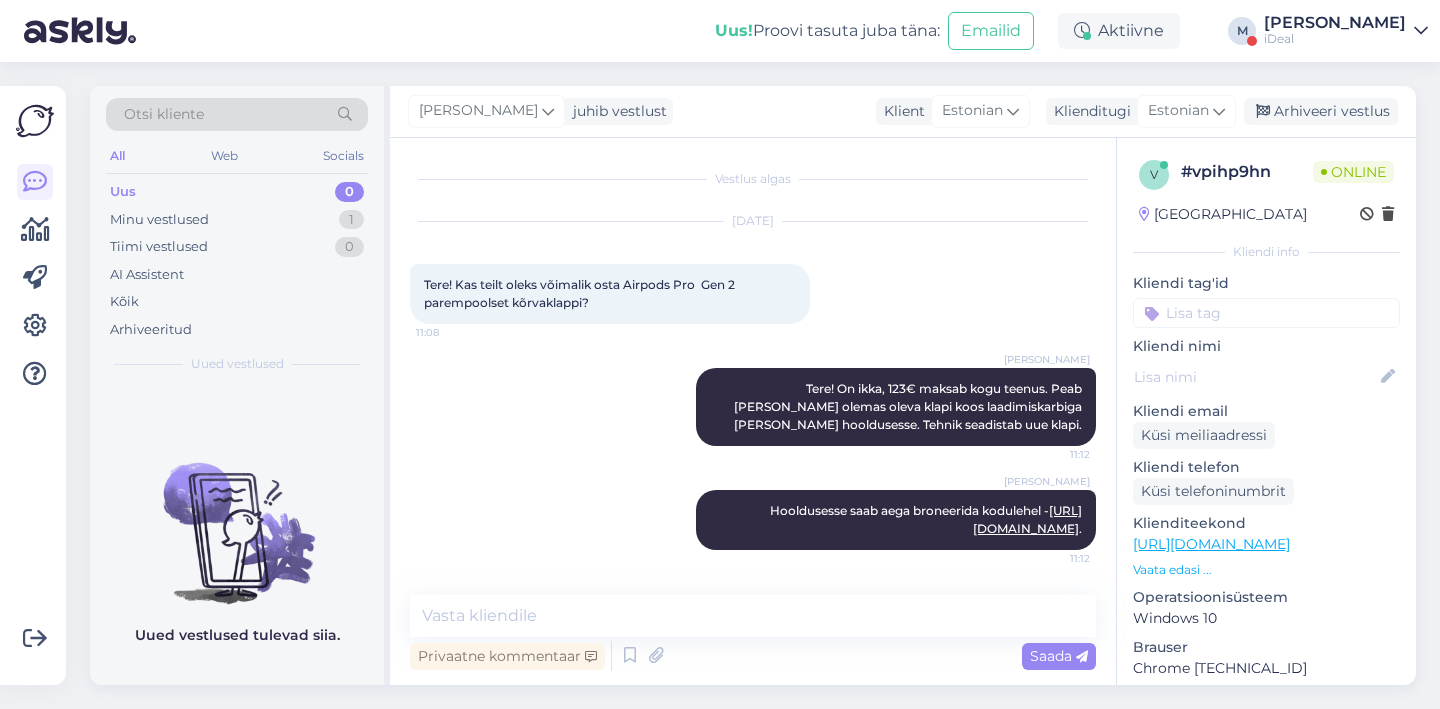 click on "iDeal" at bounding box center [1335, 39] 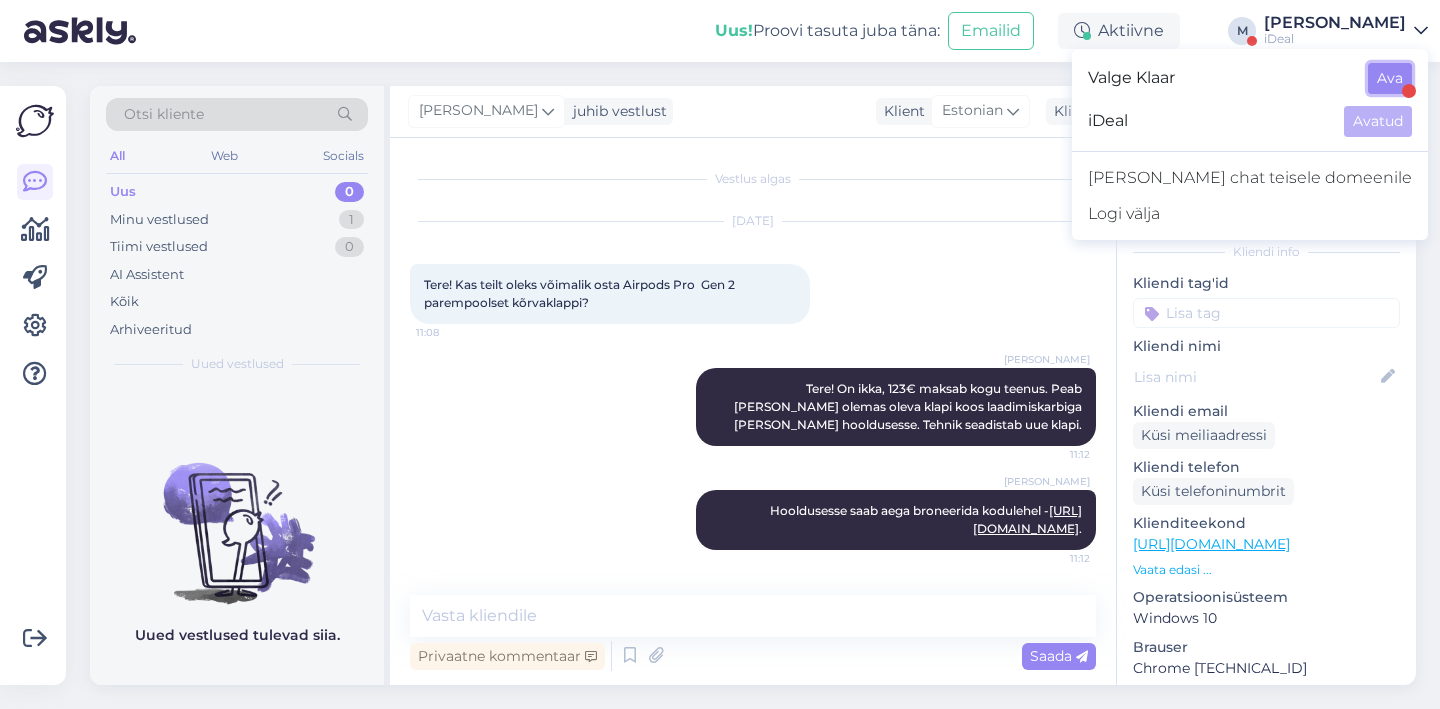 click on "Ava" at bounding box center [1390, 78] 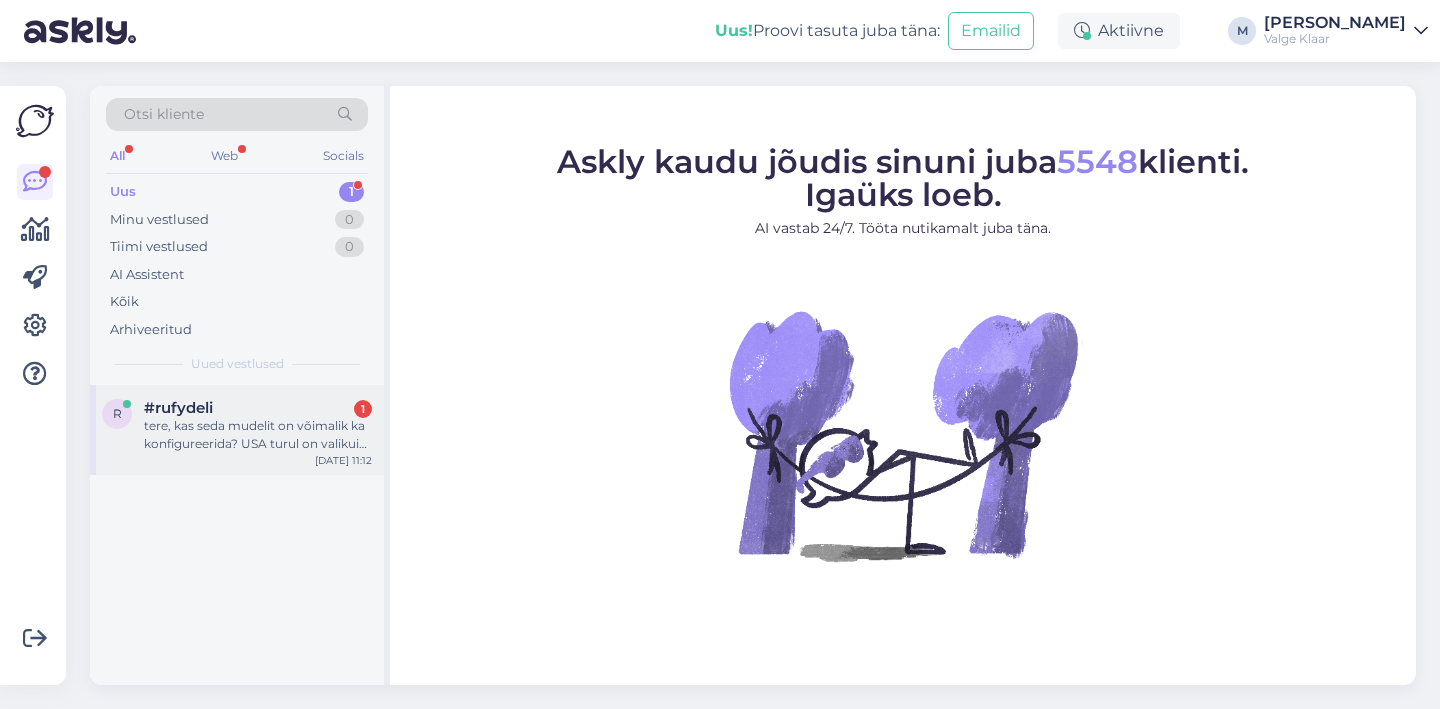click on "#rufydeli 1" at bounding box center (258, 408) 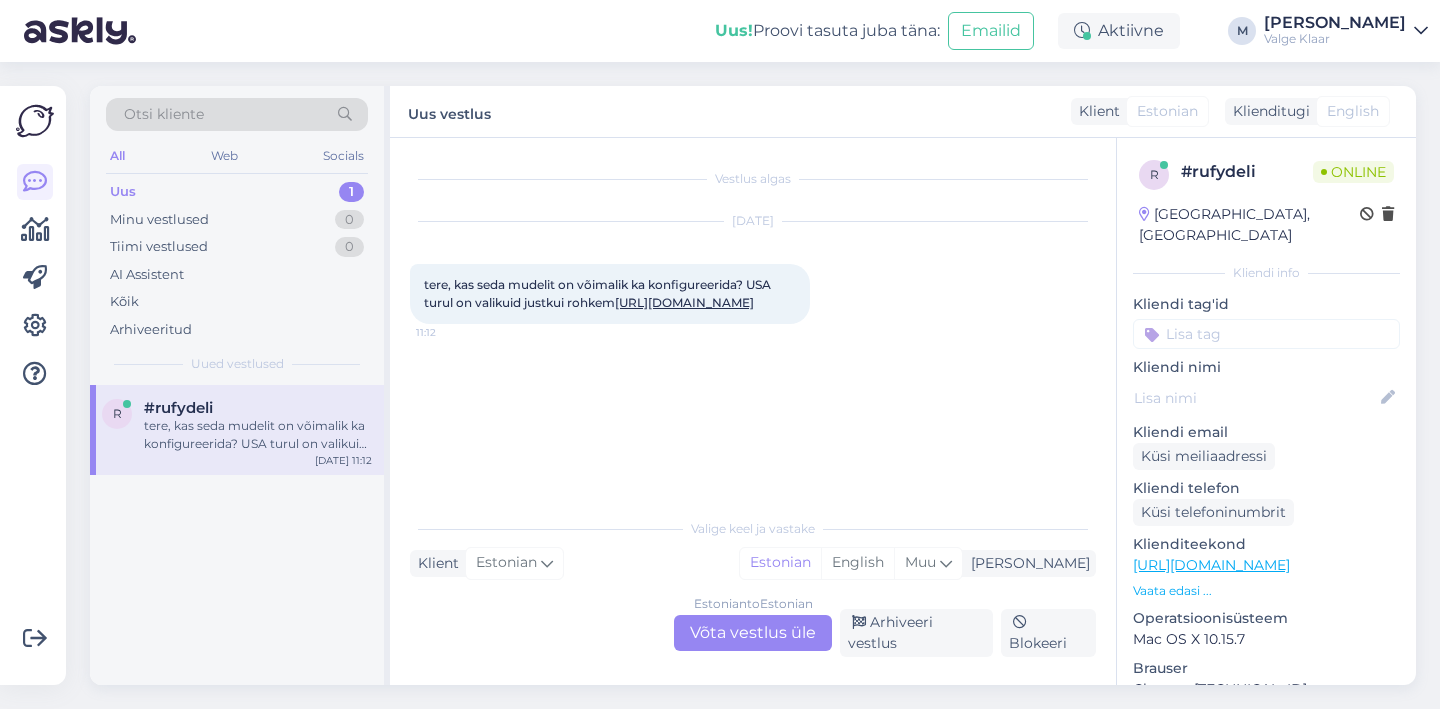 click on "Estonian  to  Estonian Võta vestlus üle" at bounding box center (753, 633) 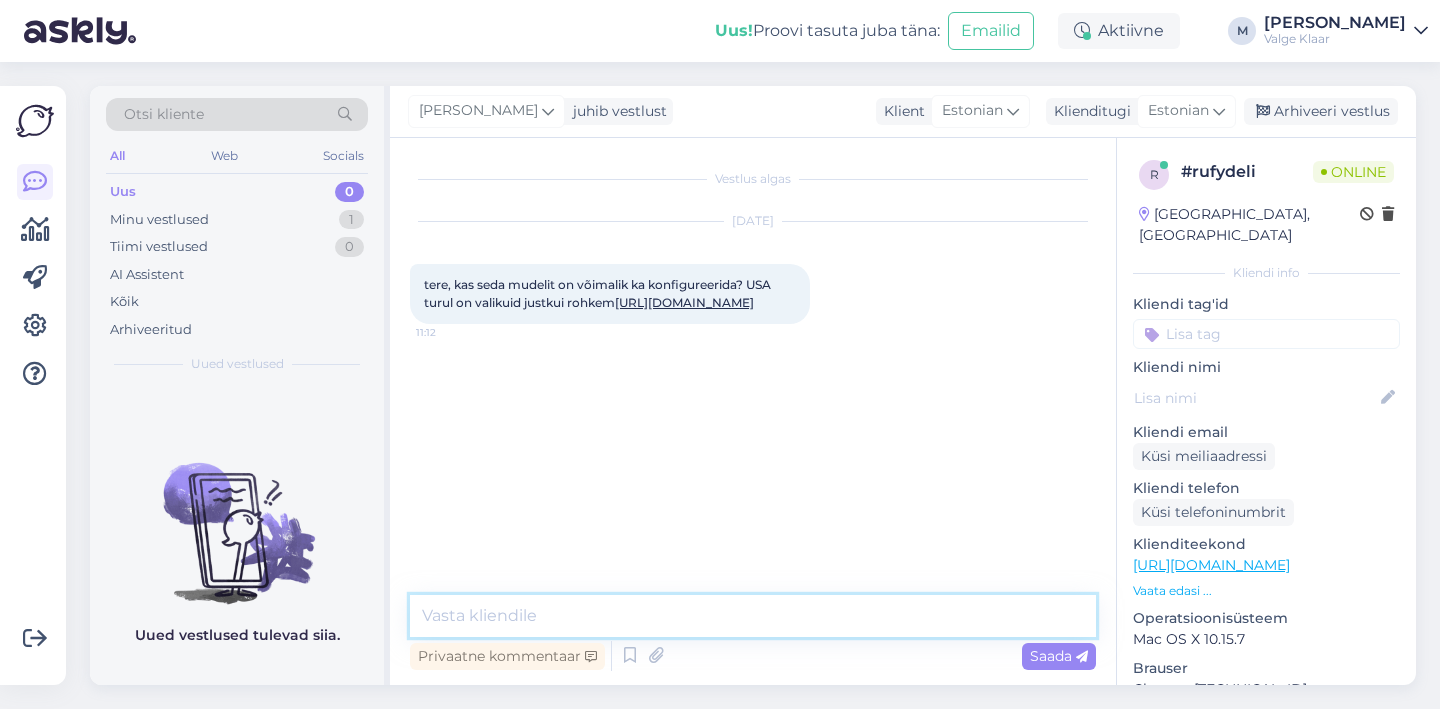 click at bounding box center (753, 616) 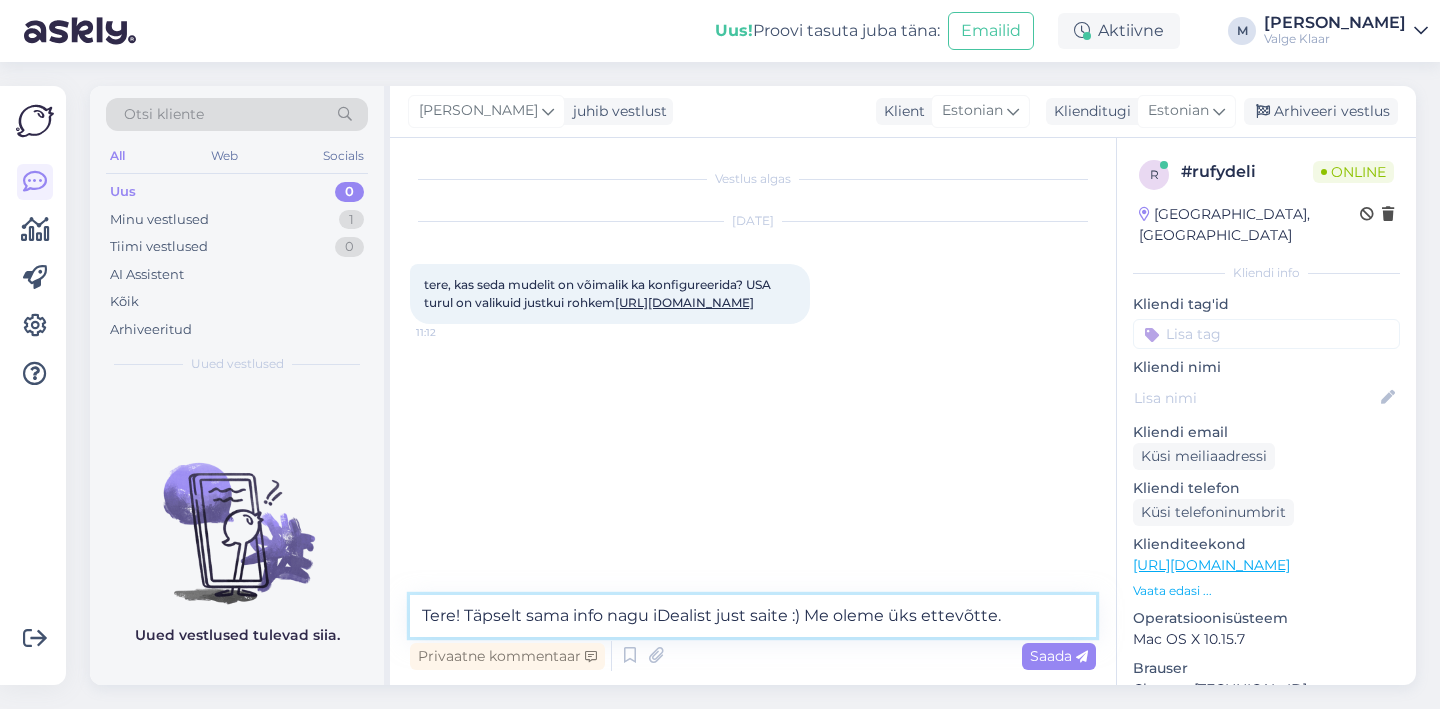 type on "Tere! Täpselt sama info nagu iDealist just saite :) Me oleme üks ettevõtte." 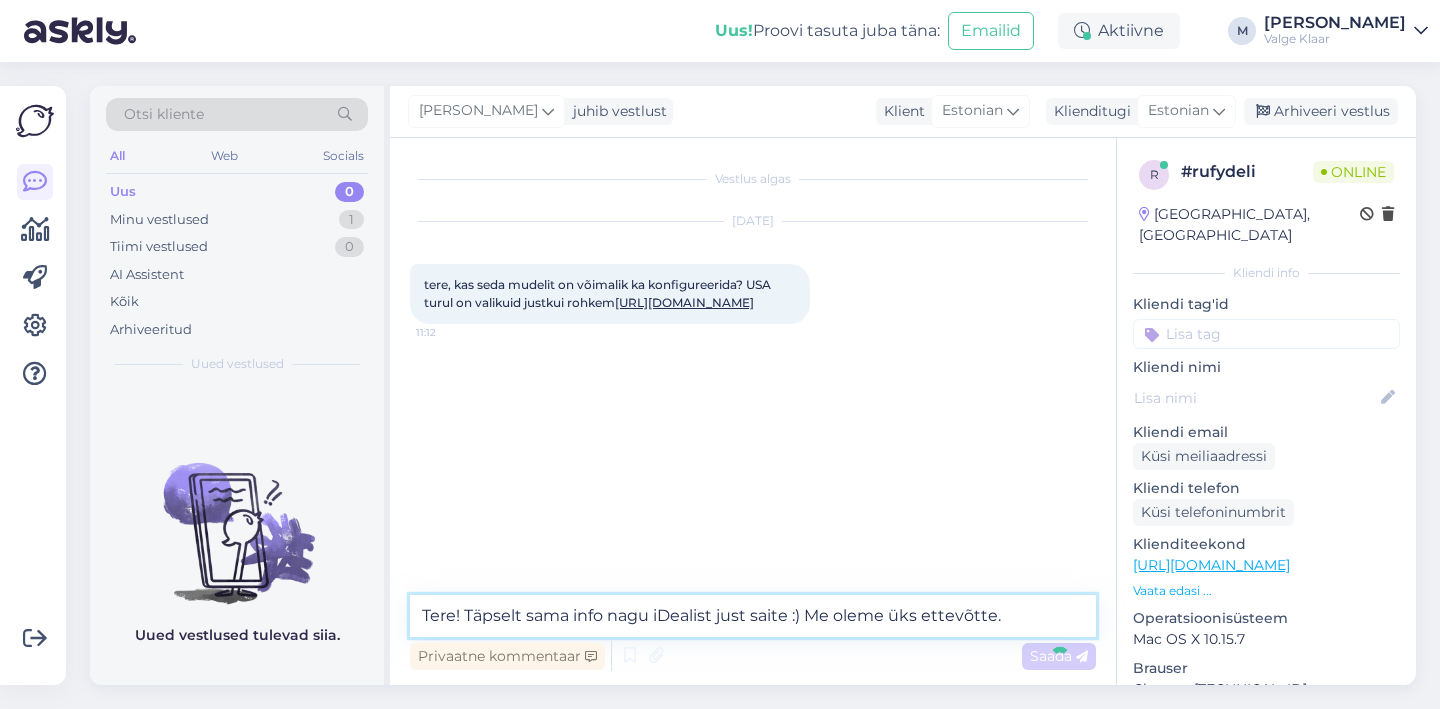 type 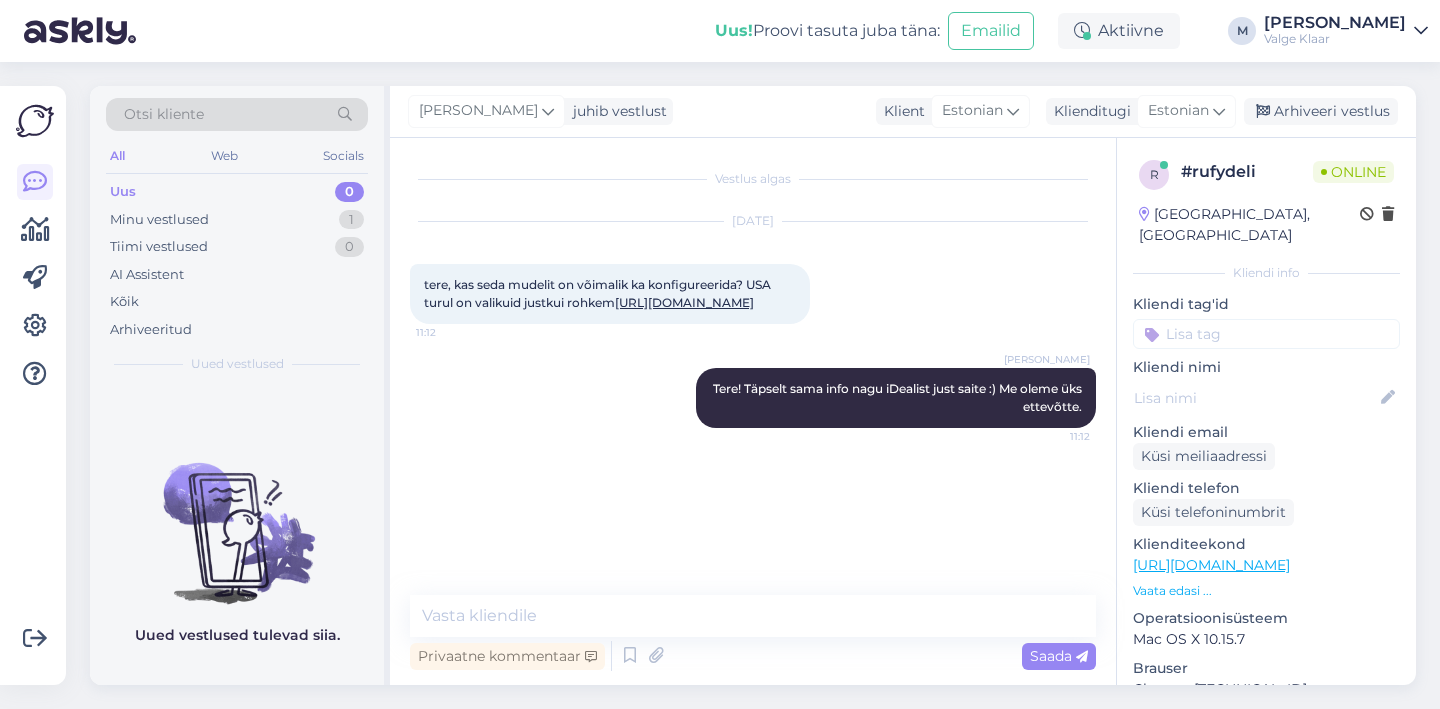 click on "[URL][DOMAIN_NAME]" at bounding box center [684, 302] 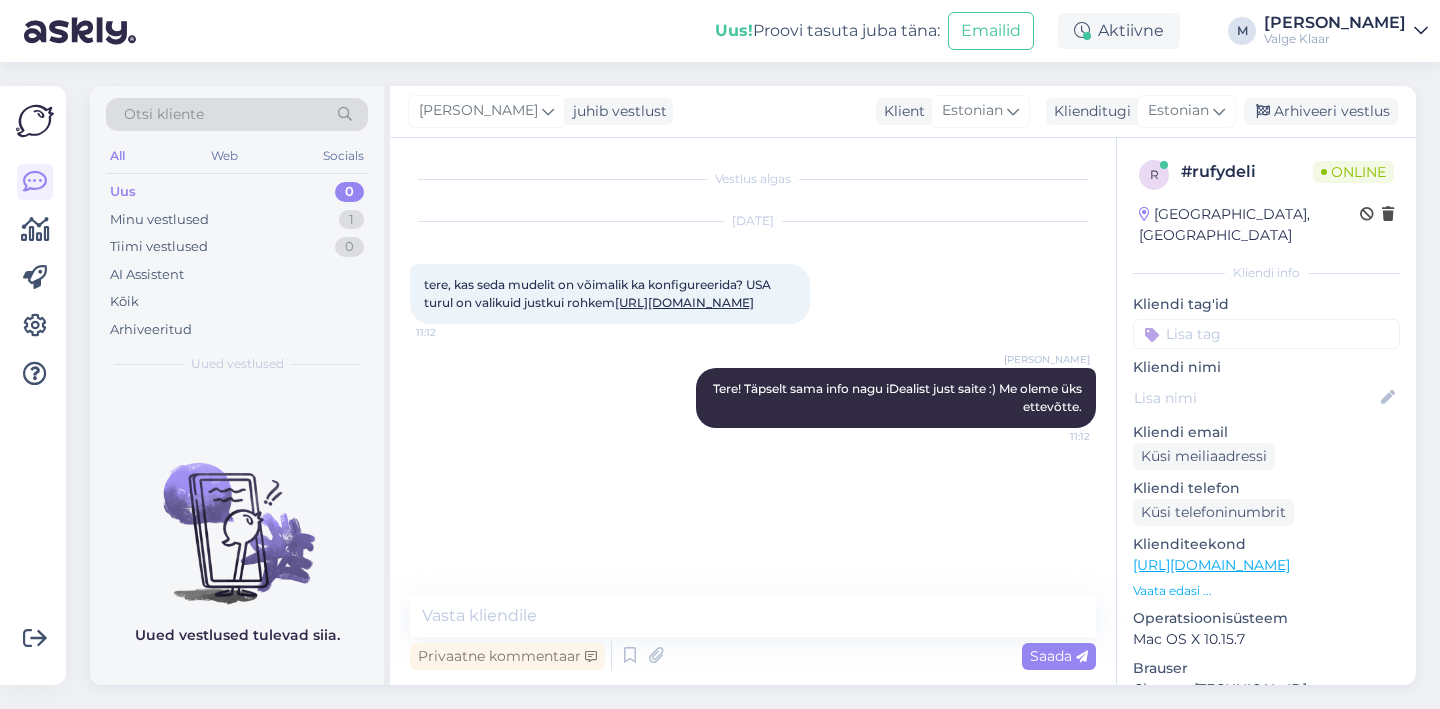 click on "[PERSON_NAME]" at bounding box center [1335, 23] 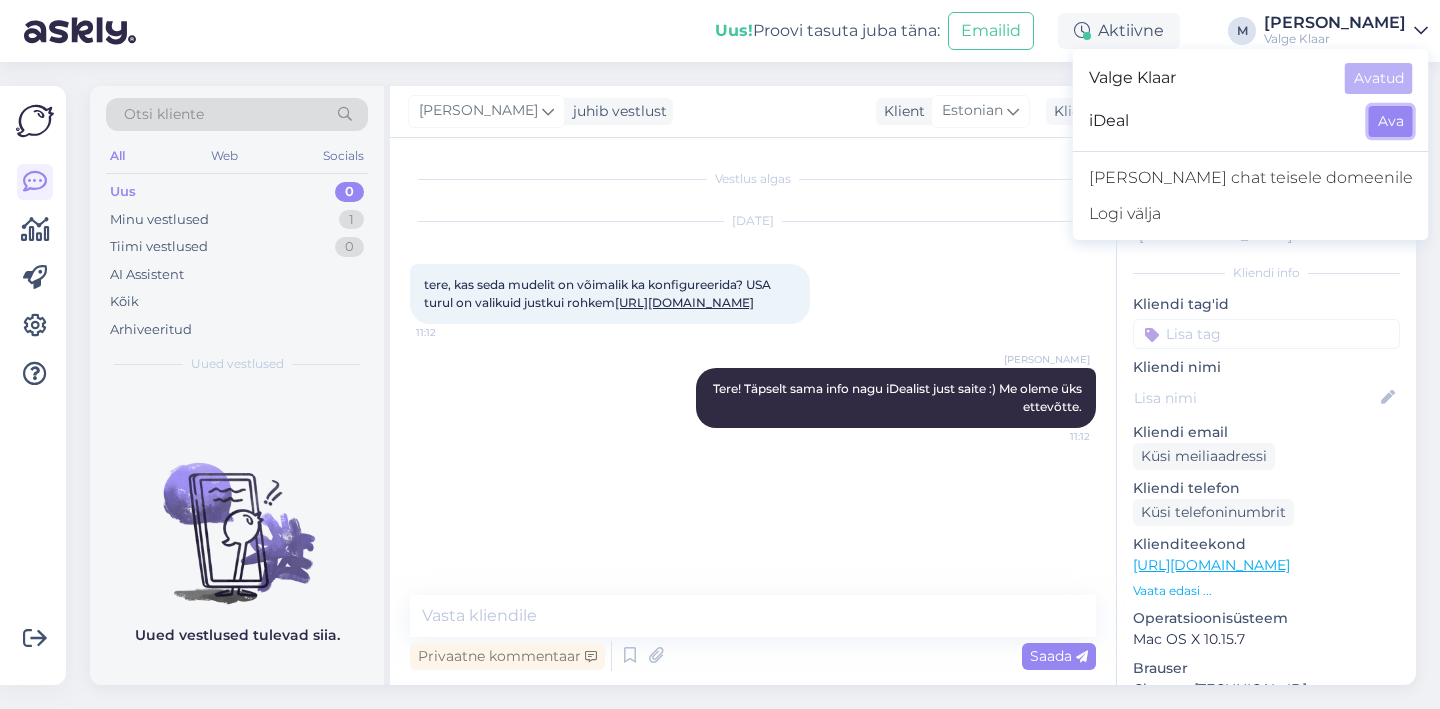 click on "Ava" at bounding box center [1391, 121] 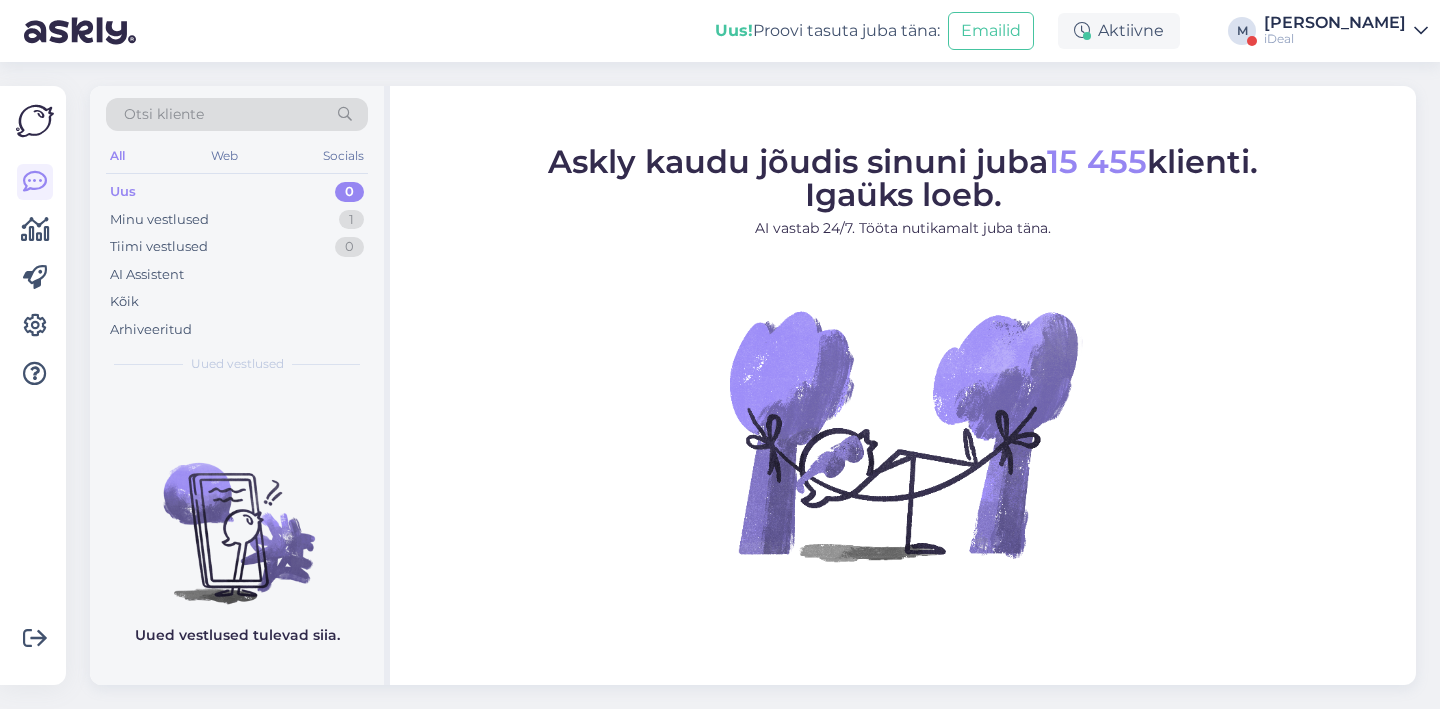 click on "iDeal" at bounding box center [1335, 39] 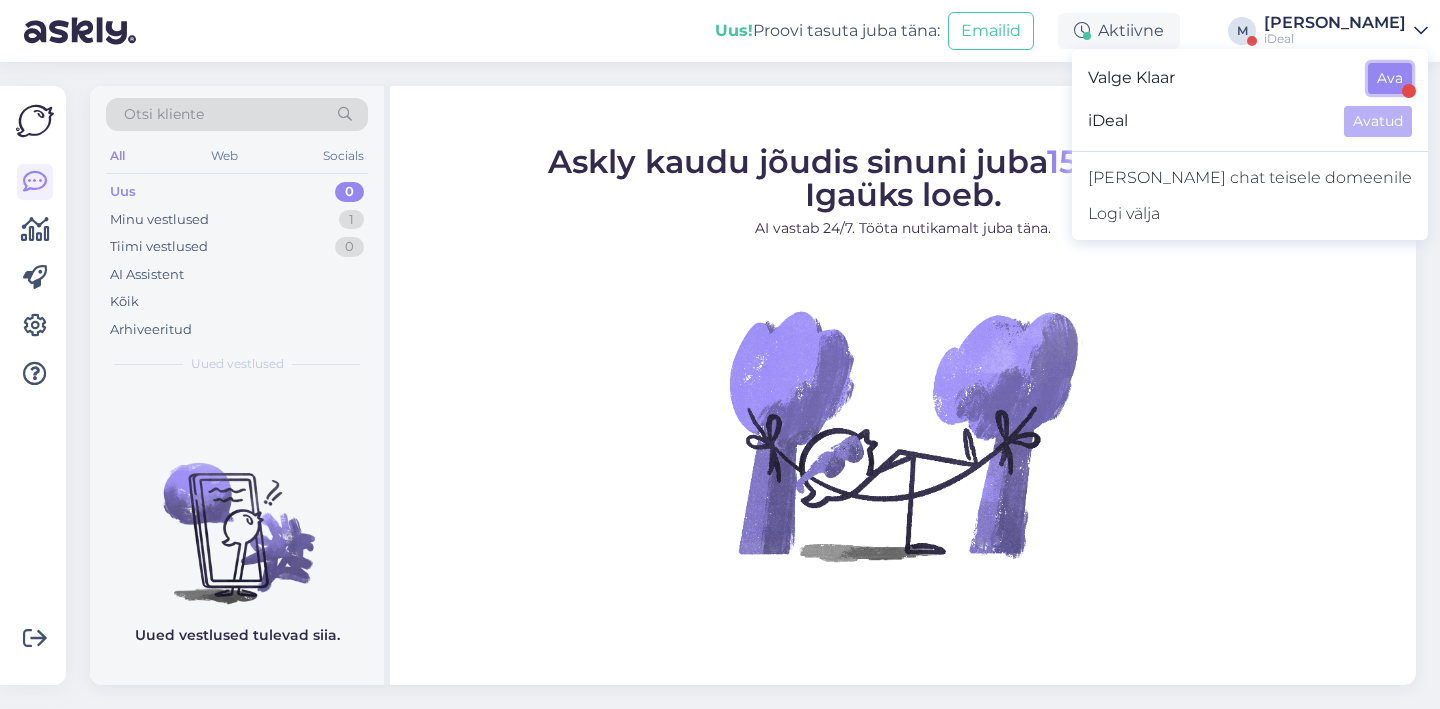 click on "Ava" at bounding box center [1390, 78] 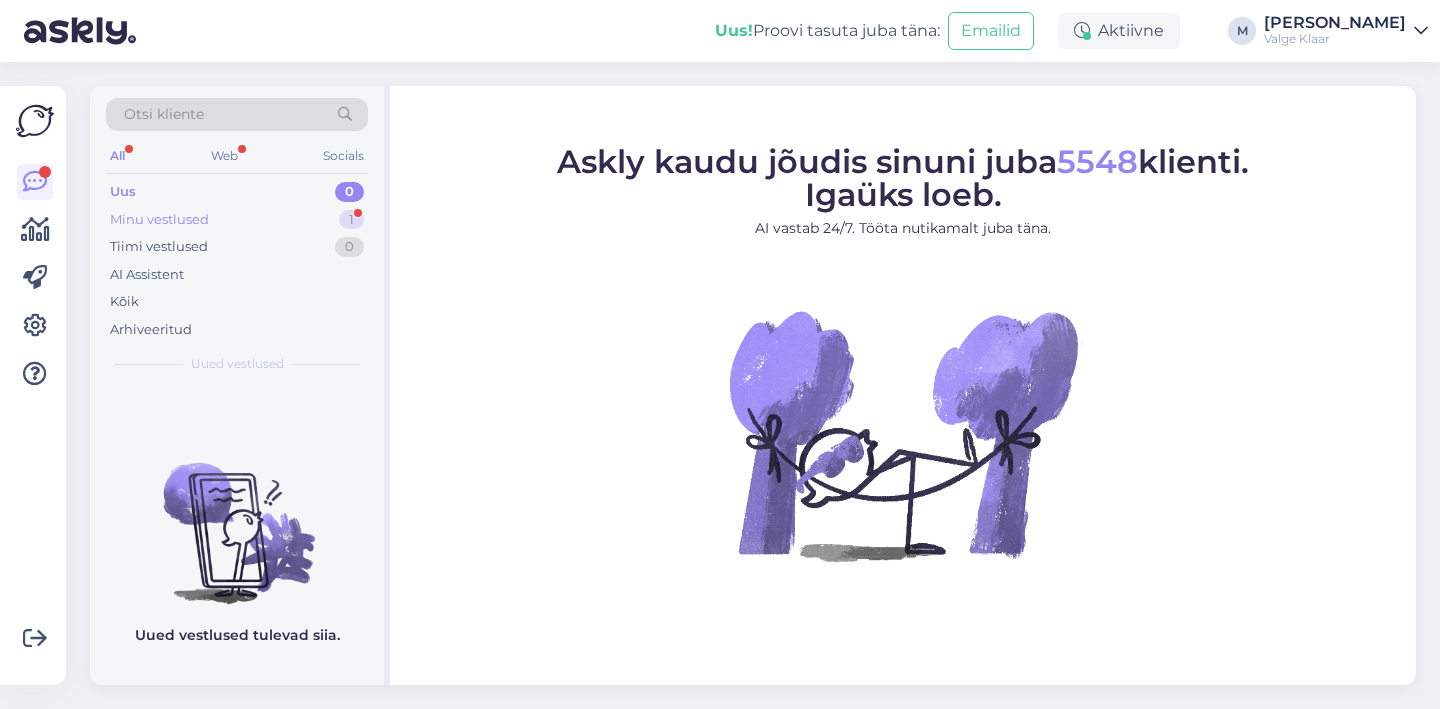 click on "Minu vestlused 1" at bounding box center (237, 220) 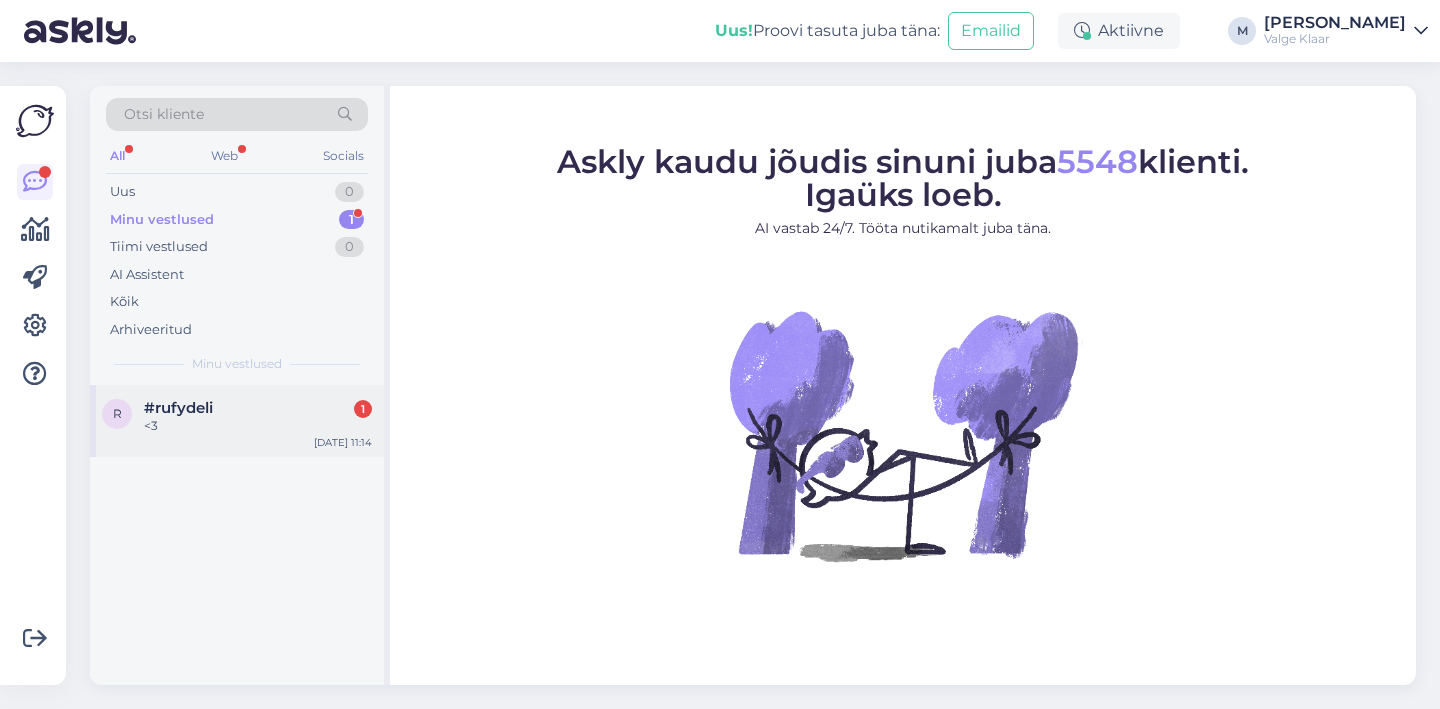 click on "r #rufydeli 1 <[DATE] 11:14" at bounding box center [237, 421] 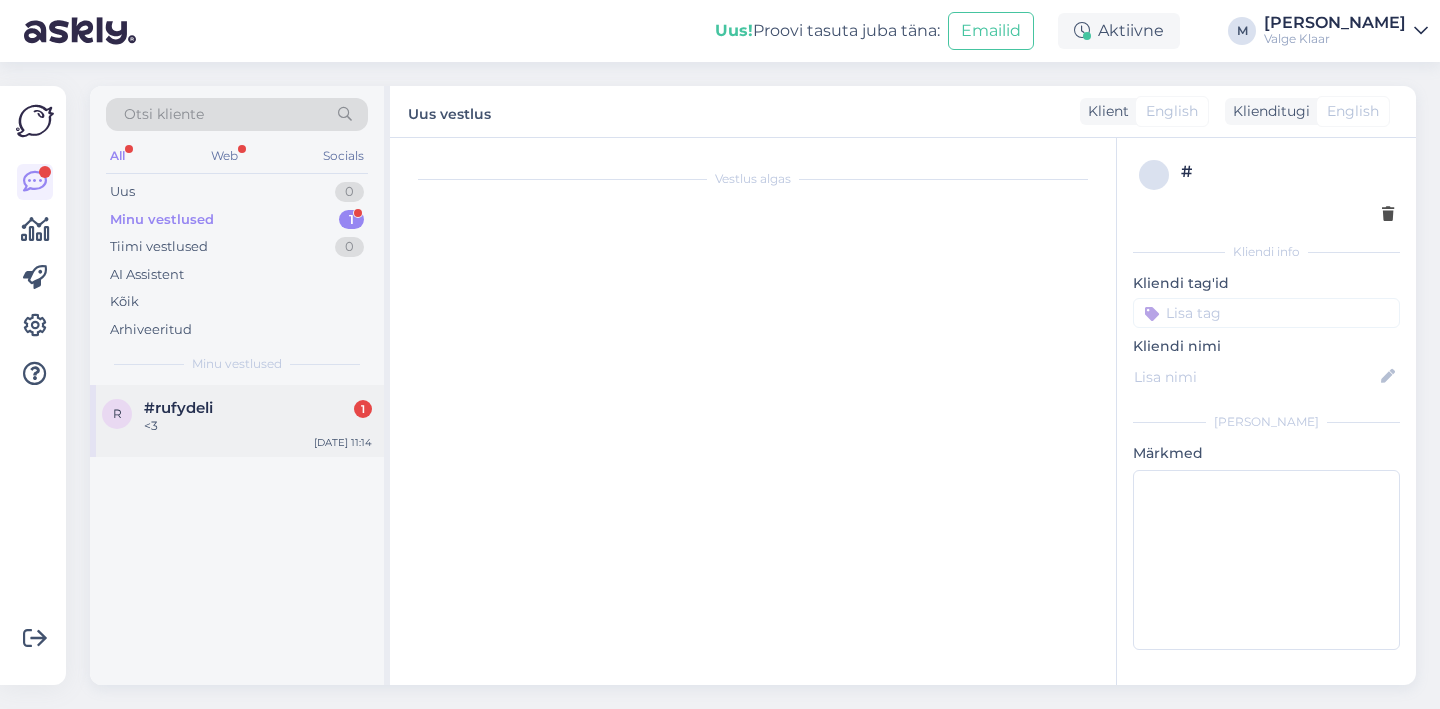 scroll, scrollTop: 13, scrollLeft: 0, axis: vertical 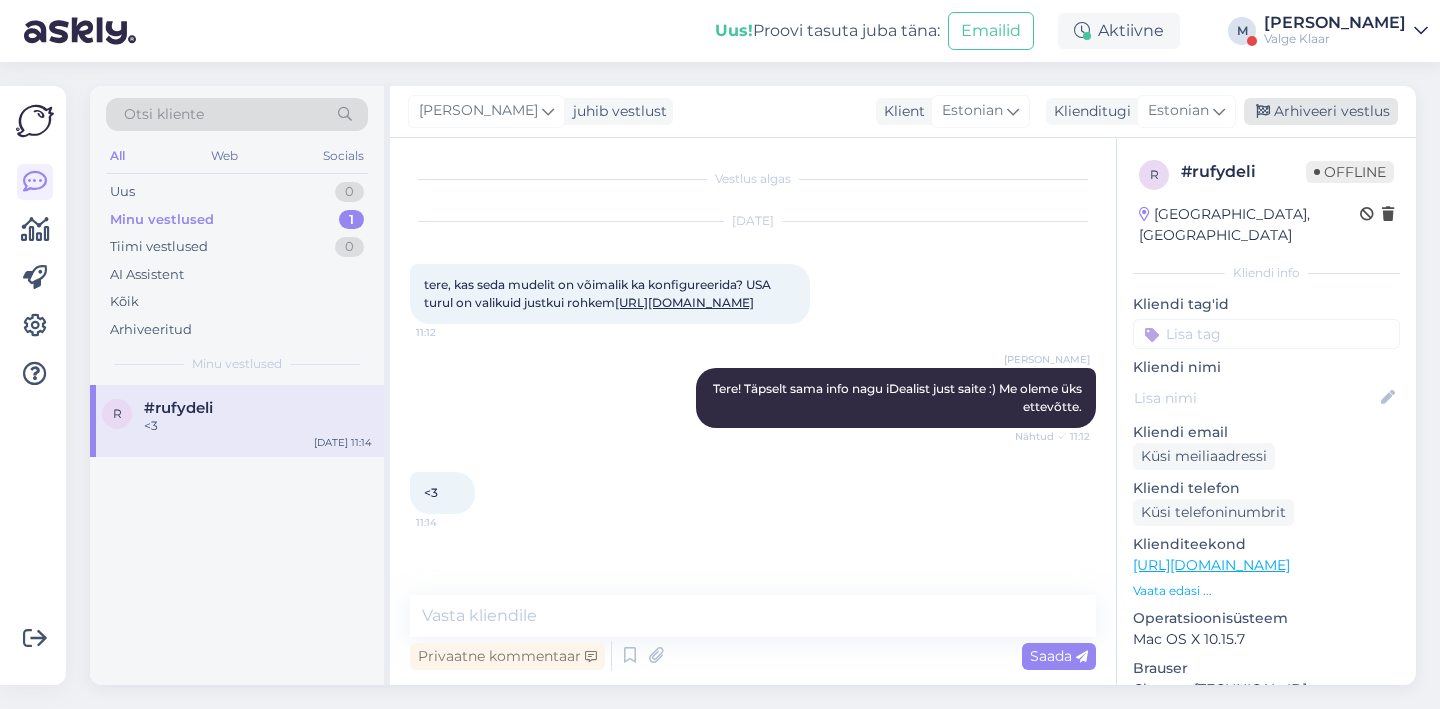 click on "Arhiveeri vestlus" at bounding box center [1321, 111] 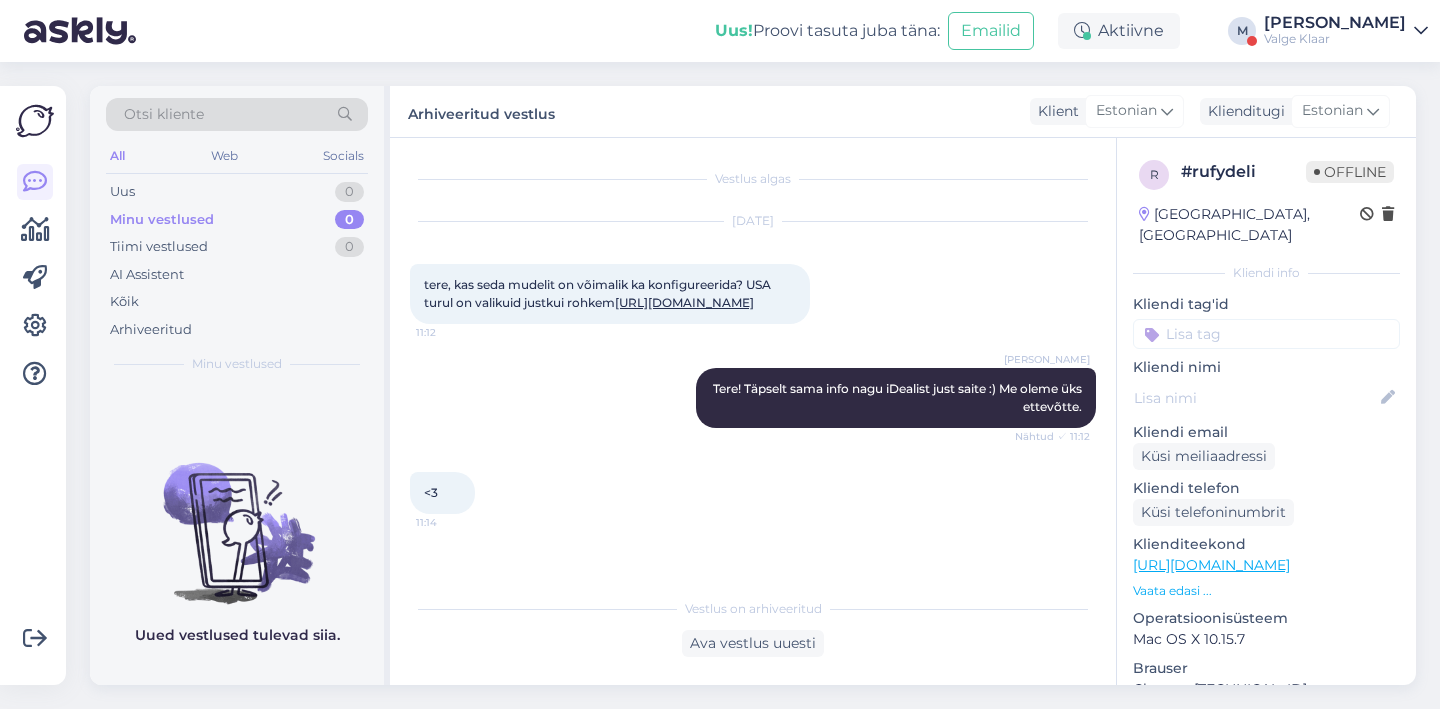click on "Valge Klaar" at bounding box center [1335, 39] 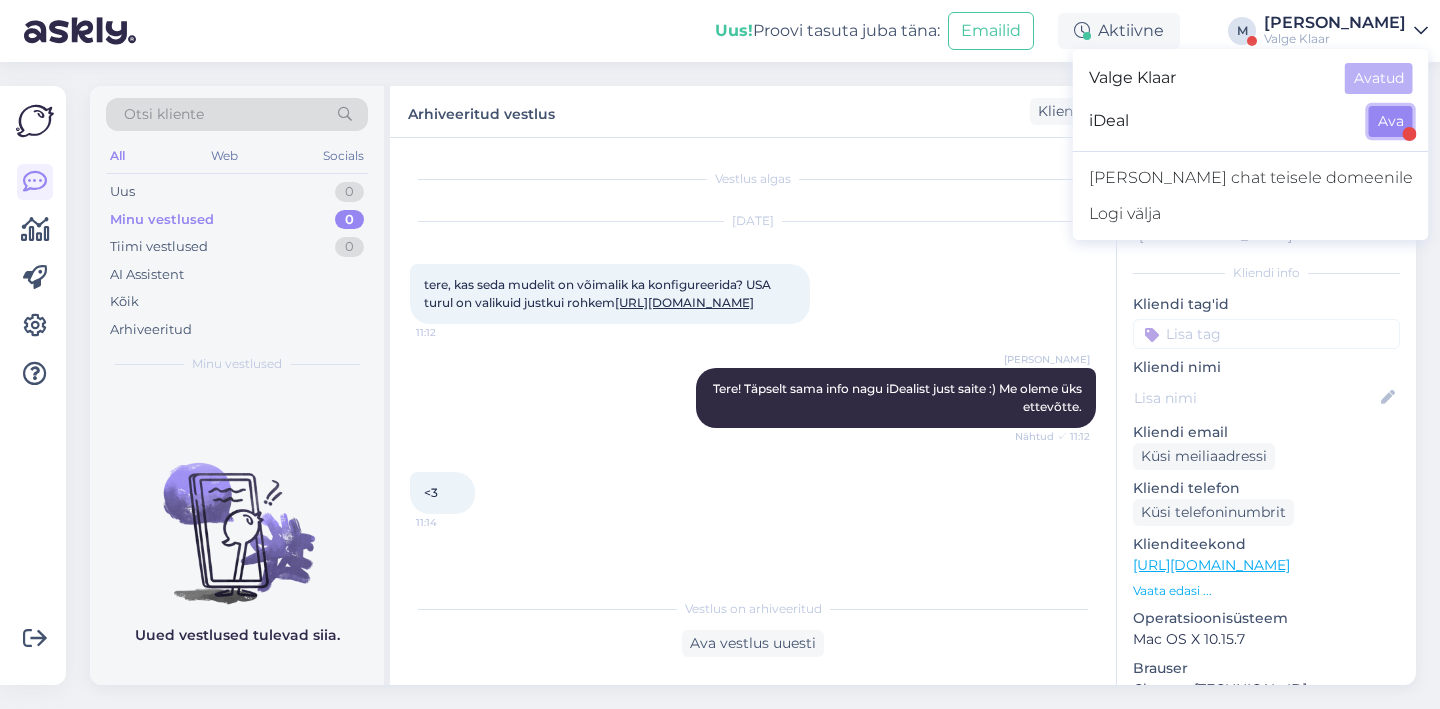 click on "Ava" at bounding box center [1391, 121] 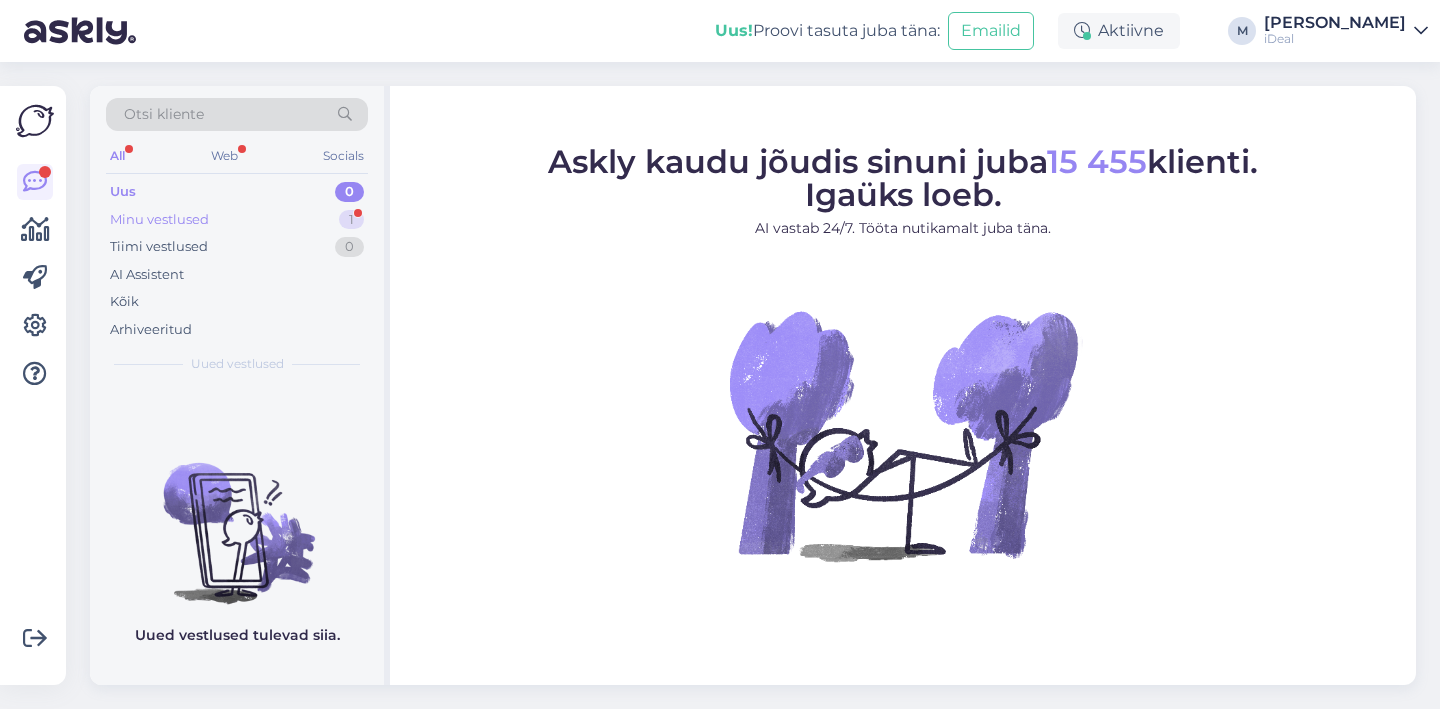 click on "Minu vestlused 1" at bounding box center (237, 220) 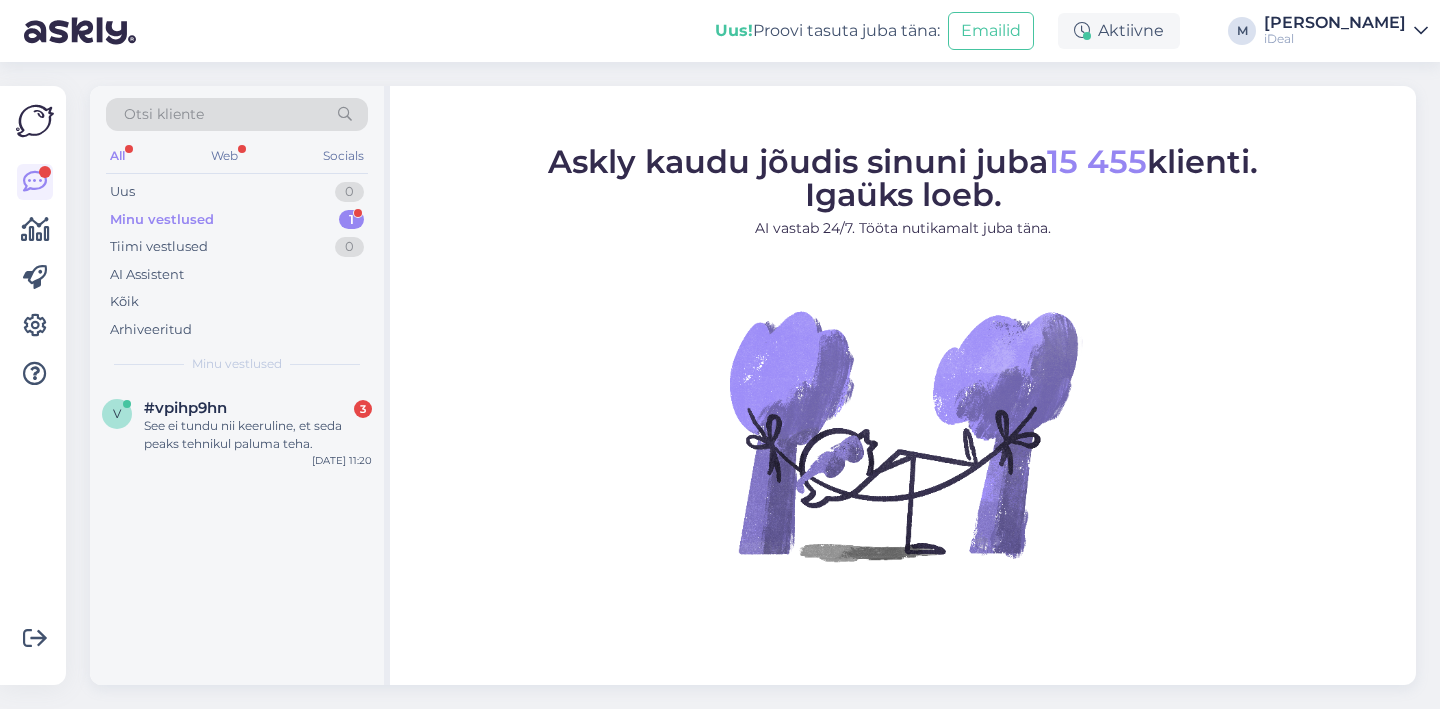 drag, startPoint x: 324, startPoint y: 347, endPoint x: 322, endPoint y: 382, distance: 35.057095 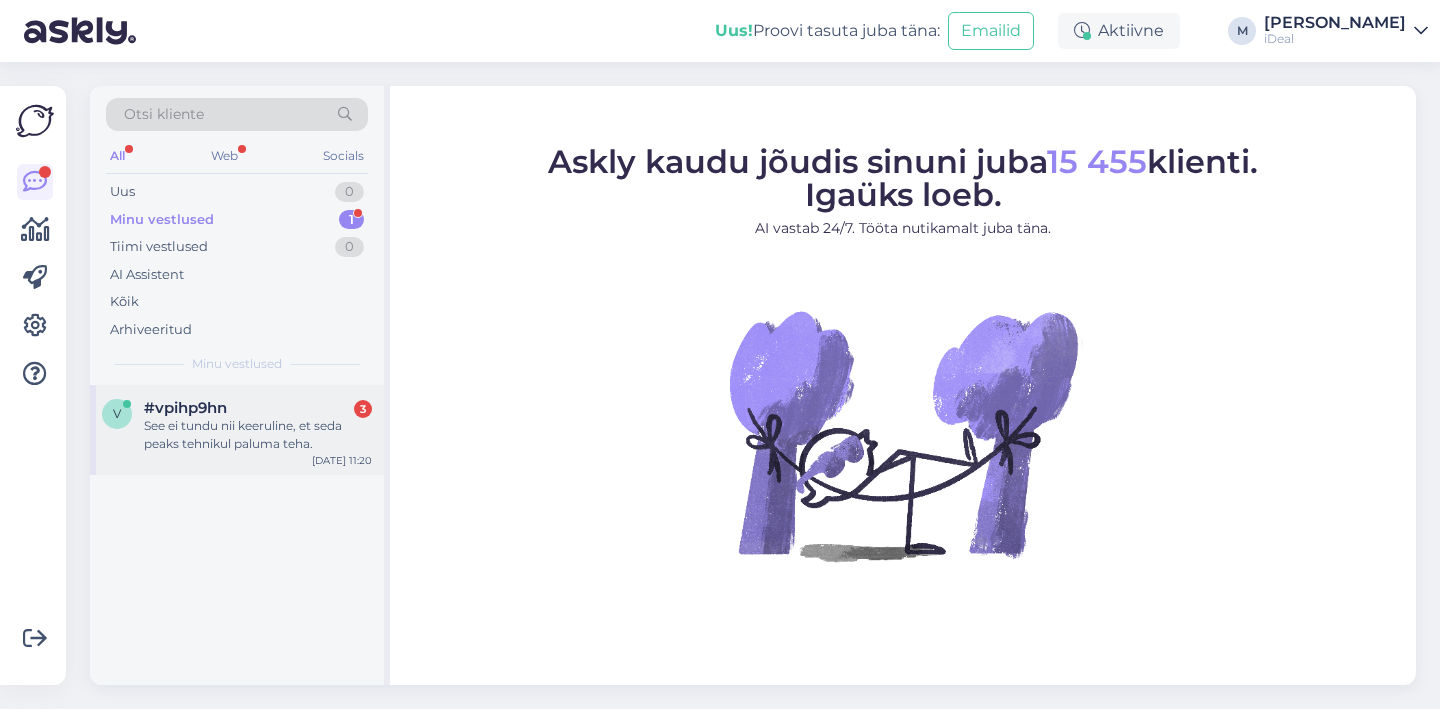 click on "#vpihp9hn 3" at bounding box center [258, 408] 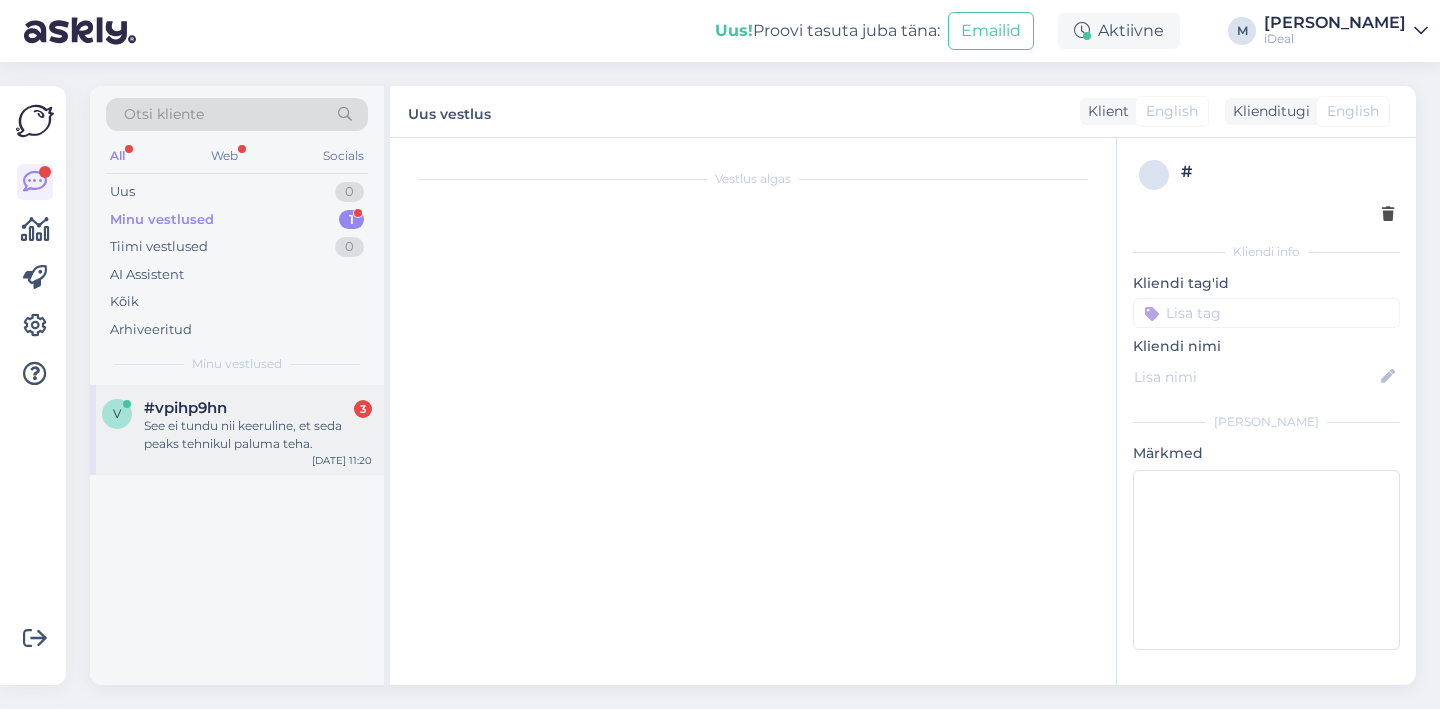 scroll, scrollTop: 271, scrollLeft: 0, axis: vertical 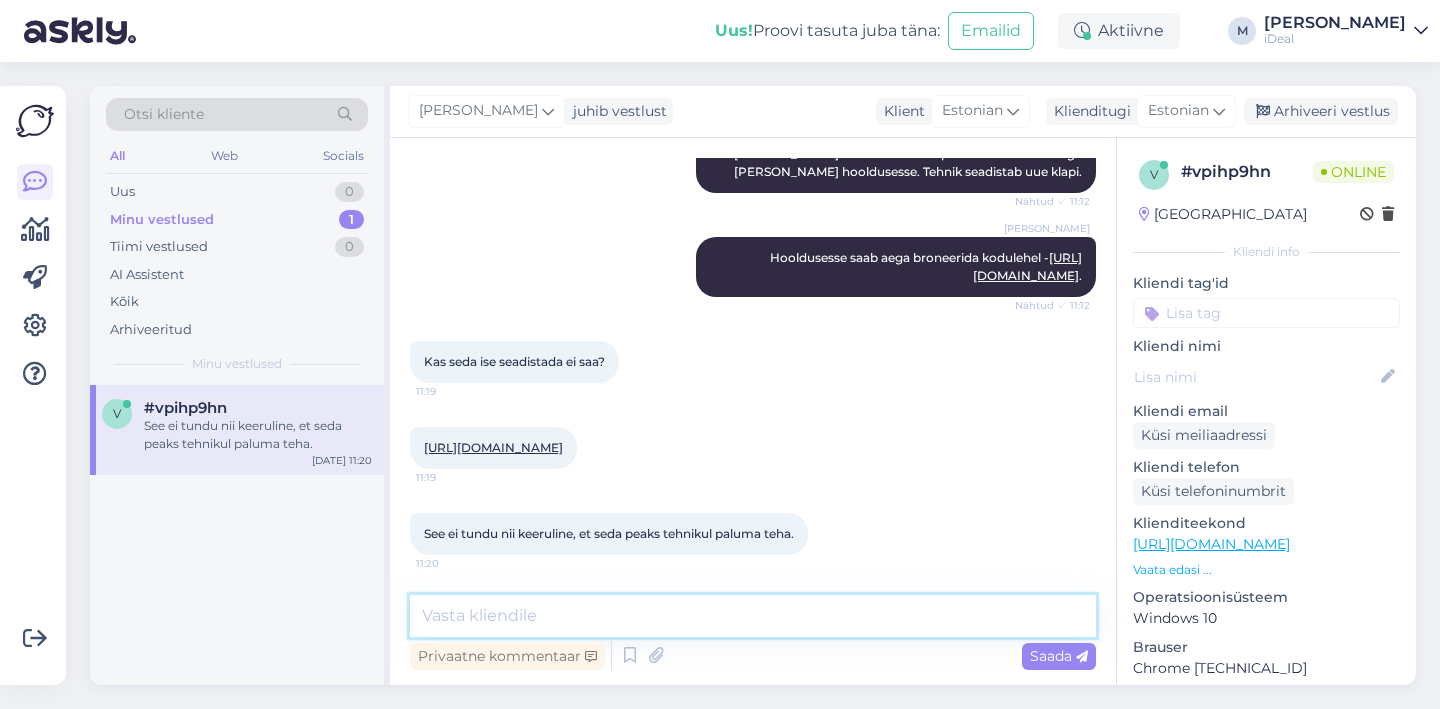 click at bounding box center [753, 616] 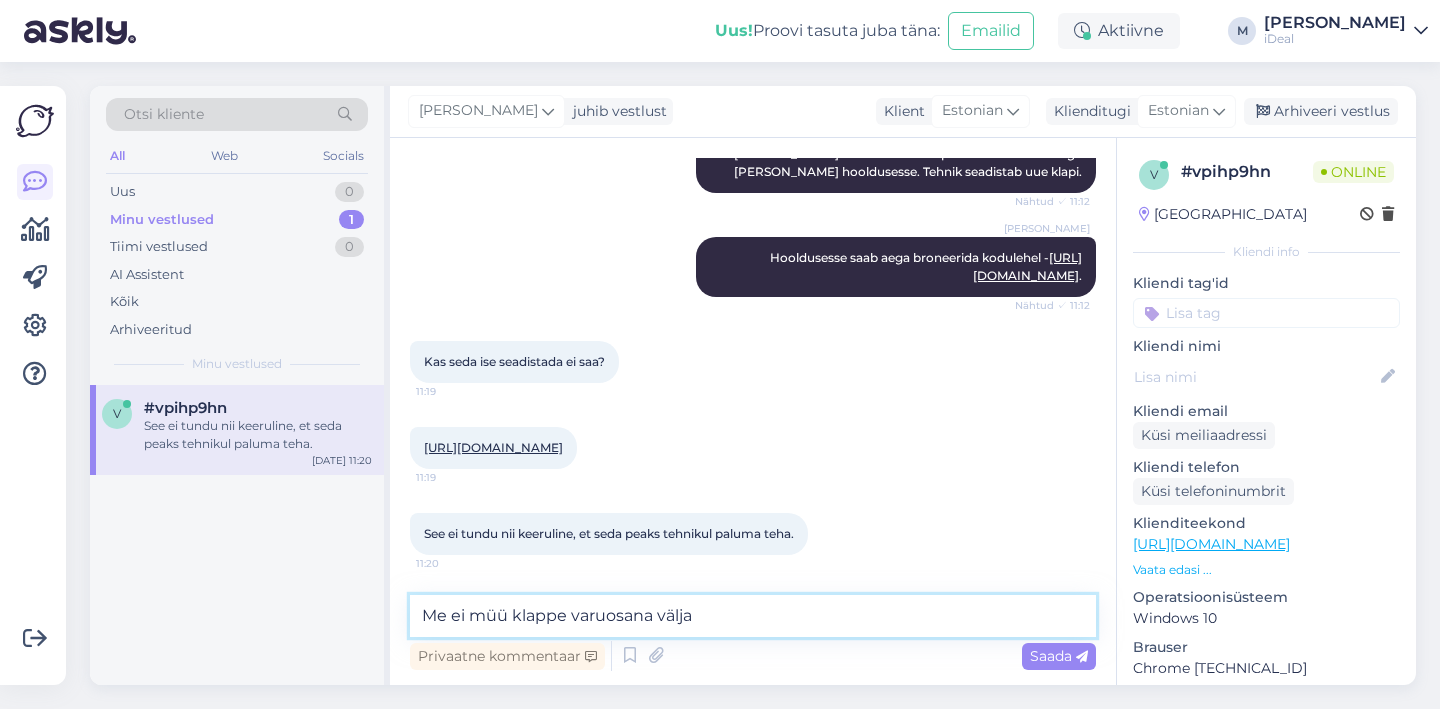 type on "Me ei müü klappe varuosana välja." 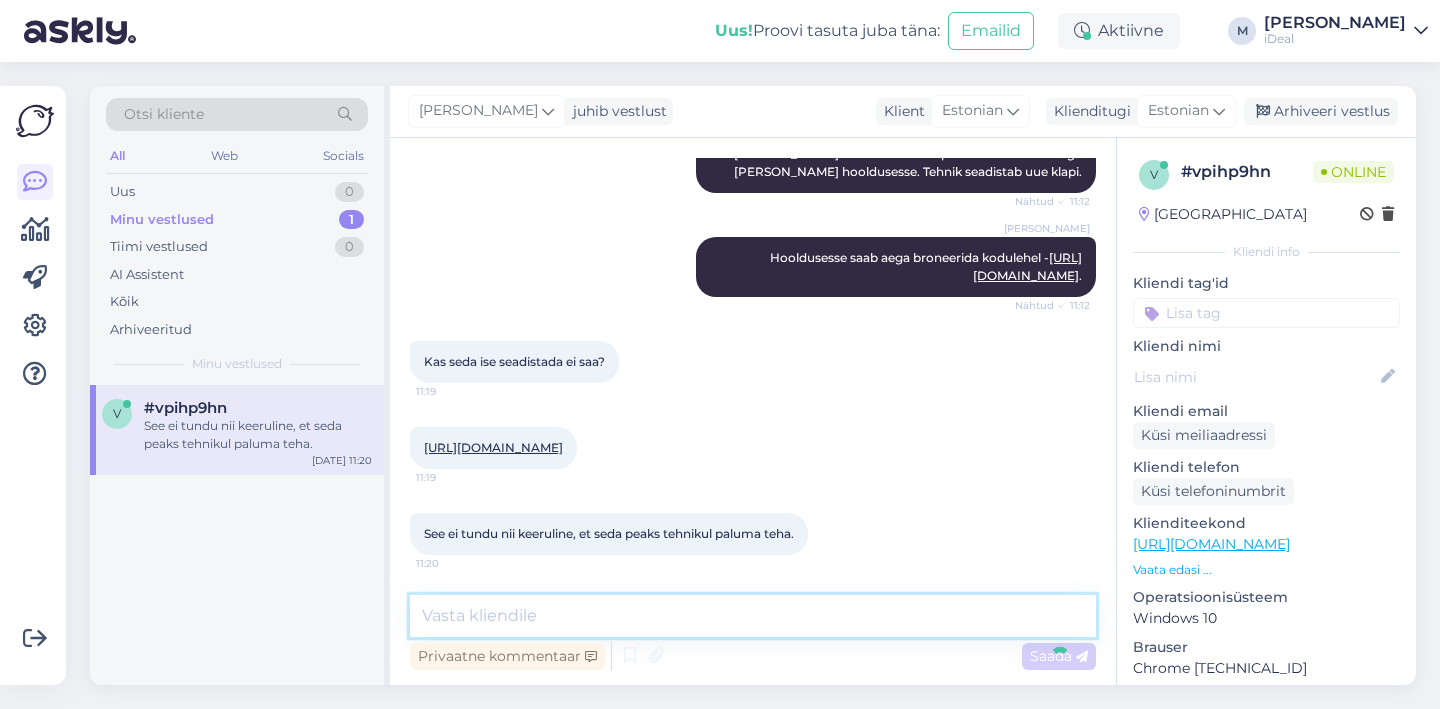 scroll, scrollTop: 357, scrollLeft: 0, axis: vertical 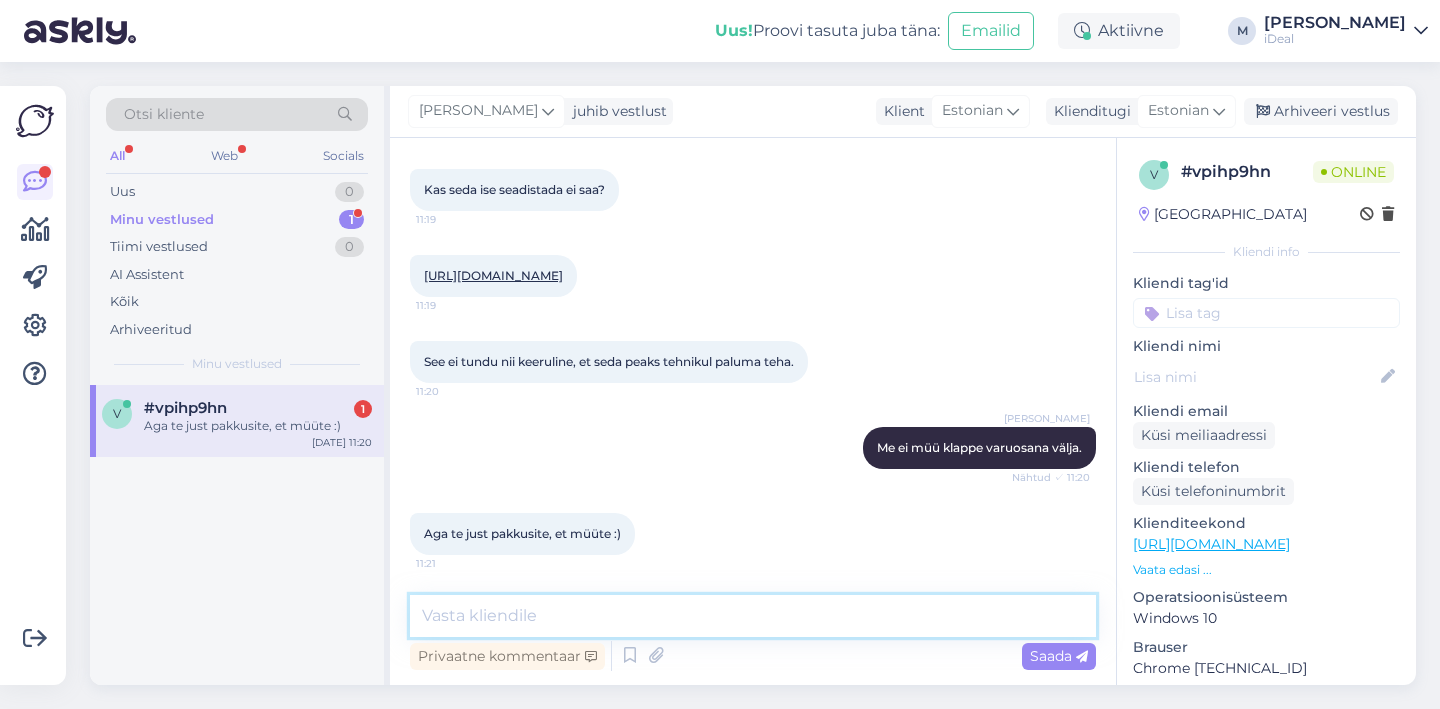 click at bounding box center [753, 616] 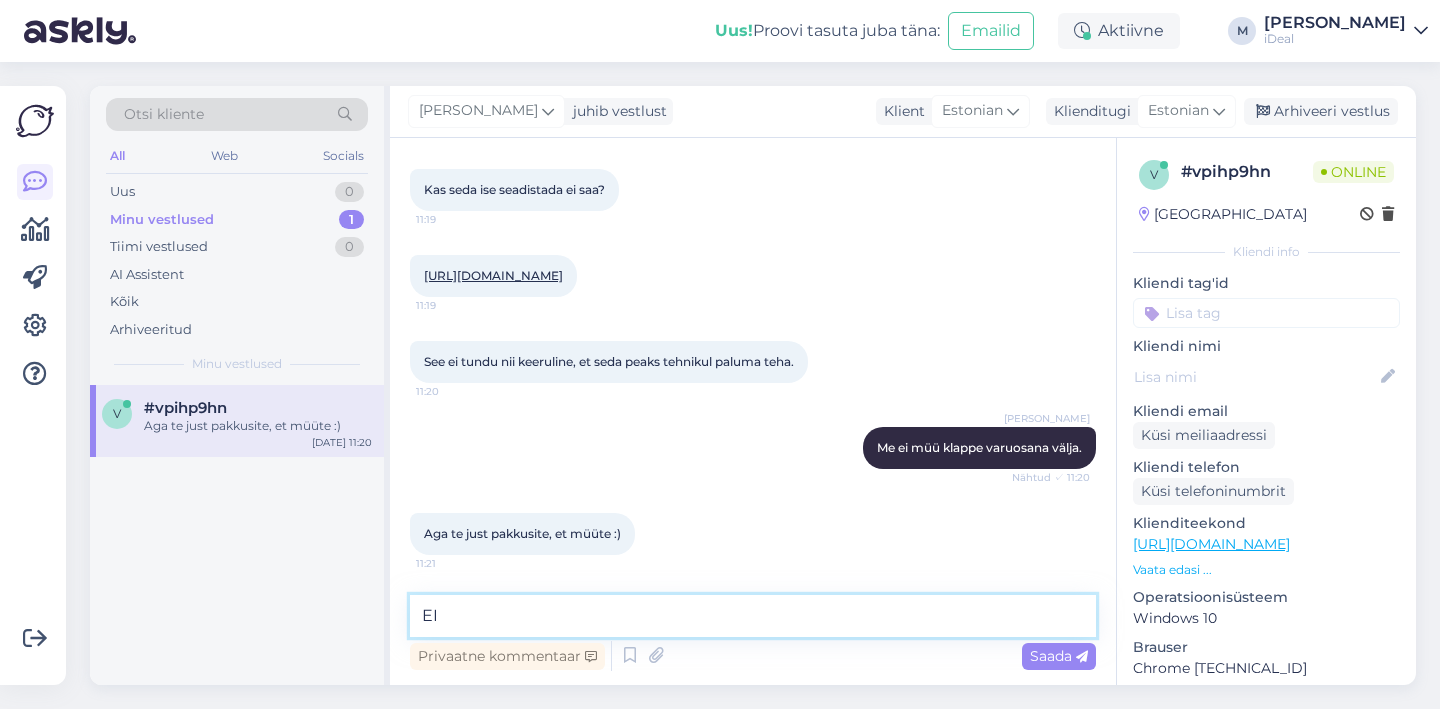 type on "E" 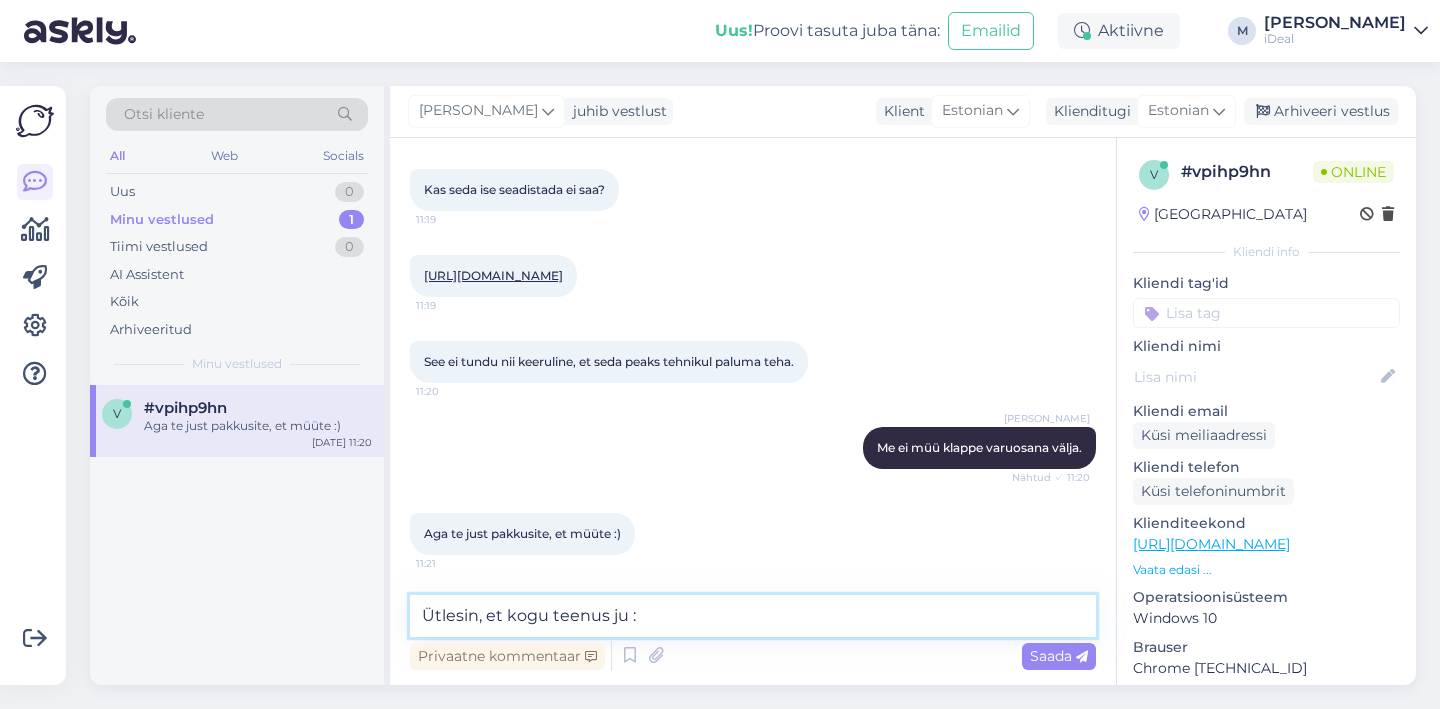 type on "Ütlesin, et kogu teenus ju :)" 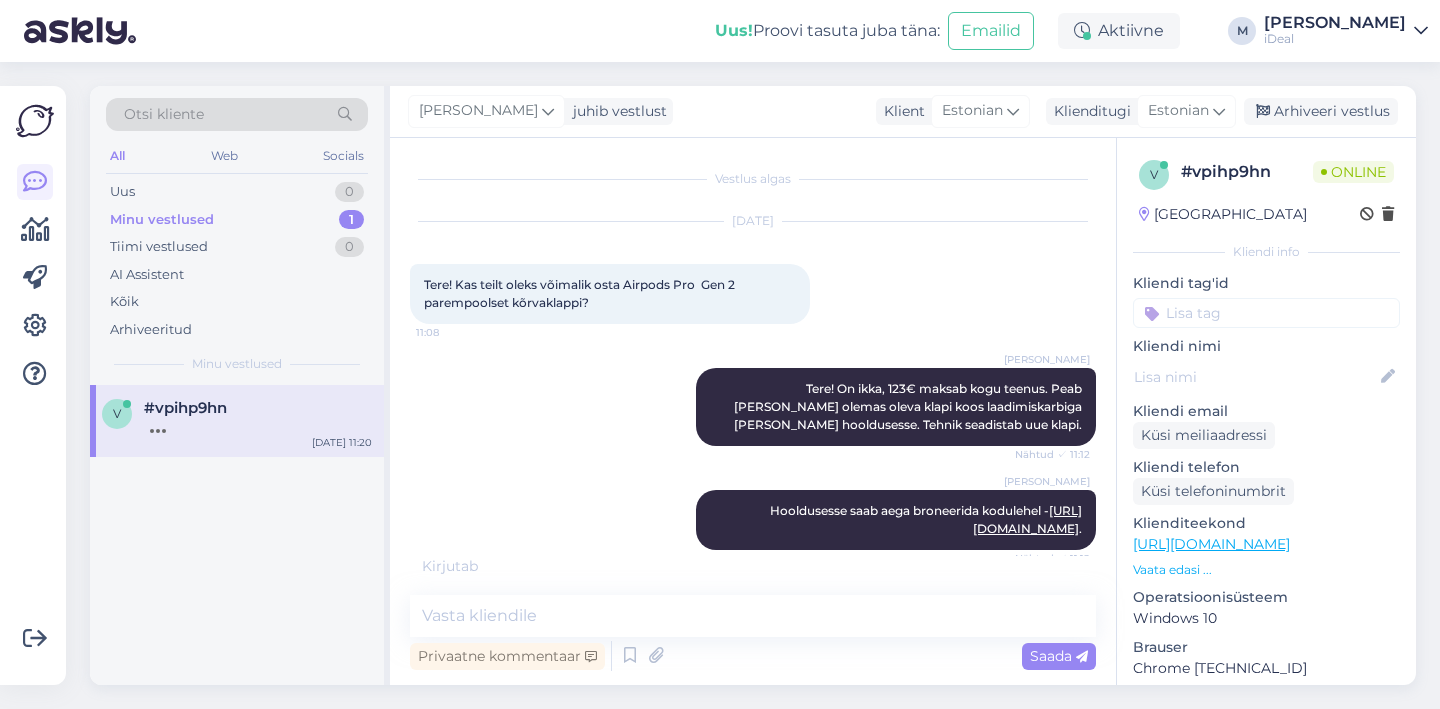 scroll, scrollTop: 550, scrollLeft: 0, axis: vertical 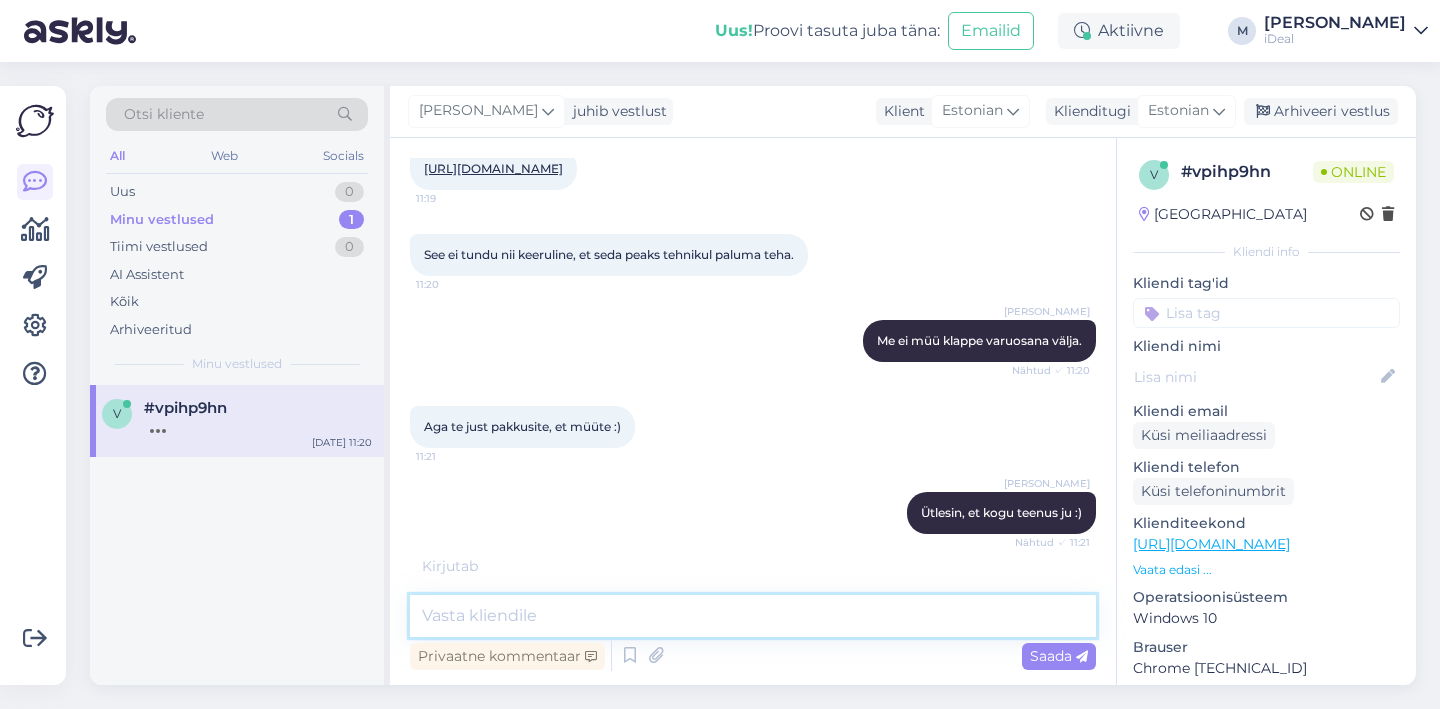 click at bounding box center [753, 616] 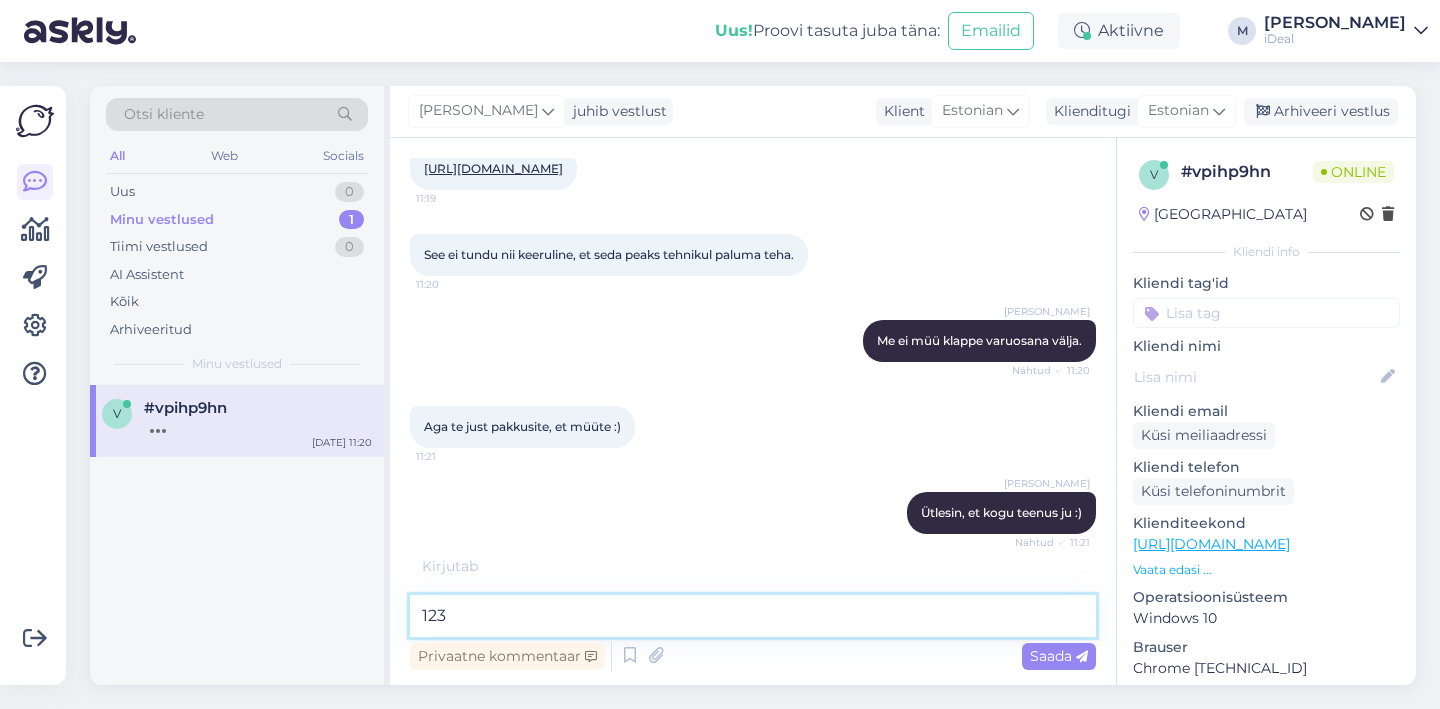 type on "123€" 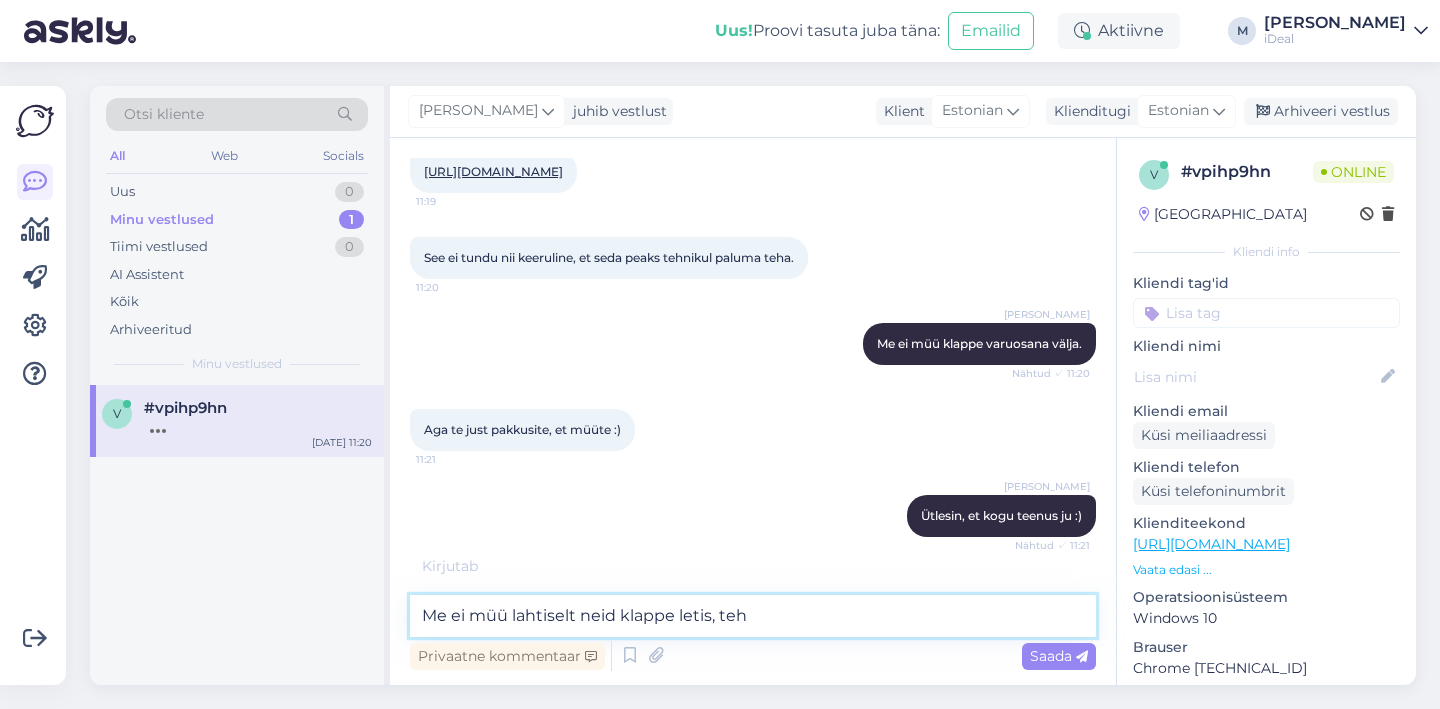 scroll, scrollTop: 550, scrollLeft: 0, axis: vertical 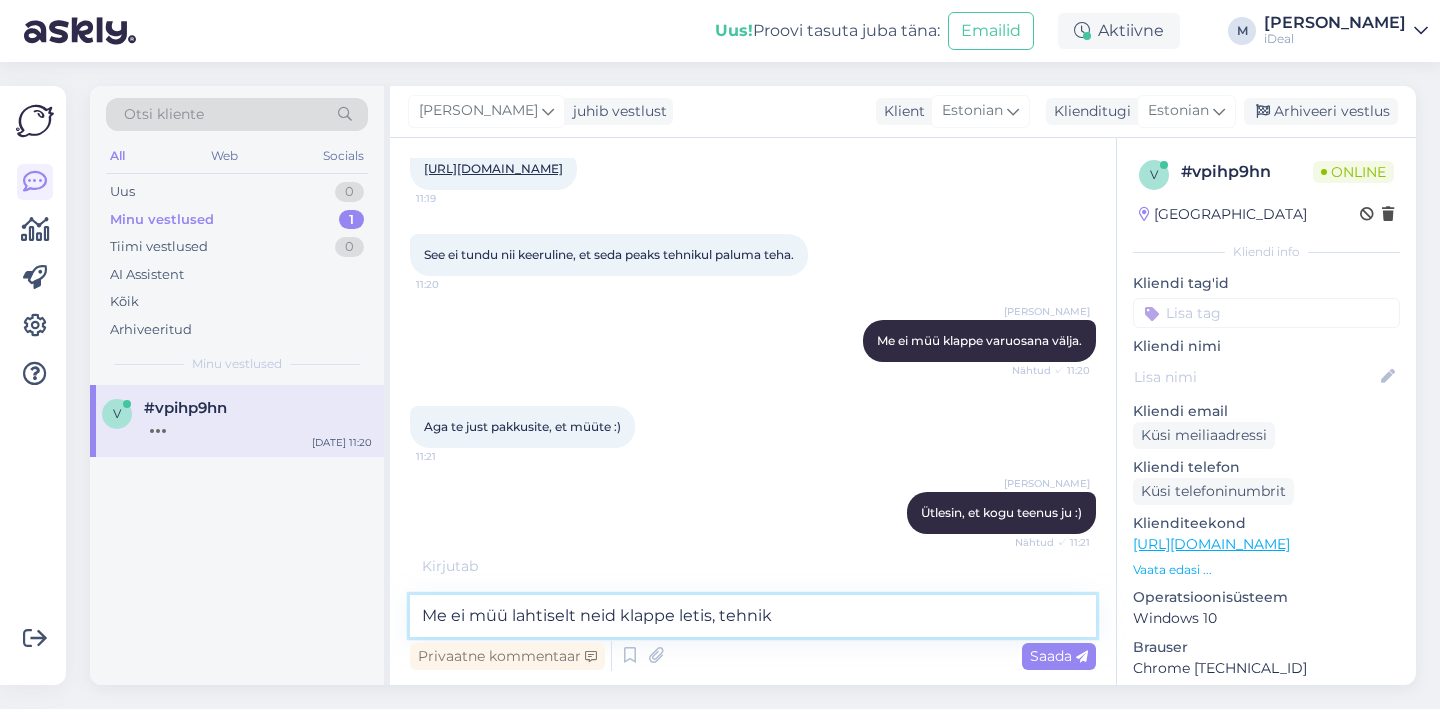 type on "Me ei müü lahtiselt neid klappe letis, tehnik" 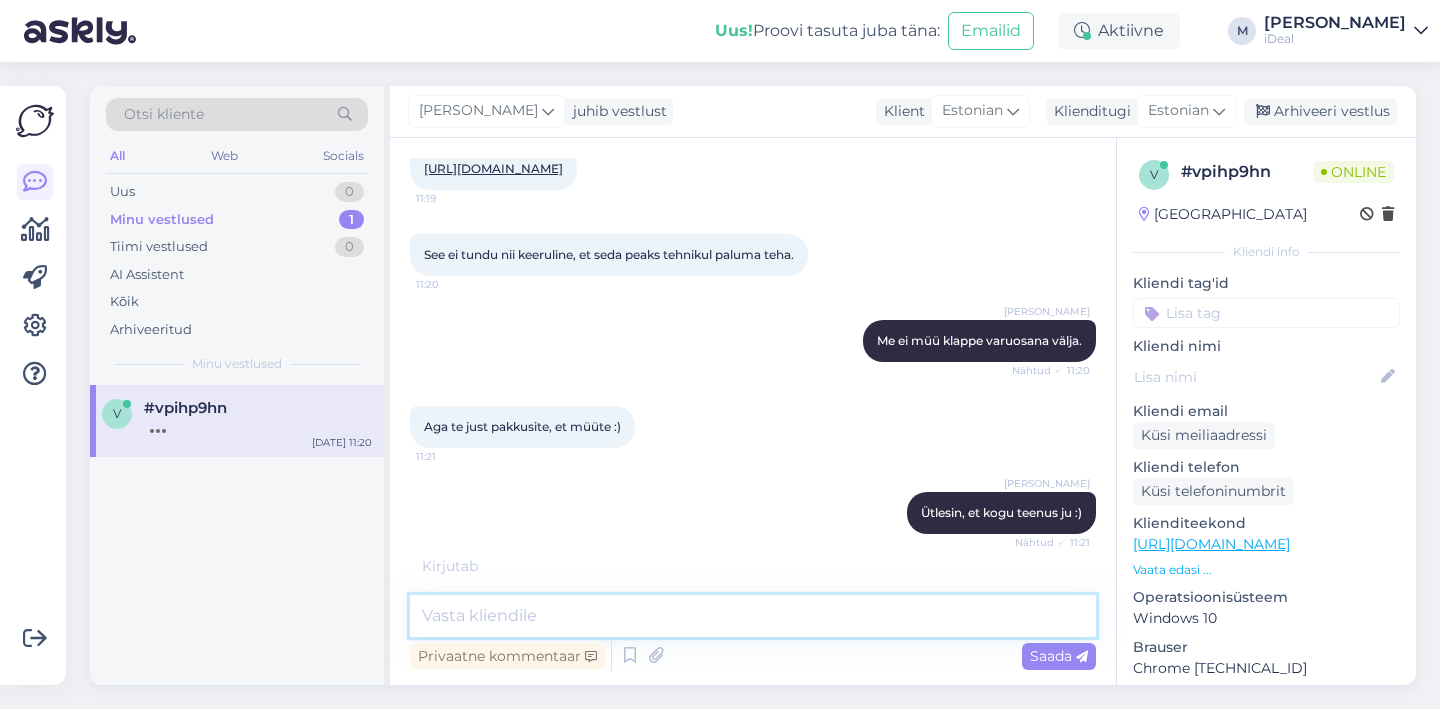 type on "A" 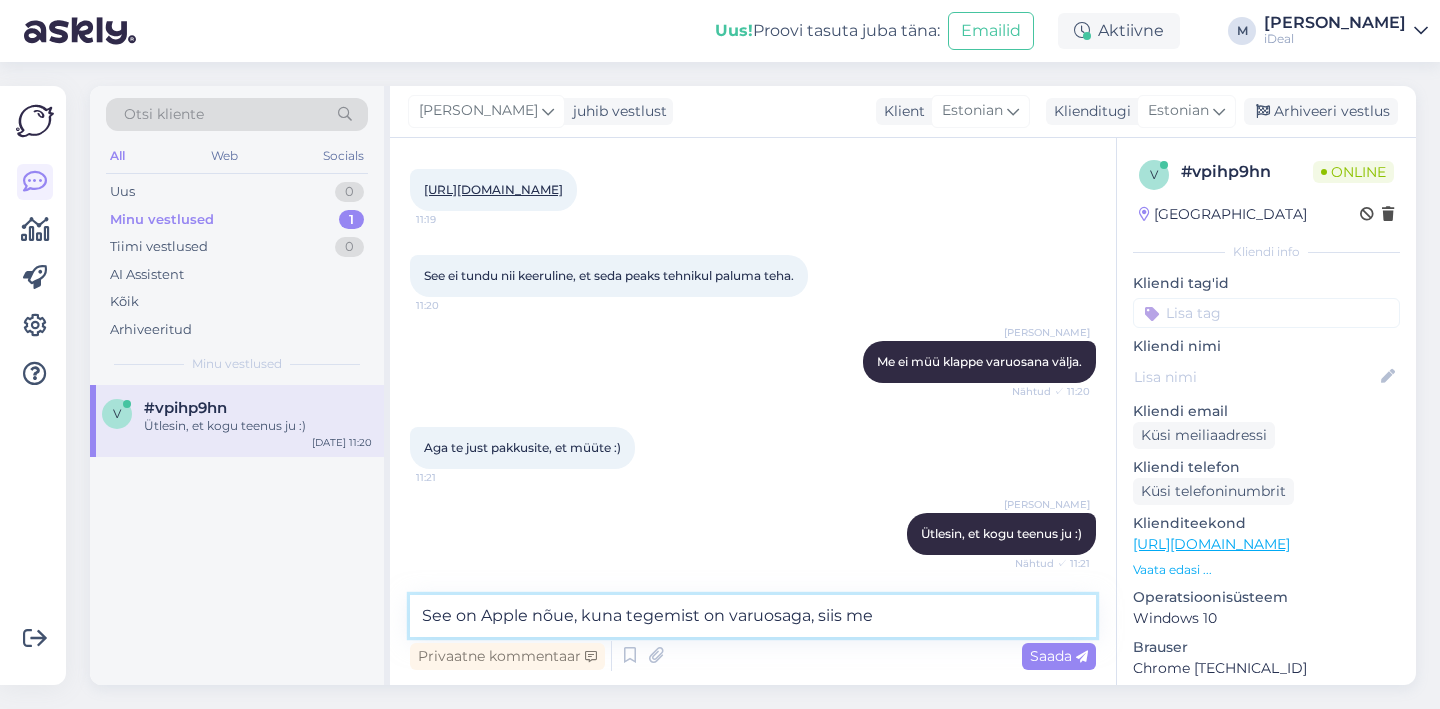 scroll, scrollTop: 550, scrollLeft: 0, axis: vertical 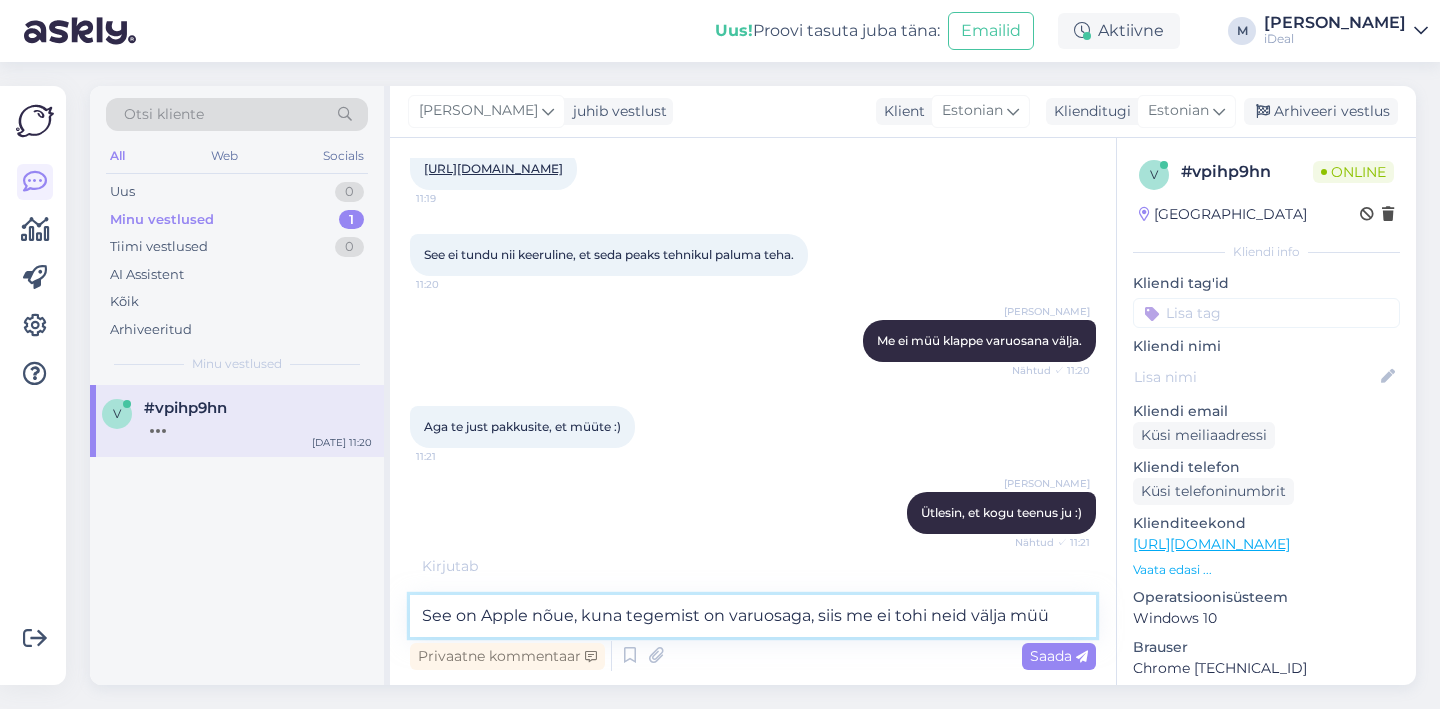 type on "See on Apple nõue, kuna tegemist on varuosaga, siis me ei tohi neid välja müüa" 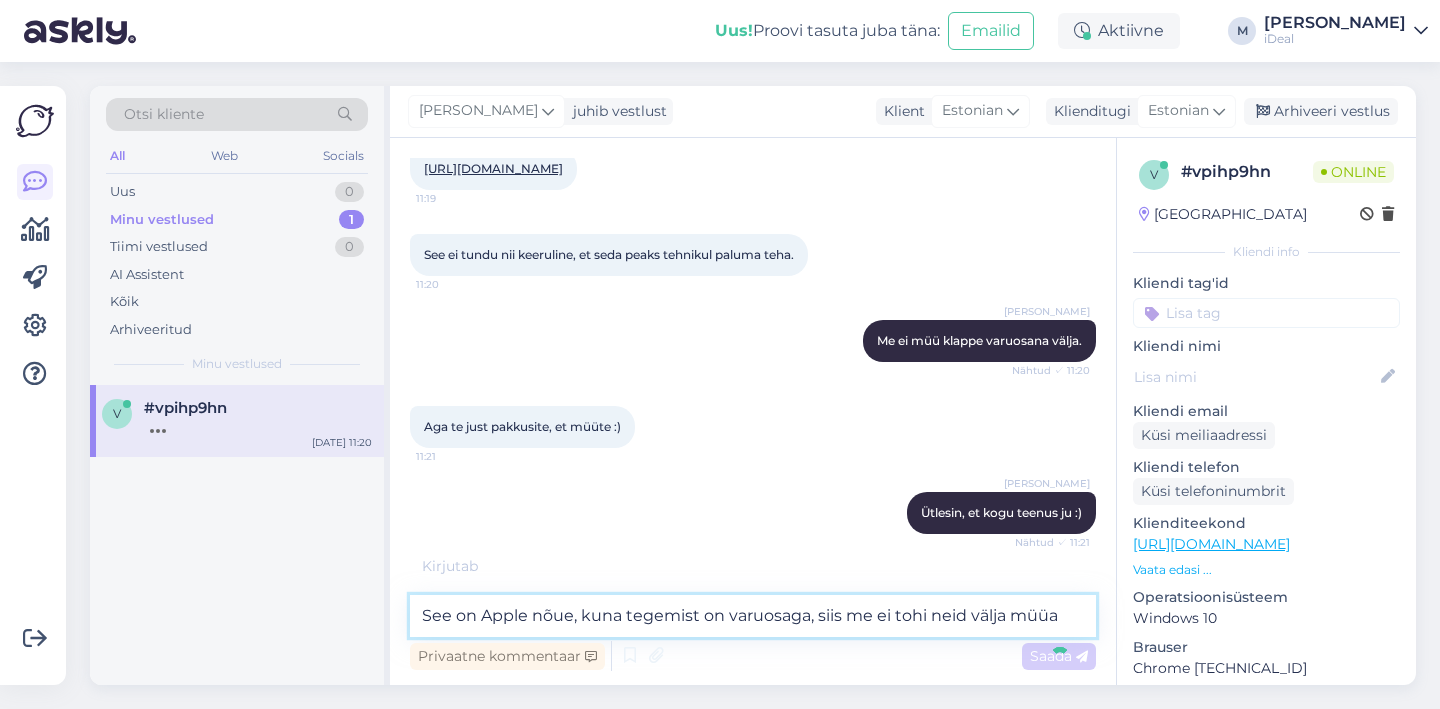 type 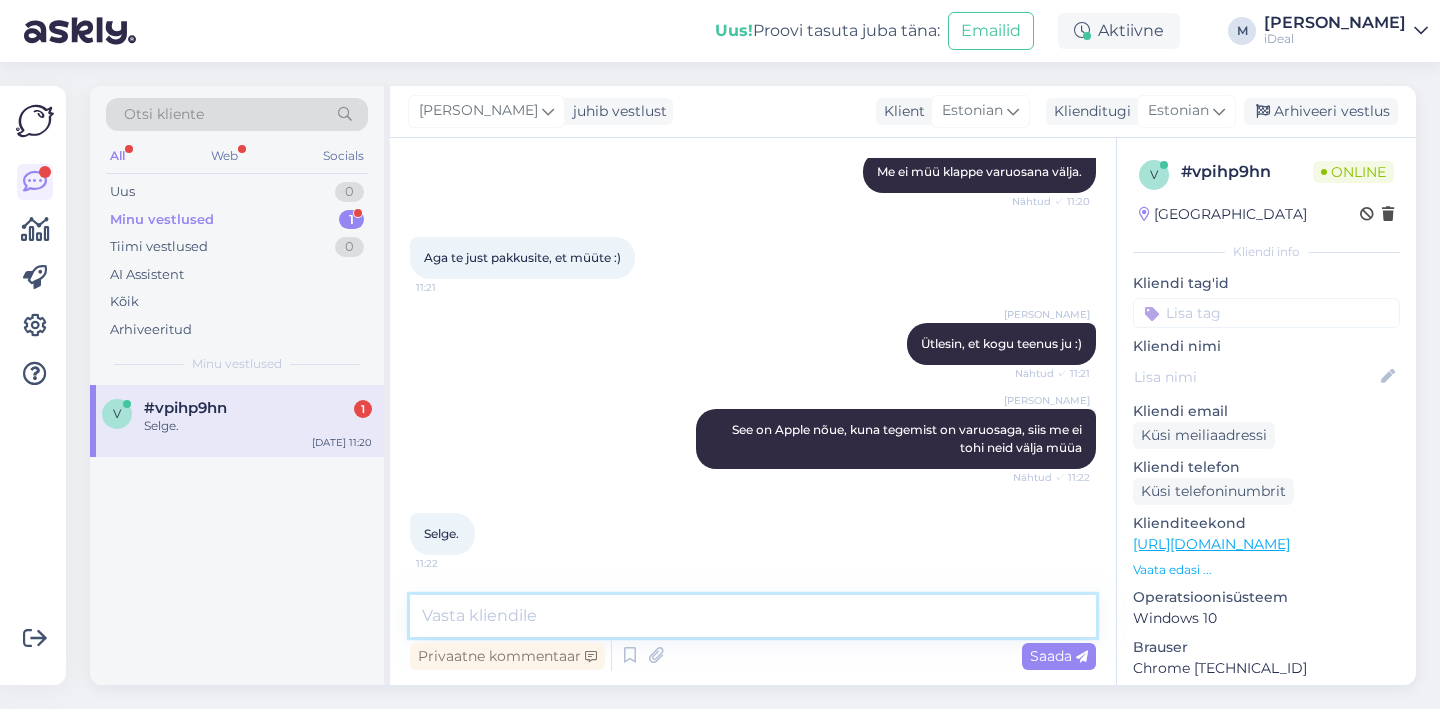 scroll, scrollTop: 719, scrollLeft: 0, axis: vertical 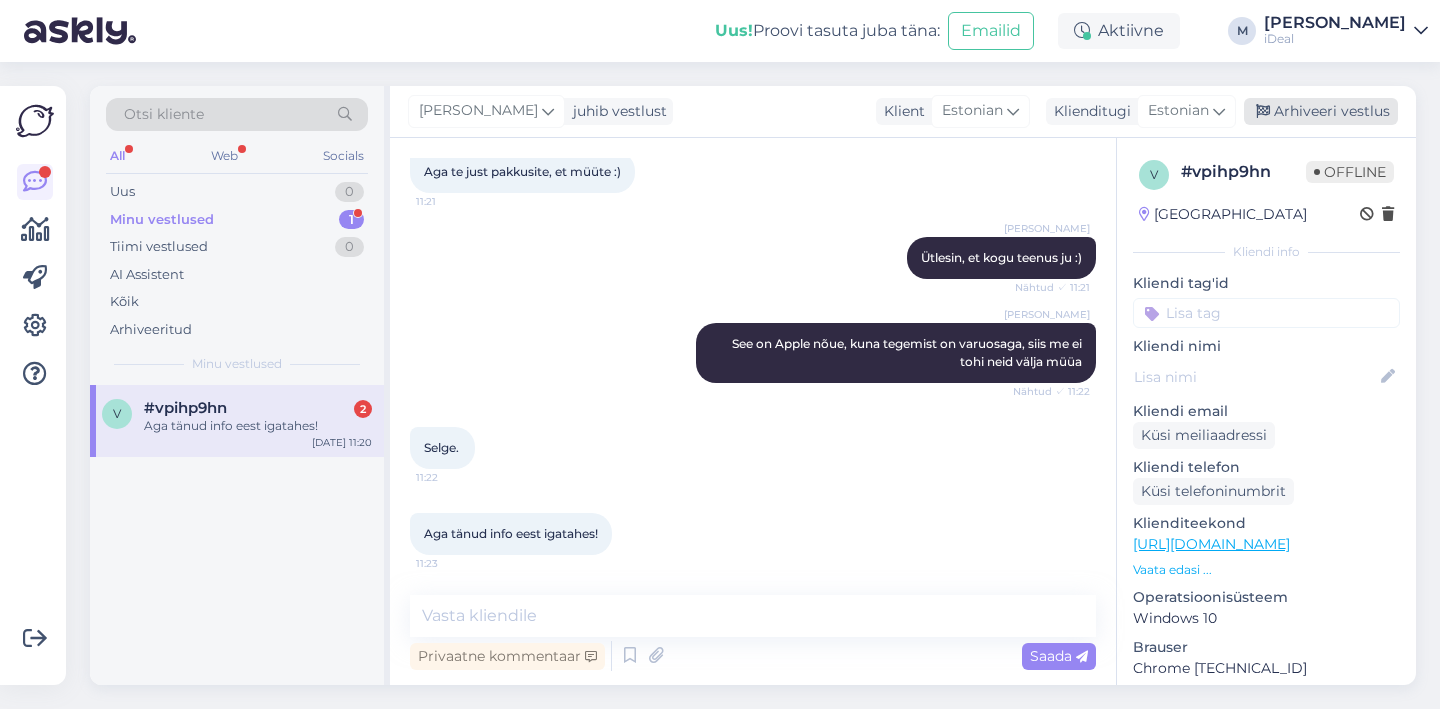 click on "Arhiveeri vestlus" at bounding box center (1321, 111) 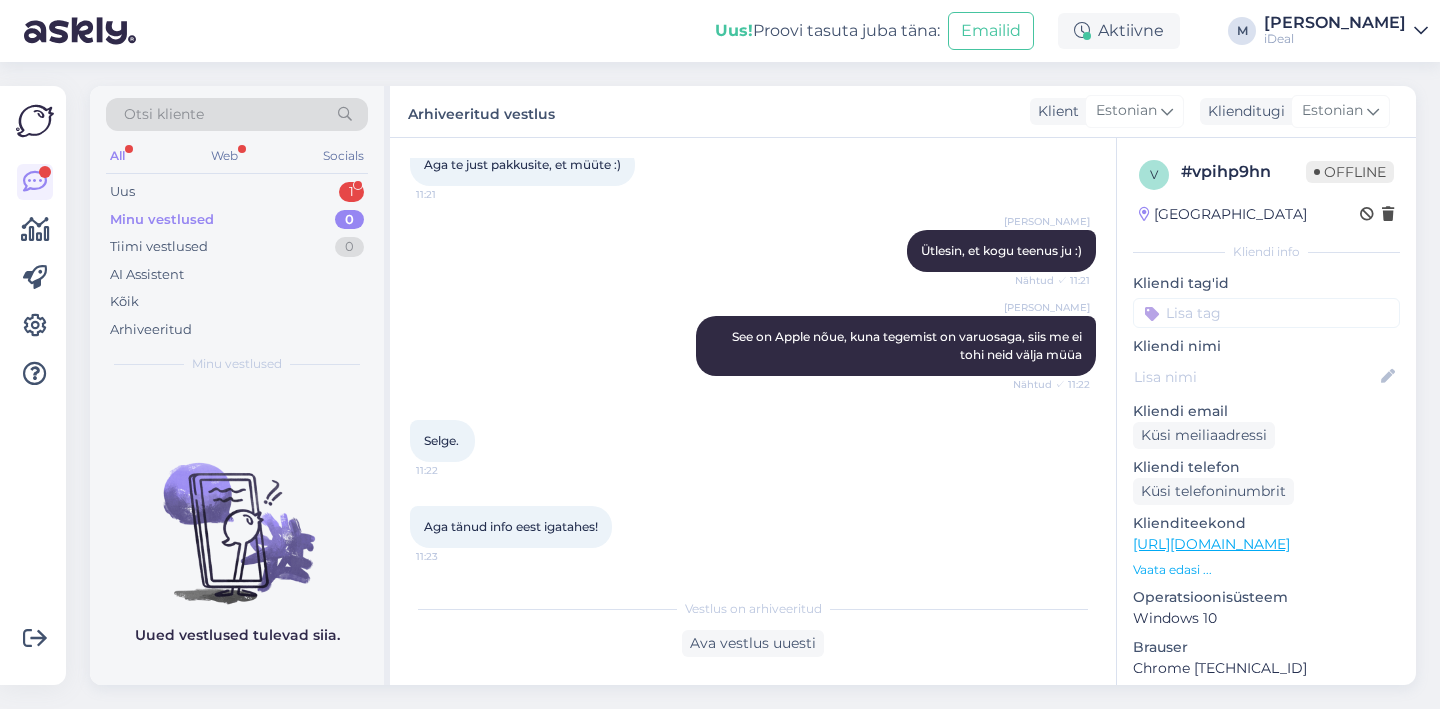click on "Otsi kliente All Web Socials Uus 1 Minu vestlused 0 Tiimi vestlused 0 AI Assistent Kõik Arhiveeritud Minu vestlused" at bounding box center (237, 235) 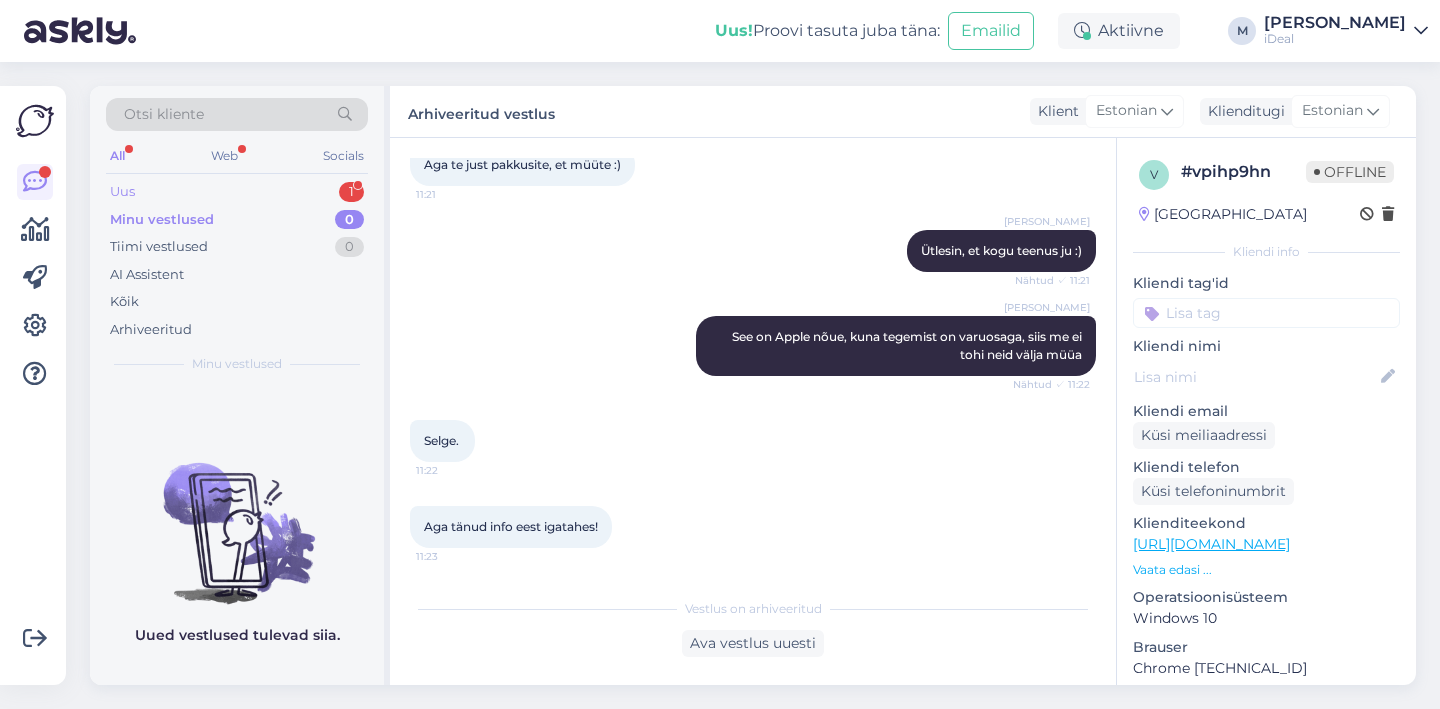 click on "Uus 1" at bounding box center (237, 192) 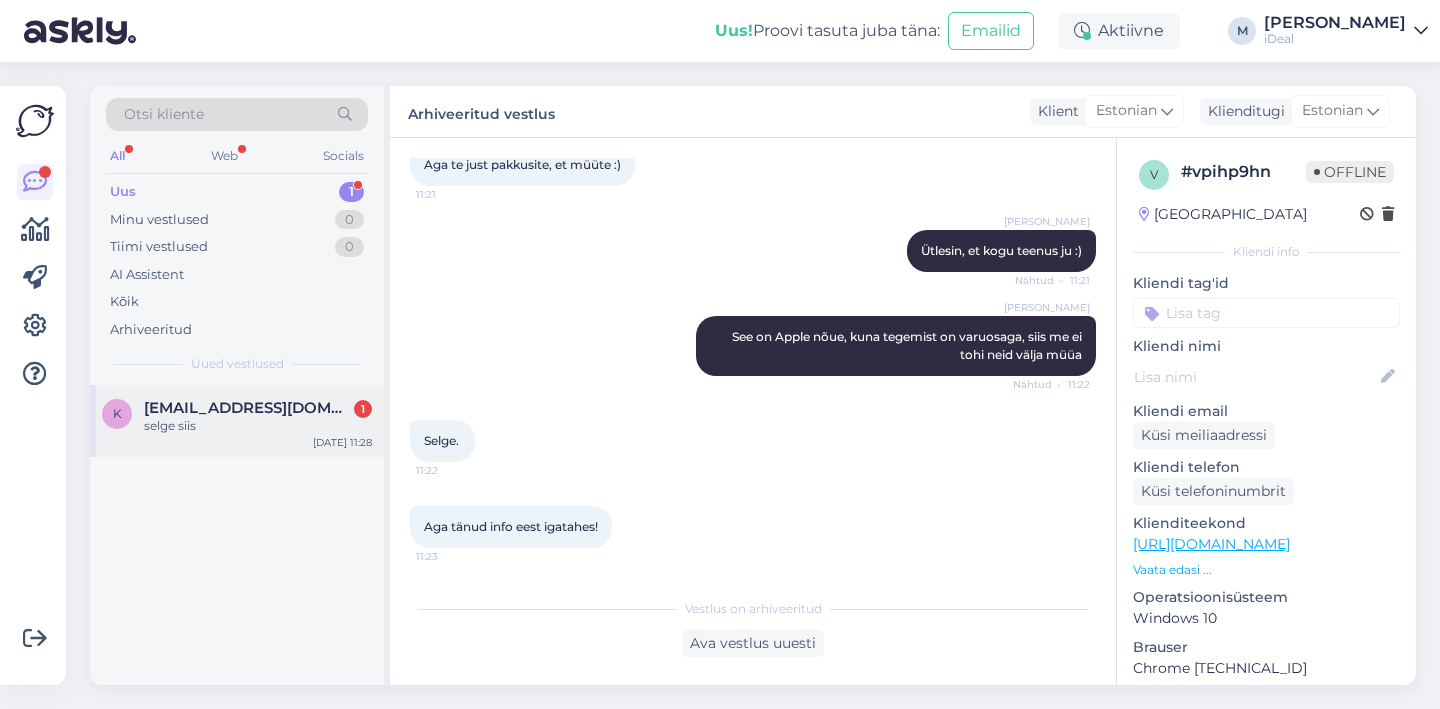 click on "selge siis" at bounding box center (258, 426) 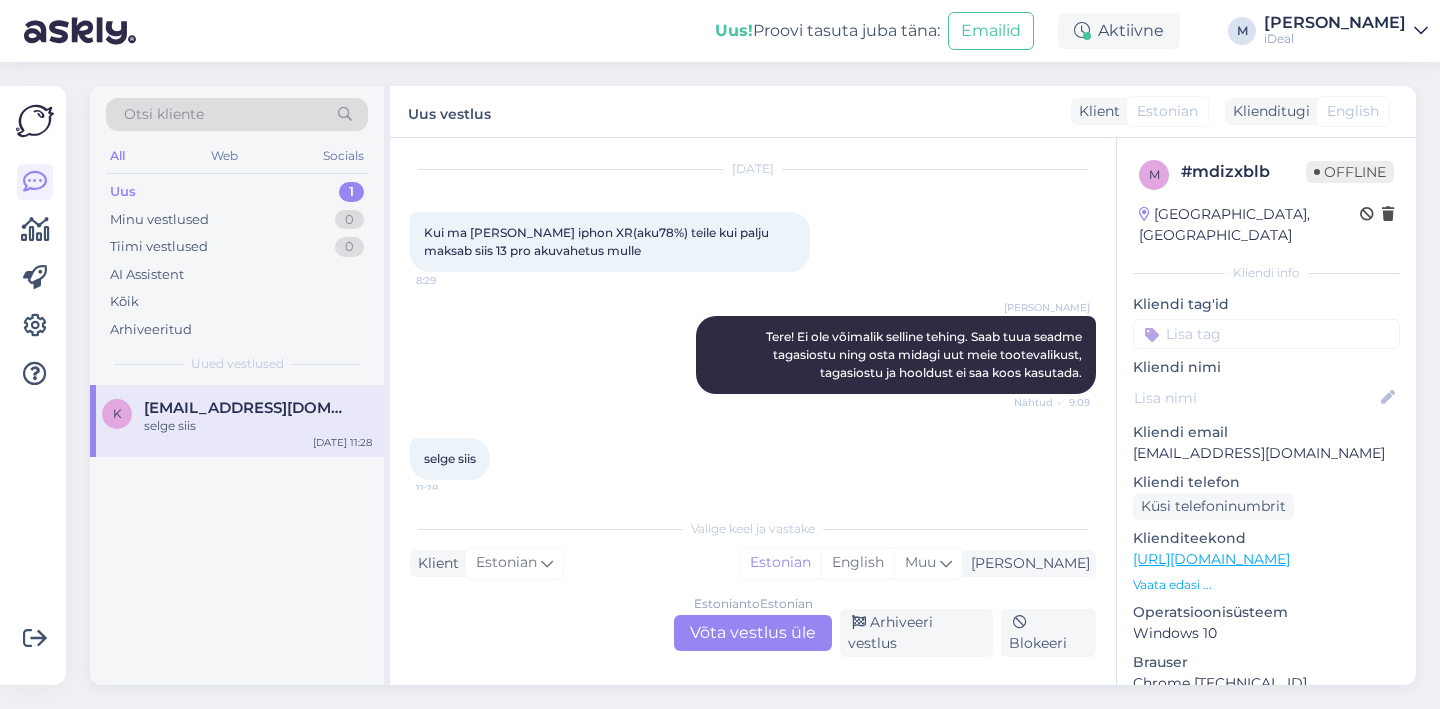 click on "Estonian  to  Estonian Võta vestlus üle" at bounding box center (753, 633) 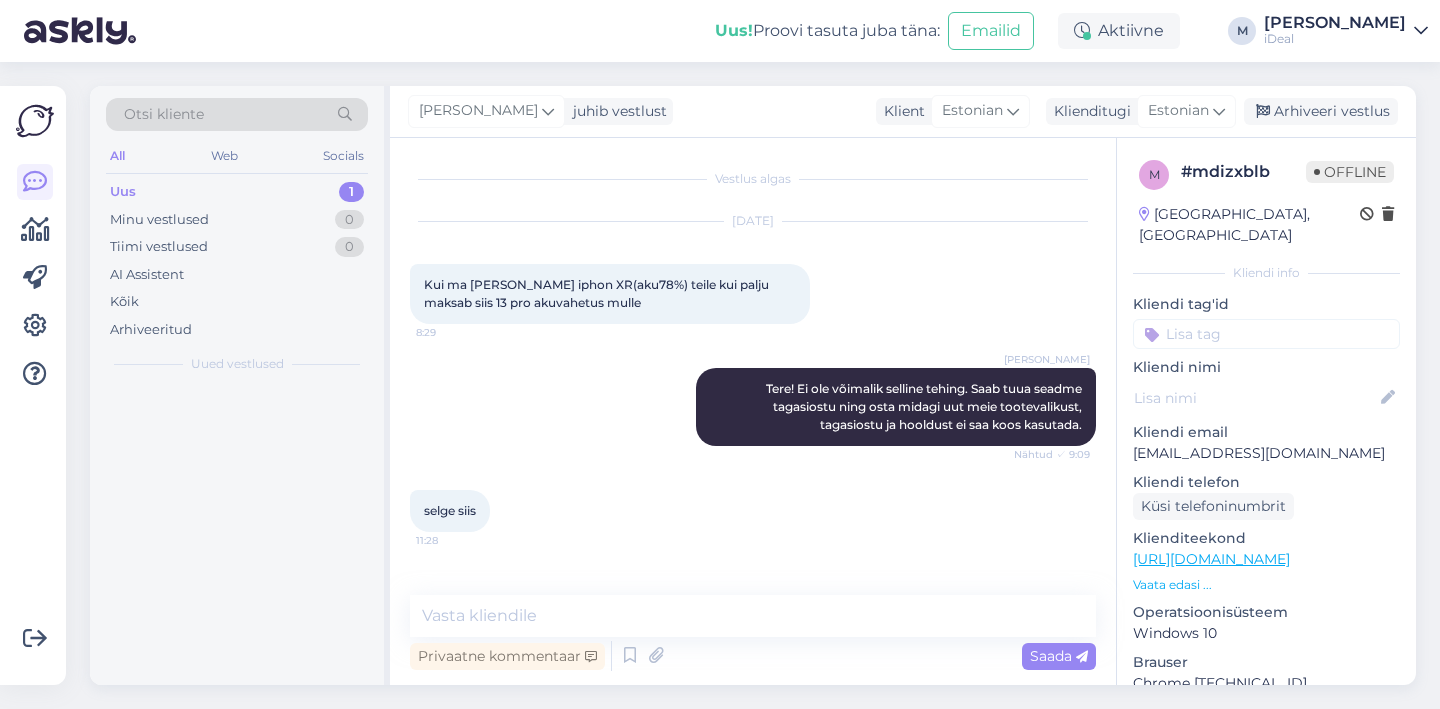 scroll, scrollTop: 0, scrollLeft: 0, axis: both 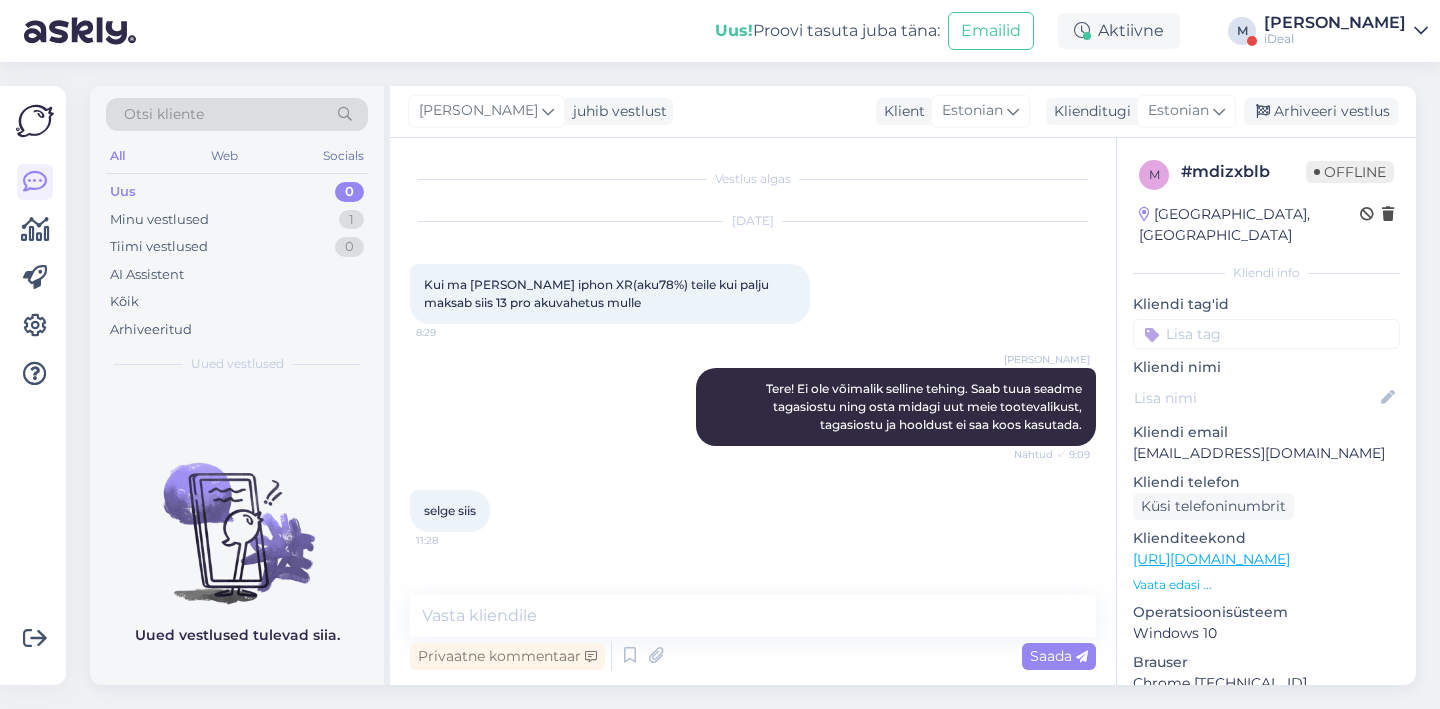 click on "[PERSON_NAME] vestlust Klient [DEMOGRAPHIC_DATA] Klienditugi [DEMOGRAPHIC_DATA] Arhiveeri vestlus" at bounding box center [903, 112] 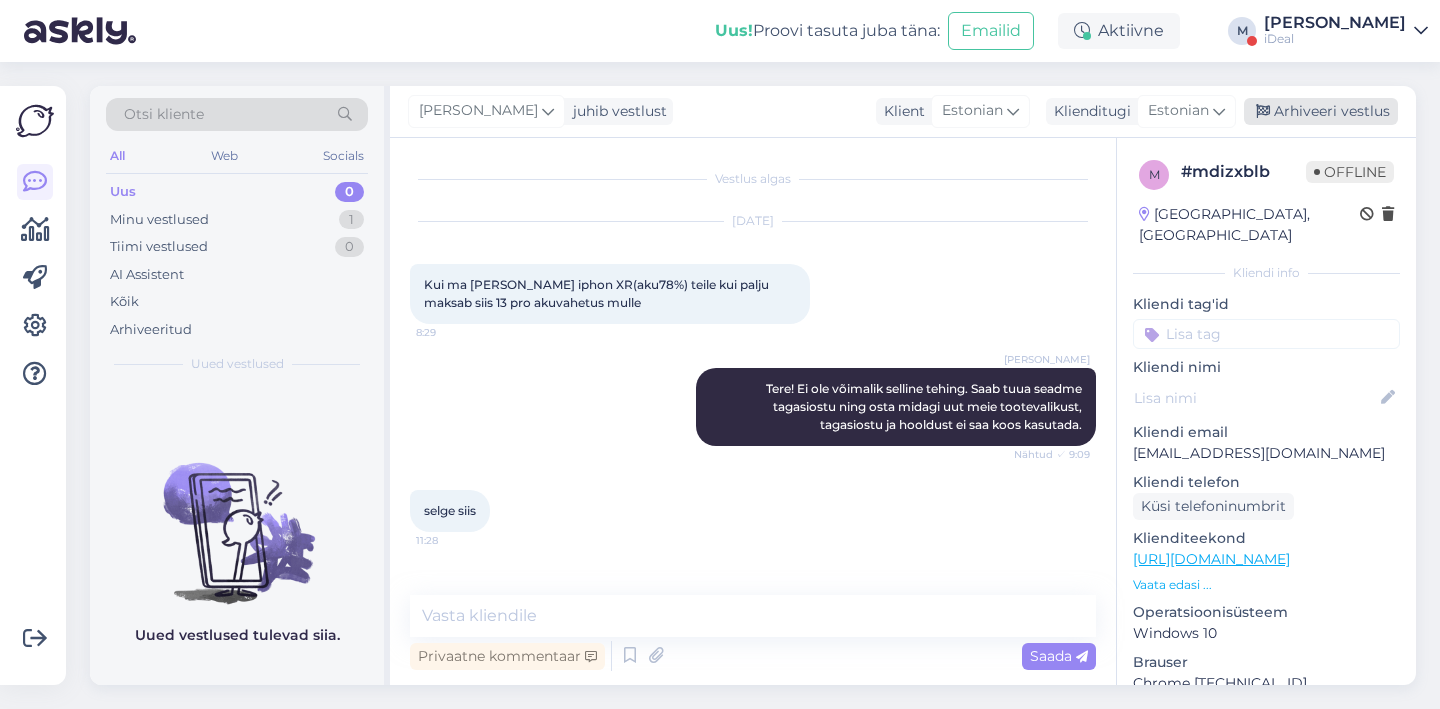 click on "Arhiveeri vestlus" at bounding box center [1321, 111] 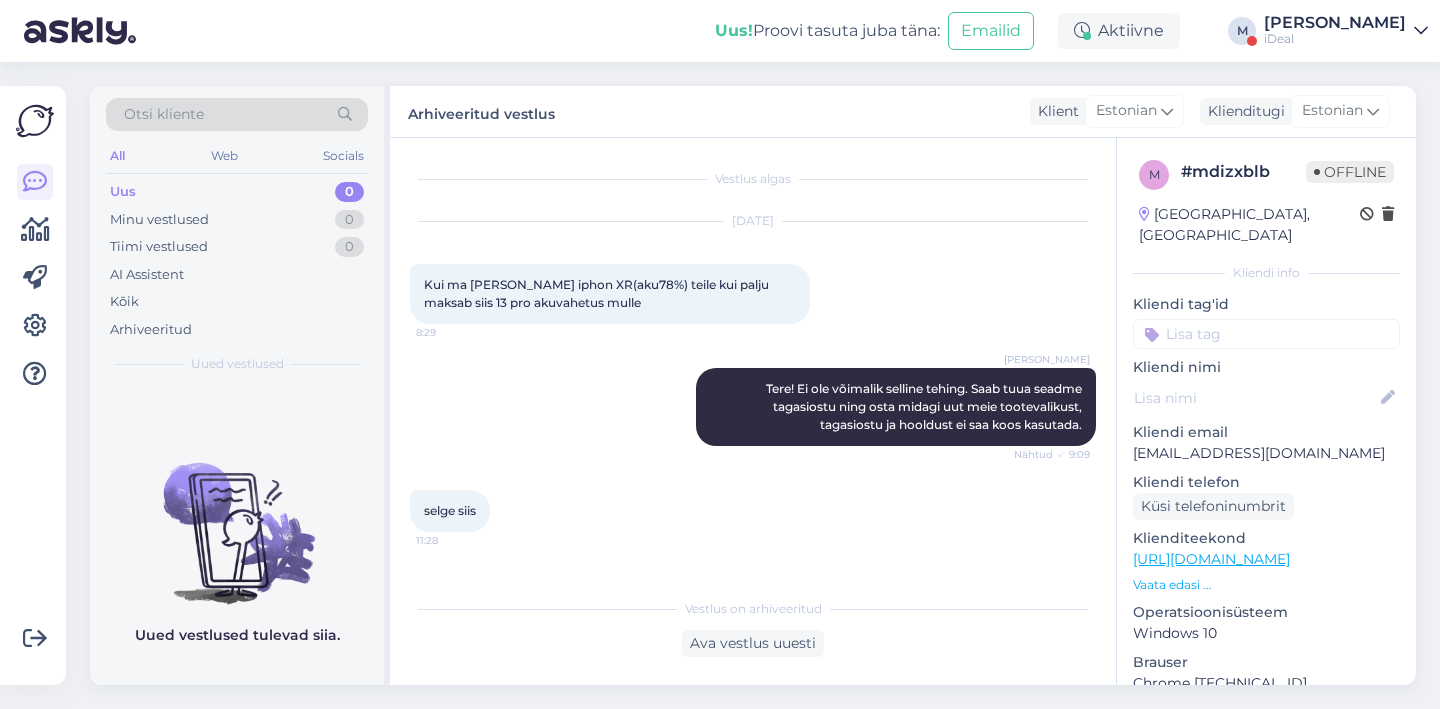 click on "[PERSON_NAME]" at bounding box center [1335, 23] 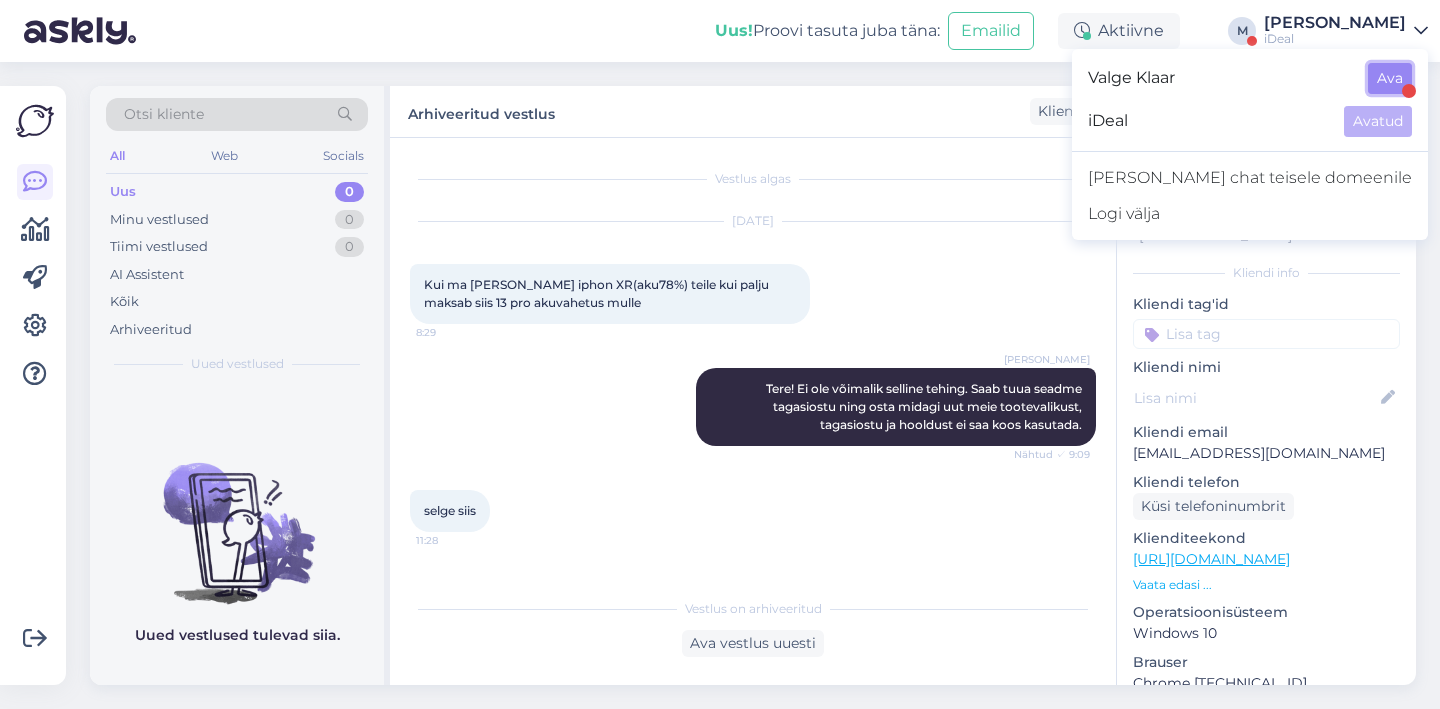 click on "Ava" at bounding box center (1390, 78) 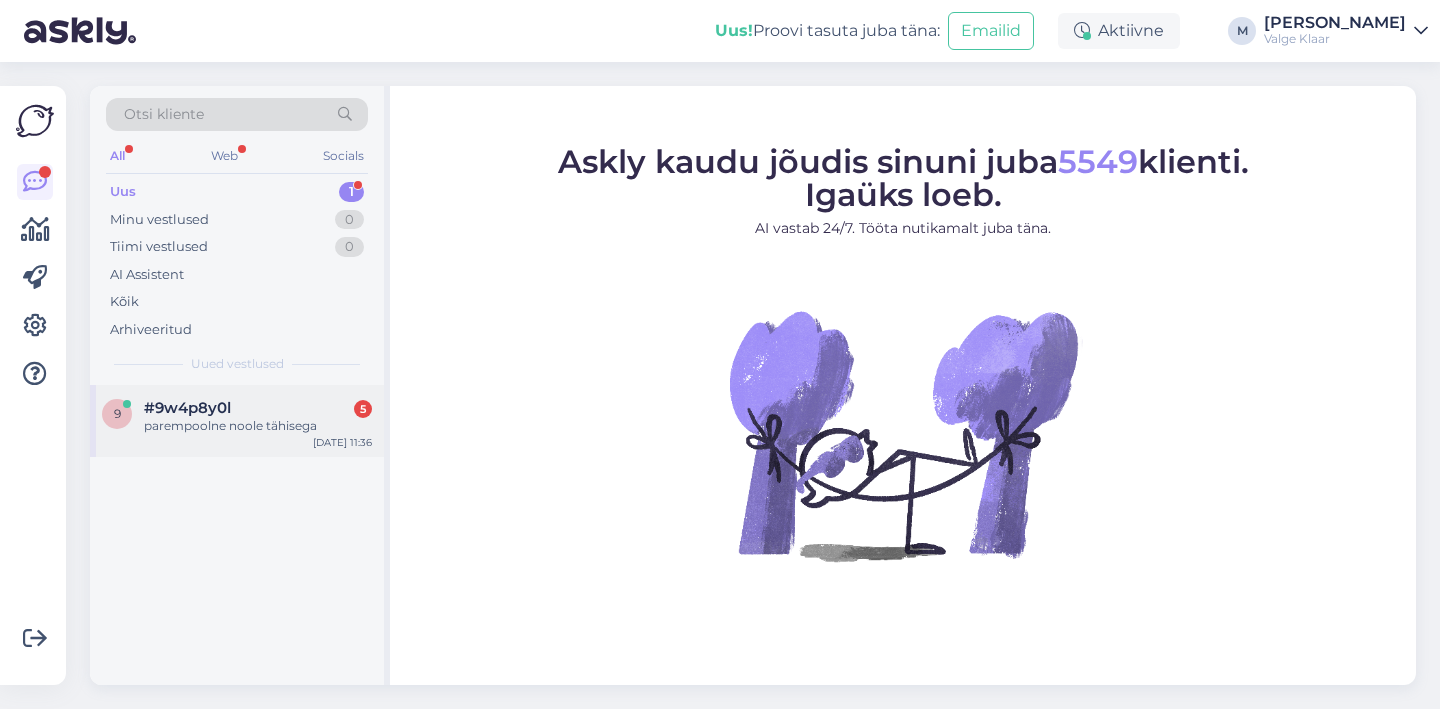 click on "9 #9w4p8y0l 5 parempoolne noole tähisega [DATE] 11:36" at bounding box center [237, 421] 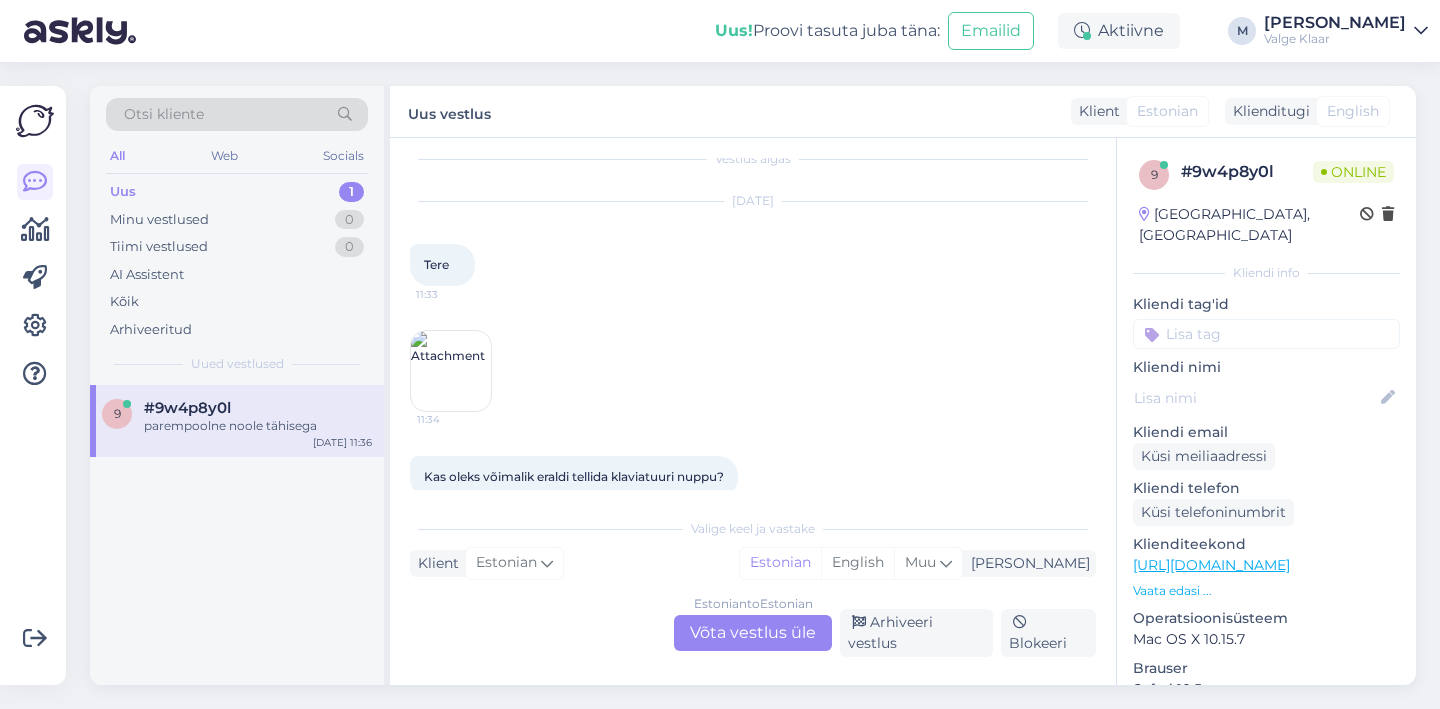 scroll, scrollTop: 0, scrollLeft: 0, axis: both 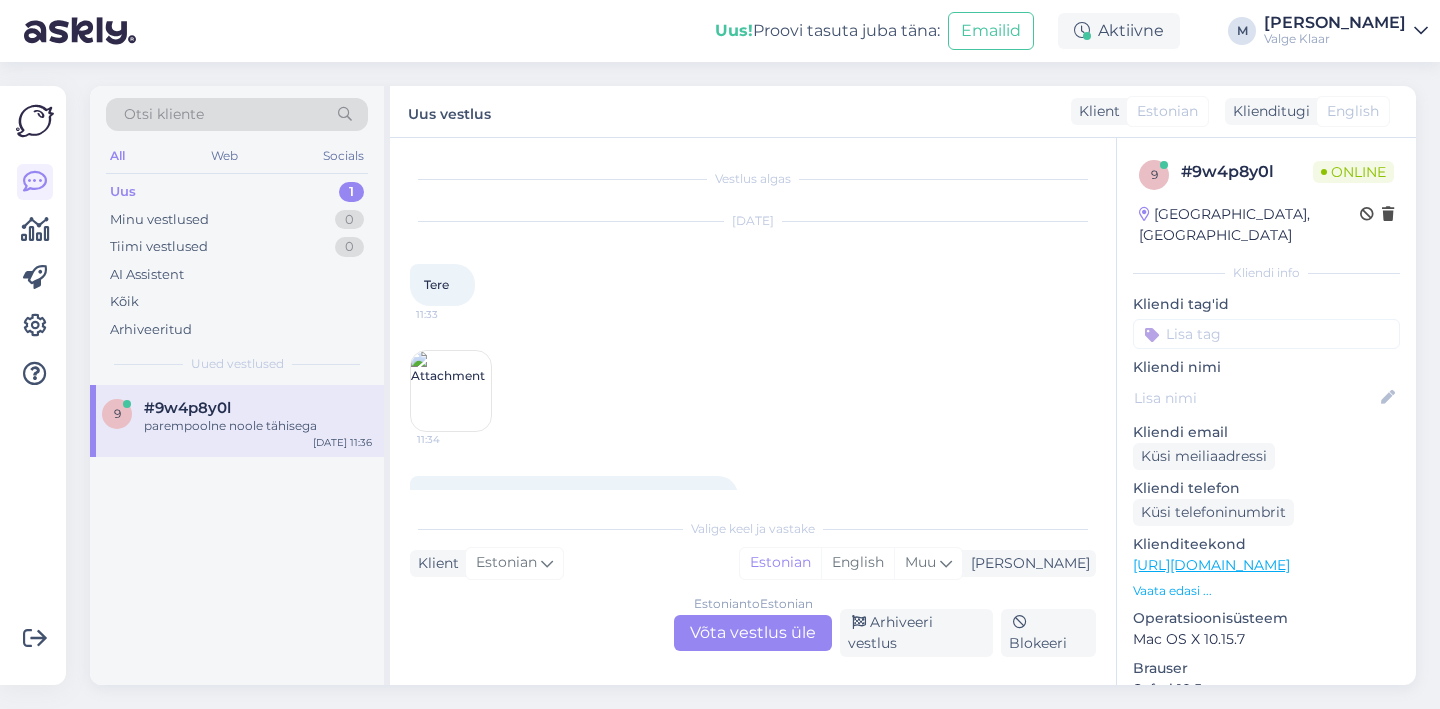 click at bounding box center (451, 391) 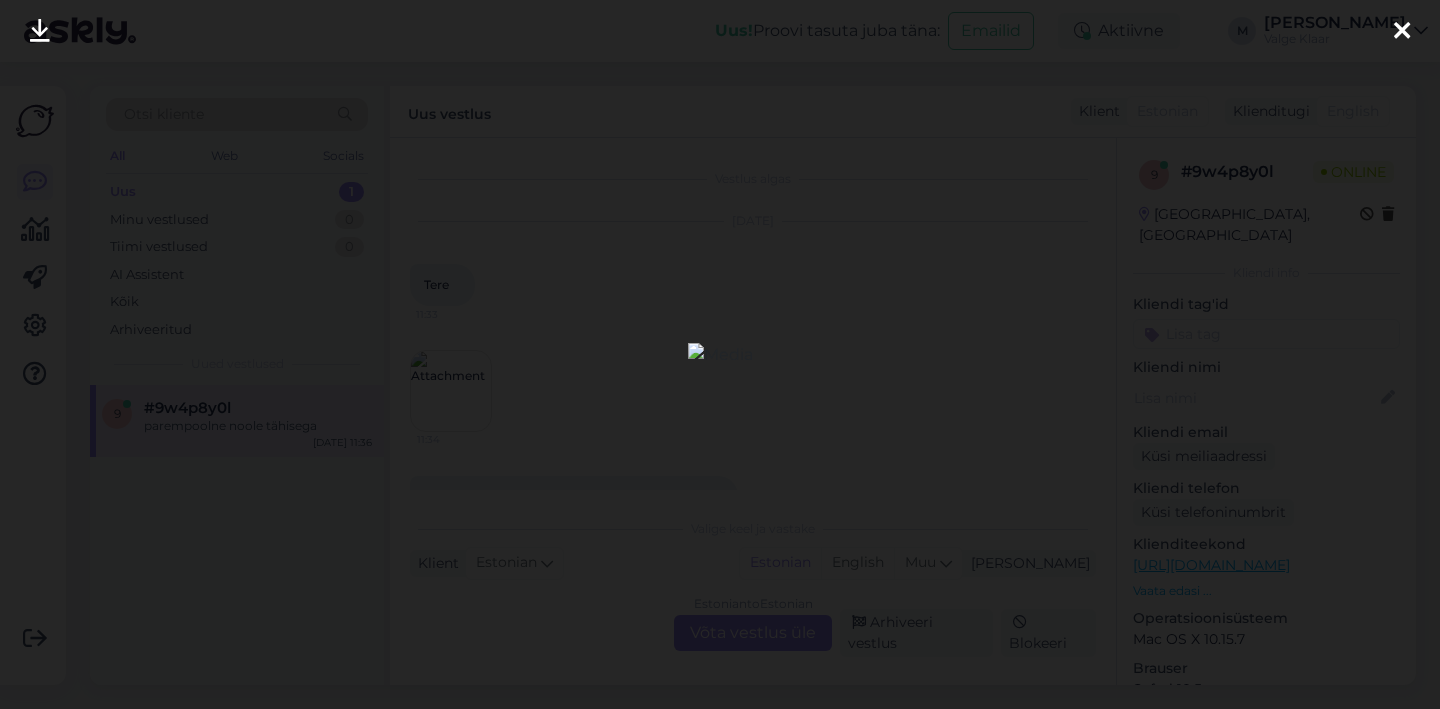 click at bounding box center (1402, 31) 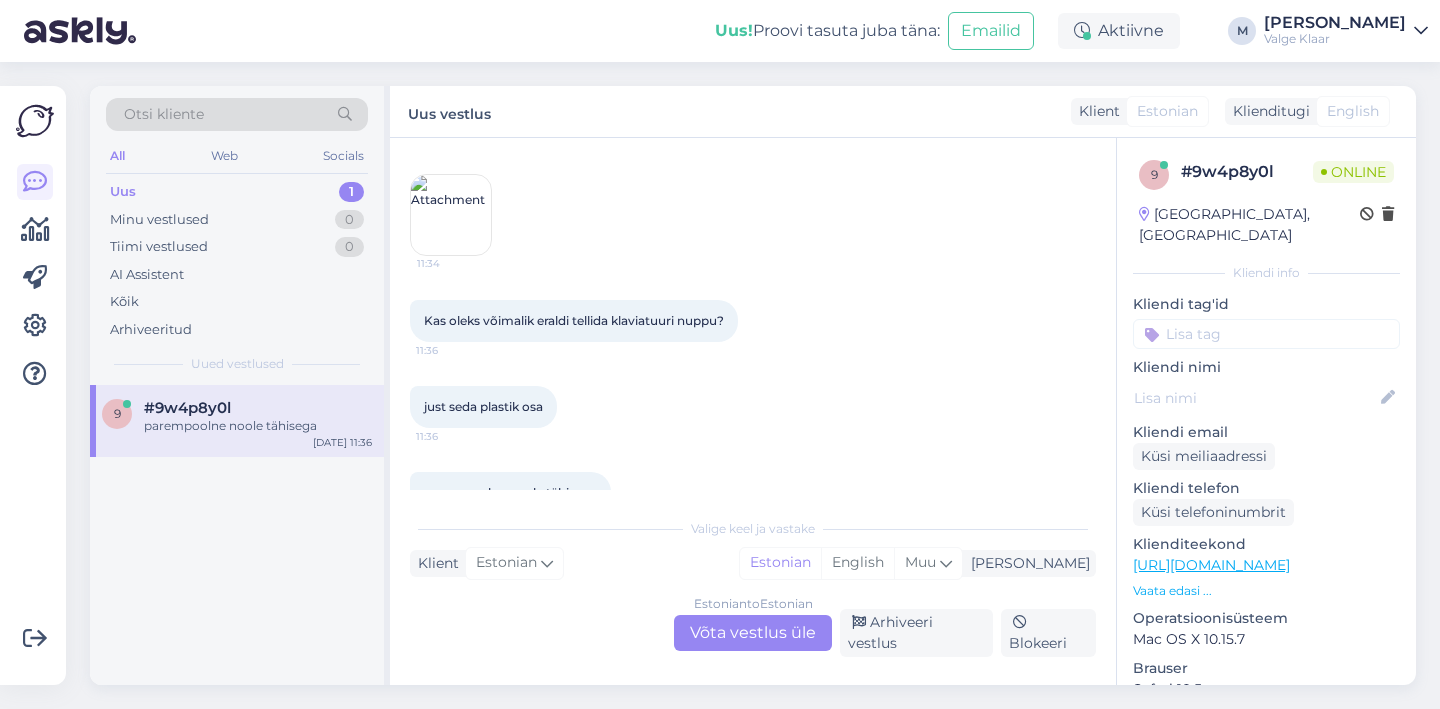 scroll, scrollTop: 210, scrollLeft: 0, axis: vertical 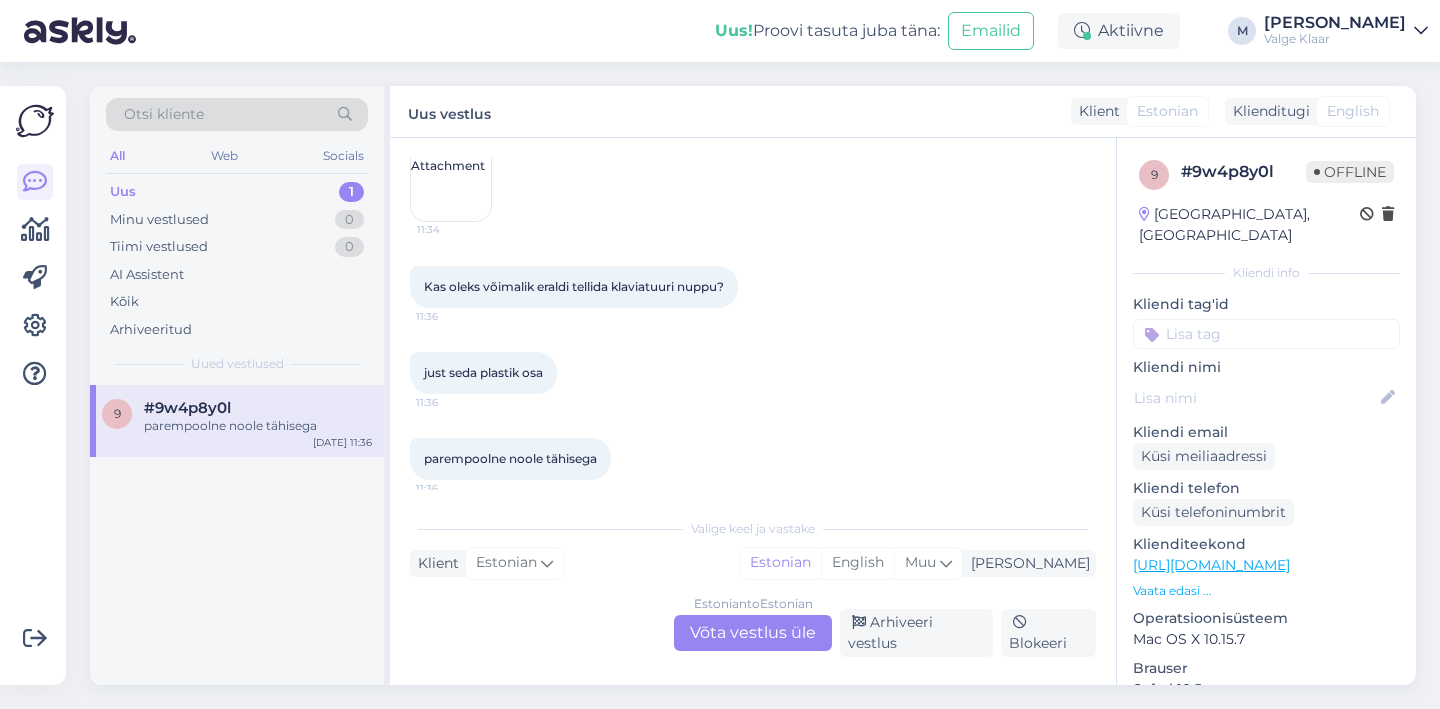 click on "Estonian  to  Estonian Võta vestlus üle" at bounding box center [753, 633] 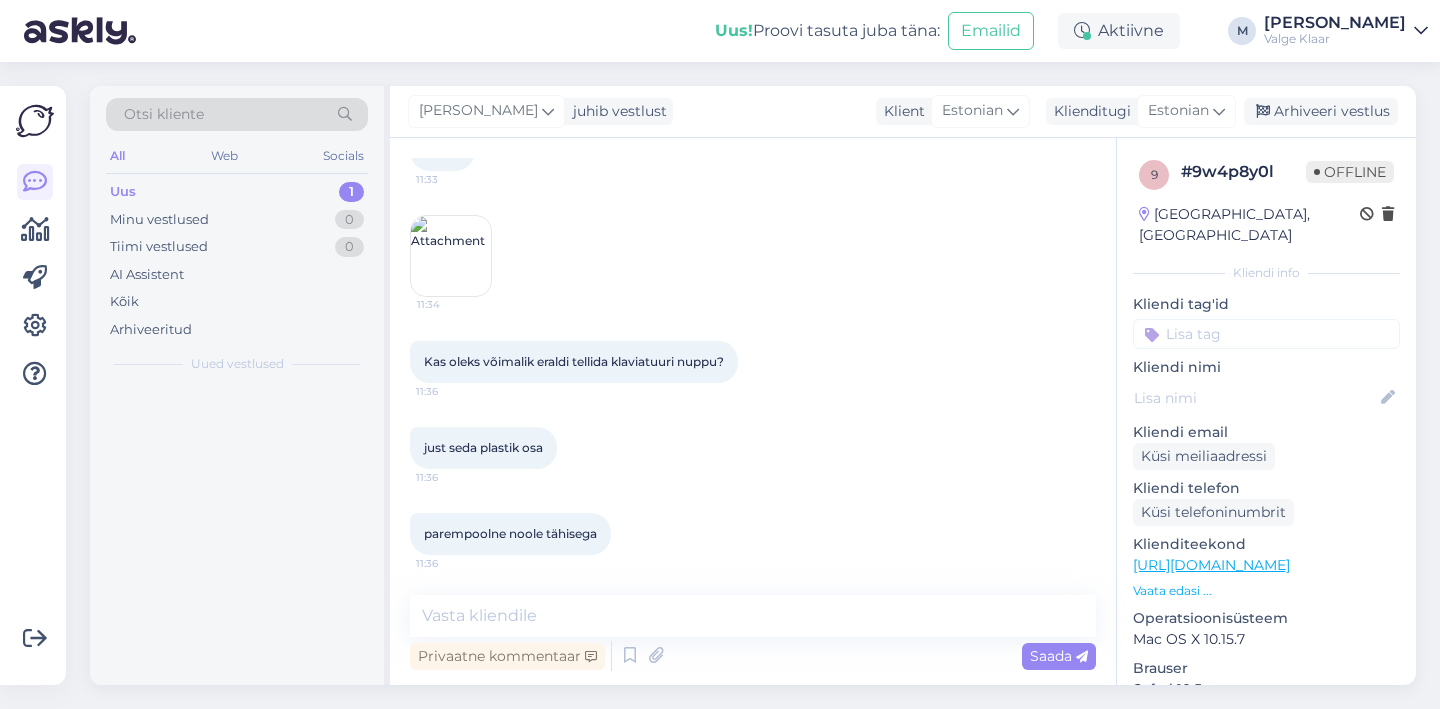 scroll, scrollTop: 135, scrollLeft: 0, axis: vertical 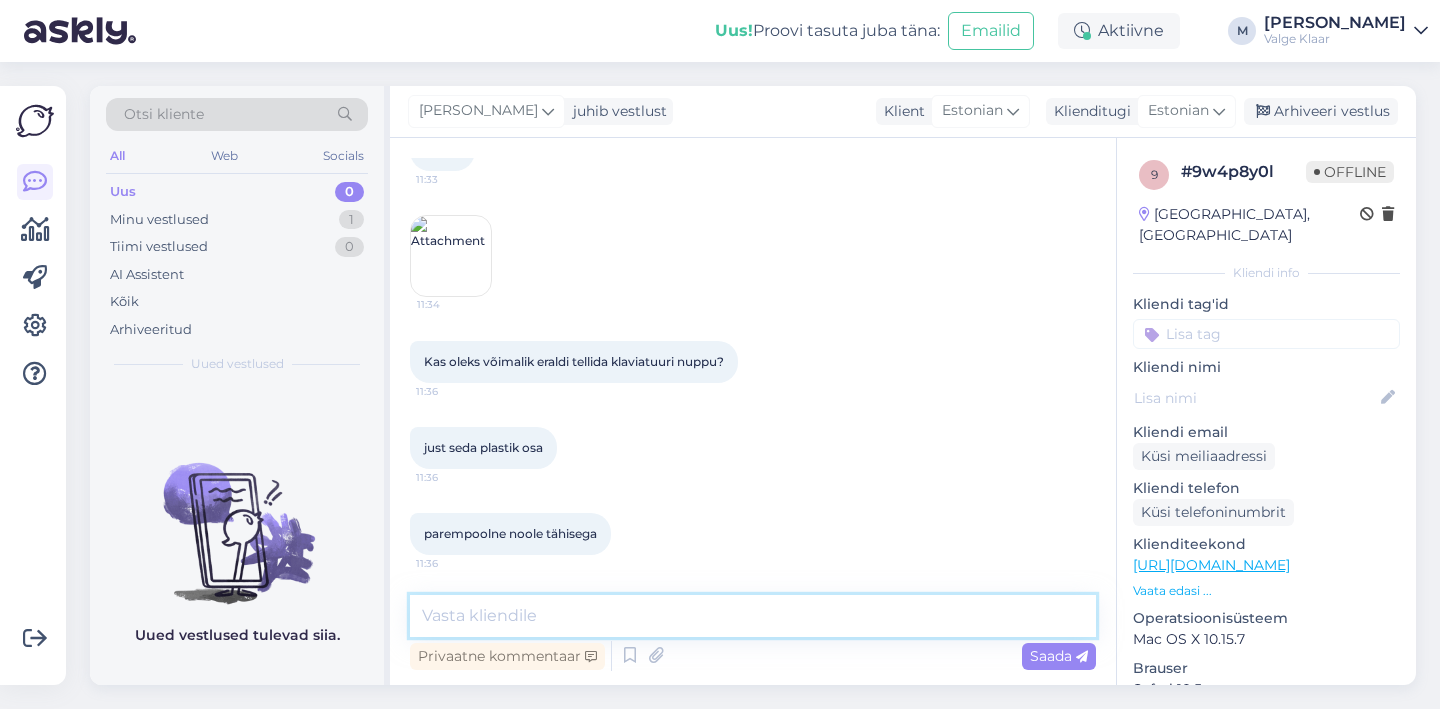 click at bounding box center [753, 616] 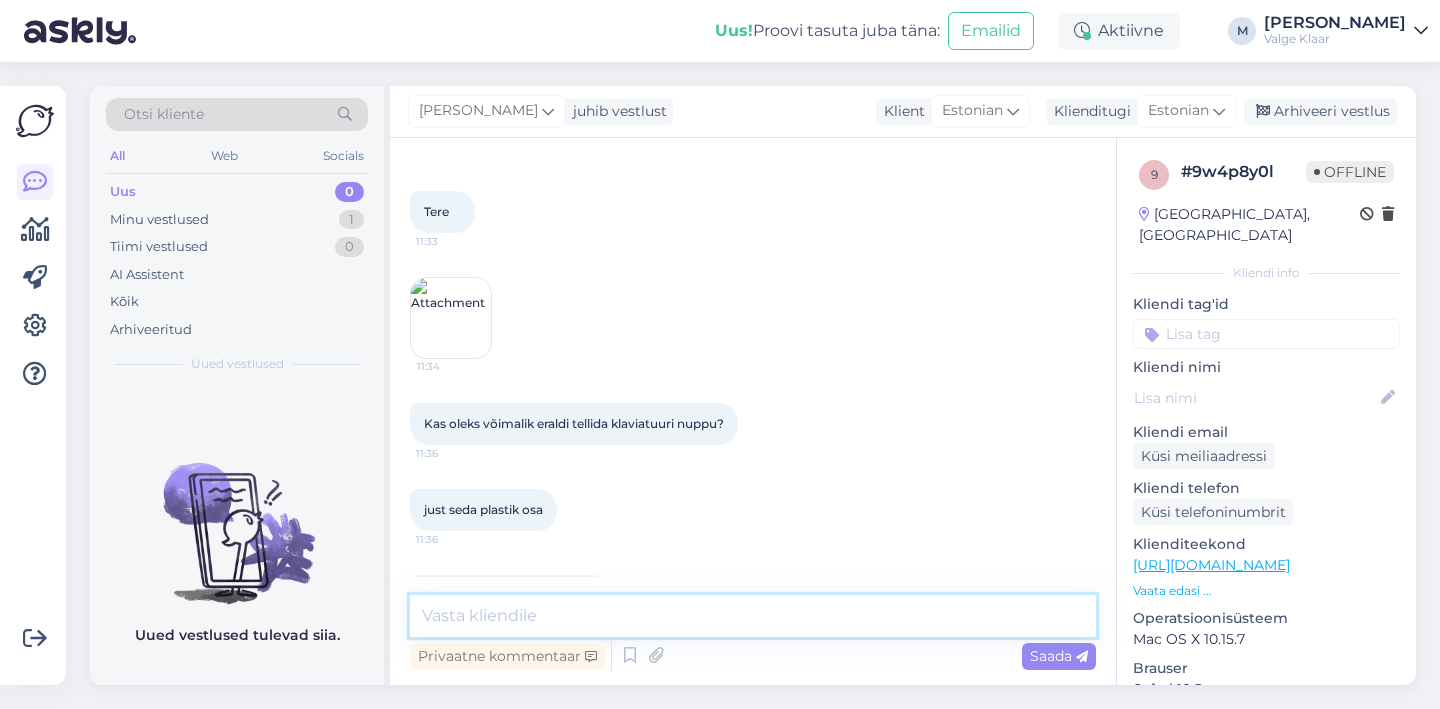 scroll, scrollTop: 135, scrollLeft: 0, axis: vertical 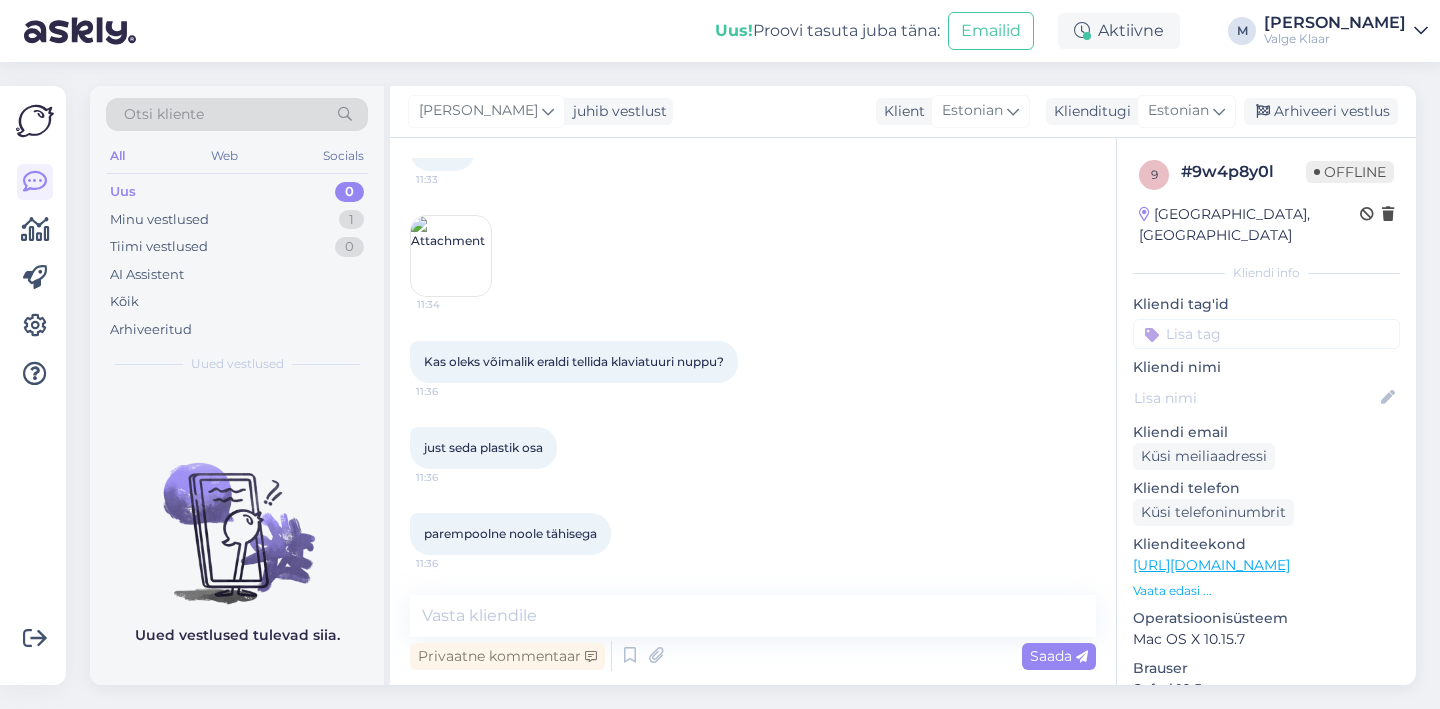 click on "just seda plastik osa 11:36" at bounding box center [753, 448] 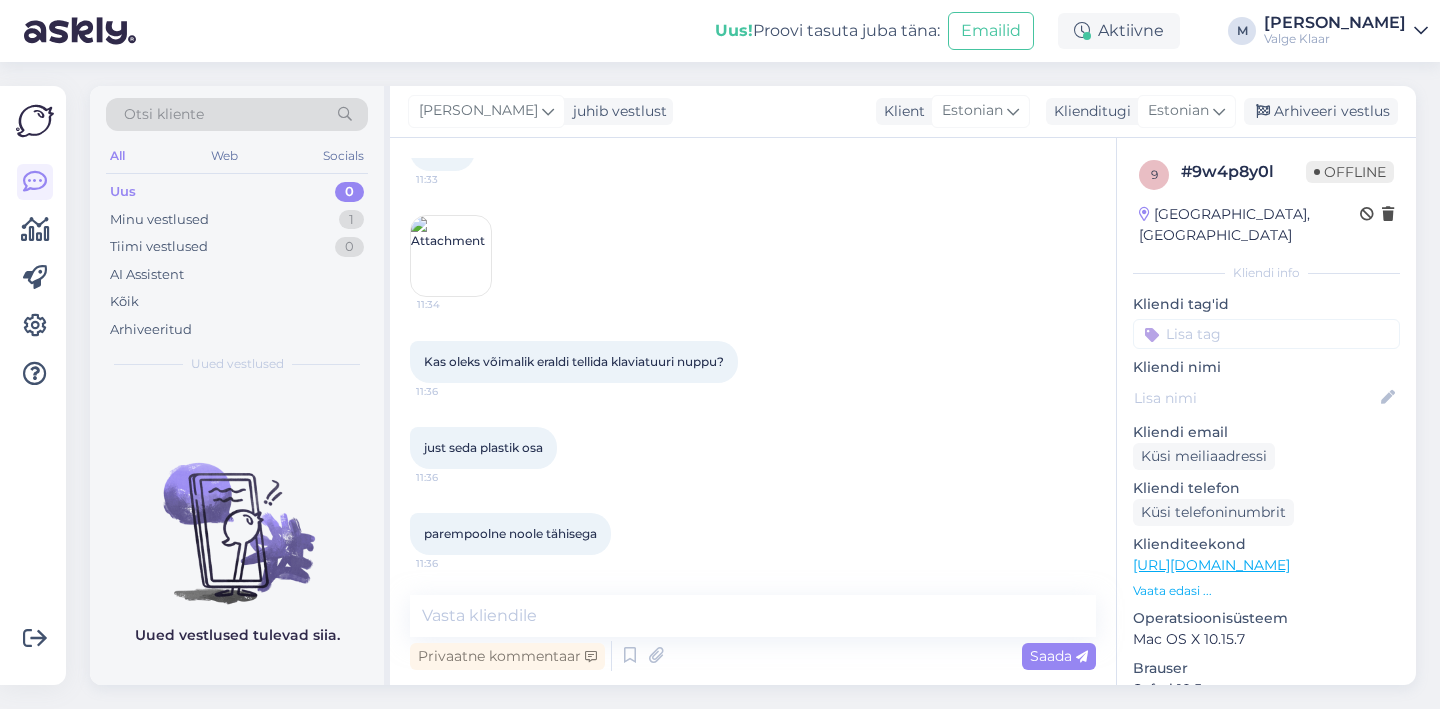 scroll, scrollTop: 0, scrollLeft: 0, axis: both 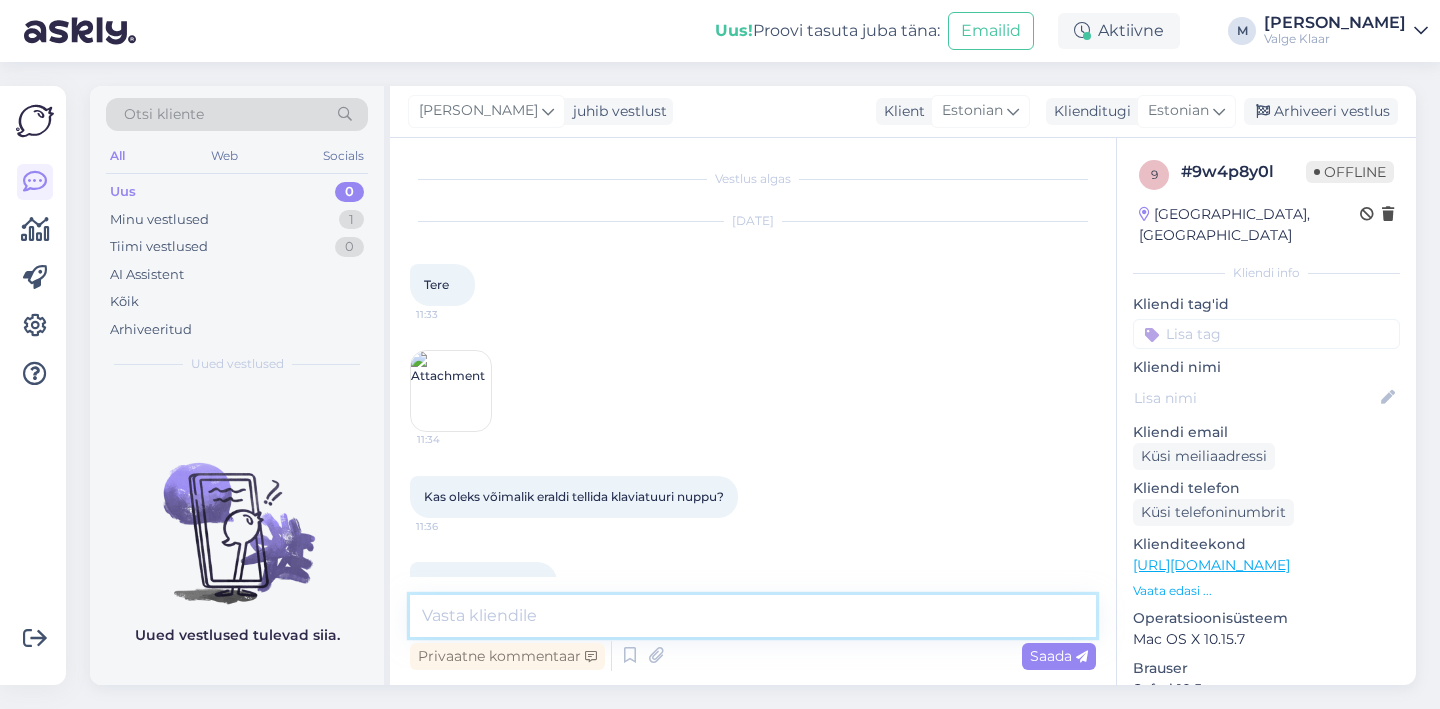 click at bounding box center [753, 616] 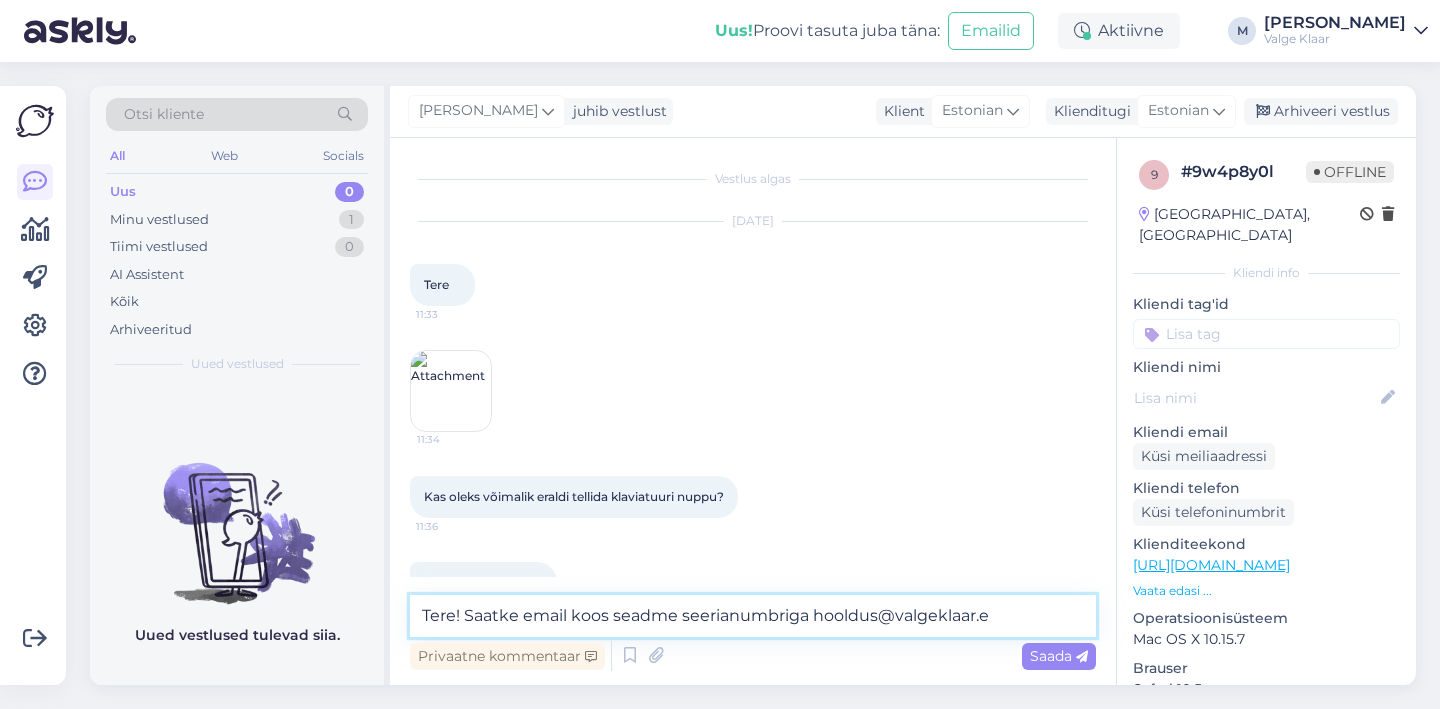 type on "Tere! Saatke email koos seadme seerianumbriga [EMAIL_ADDRESS][DOMAIN_NAME]" 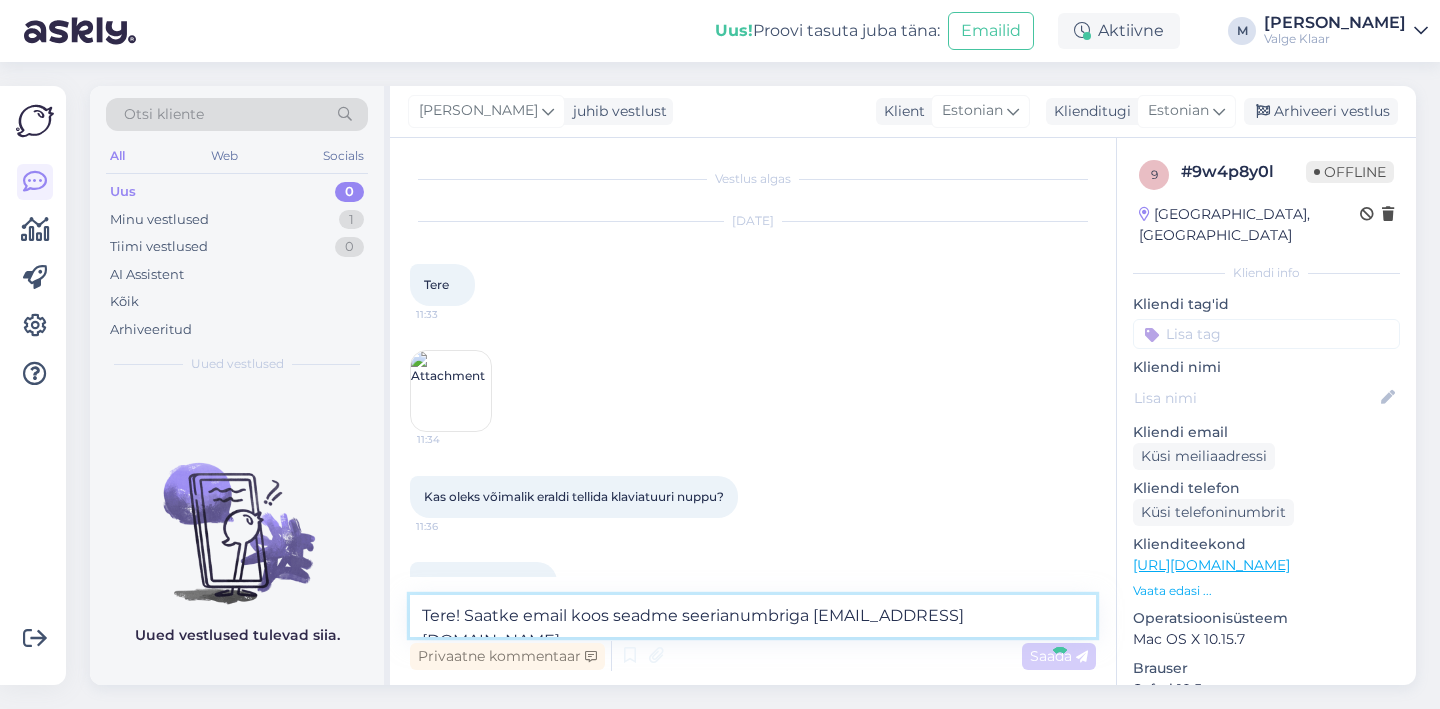 type 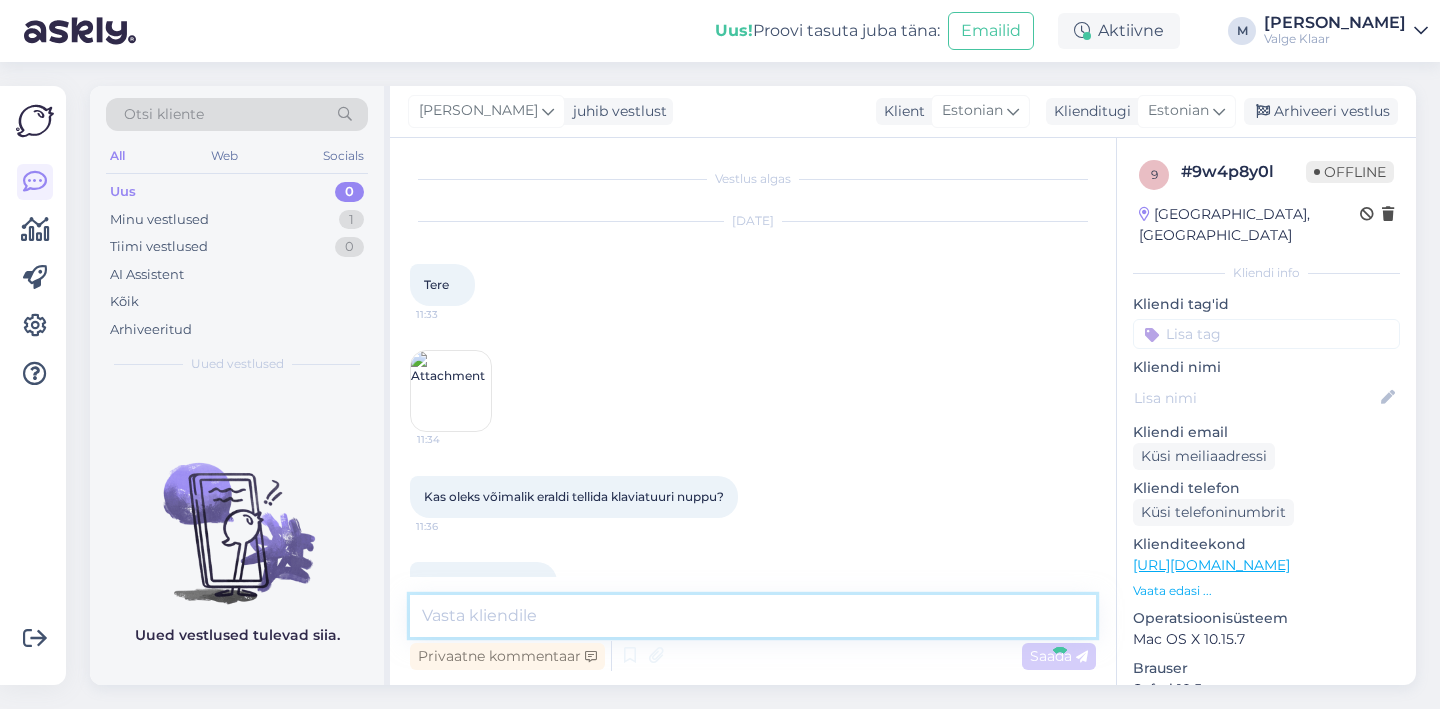 scroll, scrollTop: 239, scrollLeft: 0, axis: vertical 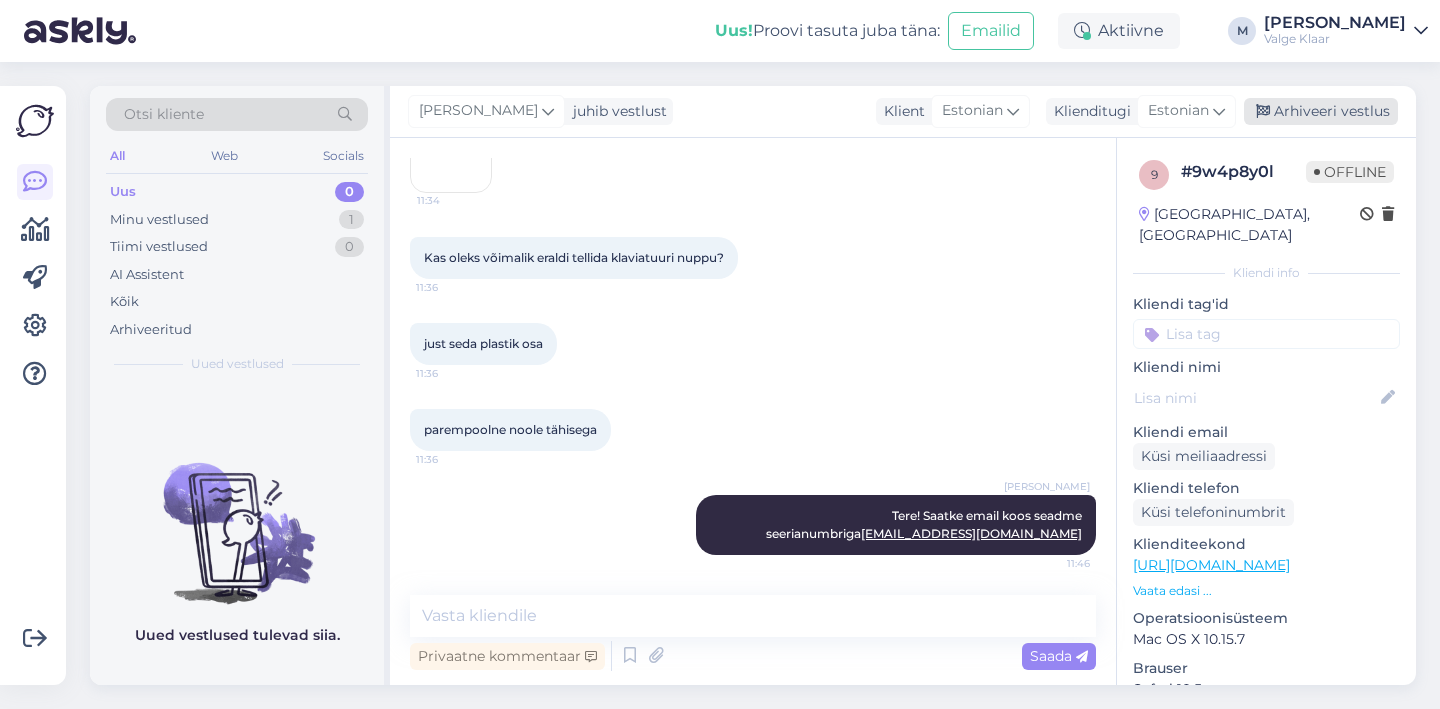 click on "Arhiveeri vestlus" at bounding box center (1321, 111) 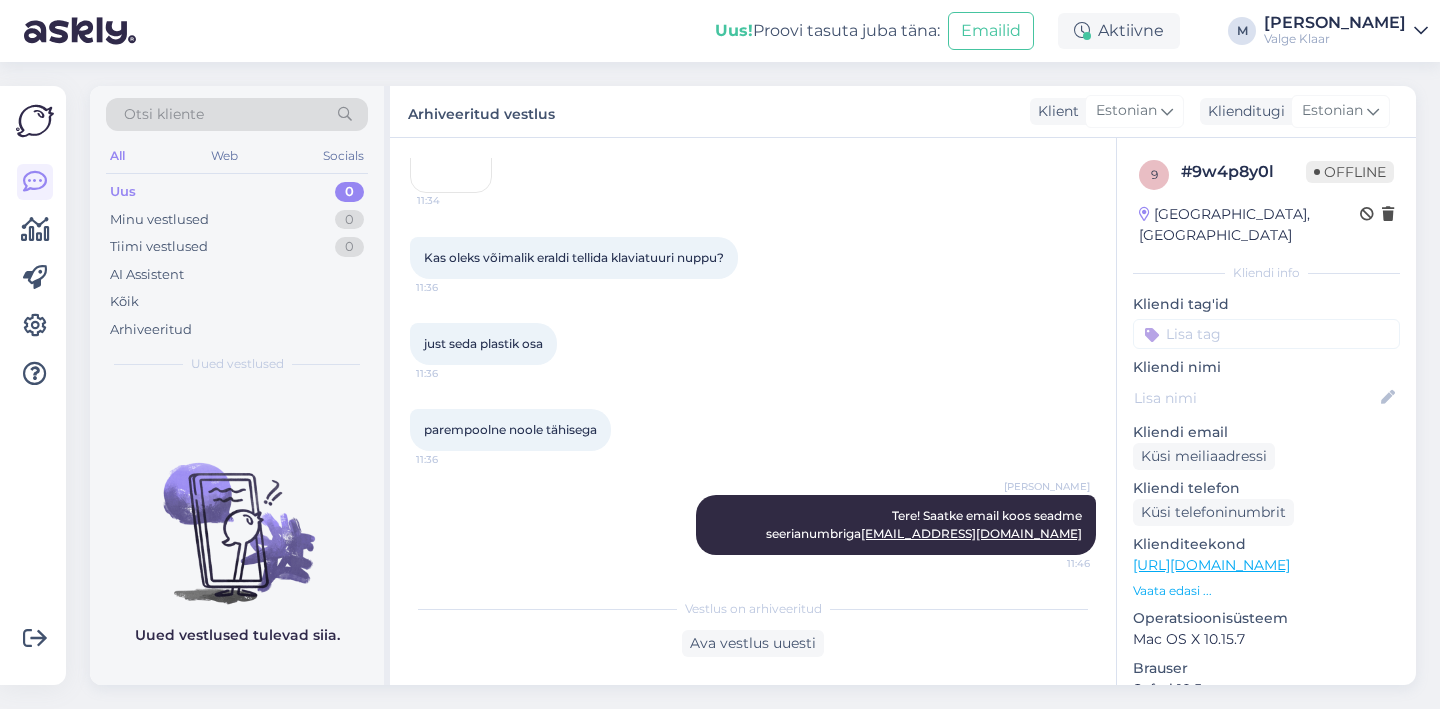click on "Valge Klaar" at bounding box center (1335, 39) 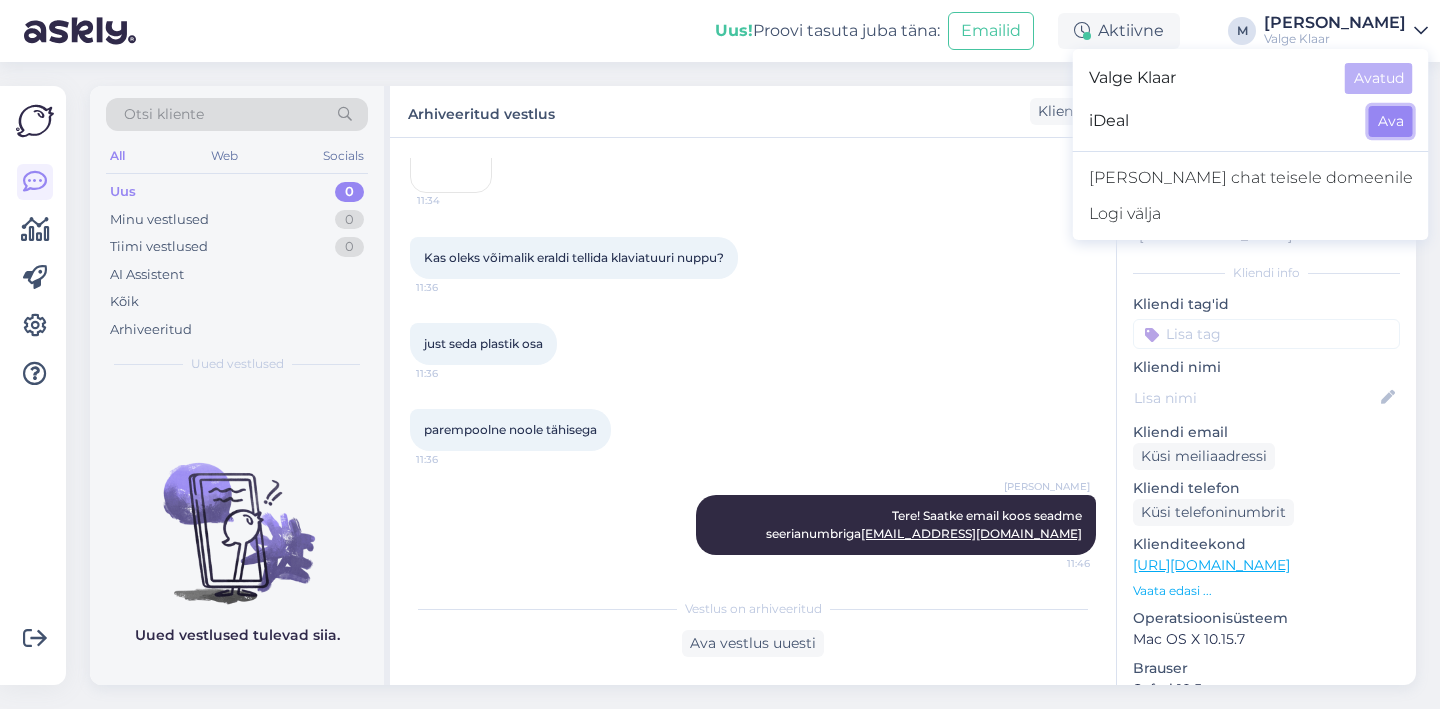 click on "Ava" at bounding box center [1391, 121] 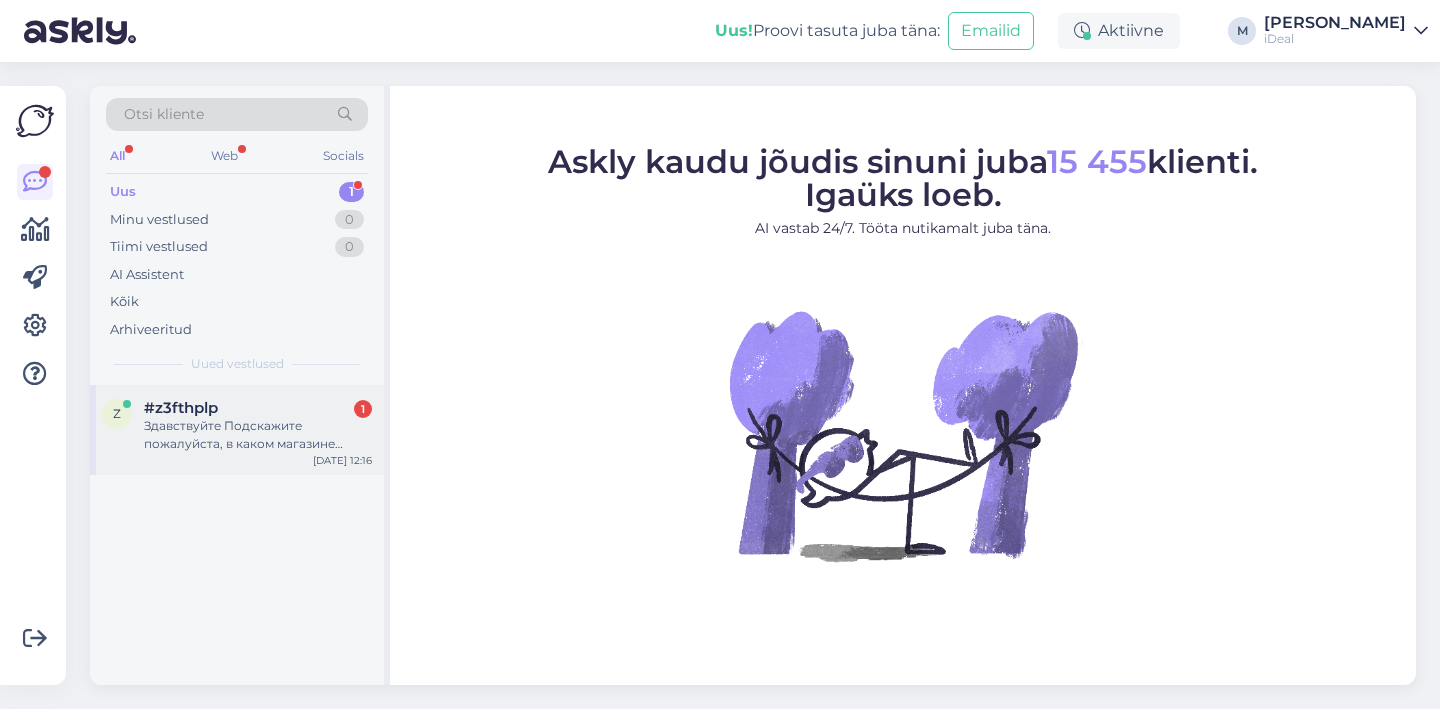 click on "Здавствуйте
Подскажите пожалуйста, в каком магазине [GEOGRAPHIC_DATA] есть MAC AIR 15" M4 512GB - 16 GB и клавиатура RUS
Цвет might night или silver" at bounding box center [258, 435] 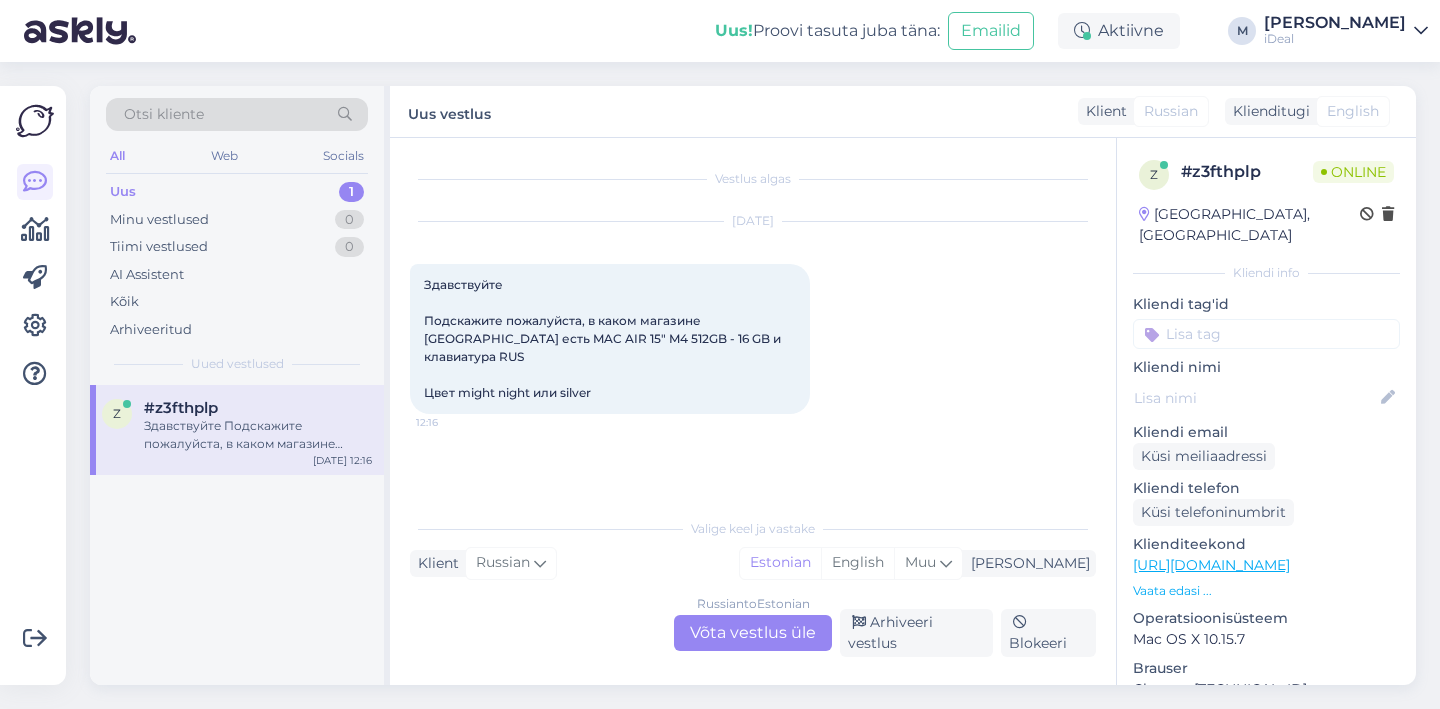 click on "Russian  to  Estonian Võta vestlus üle" at bounding box center (753, 633) 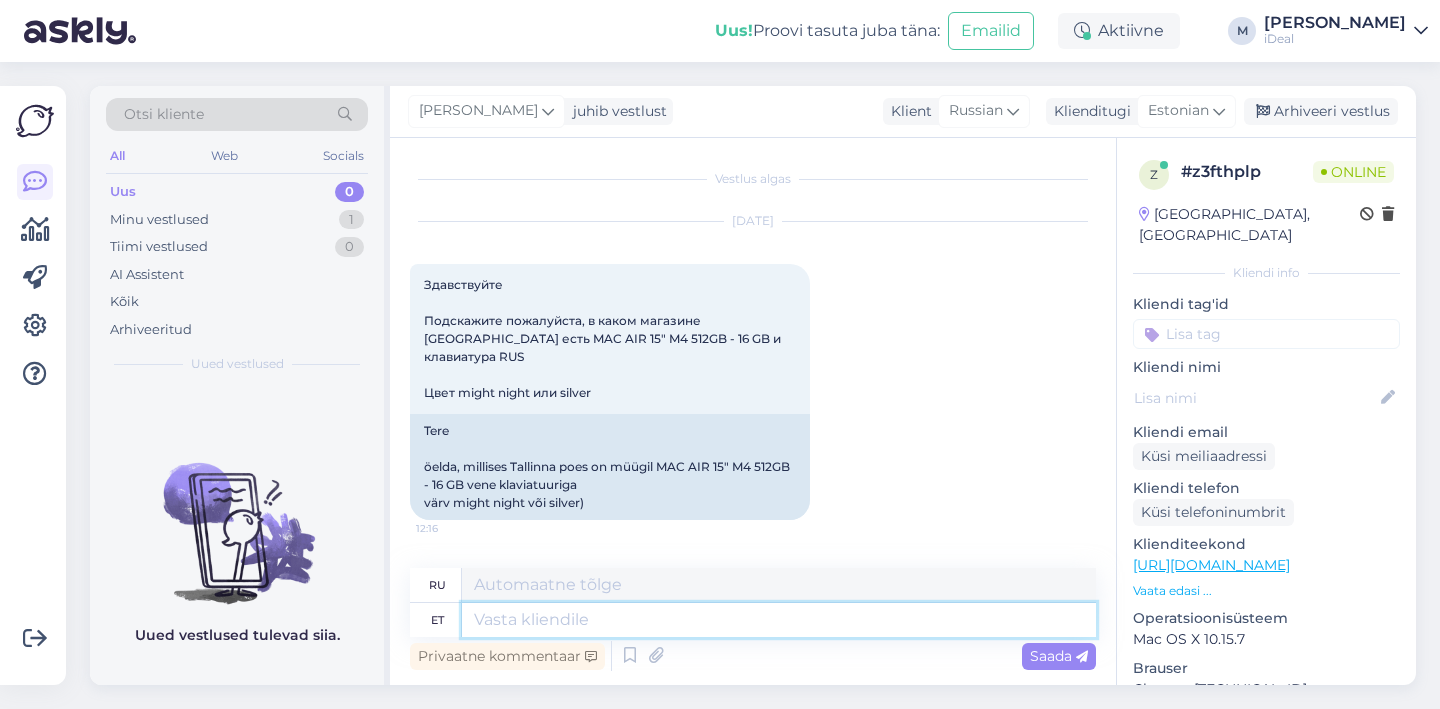 click at bounding box center [779, 620] 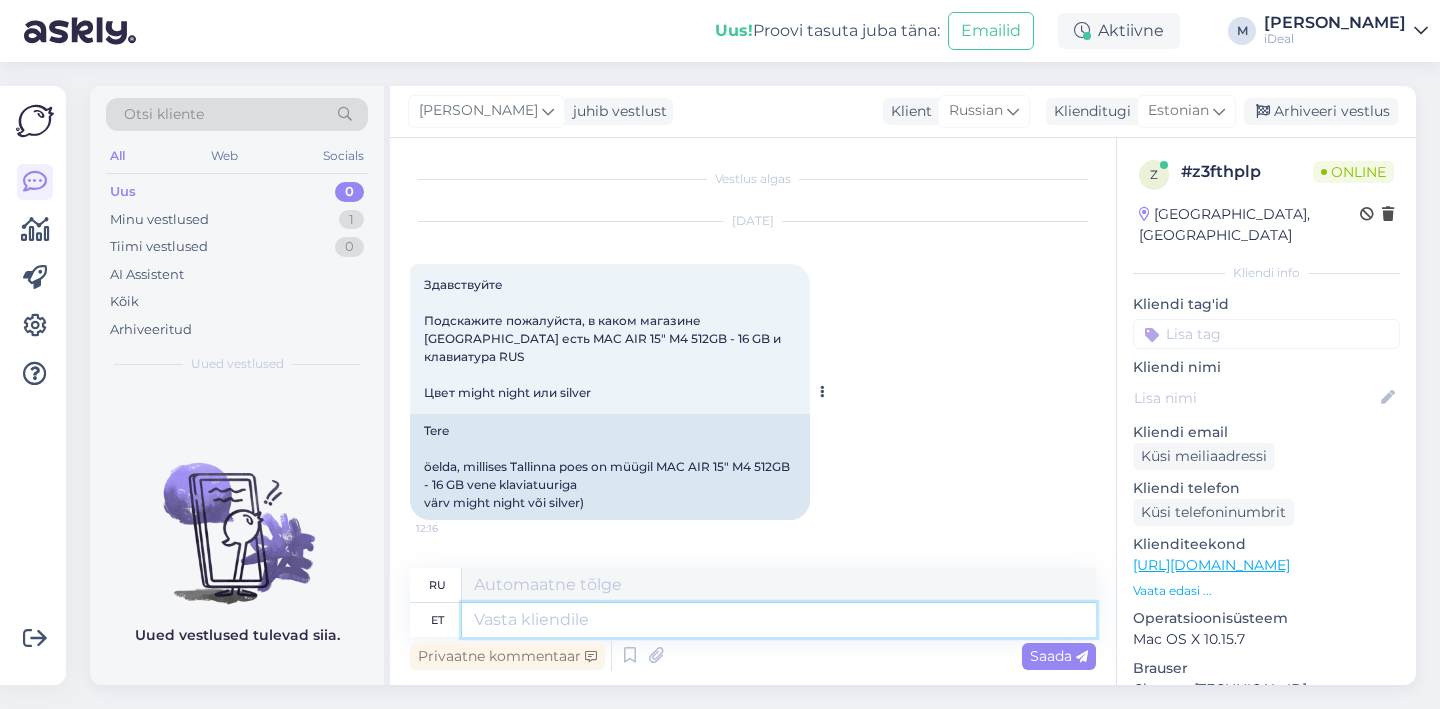 paste on "MacBook Air 15,3" Apple M4 10-Core CPU & 10-Core GPU 16GB/512GB/Midnight RUS" 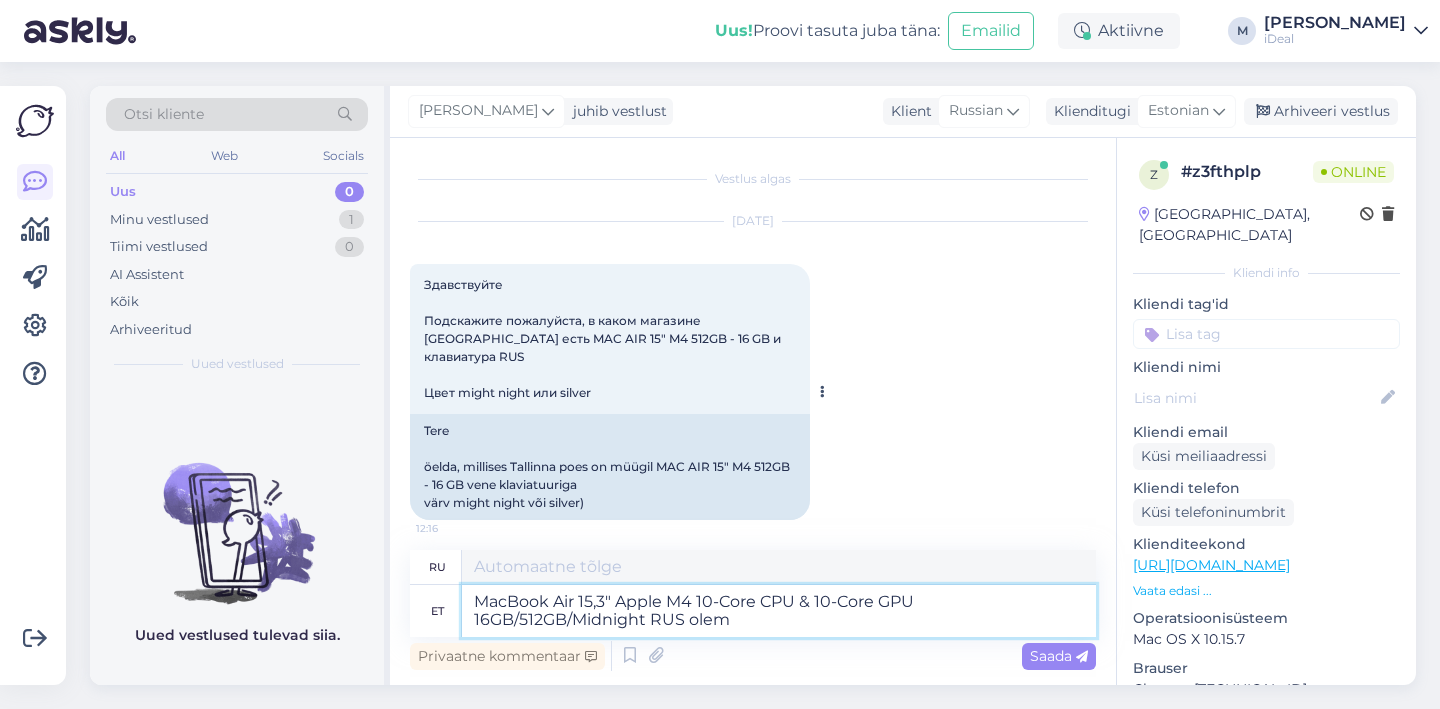 type on "MacBook Air 15,3" Apple M4 10-Core CPU & 10-Core GPU 16GB/512GB/Midnight RUS olema" 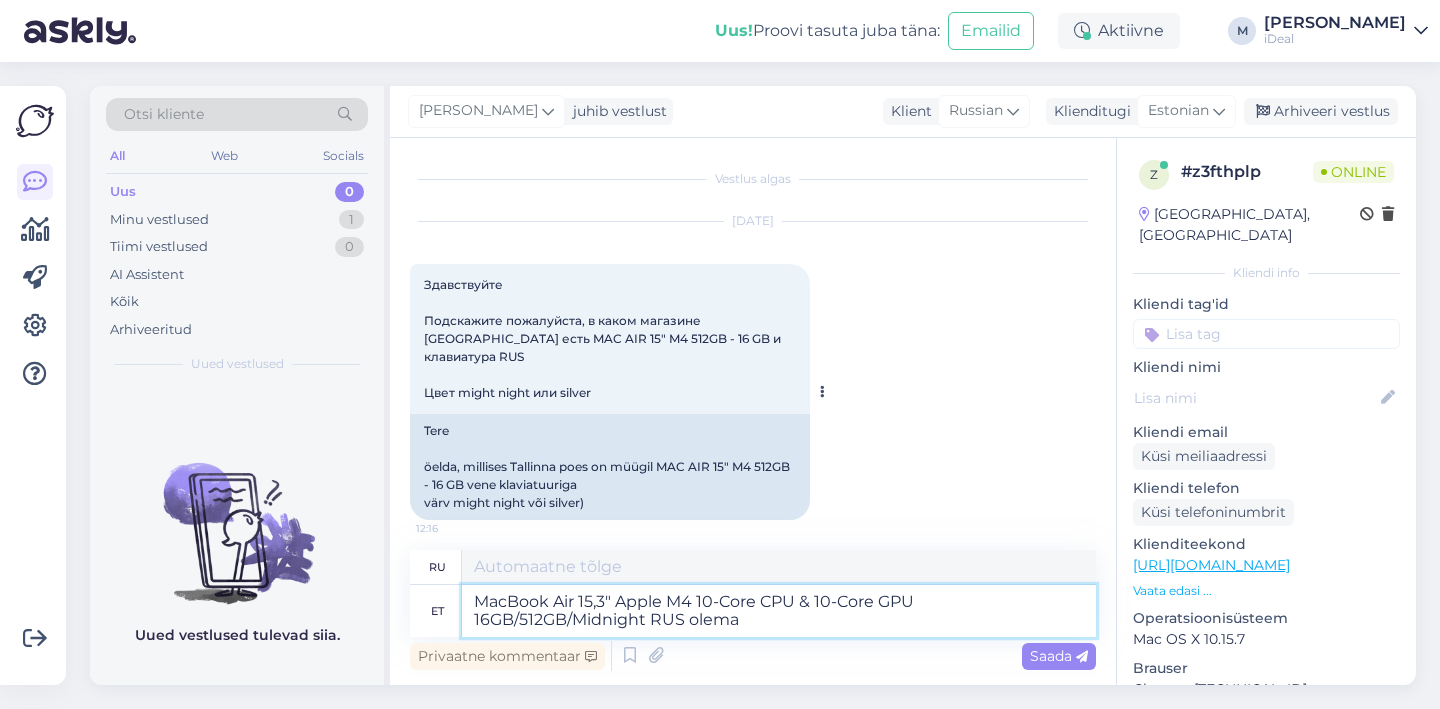type on "MacBook Air 15,3" Apple M4 10-ядерный процессор и 10-ядерный графический процессор 16 ГБ/512 ГБ/Полуночный (Midnight) RUS" 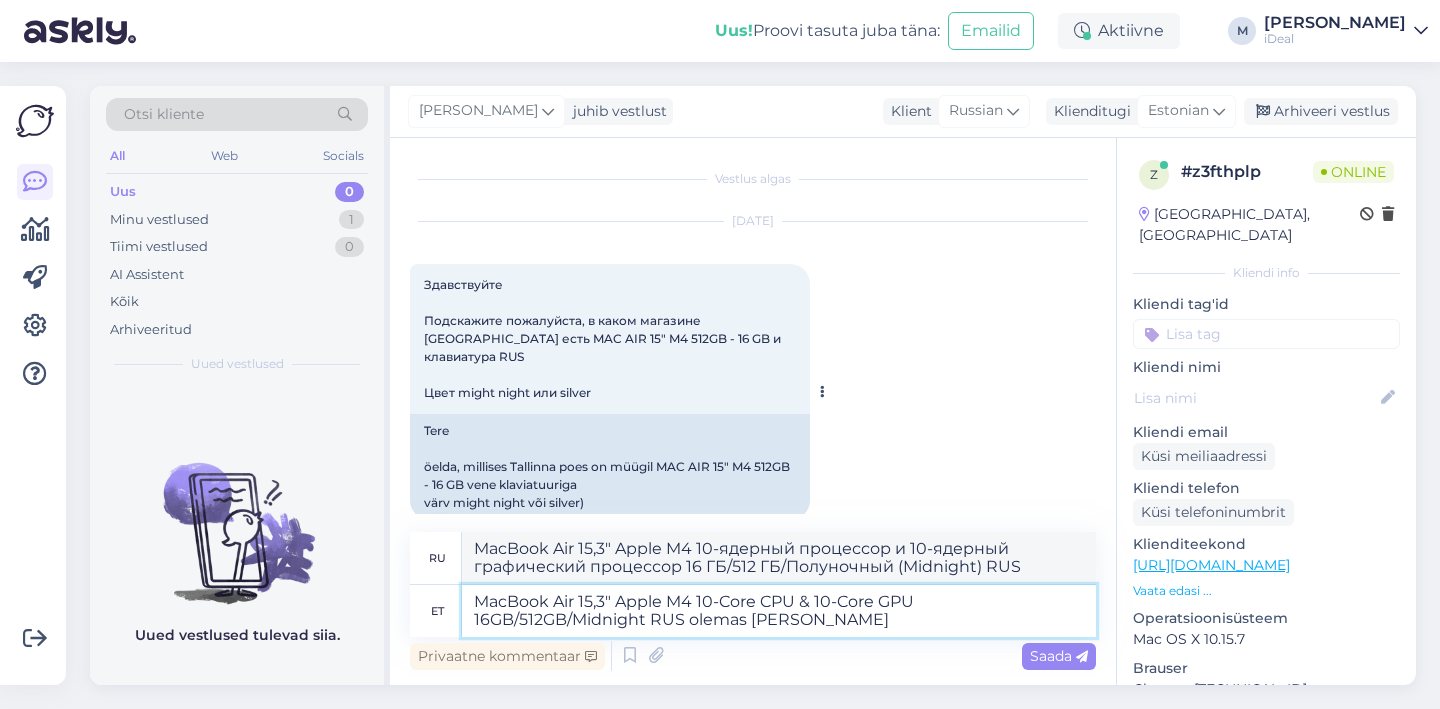 type on "MacBook Air 15,3" Apple M4 10-Core CPU & 10-Core GPU 16GB/512GB/Midnight RUS olemas Krist" 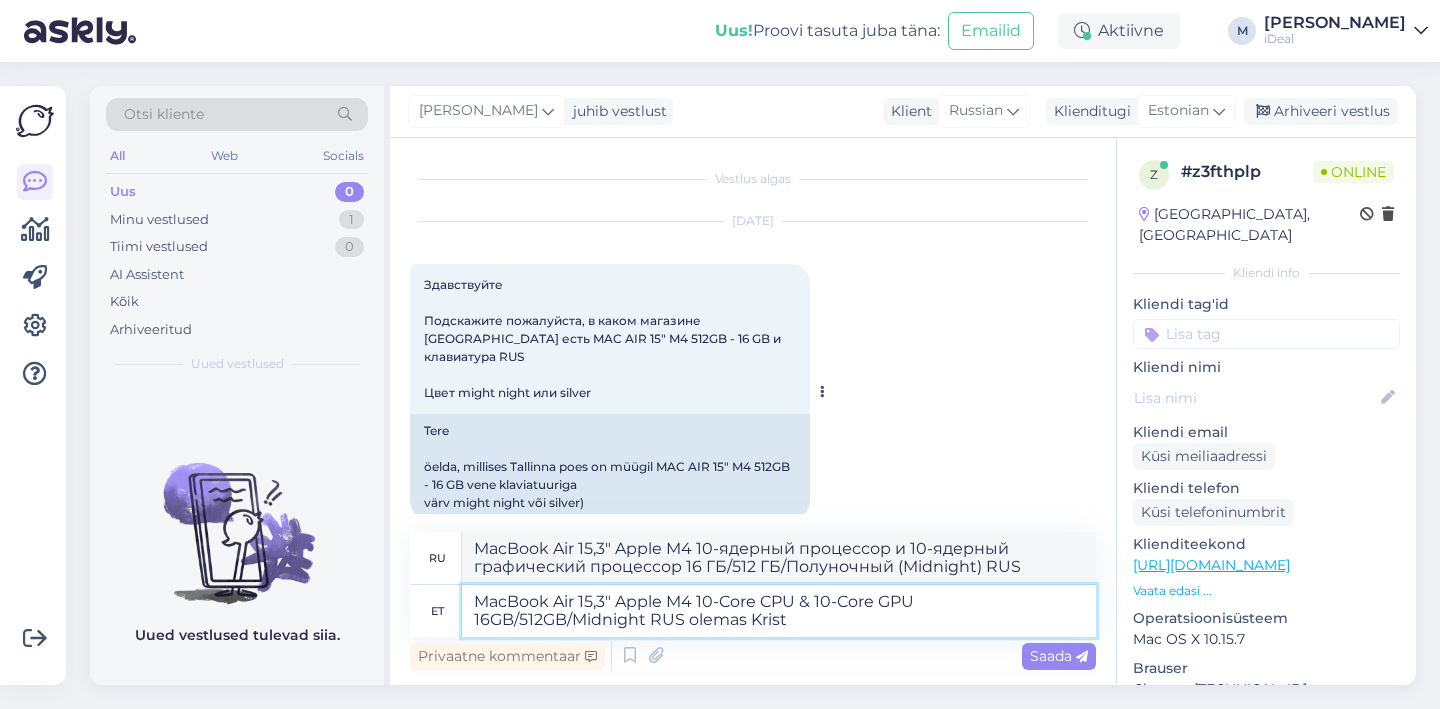 type on "MacBook Air 15,3" Apple M4 10-ядерный процессор и 10-ядерный графический процессор 16 ГБ/512 ГБ/Полуночный (Midnight) RUS в наличии." 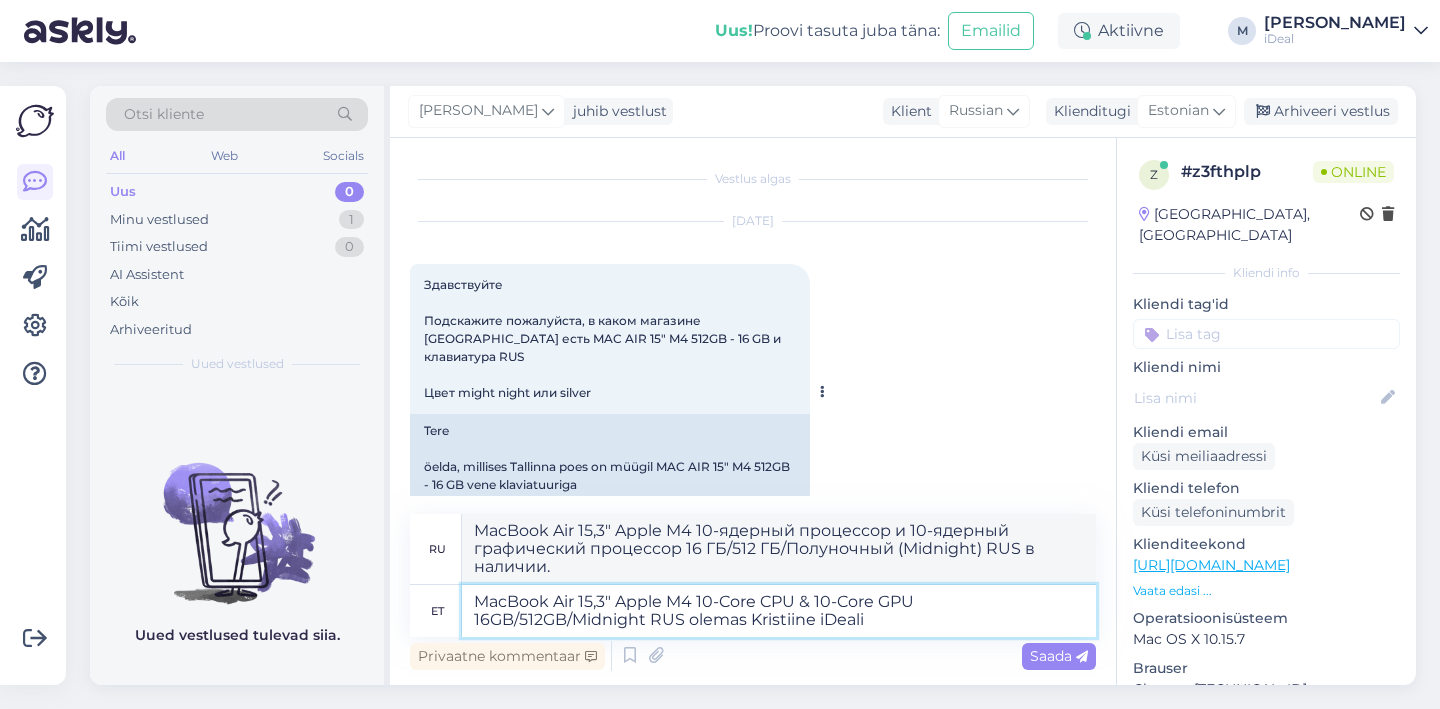 type on "MacBook Air 15,3" Apple M4 10-Core CPU & 10-Core GPU 16GB/512GB/Midnight RUS olemas Kristiine iDealis" 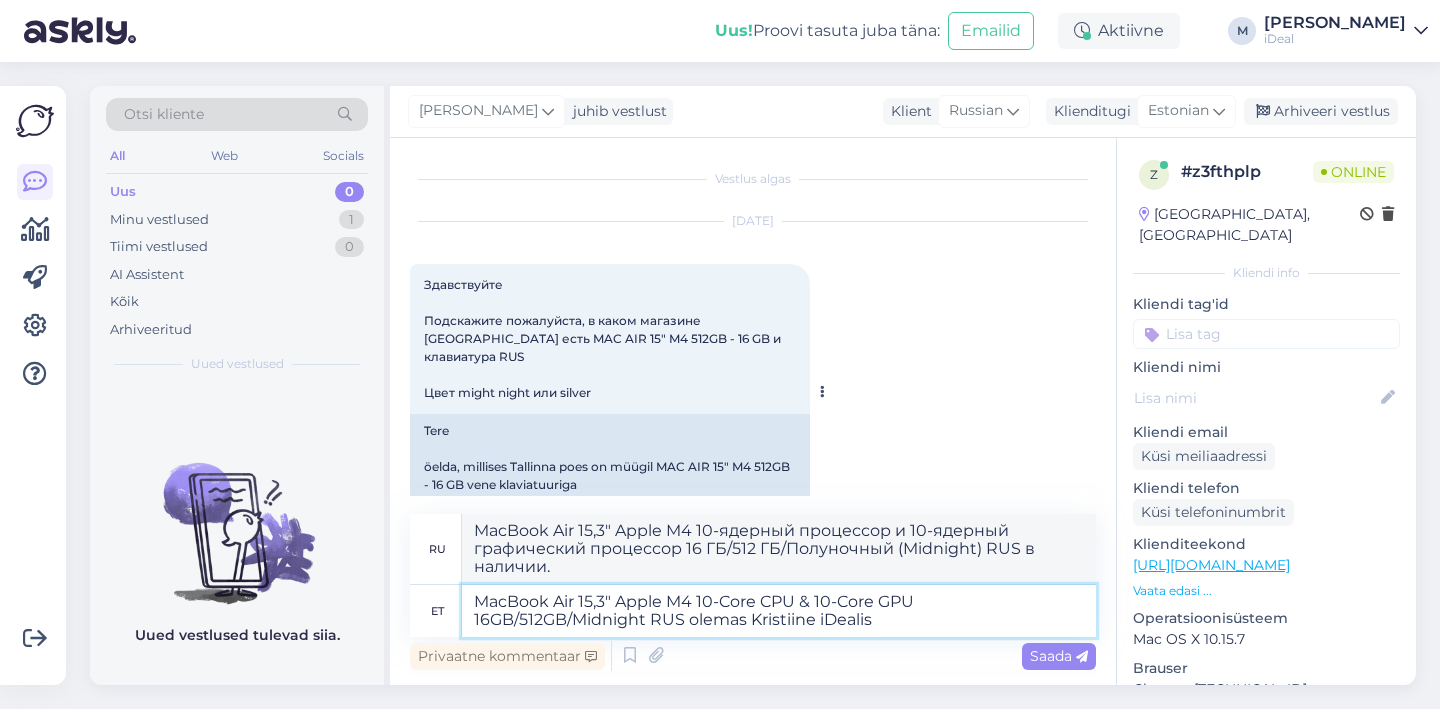 type on "MacBook Air 15,3" Apple M4 10-ядерный процессор и 10-ядерный графический процессор 16 ГБ/512 ГБ/Полуночный цвет, русская раскладка, в наличии в Kristiine." 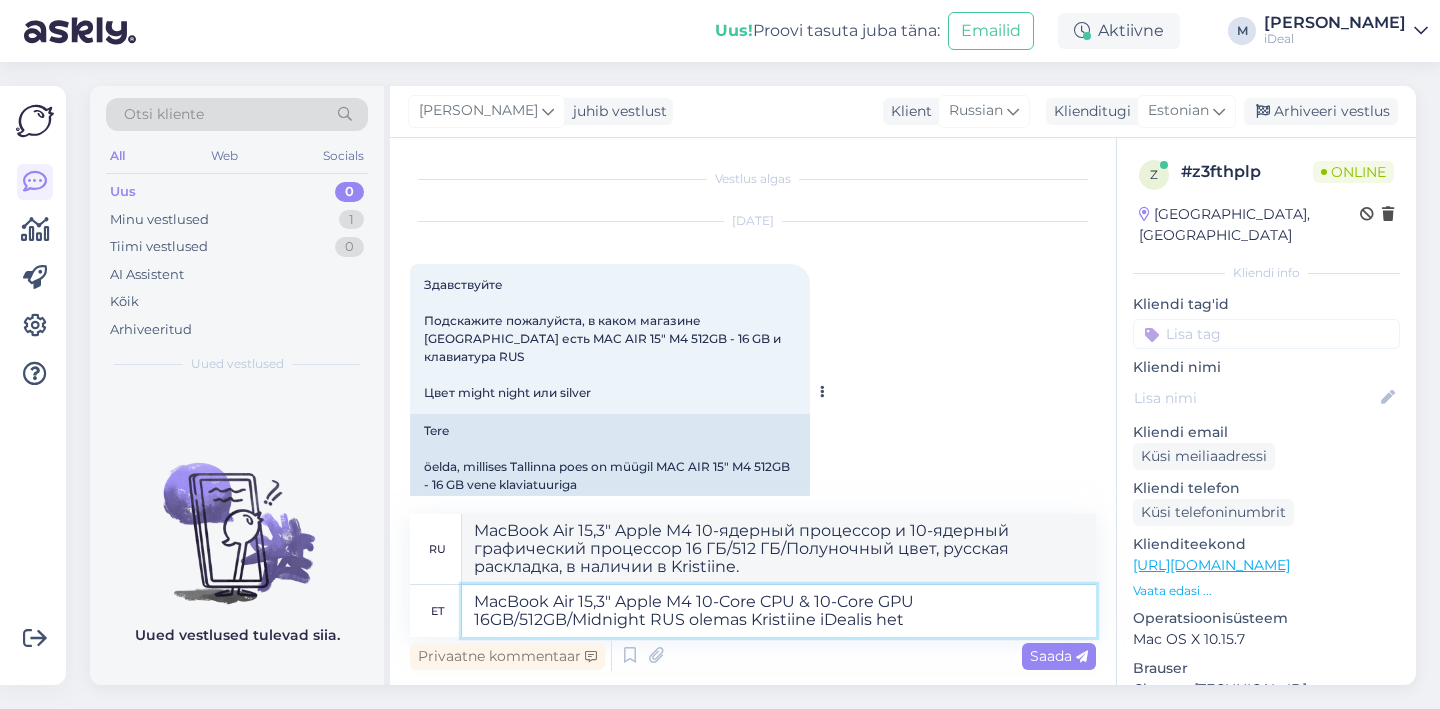 type on "MacBook Air 15,3" Apple M4 10-Core CPU & 10-Core GPU 16GB/512GB/Midnight RUS olemas Kristiine iDealis hetk" 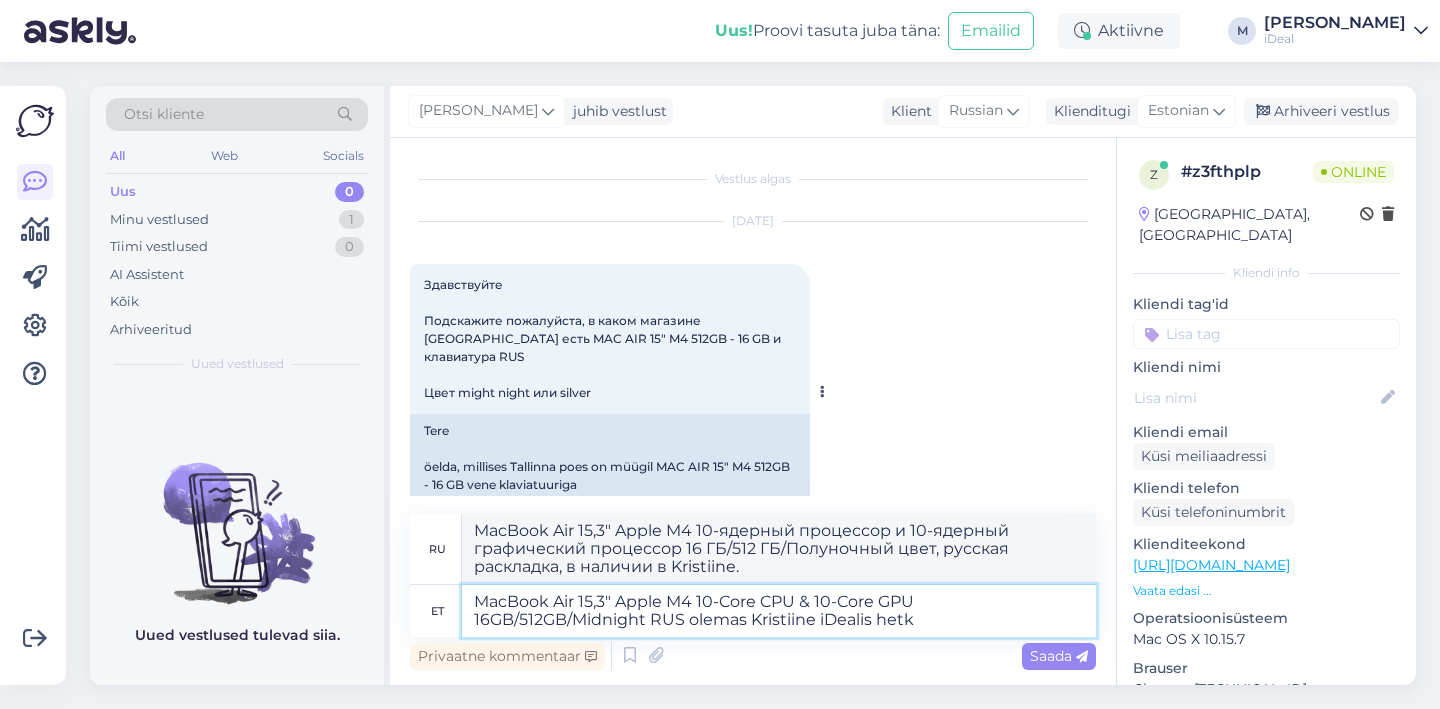 type on "MacBook Air 15,3" Apple M4 10-ядерный процессор и 10-ядерный графический процессор 16 ГБ/512 ГБ/Полуночный цвет, русская раскладка, в наличии в Kristiine iDeal." 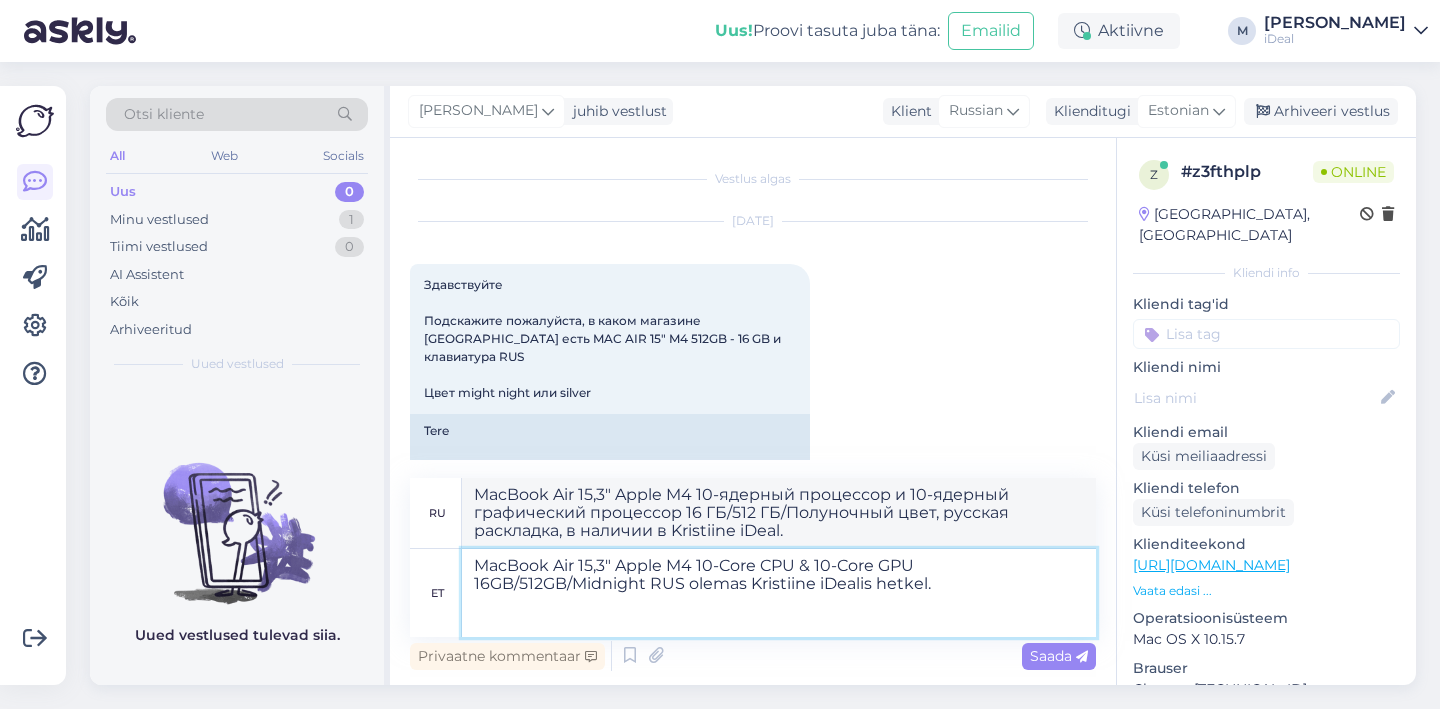 type on "MacBook Air 15,3" Apple M4 10-Core CPU & 10-Core GPU 16GB/512GB/Midnight RUS olemas Kristiine iDealis hetkel." 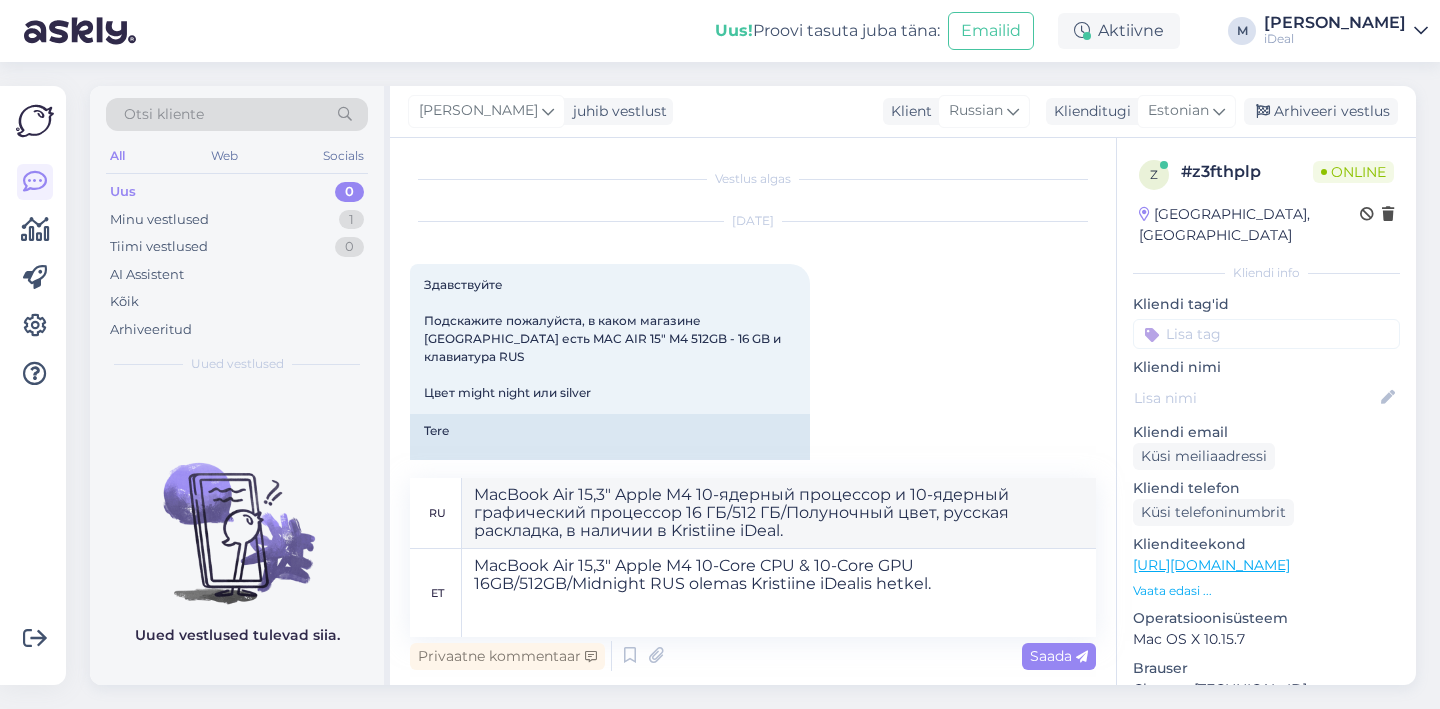 type on "MacBook Air 15,3" Apple M4 10-ядерный процессор и 10-ядерный графический процессор 16 ГБ/512 ГБ/Полуночный (Midnight) RUS в наличии в Kristiine iDeal на данный момент." 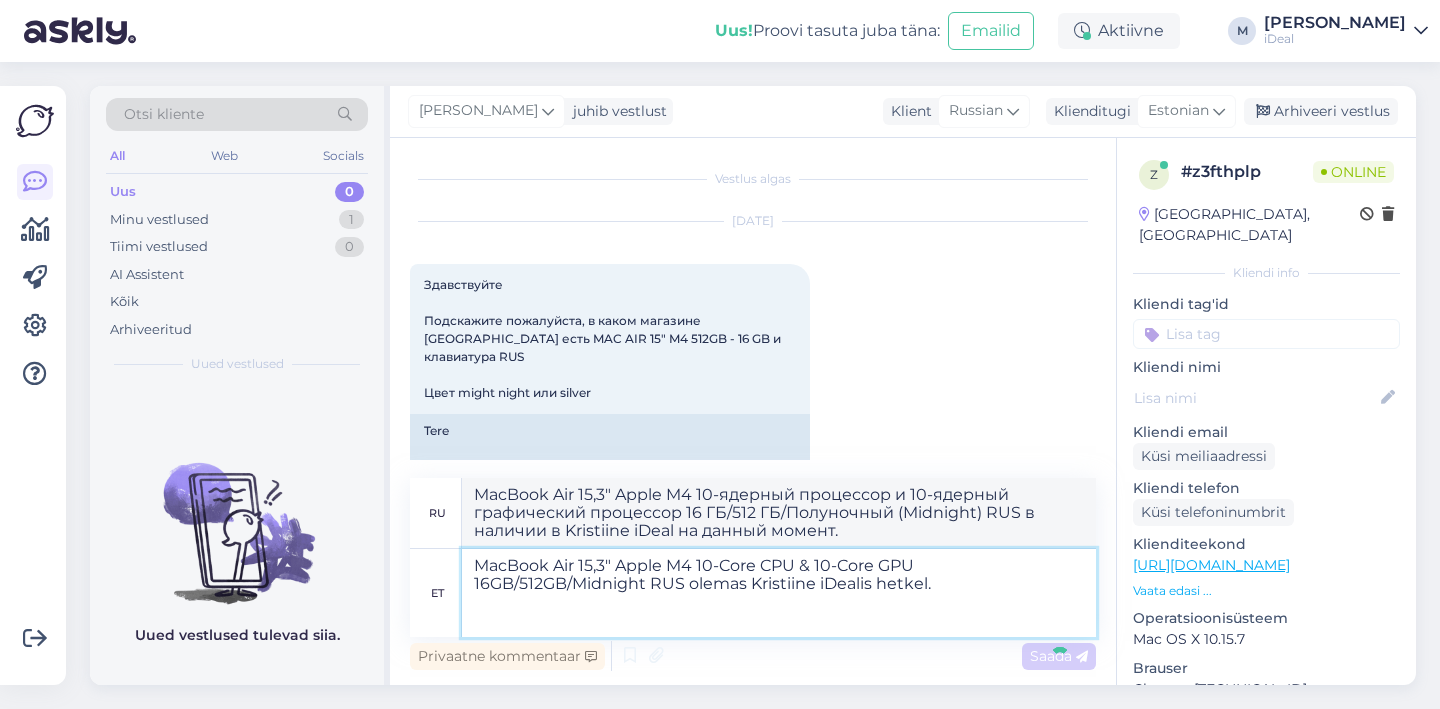 type 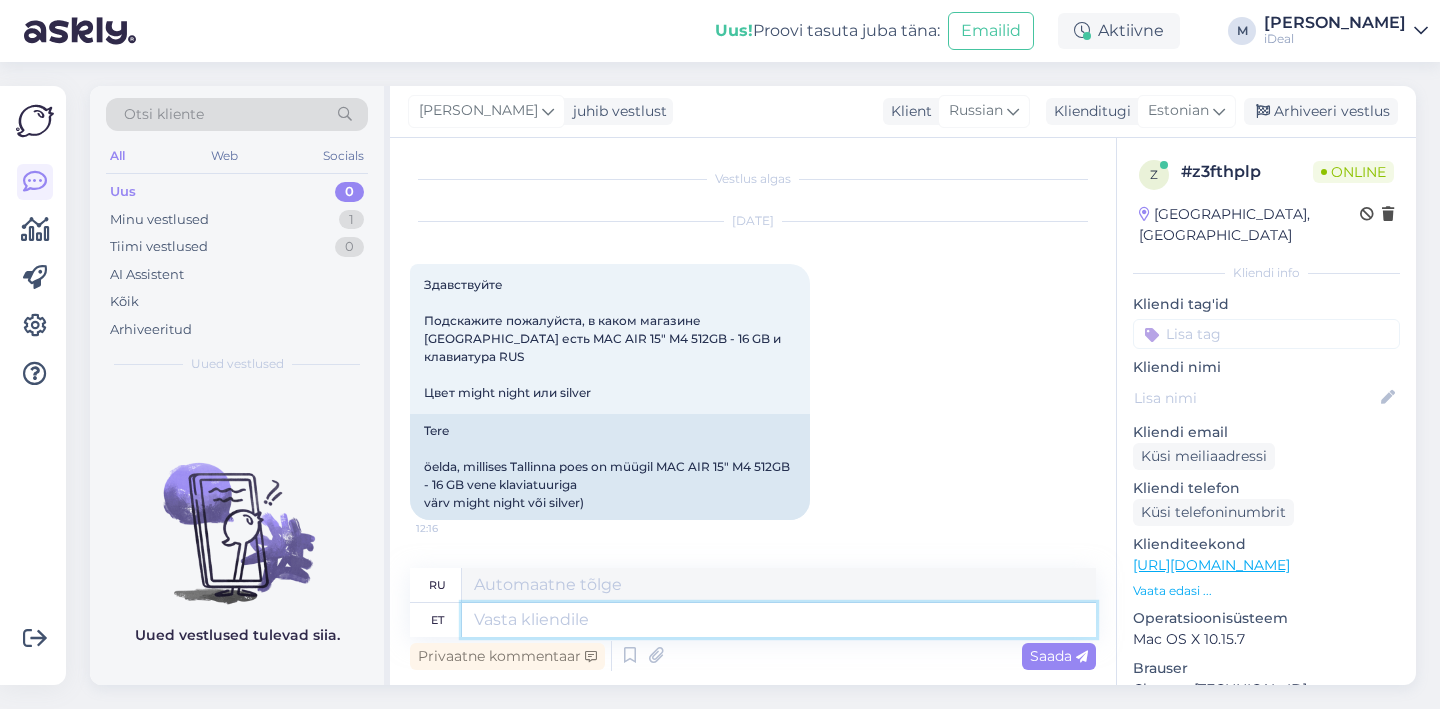 scroll, scrollTop: 184, scrollLeft: 0, axis: vertical 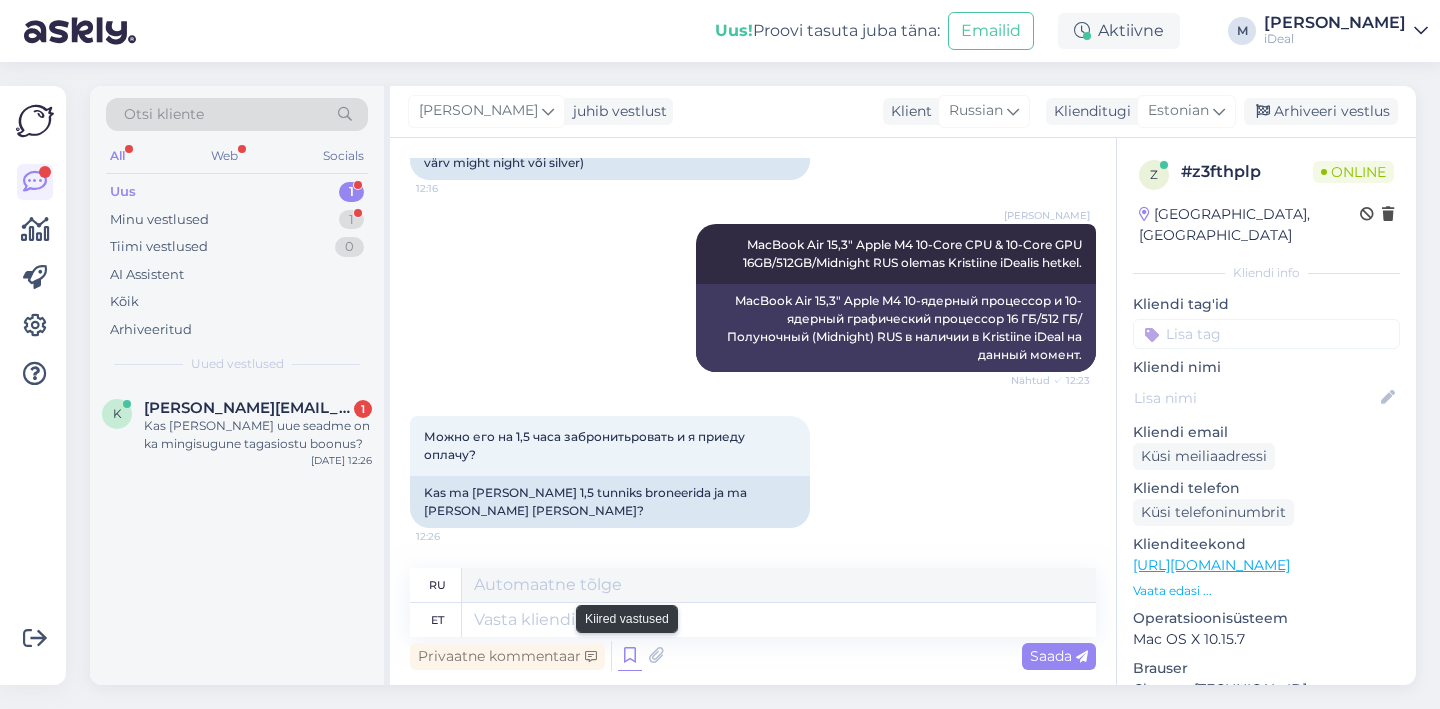 click at bounding box center (630, 656) 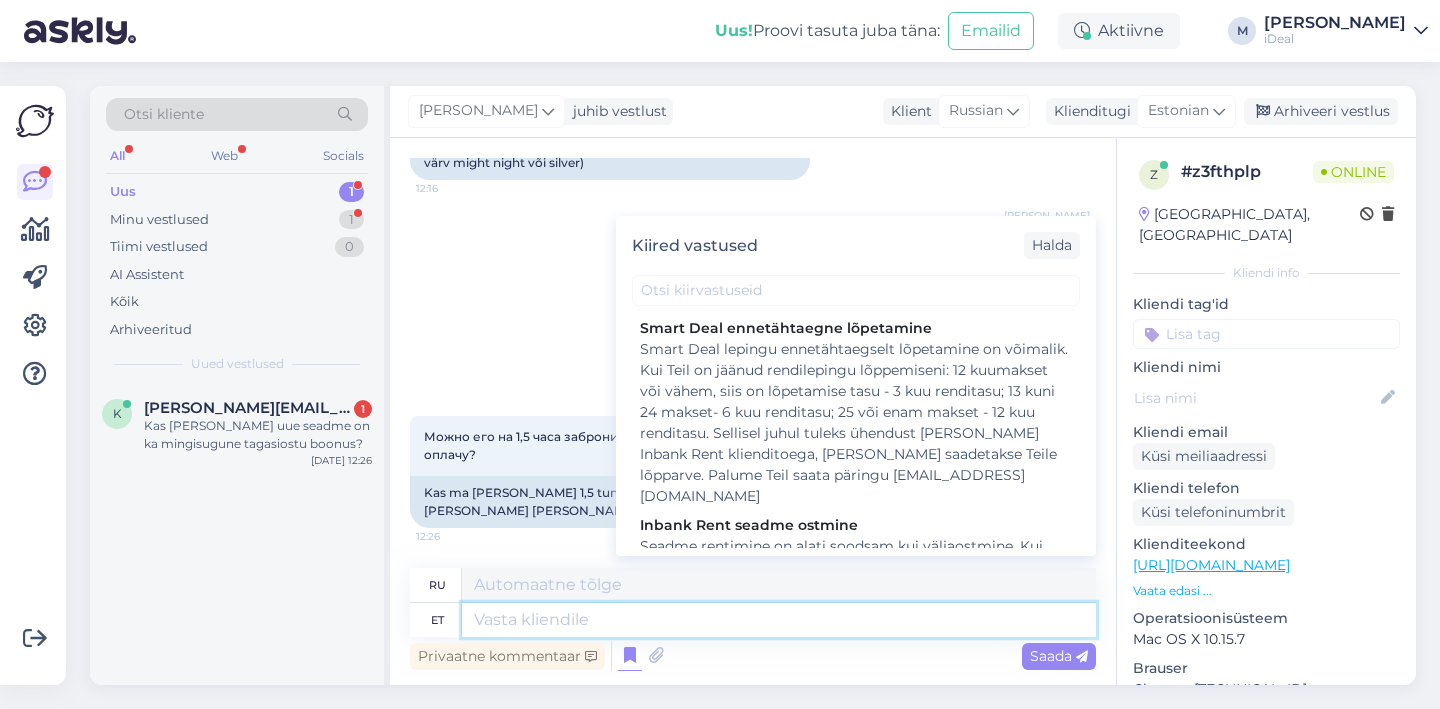 click at bounding box center (779, 620) 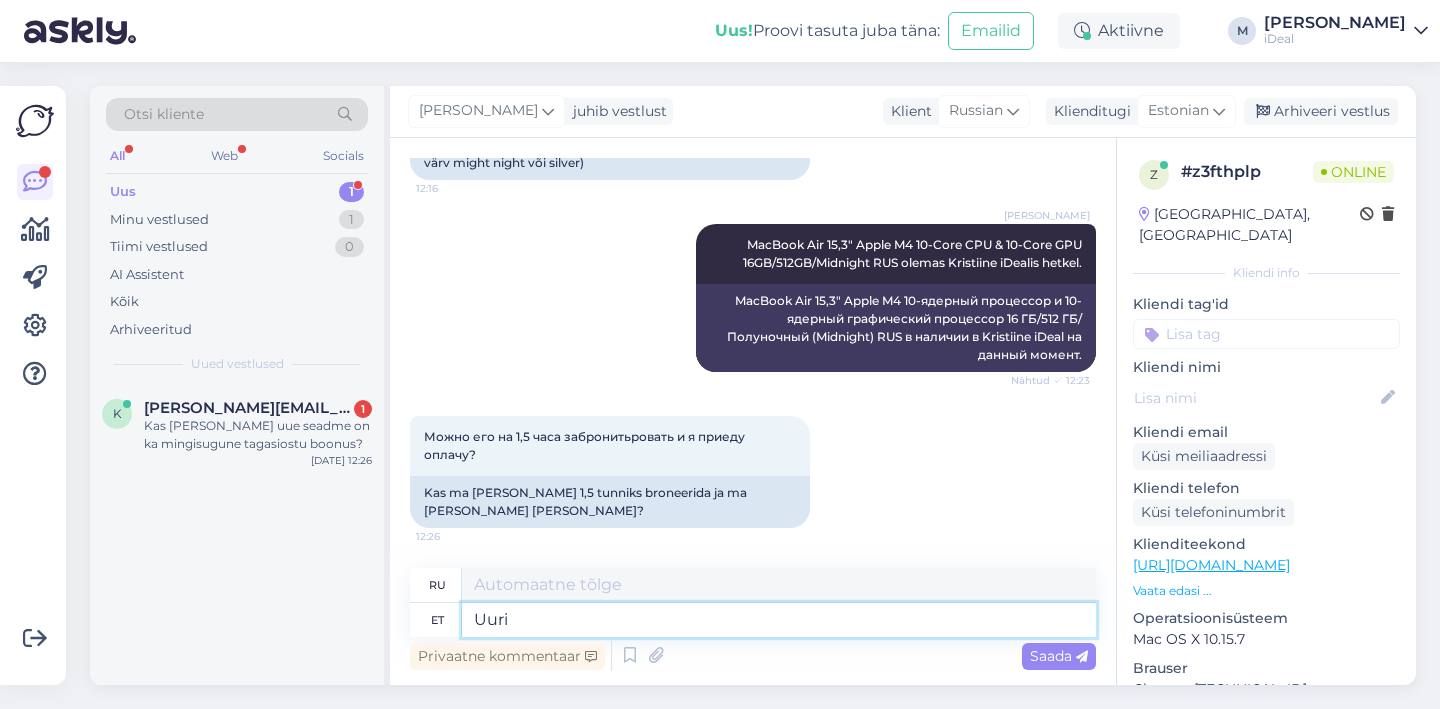type on "[PERSON_NAME]" 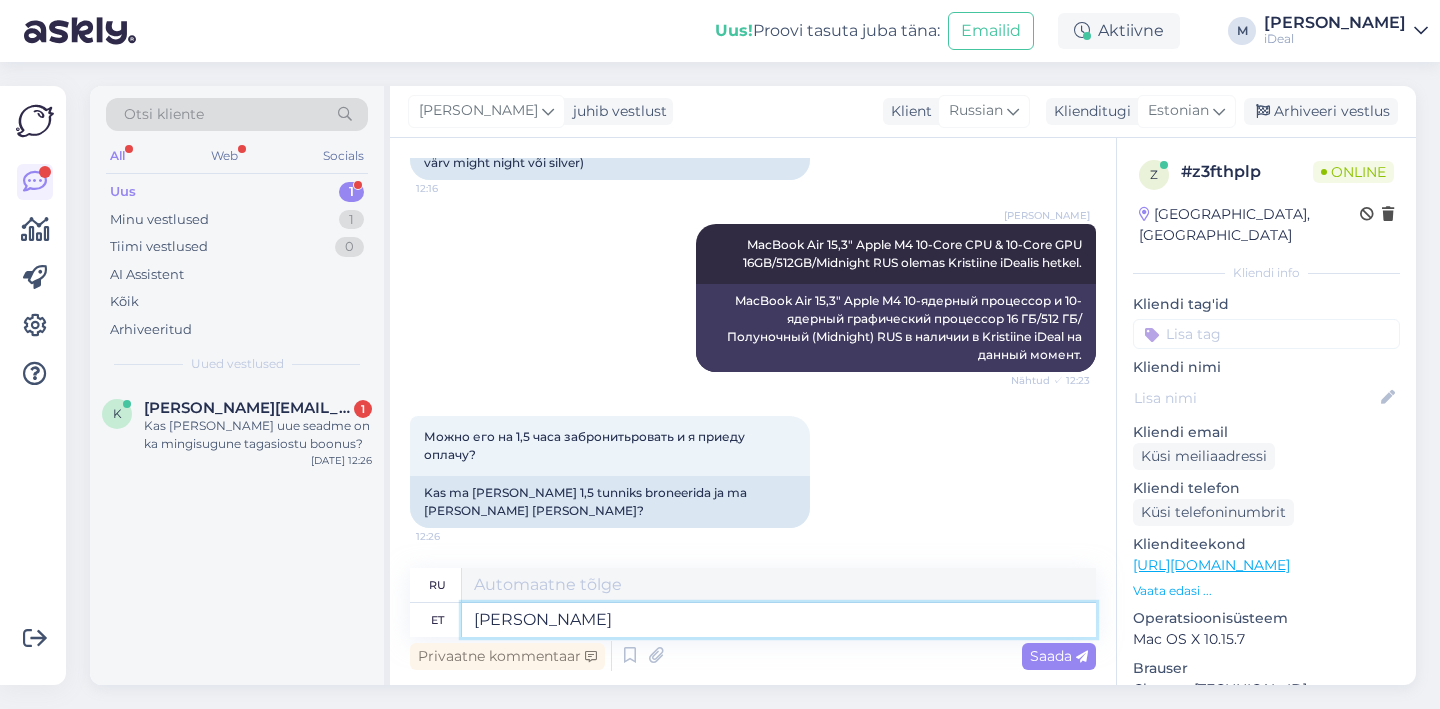 type on "Я изучаю" 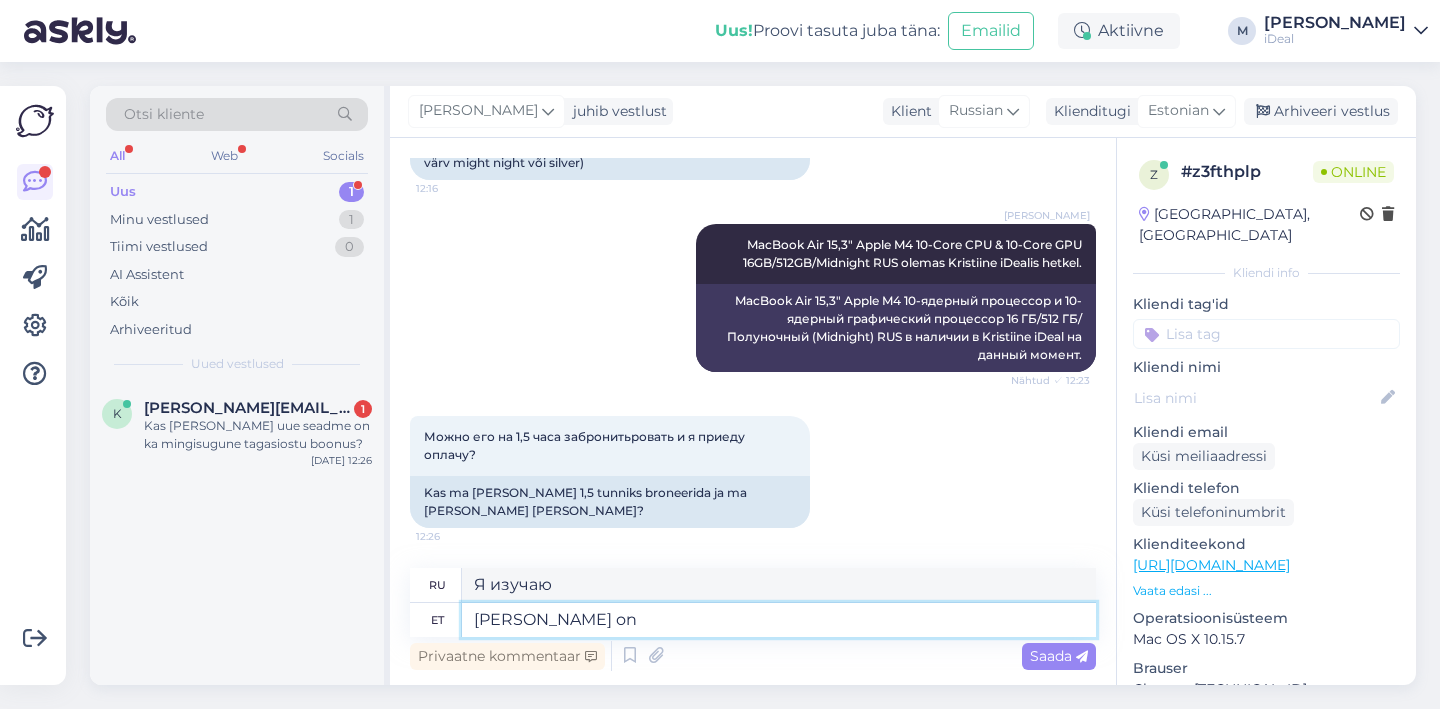 type on "[PERSON_NAME] on" 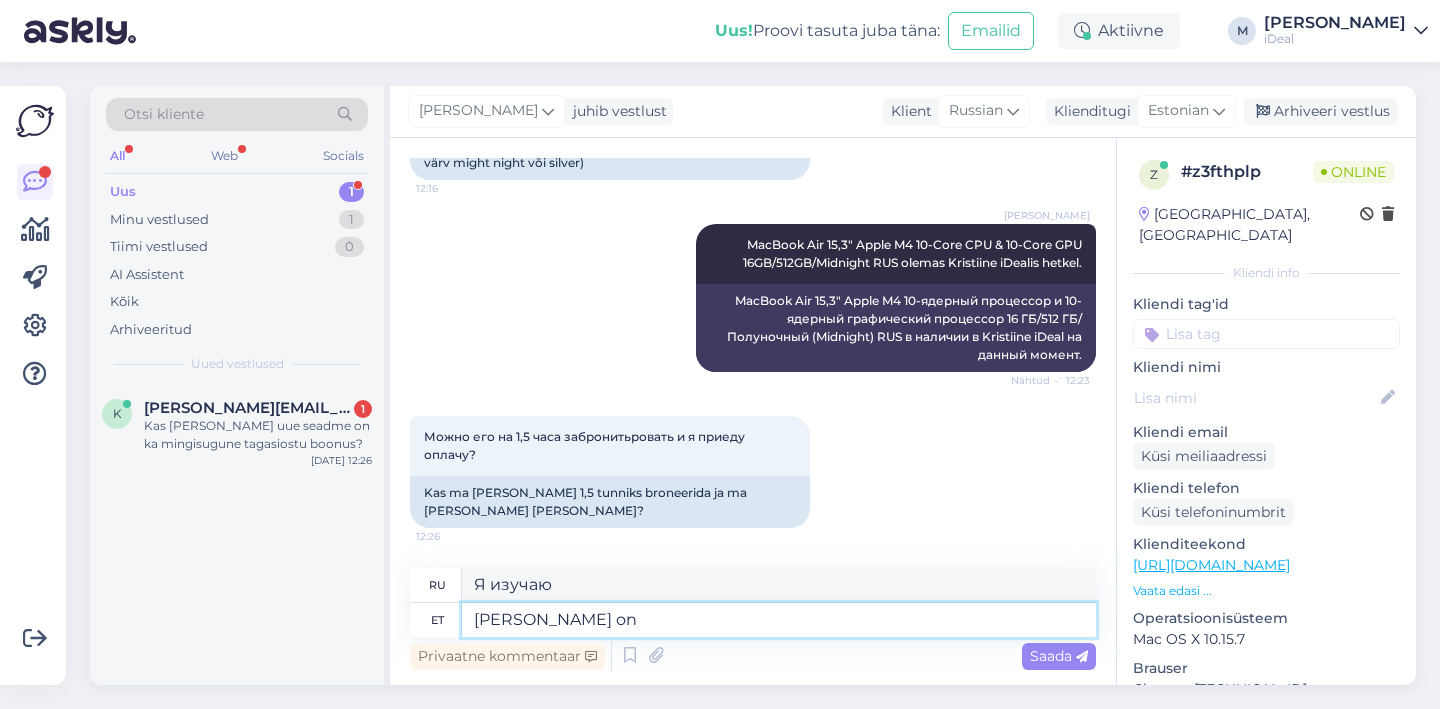 type on "Я проверяю, является ли это" 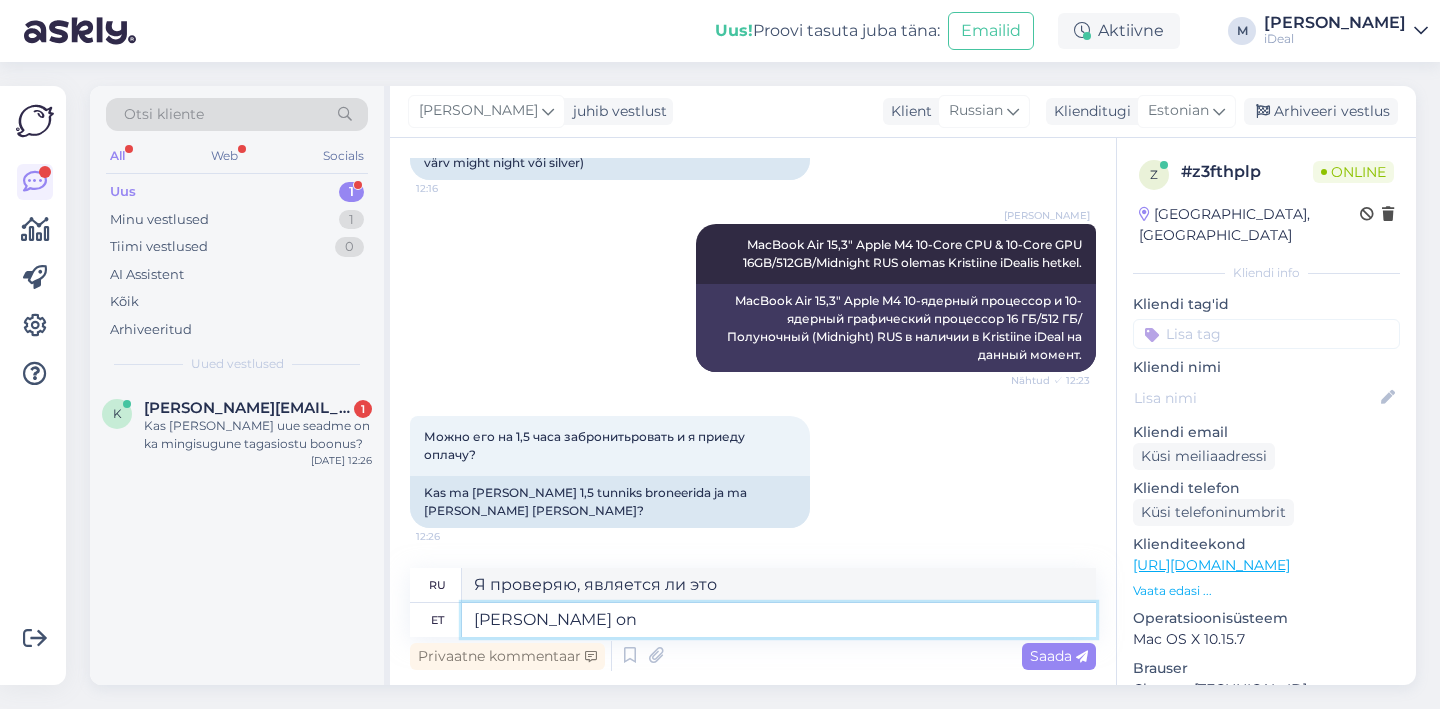 type on "Uurin kas on a" 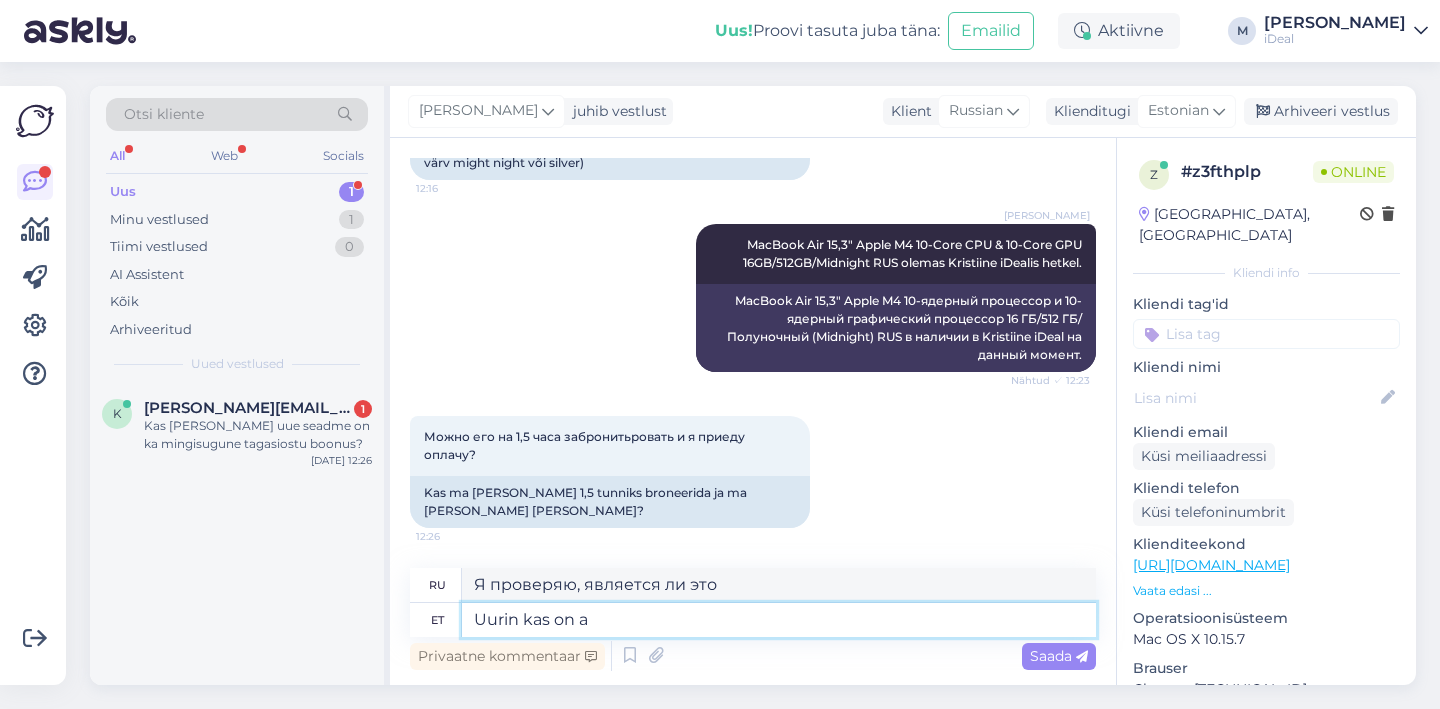 type on "Я проверяю, есть ли." 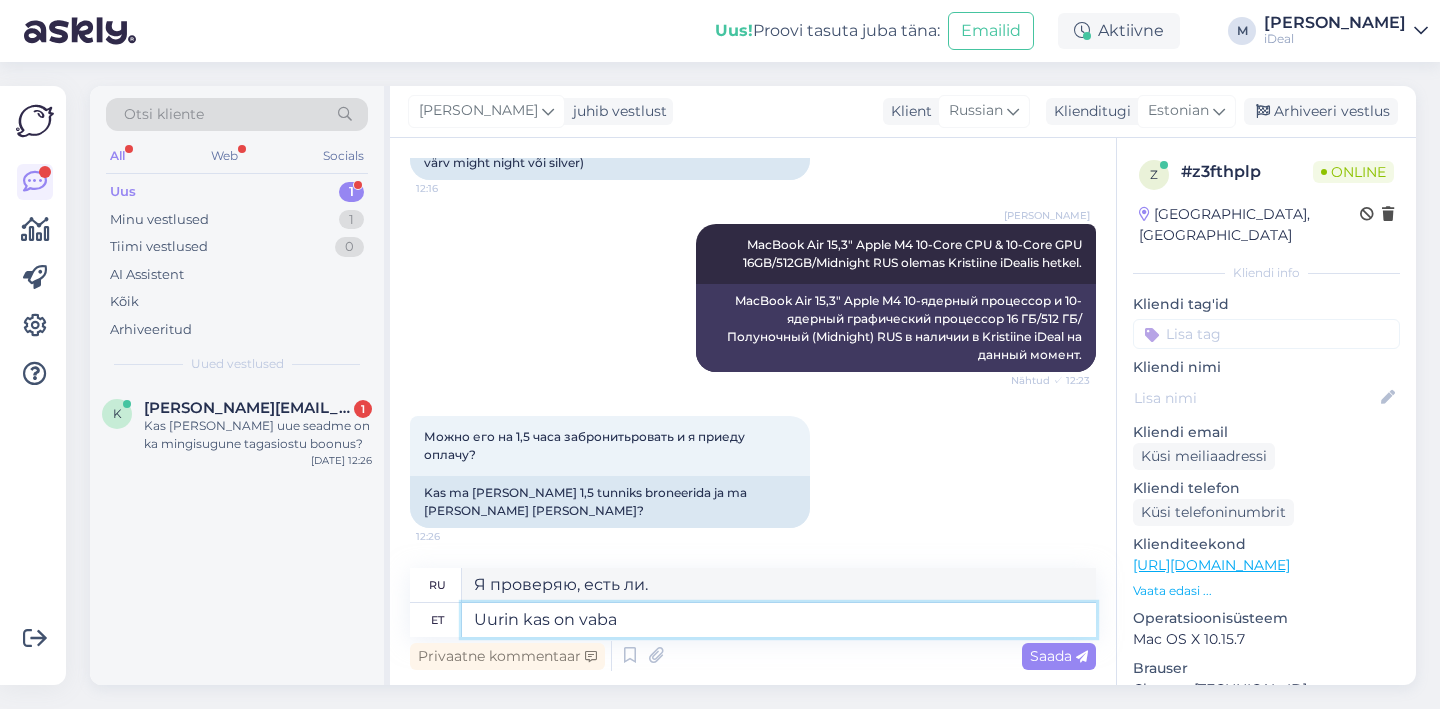 type on "Uurin kas on vaba" 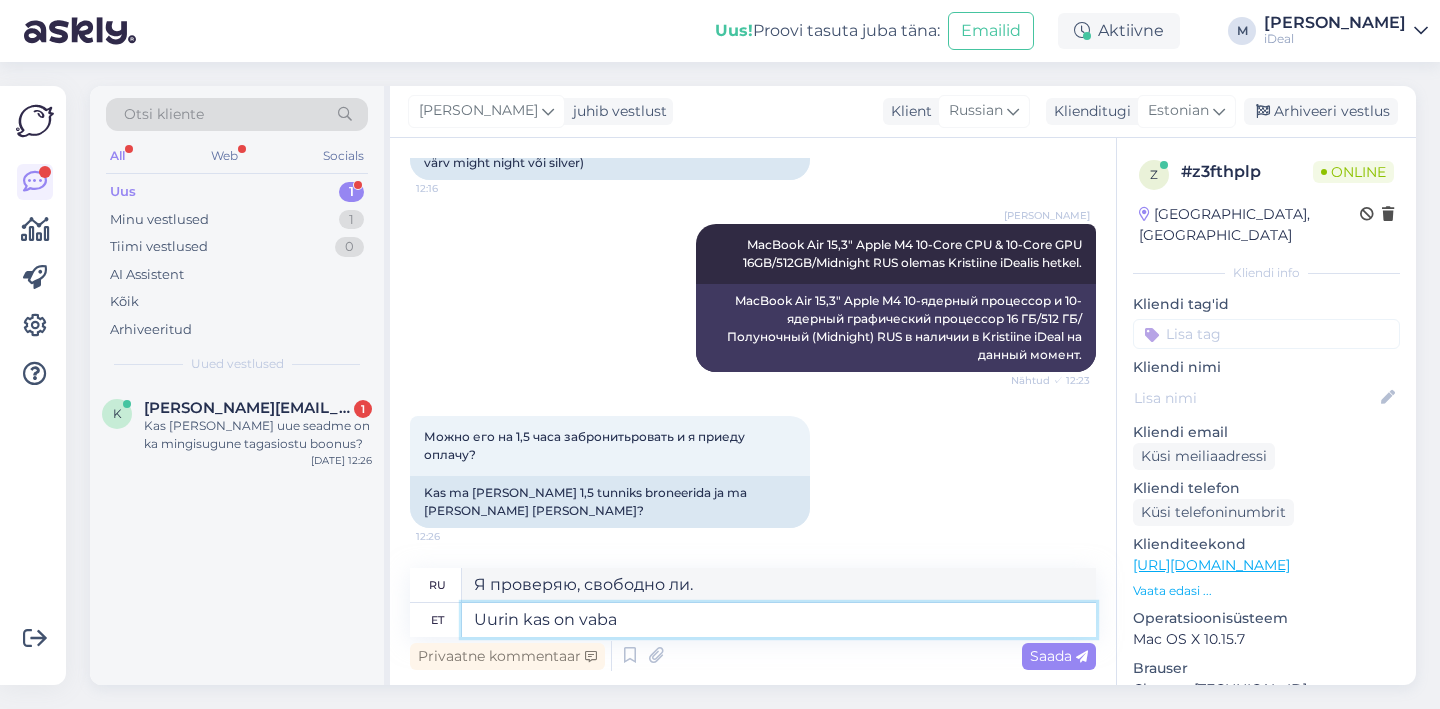 type 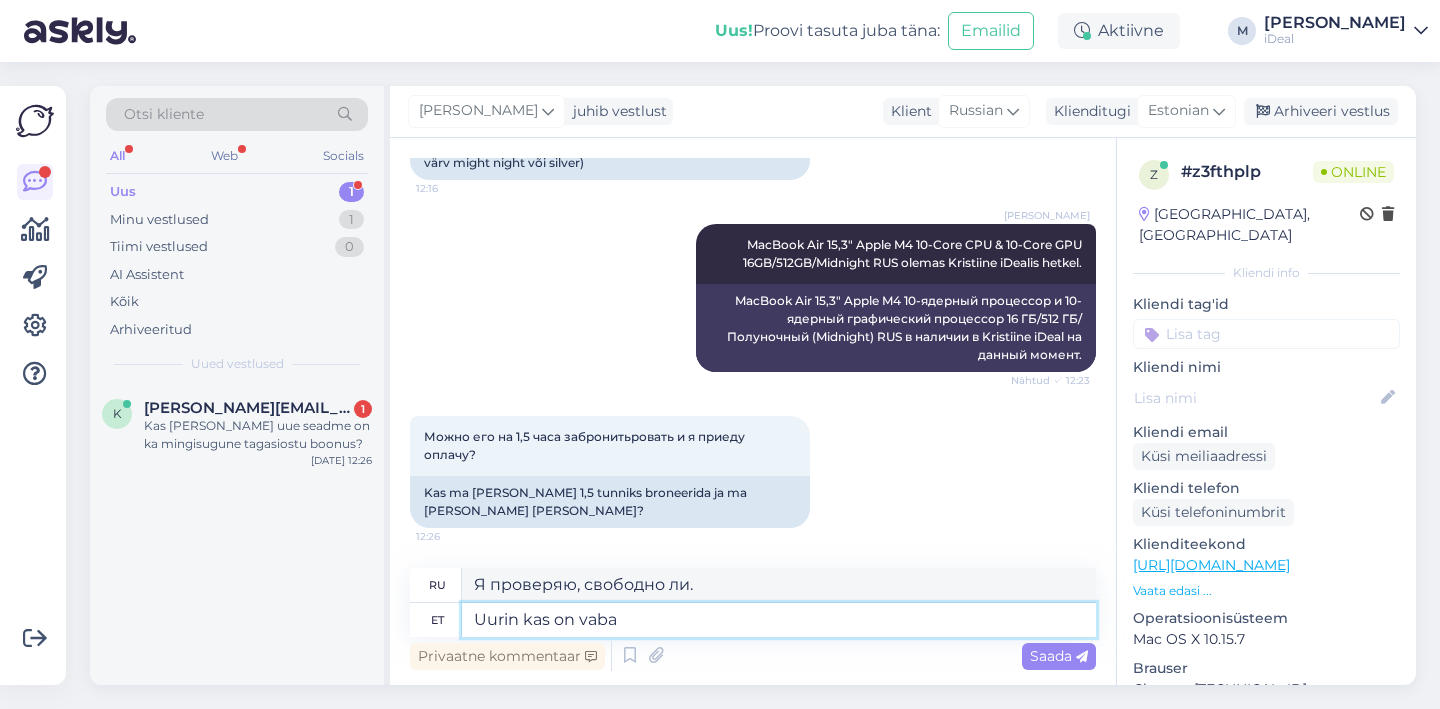 type 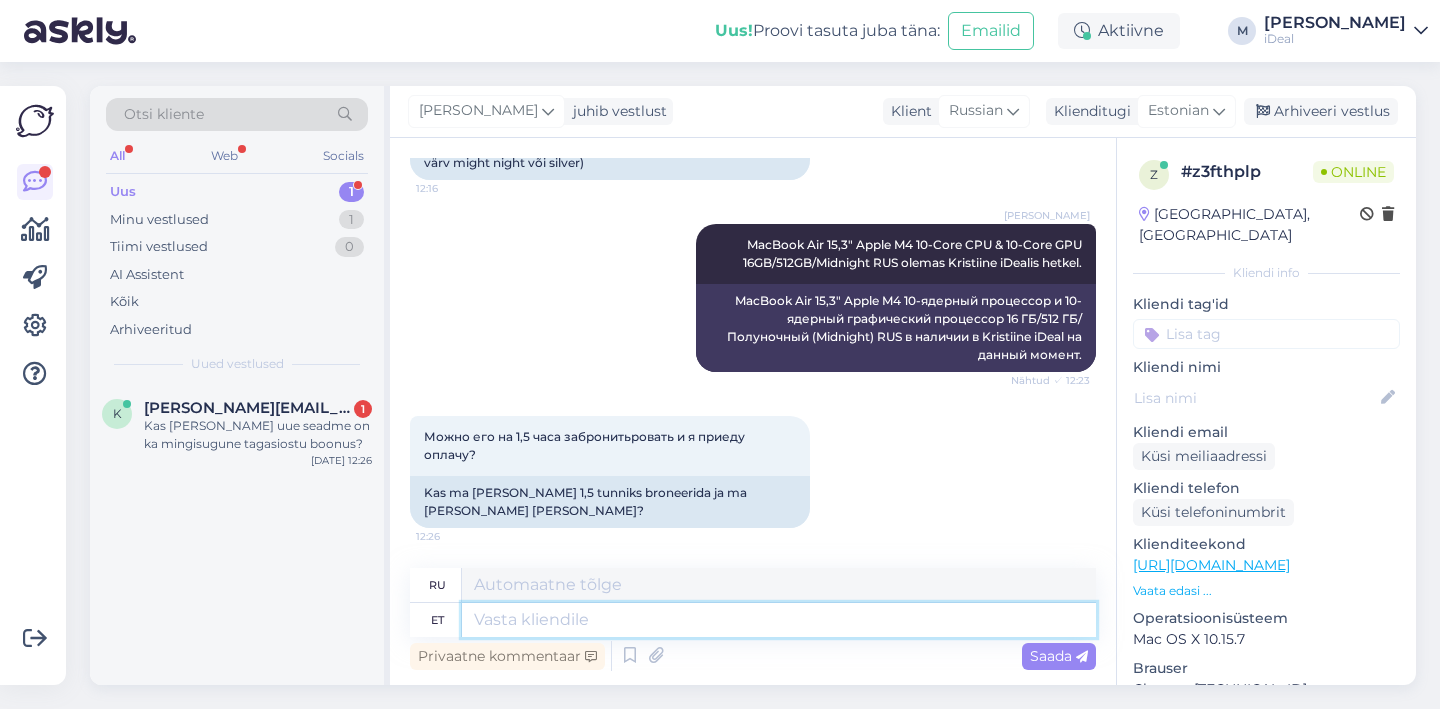 scroll, scrollTop: 460, scrollLeft: 0, axis: vertical 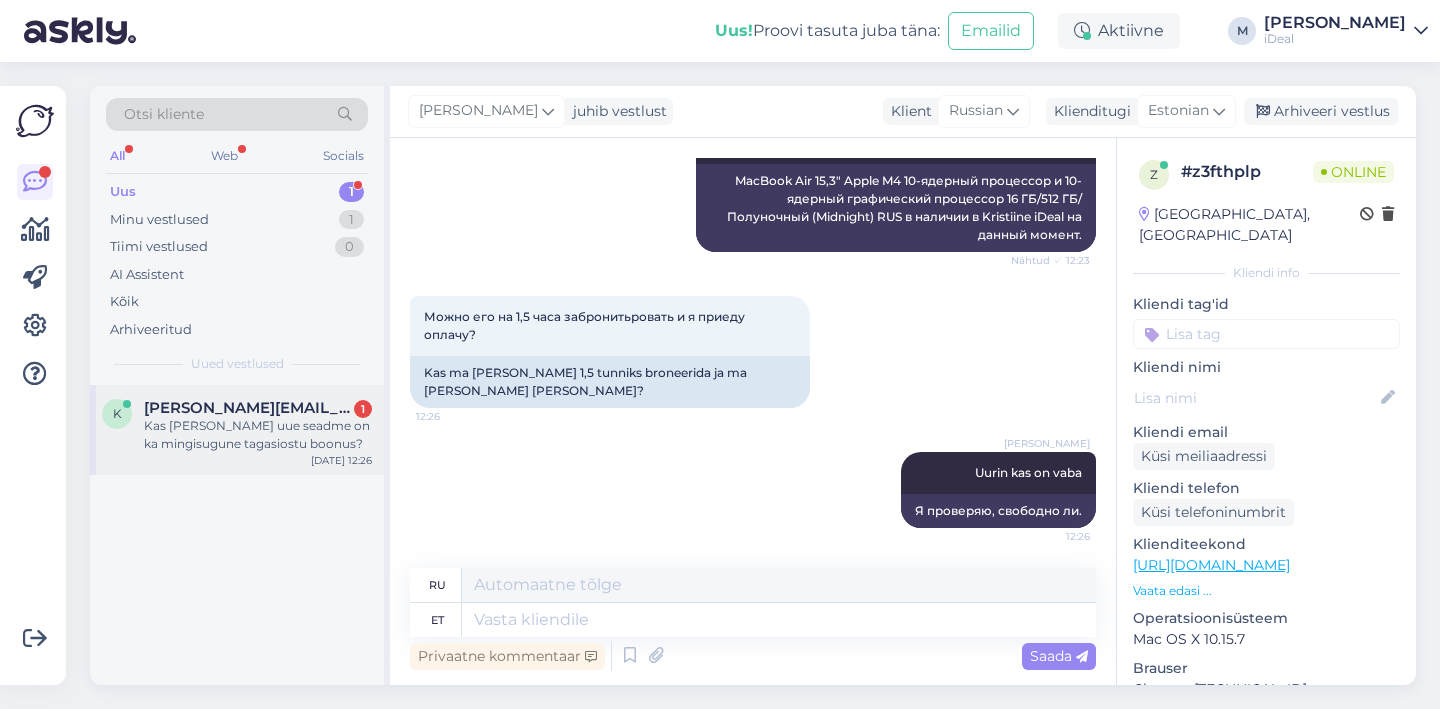 click on "Kas [PERSON_NAME] uue seadme on ka mingisugune tagasiostu boonus?" at bounding box center [258, 435] 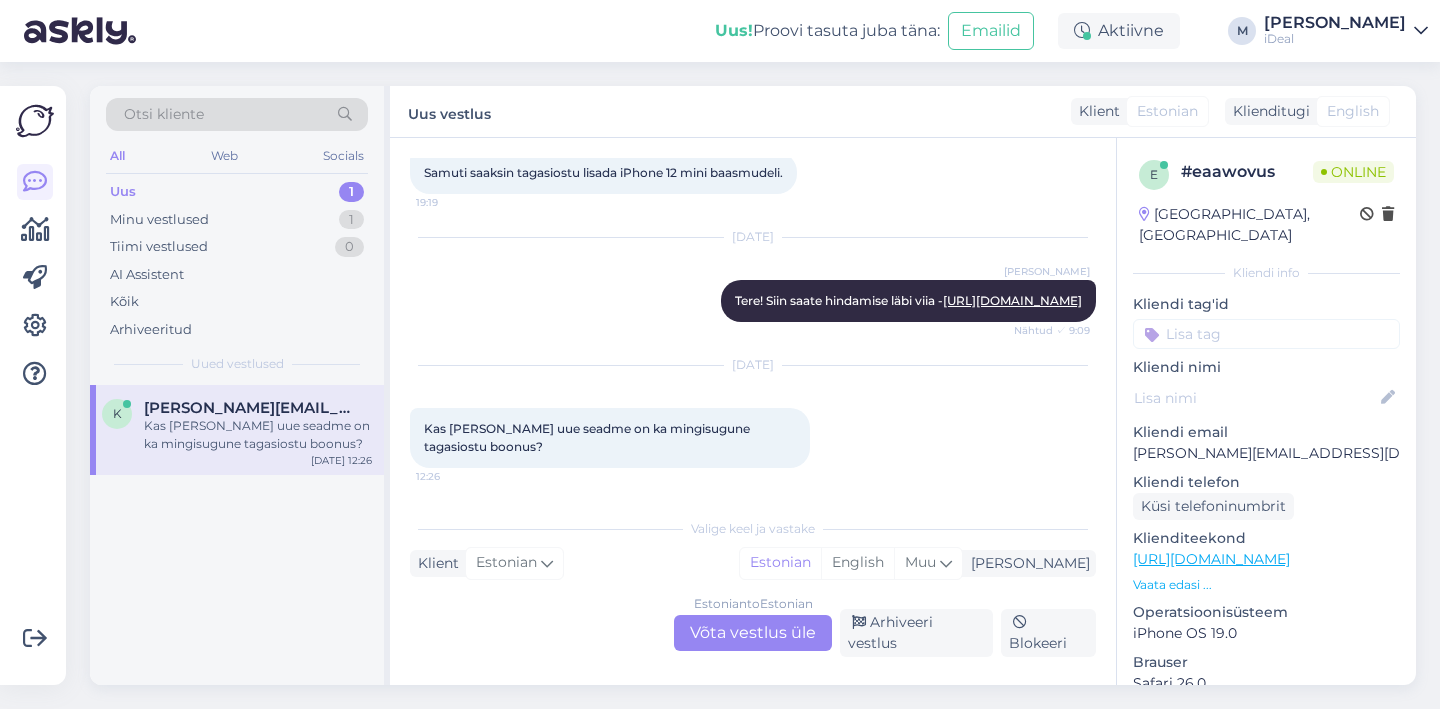 click on "Estonian  to  Estonian" at bounding box center (753, 604) 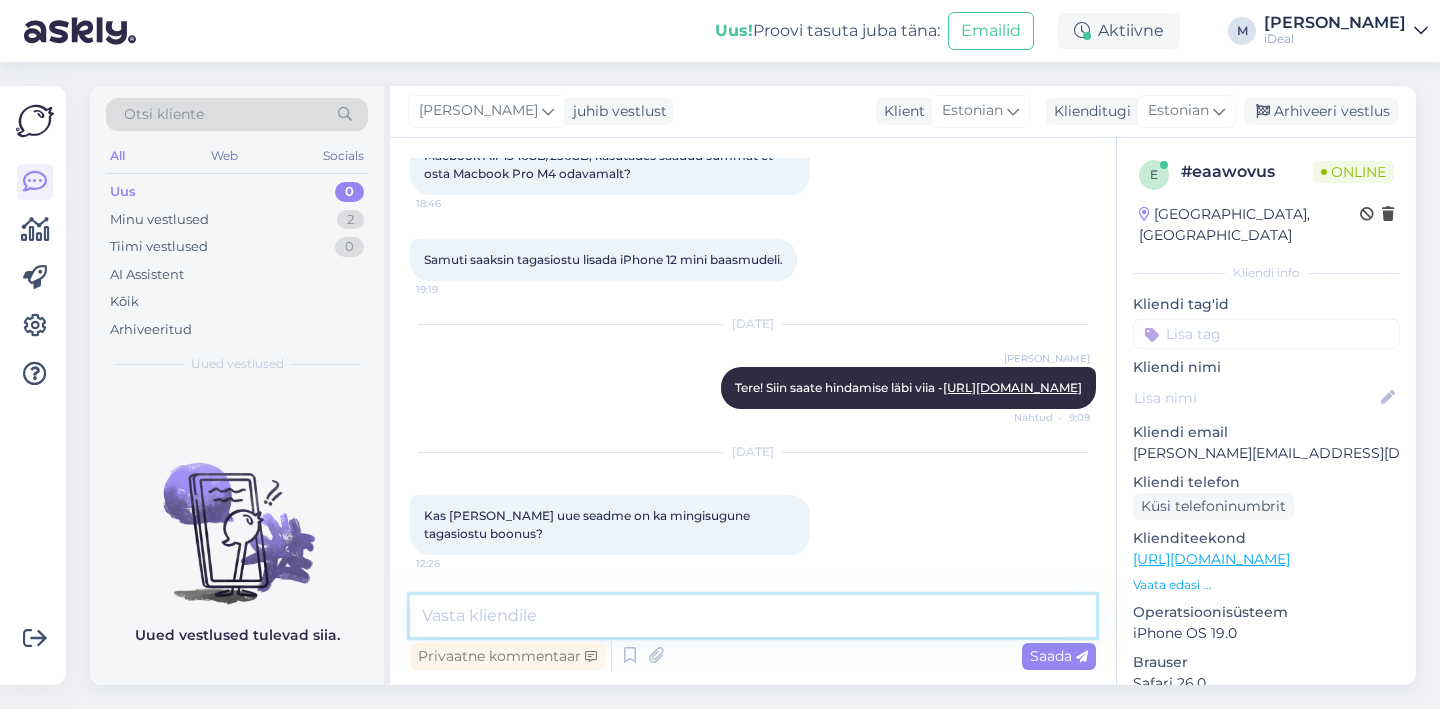 click at bounding box center [753, 616] 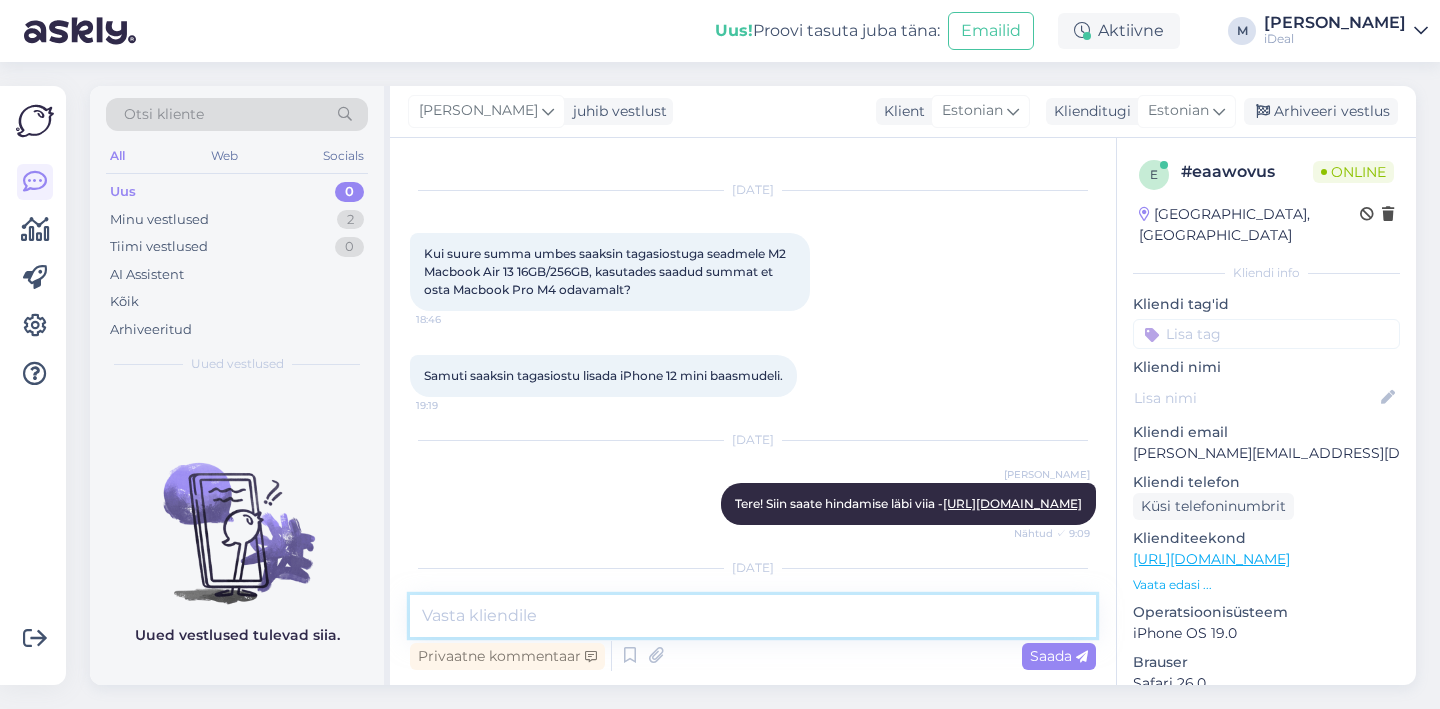 scroll, scrollTop: 165, scrollLeft: 0, axis: vertical 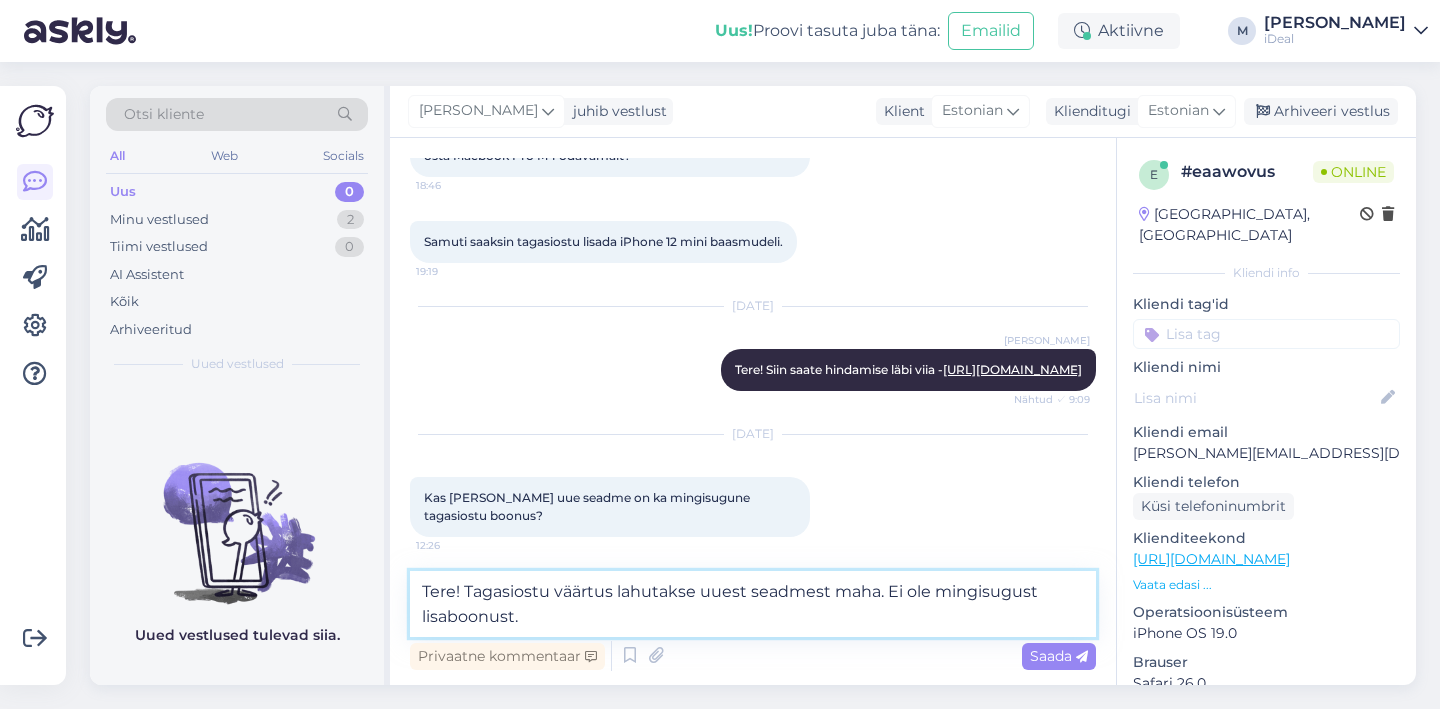 type on "Tere! Tagasiostu väärtus lahutakse uuest seadmest maha. Ei ole mingisugust lisaboonust." 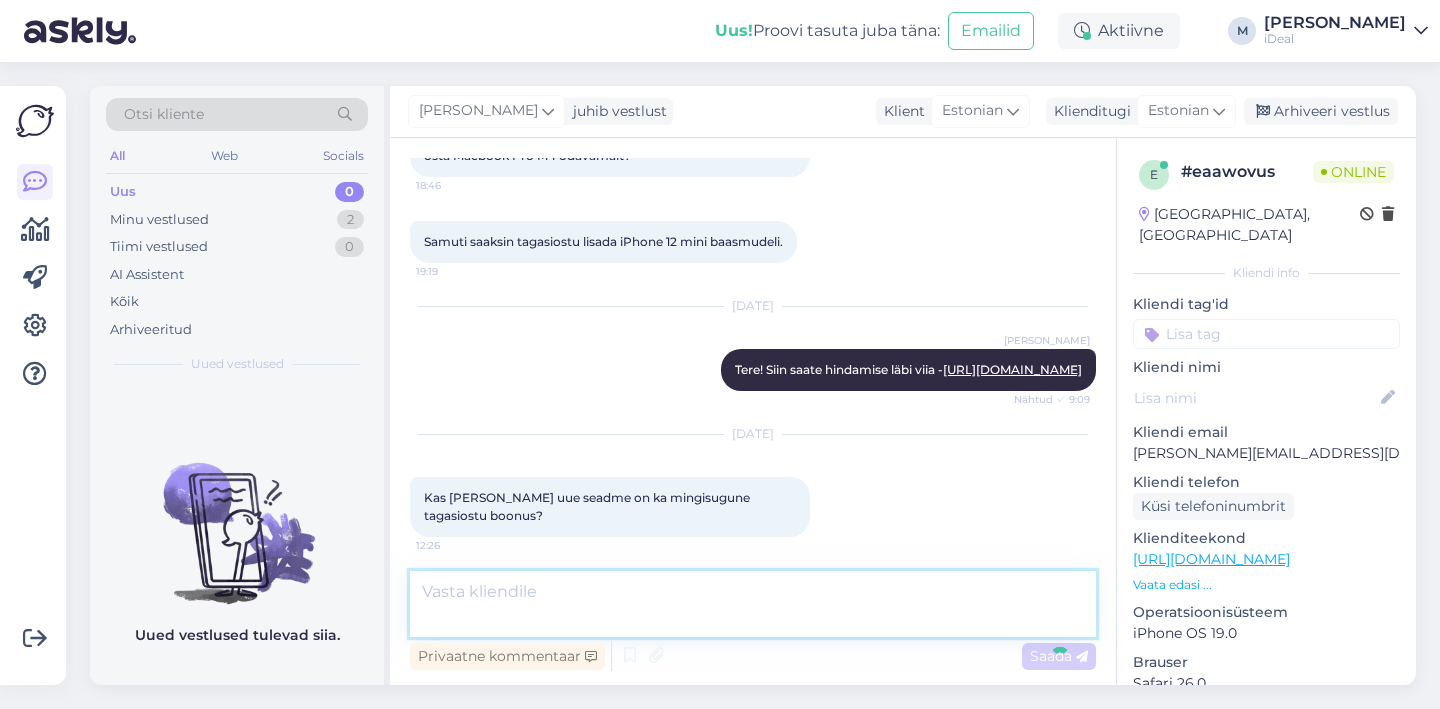 scroll, scrollTop: 269, scrollLeft: 0, axis: vertical 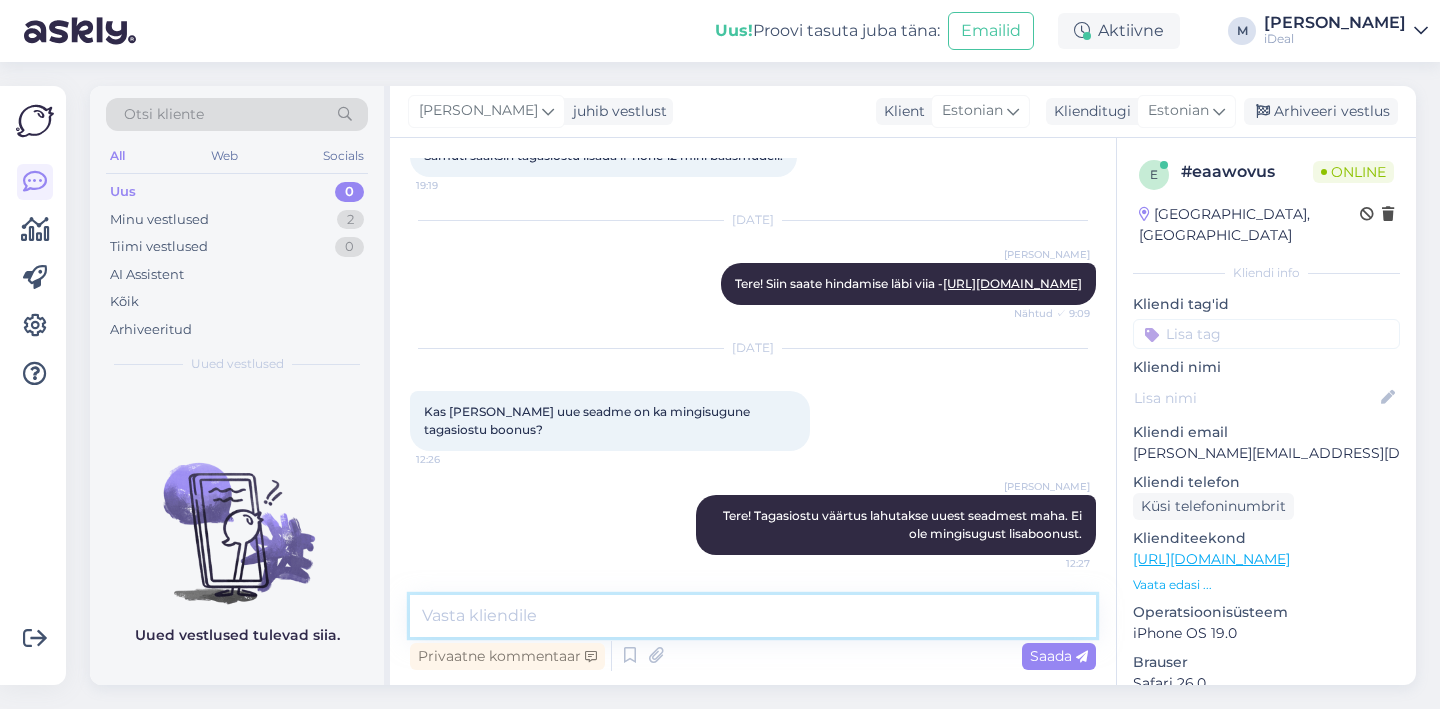 type 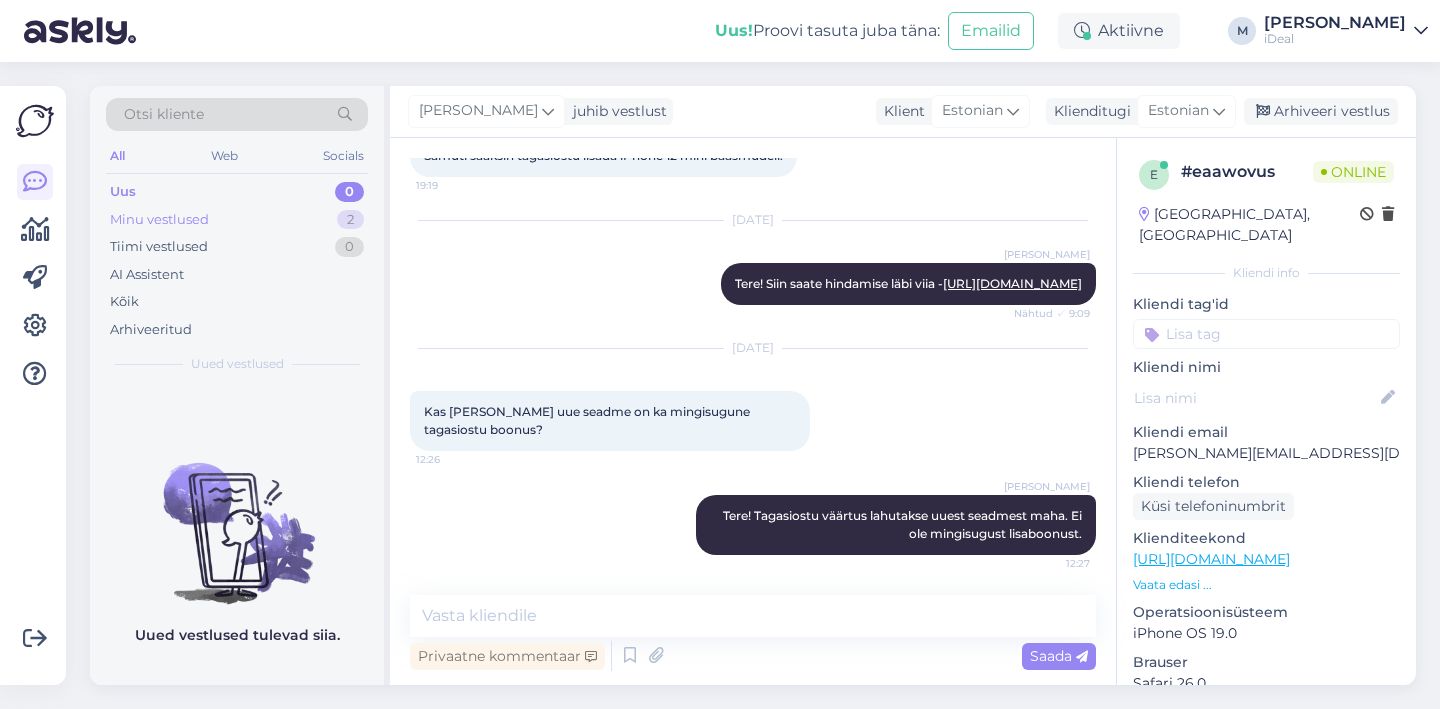 click on "Minu vestlused 2" at bounding box center (237, 220) 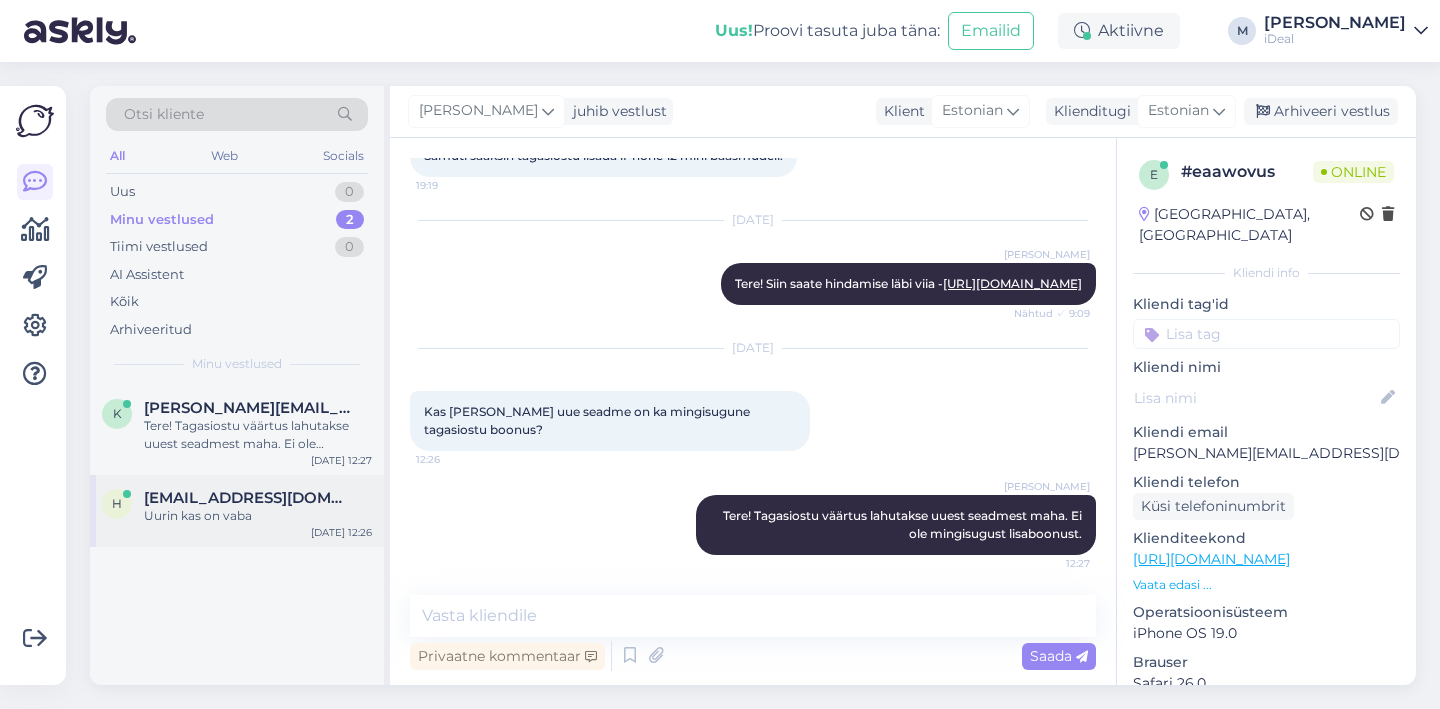 click on "Uurin kas on vaba" at bounding box center [258, 516] 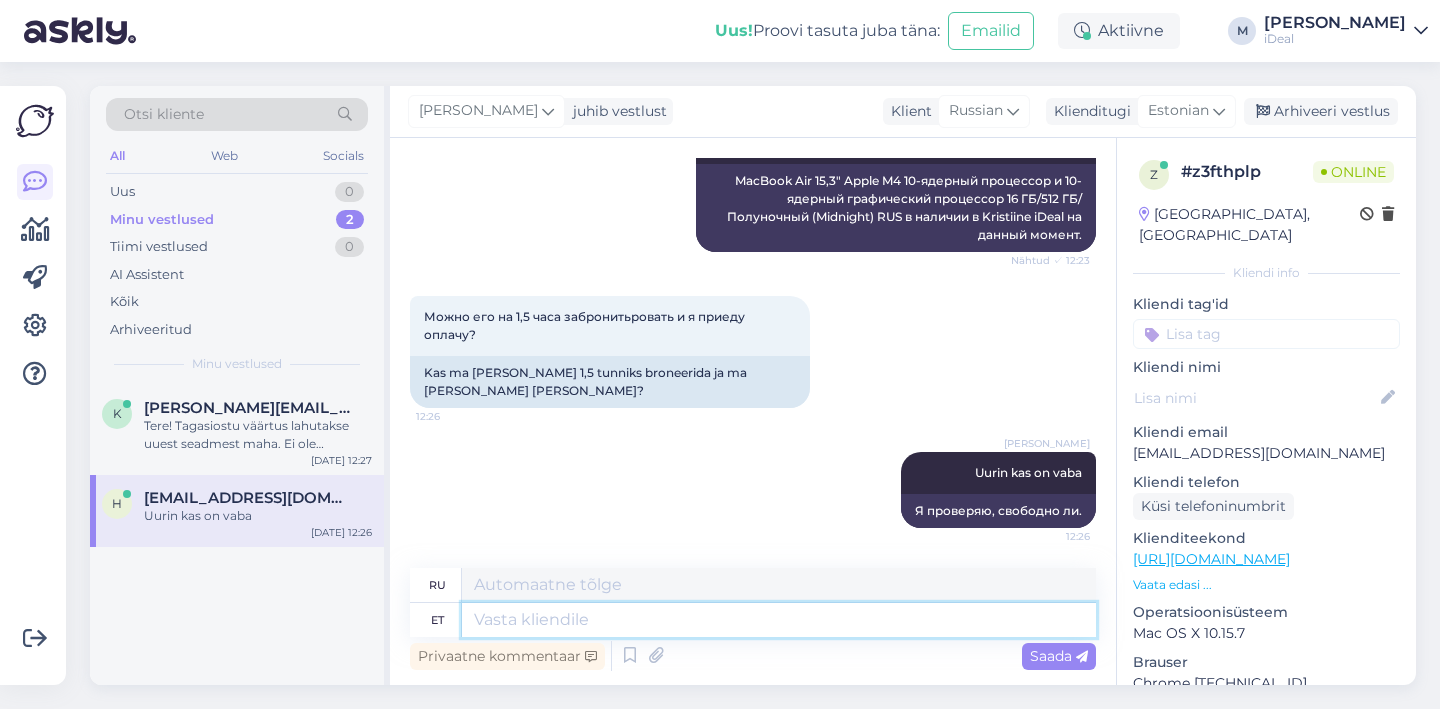 click at bounding box center (779, 620) 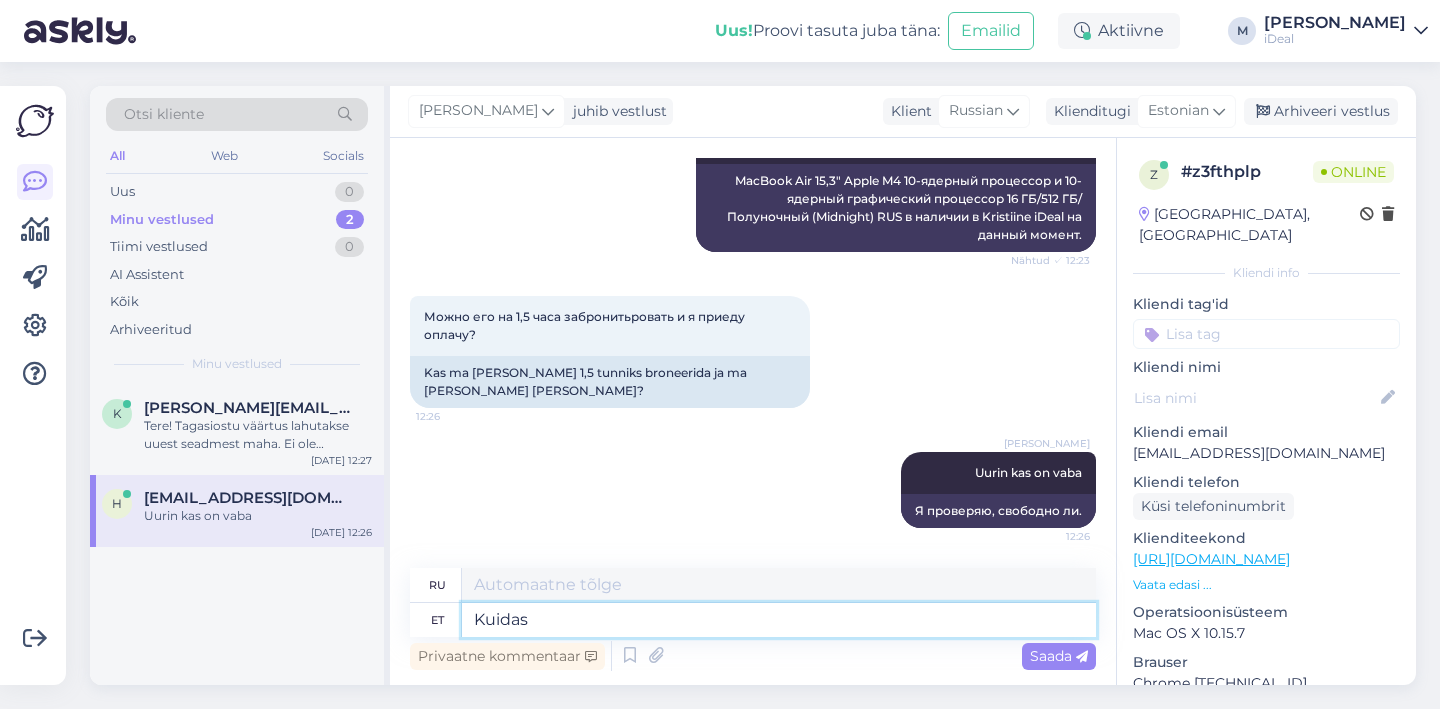 type on "Kuidas o" 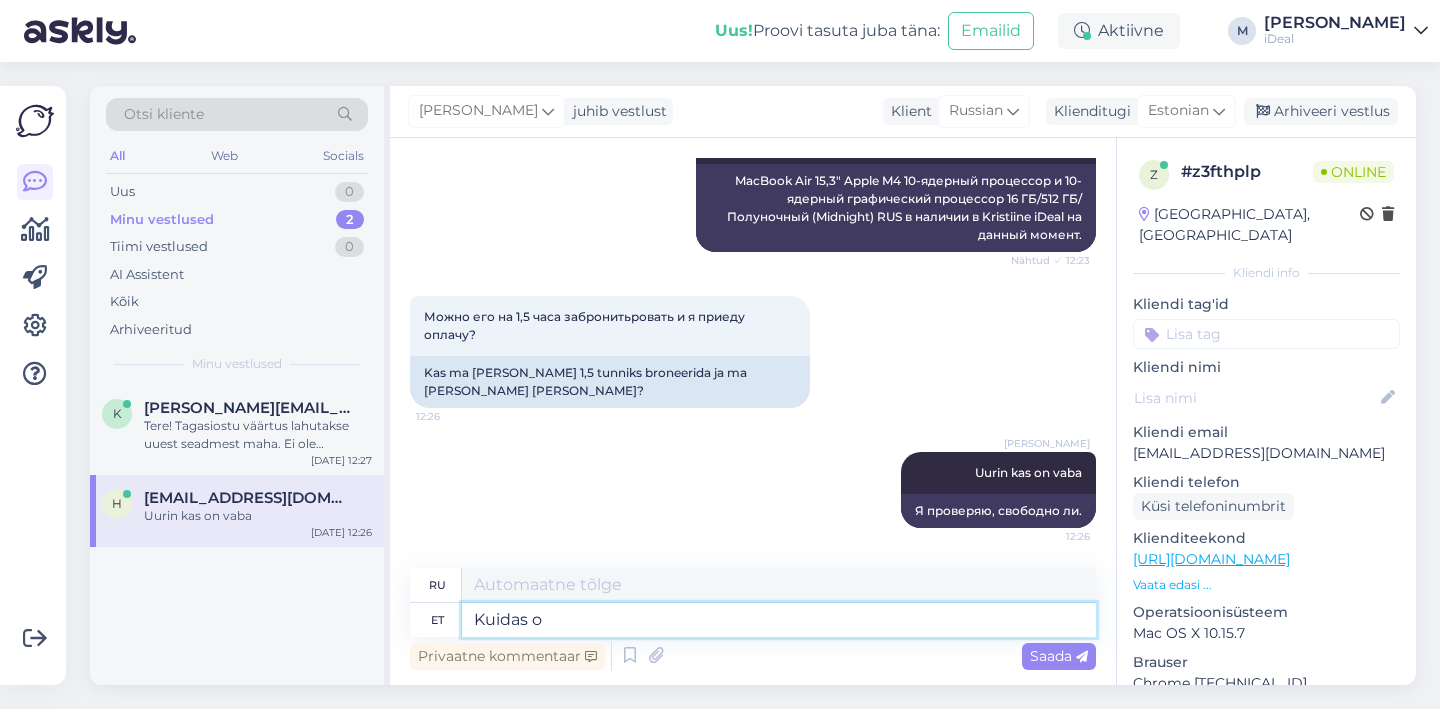 type on "Как" 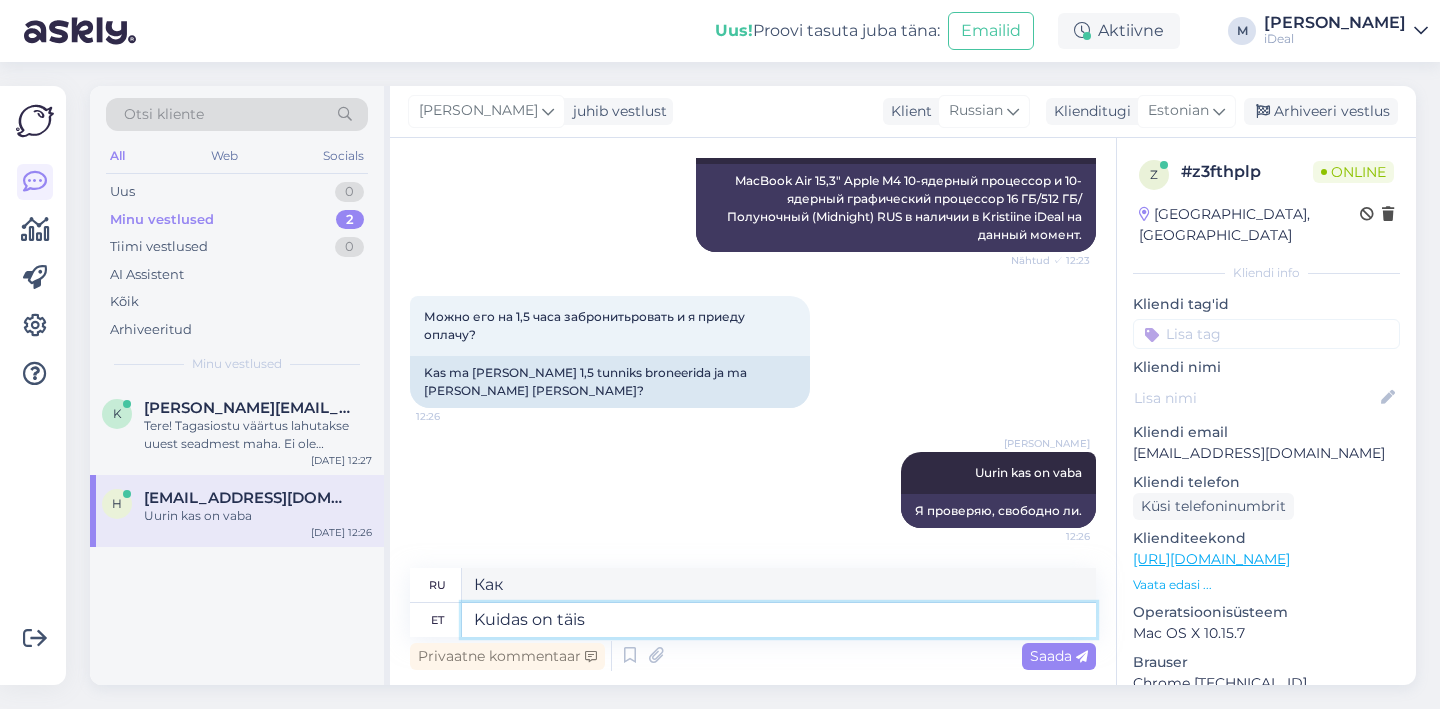 type on "[PERSON_NAME] on täisn" 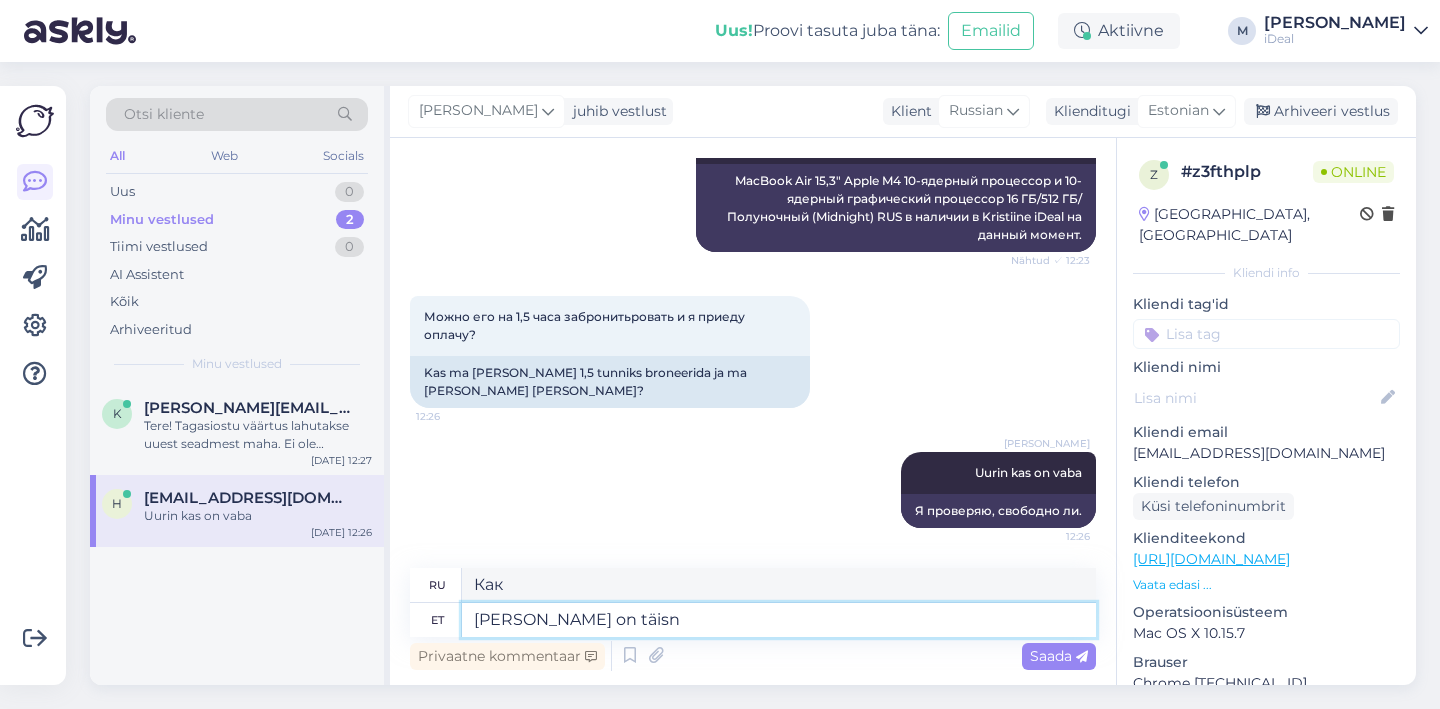 type on "Как дела?" 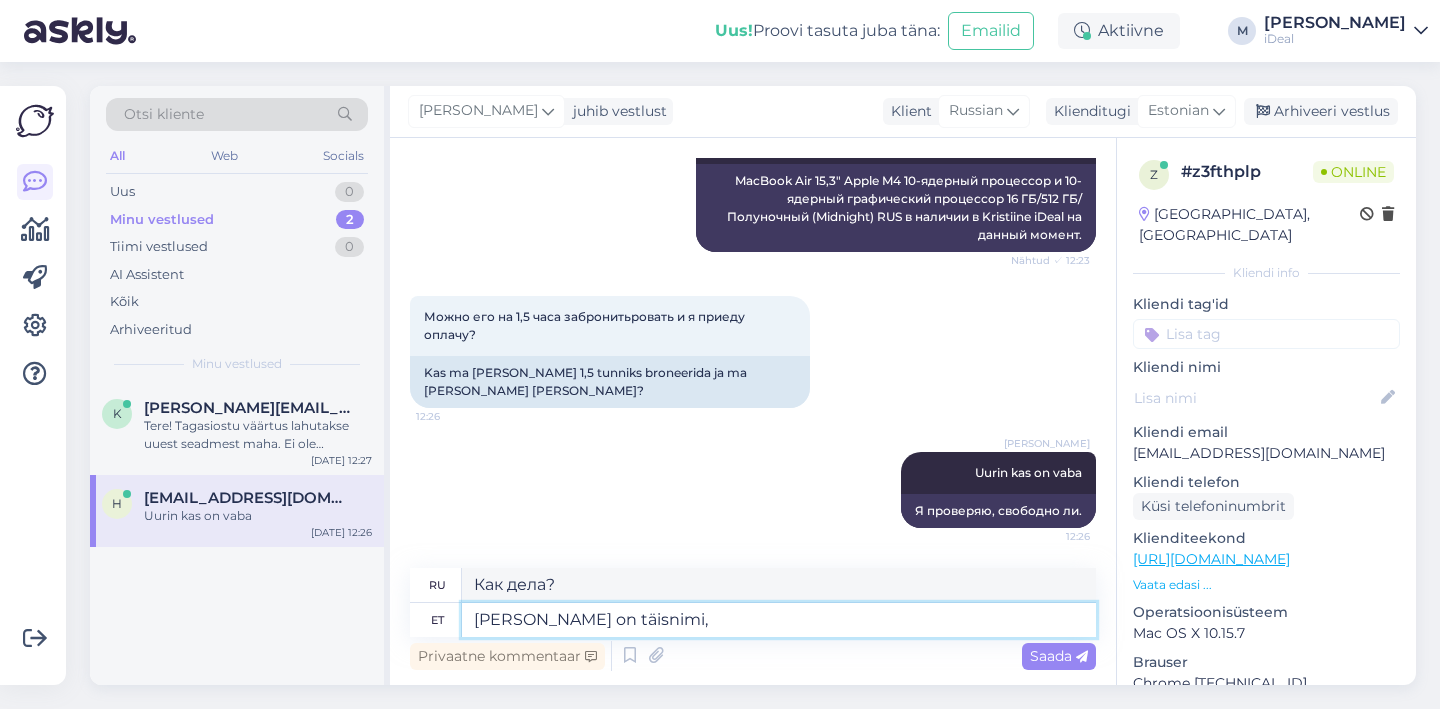 type on "[PERSON_NAME] on täisnimi," 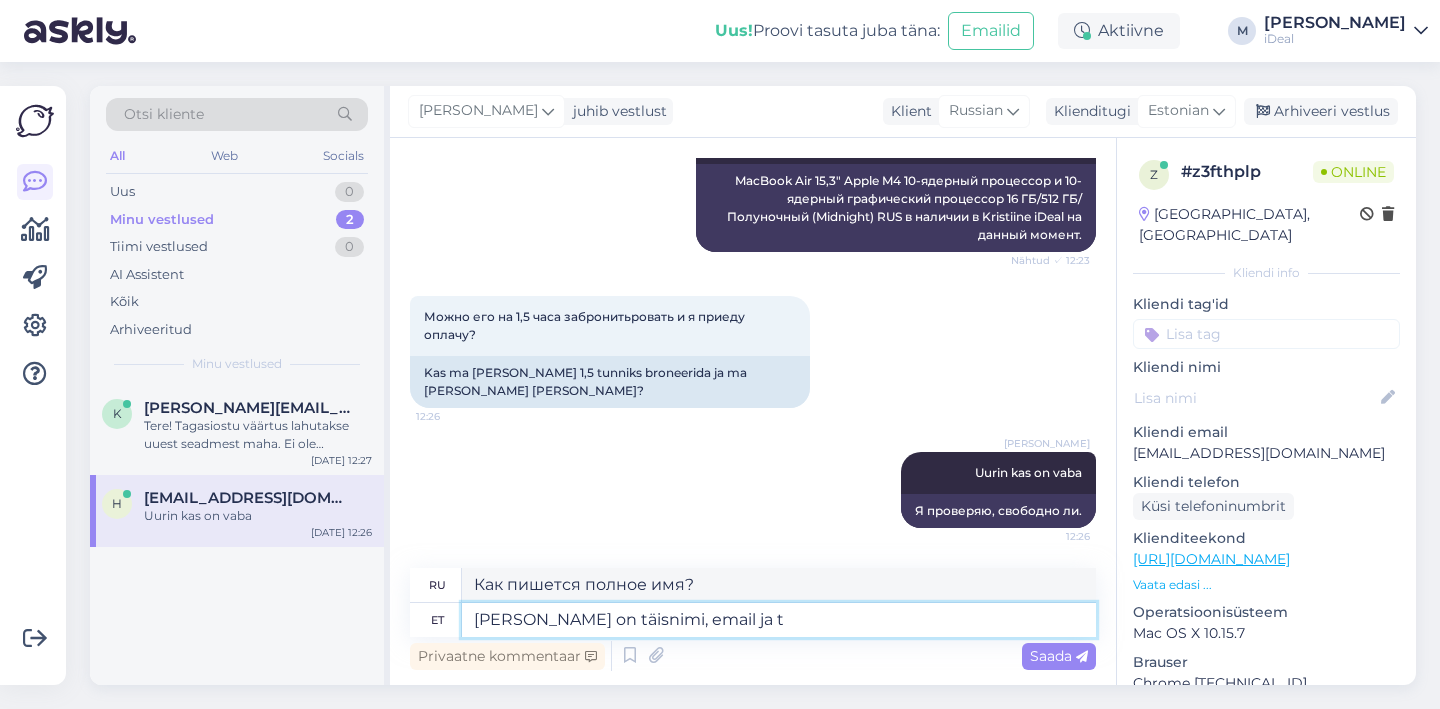 type on "[PERSON_NAME] on täisnimi, email ja te" 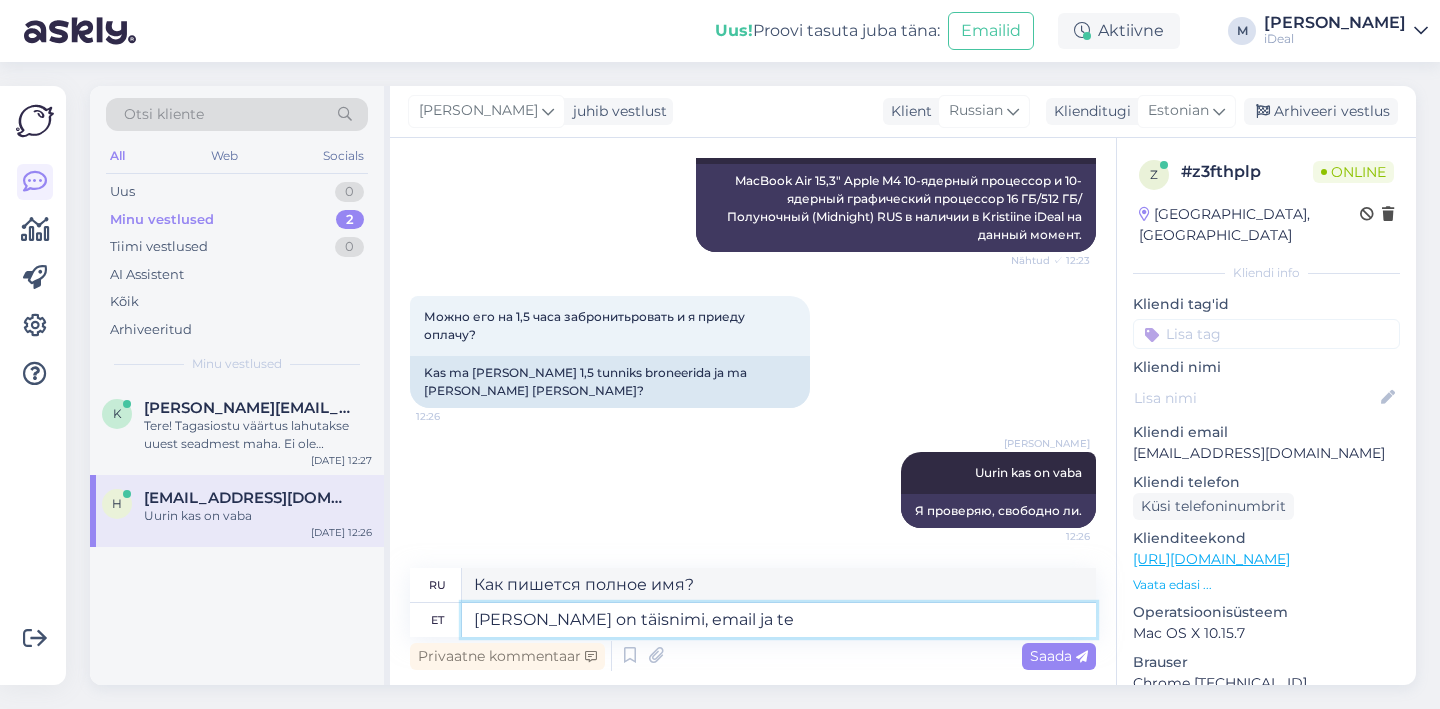 type on "Как указано полное имя и адрес электронной почты?" 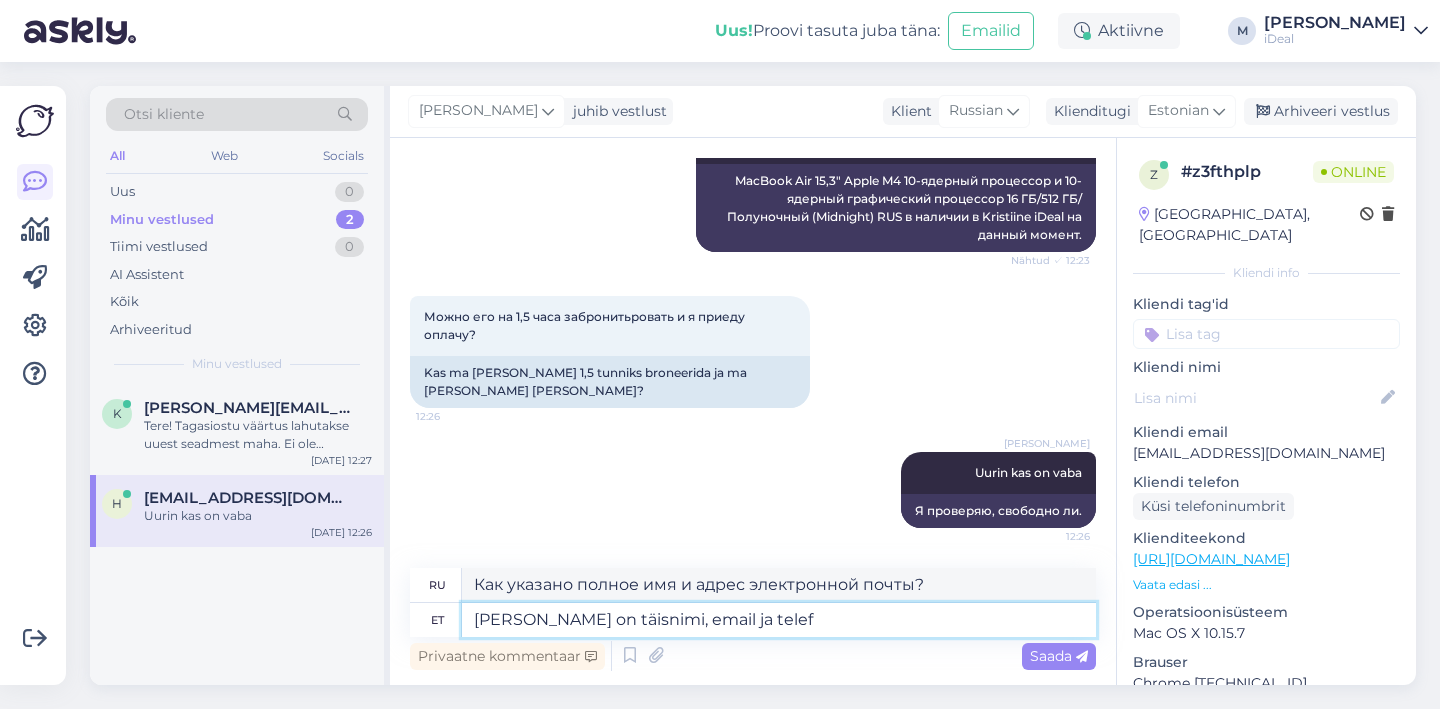 type on "[PERSON_NAME] on täisnimi, email ja telefo" 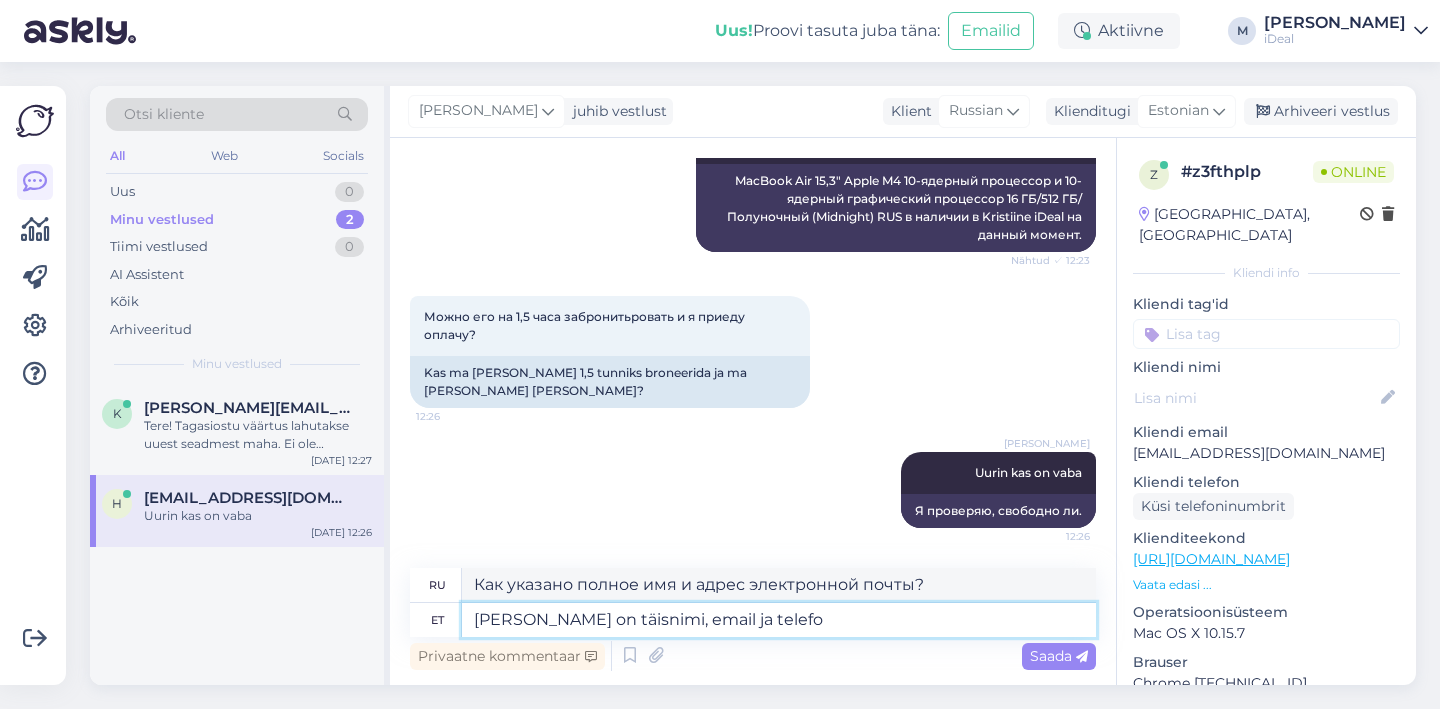 type on "Как насчет полного имени, электронной почты и" 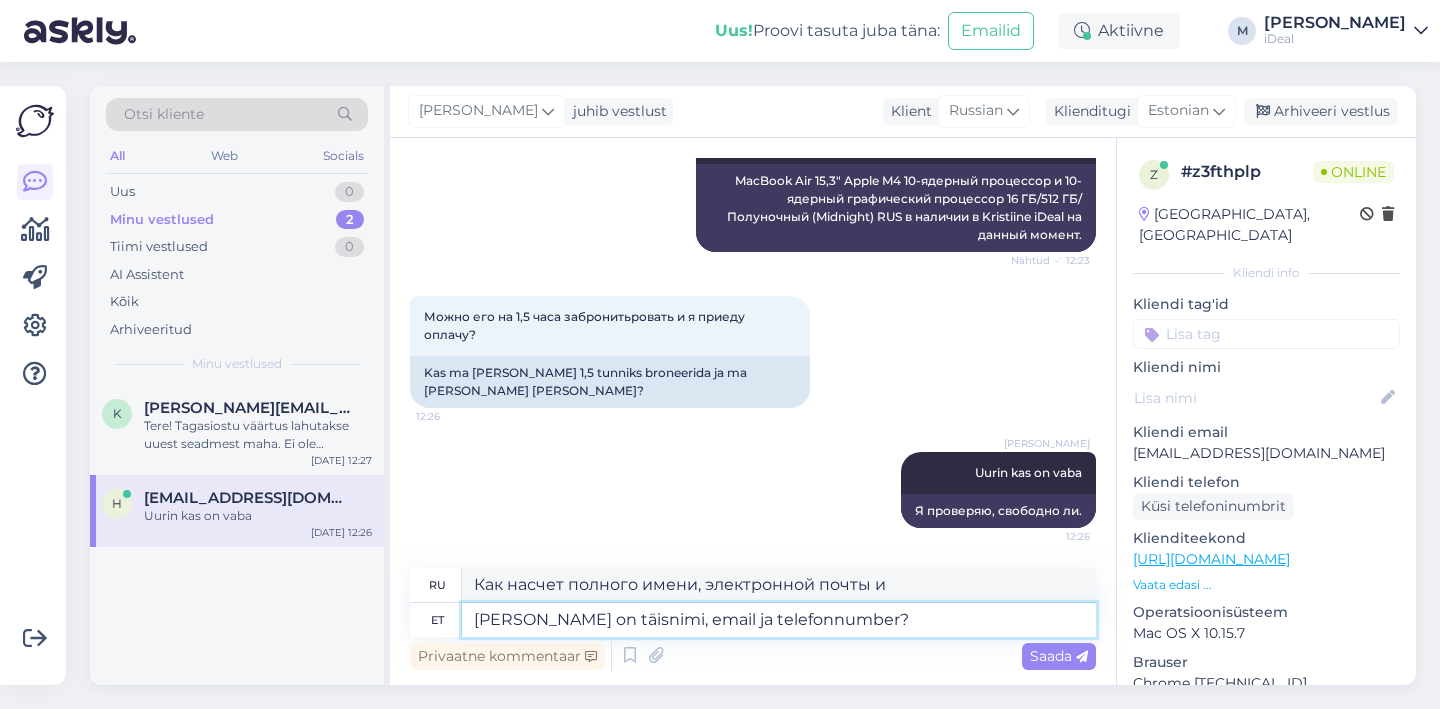 type on "[PERSON_NAME] on täisnimi, email ja telefonnumber?" 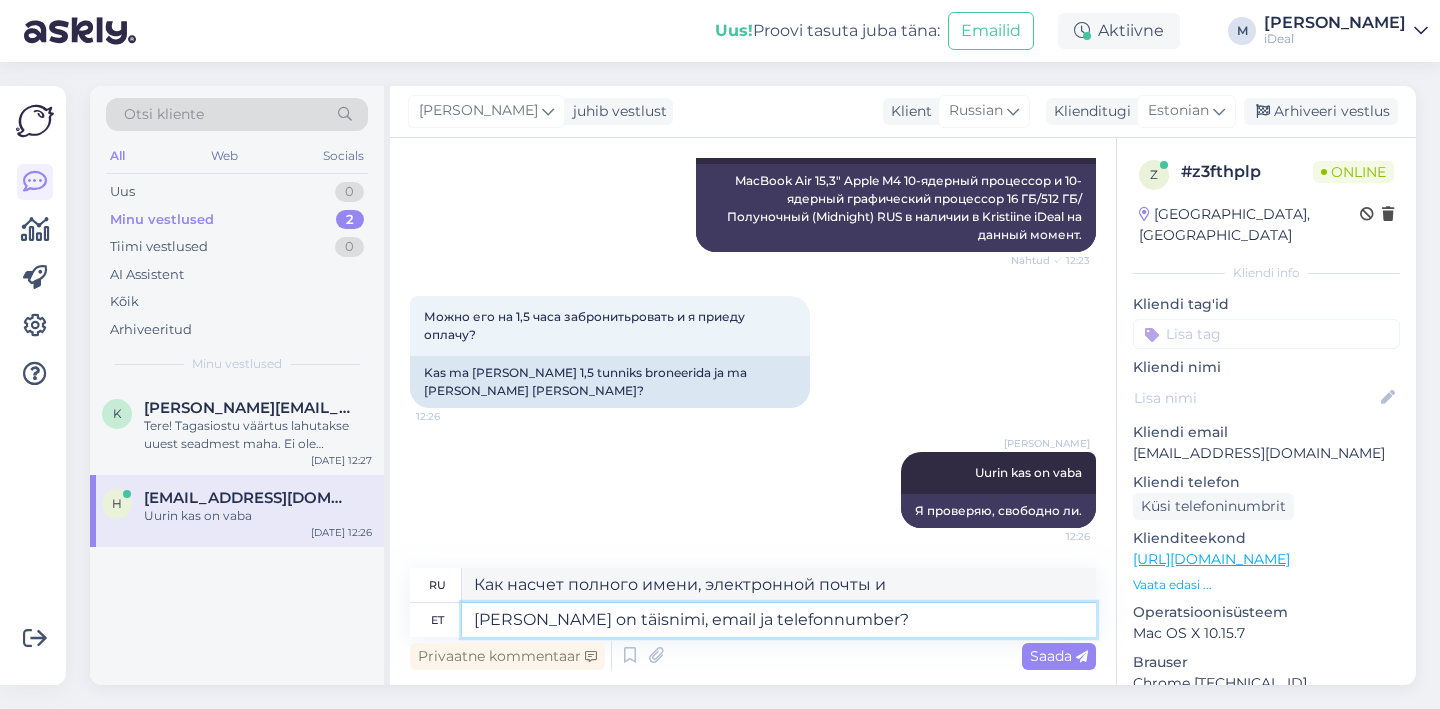 type on "Как ваши полные имя, адрес электронной почты и номер телефона?" 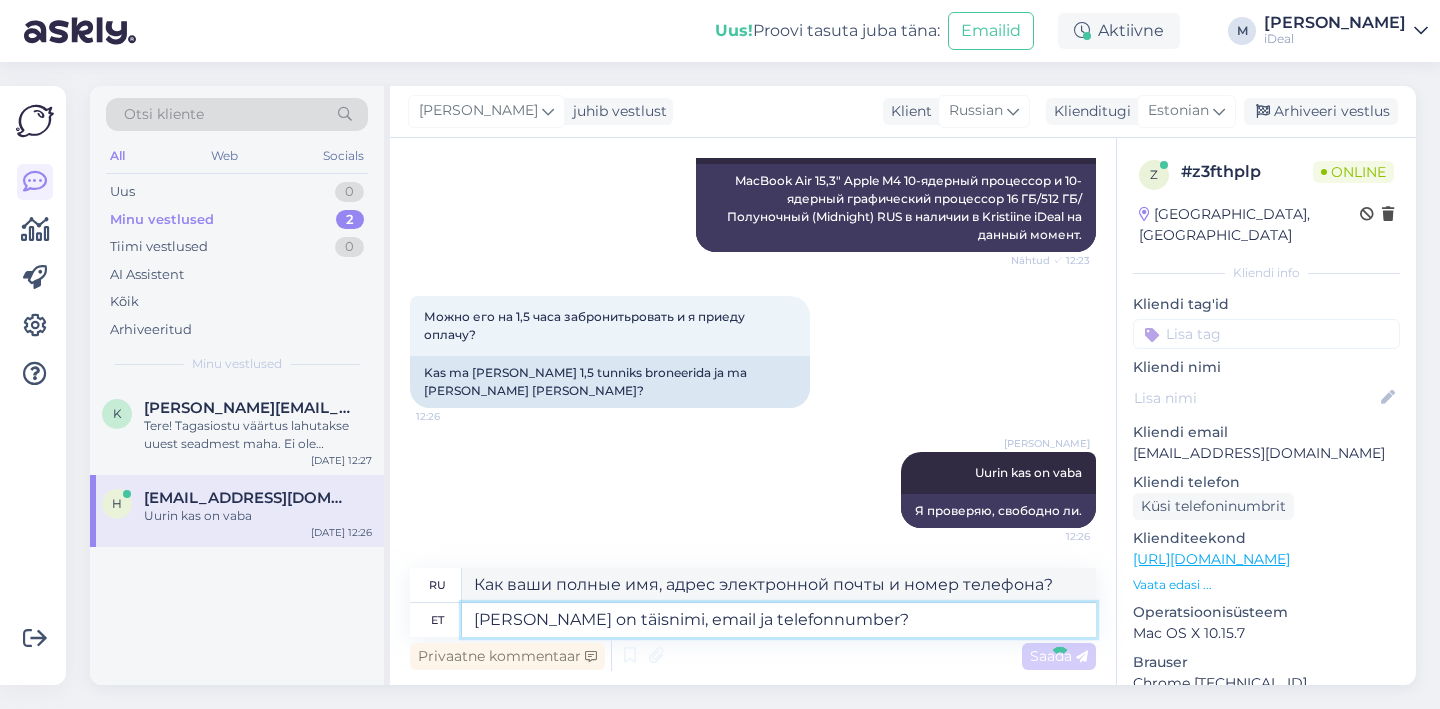 type 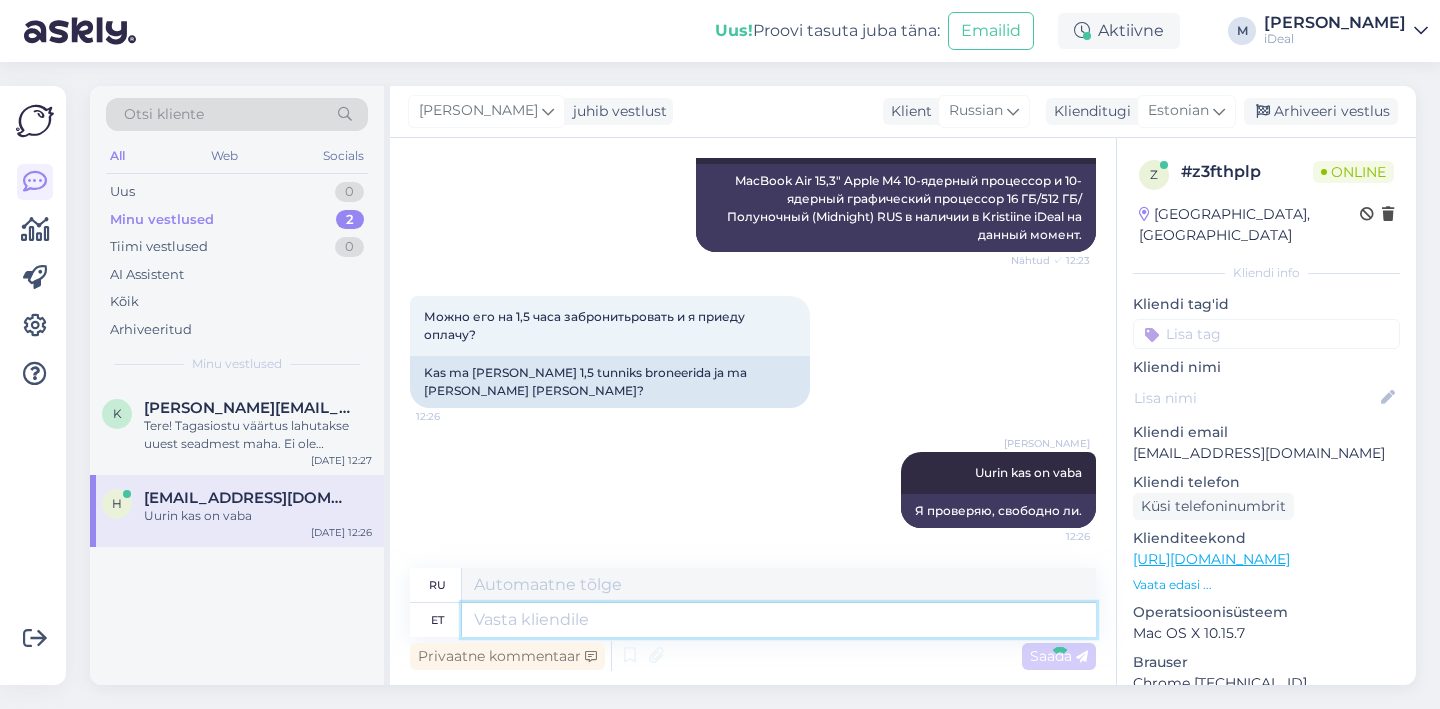scroll, scrollTop: 598, scrollLeft: 0, axis: vertical 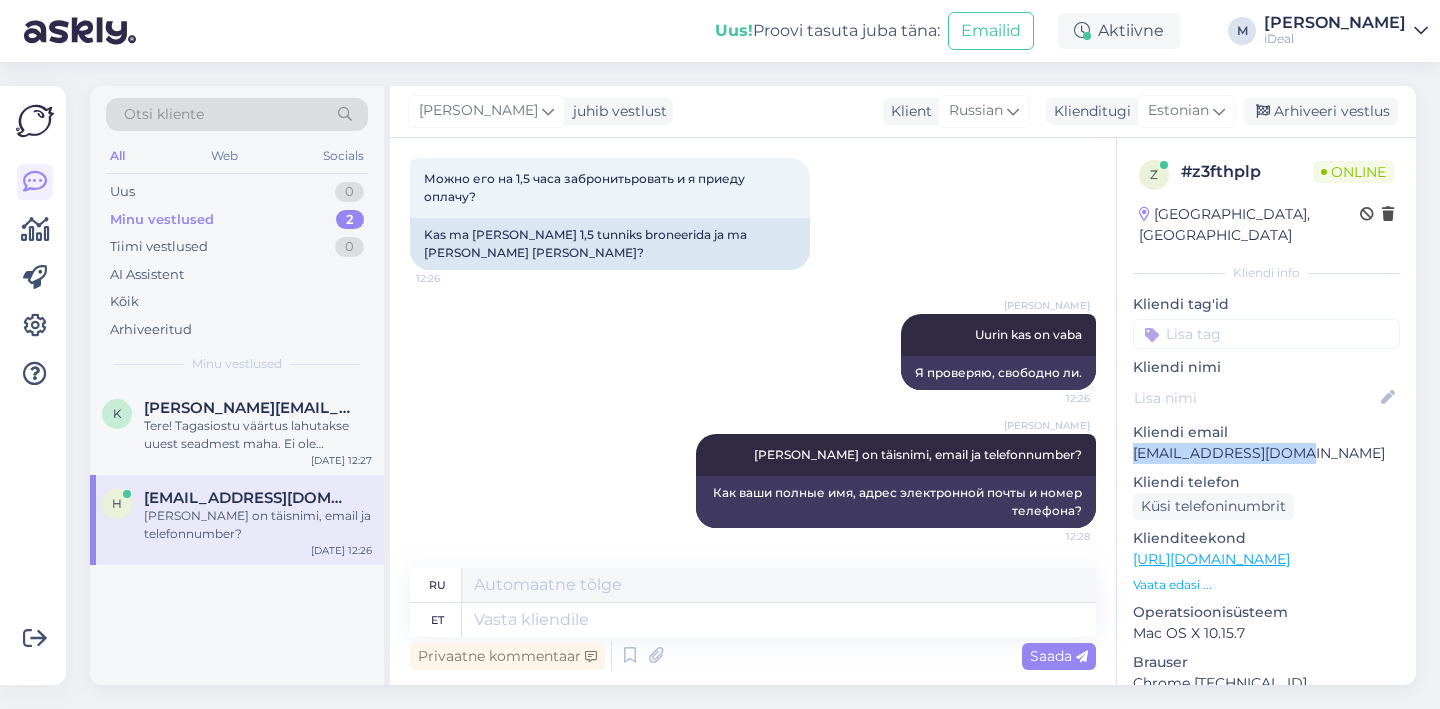 drag, startPoint x: 1299, startPoint y: 433, endPoint x: 1122, endPoint y: 439, distance: 177.10167 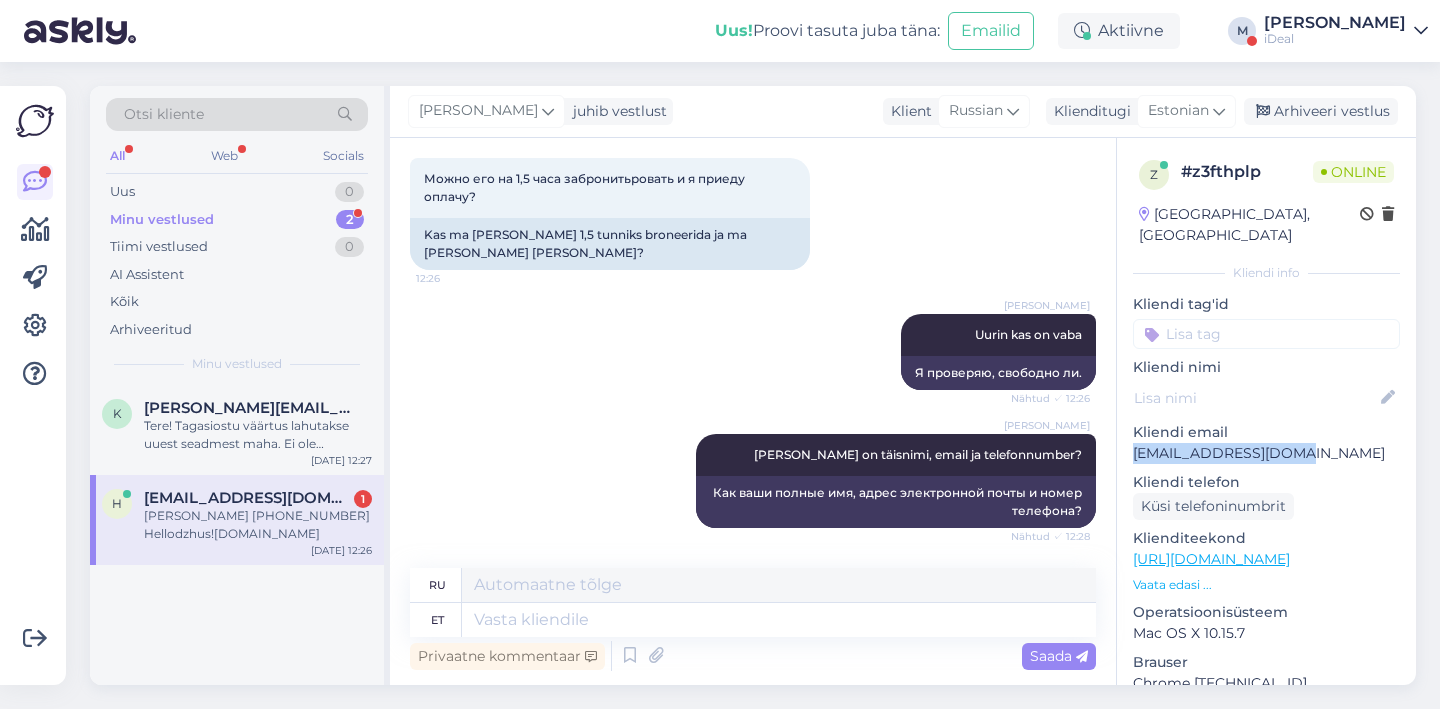 scroll, scrollTop: 790, scrollLeft: 0, axis: vertical 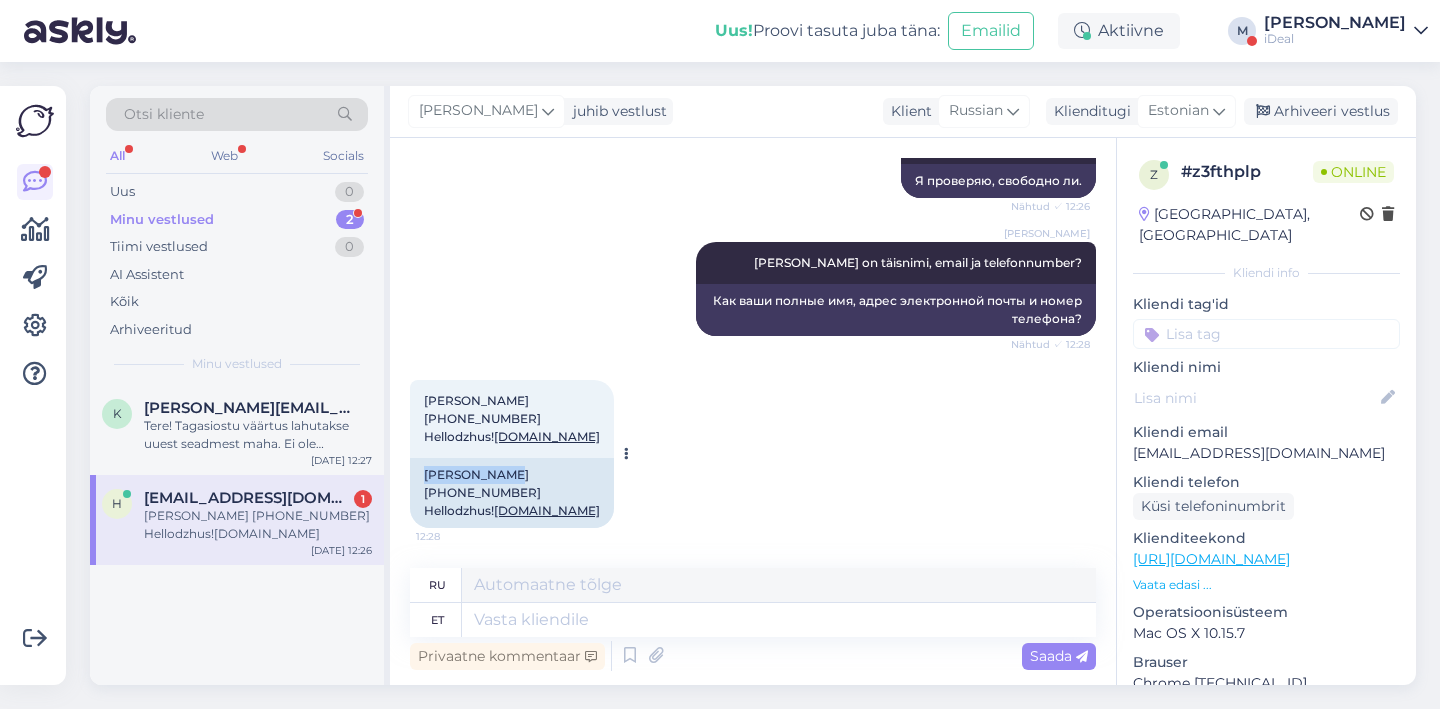 drag, startPoint x: 421, startPoint y: 474, endPoint x: 517, endPoint y: 469, distance: 96.13012 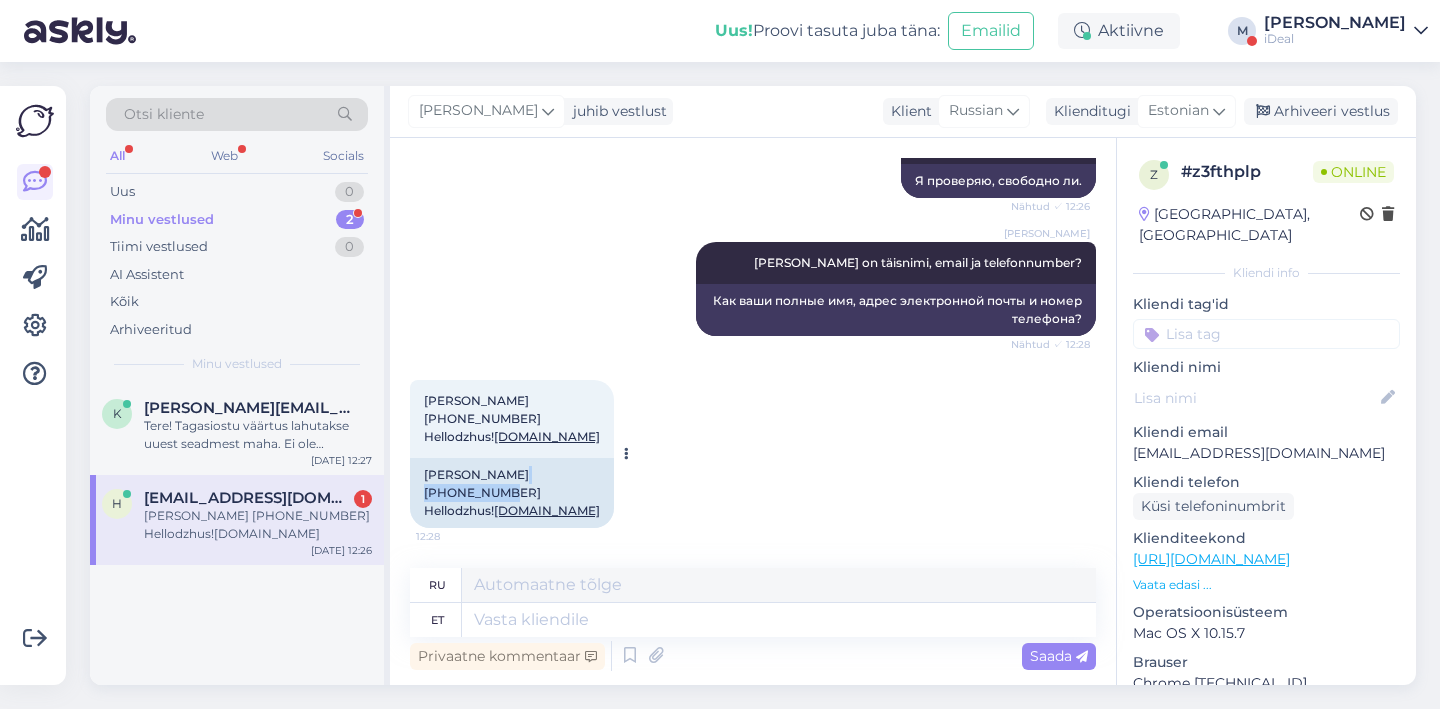 drag, startPoint x: 521, startPoint y: 497, endPoint x: 418, endPoint y: 498, distance: 103.00485 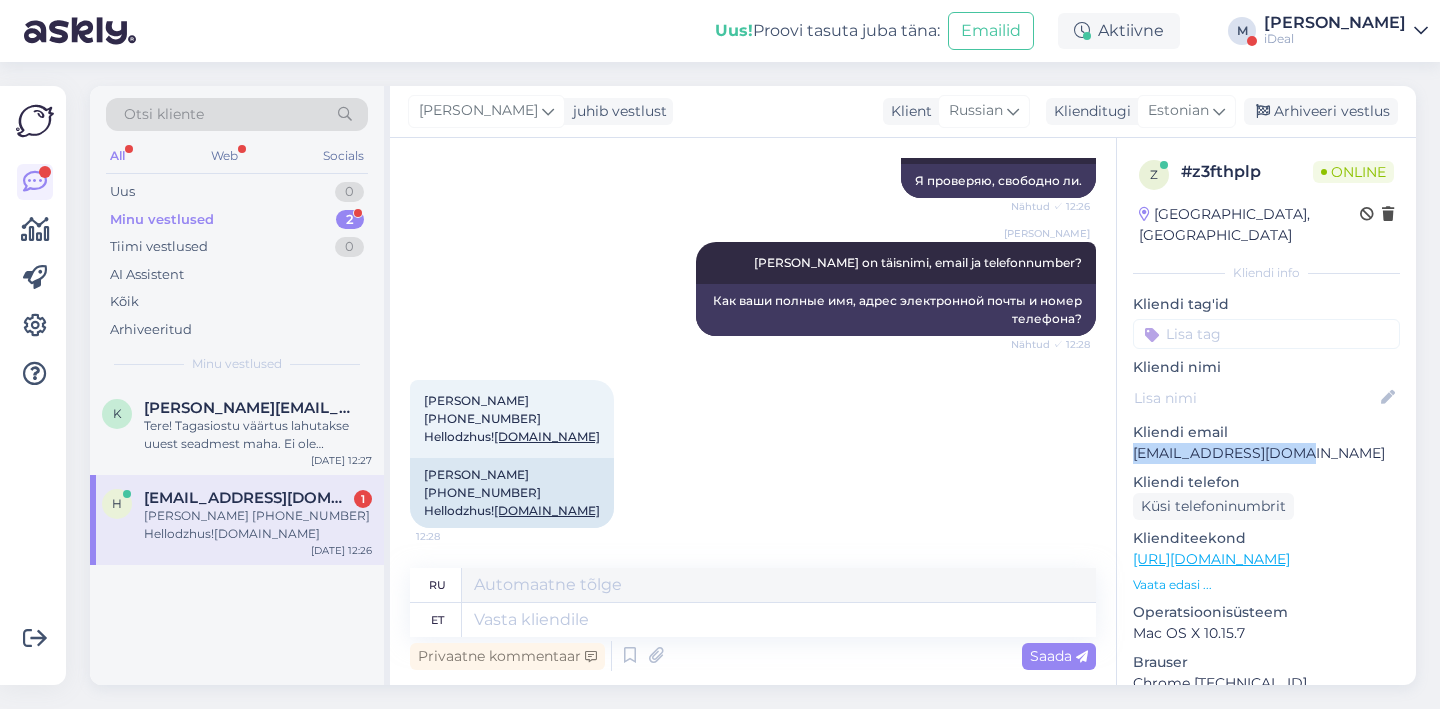 drag, startPoint x: 1300, startPoint y: 432, endPoint x: 1134, endPoint y: 435, distance: 166.0271 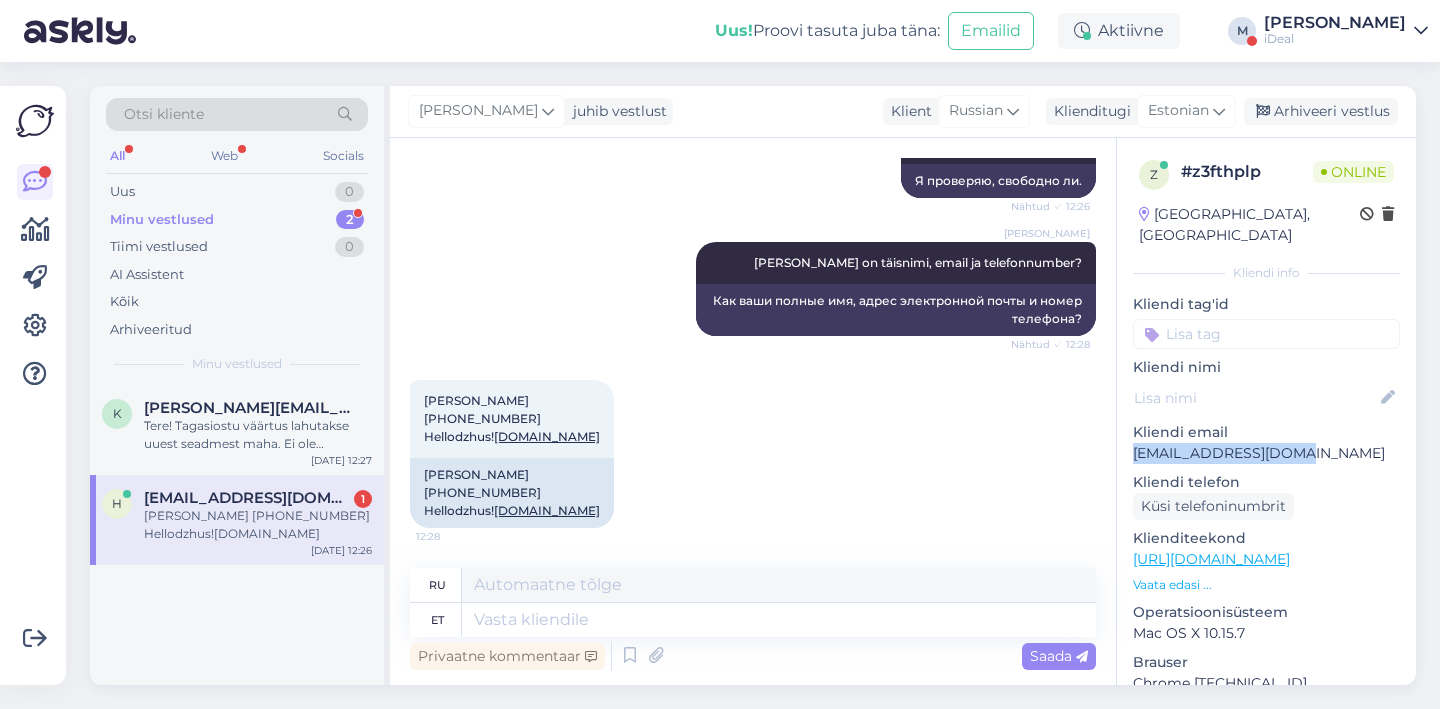 click on "[EMAIL_ADDRESS][DOMAIN_NAME]" at bounding box center (1266, 453) 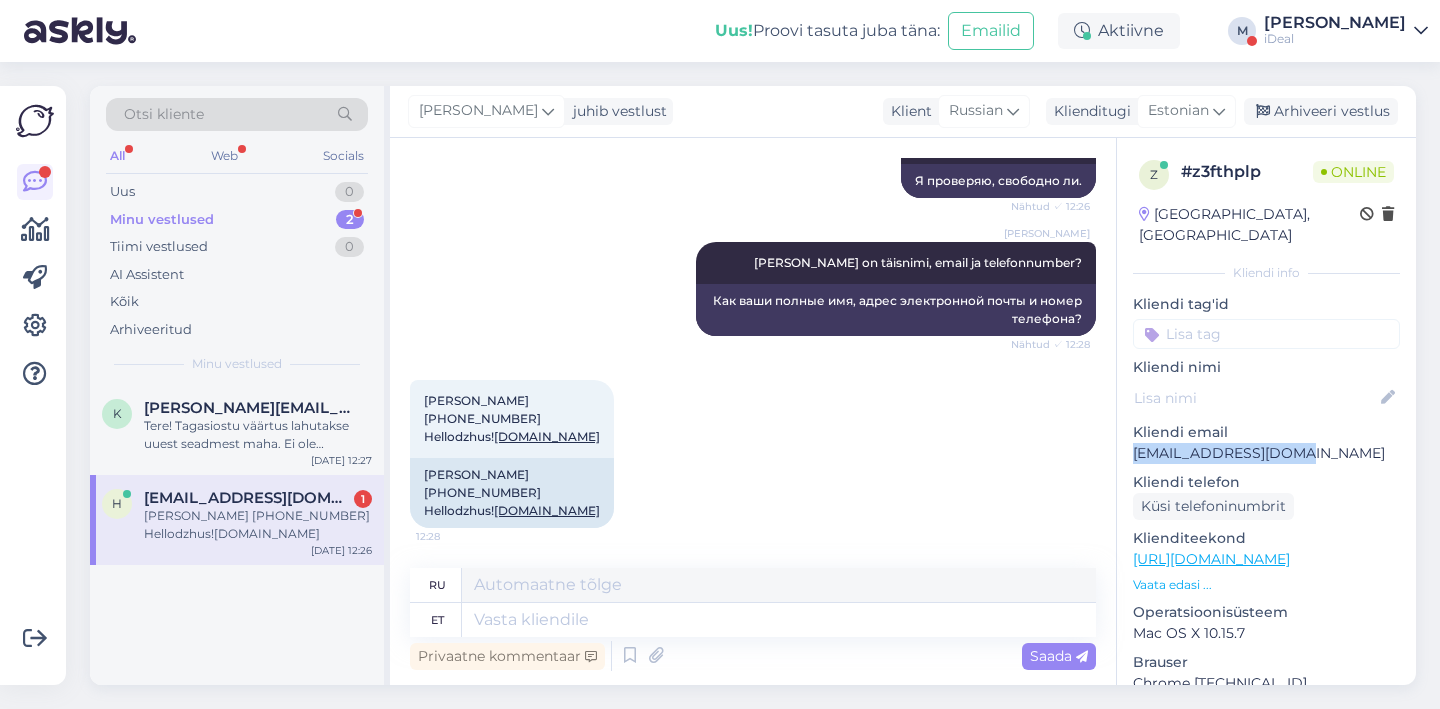 copy on "[EMAIL_ADDRESS][DOMAIN_NAME]" 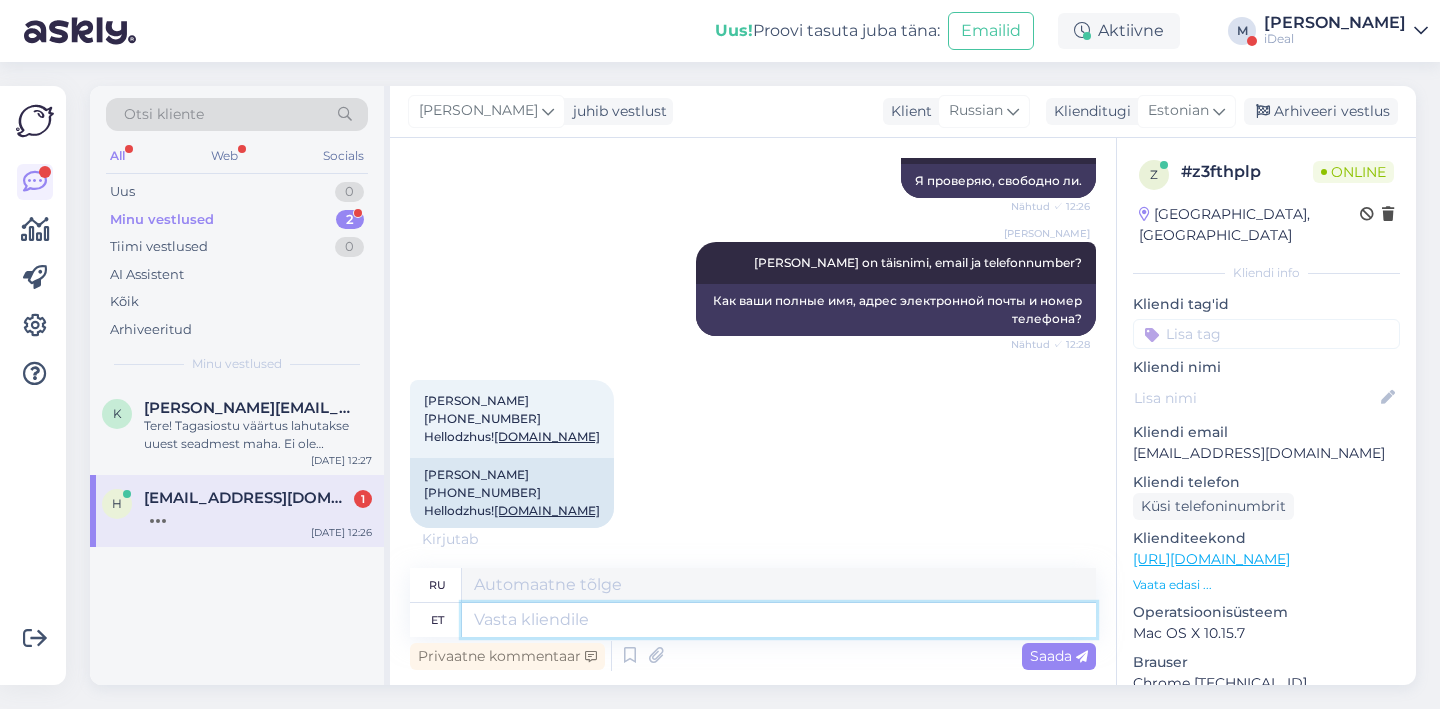 click at bounding box center (779, 620) 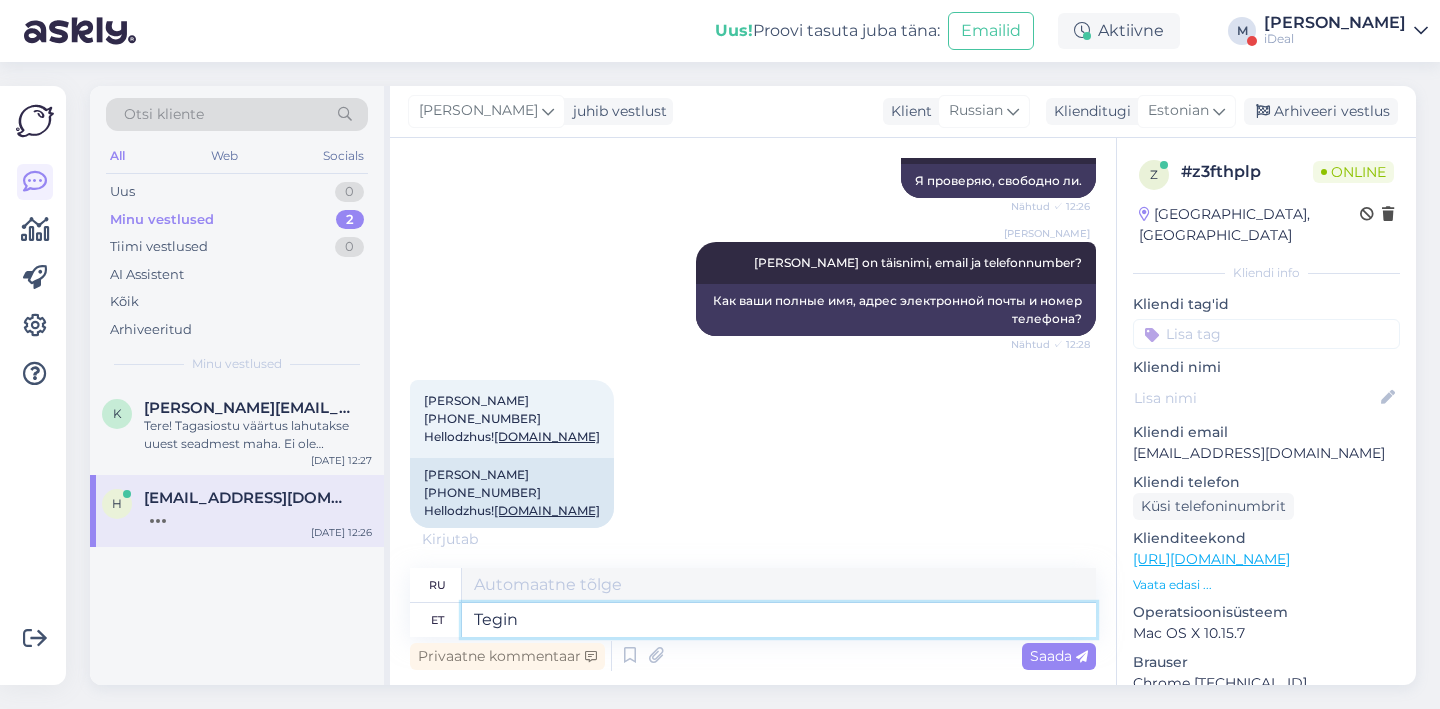 type on "Tegin" 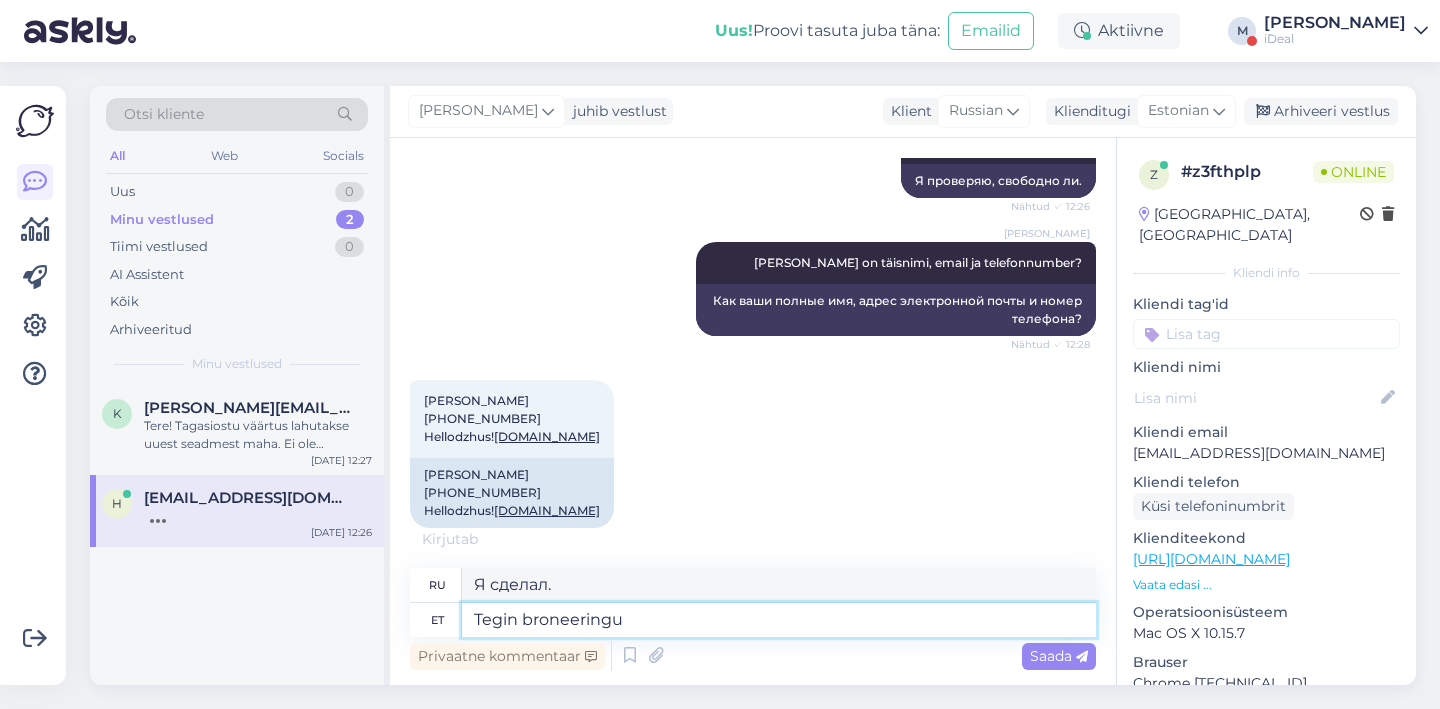 type on "Tegin broneeringu k" 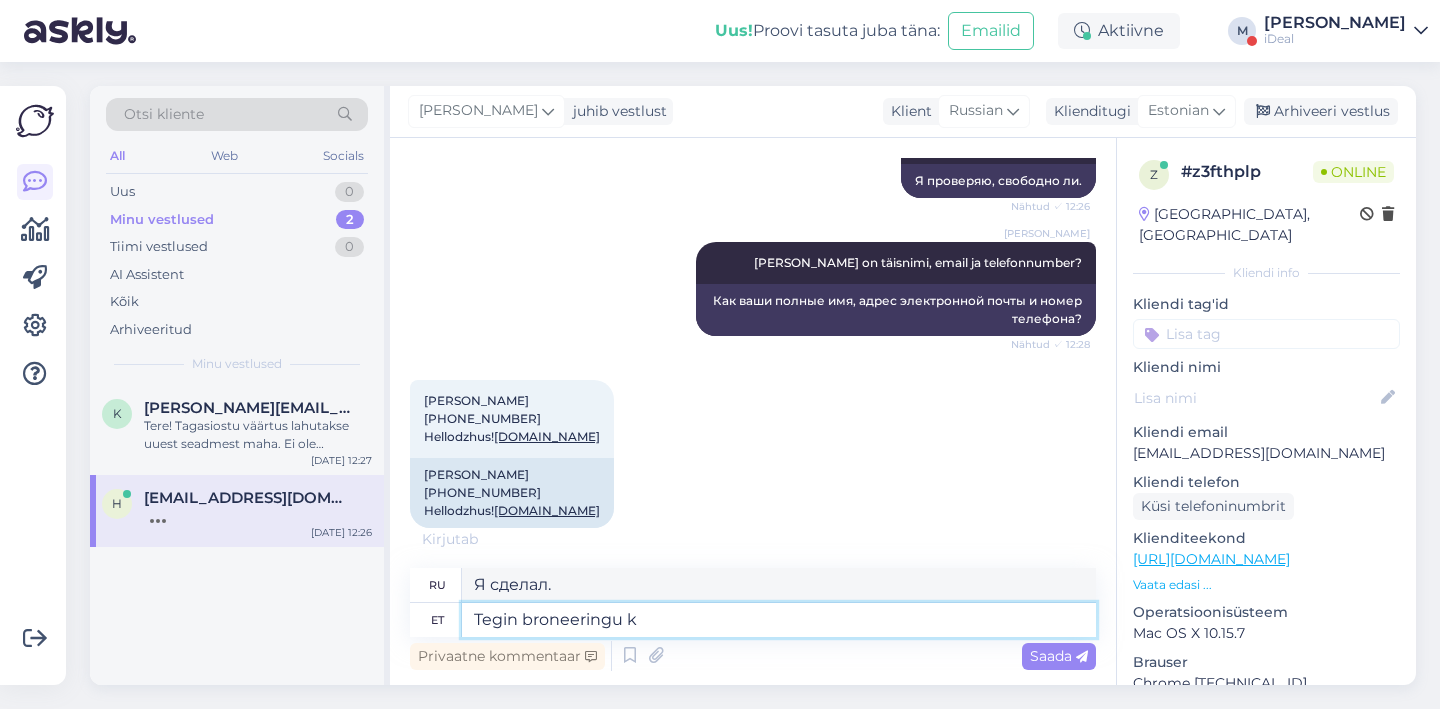 type on "Я сделал бронирование." 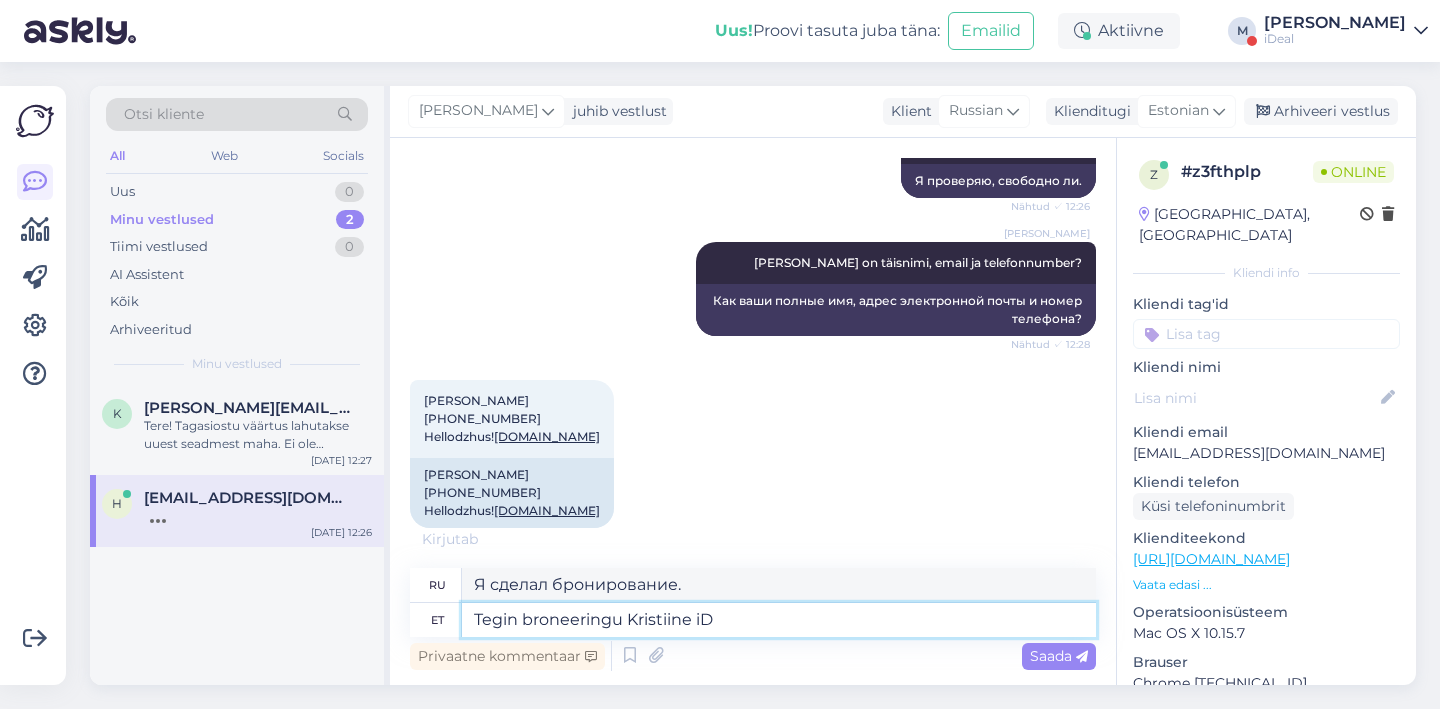 type on "Tegin broneeringu Kristiine iDe" 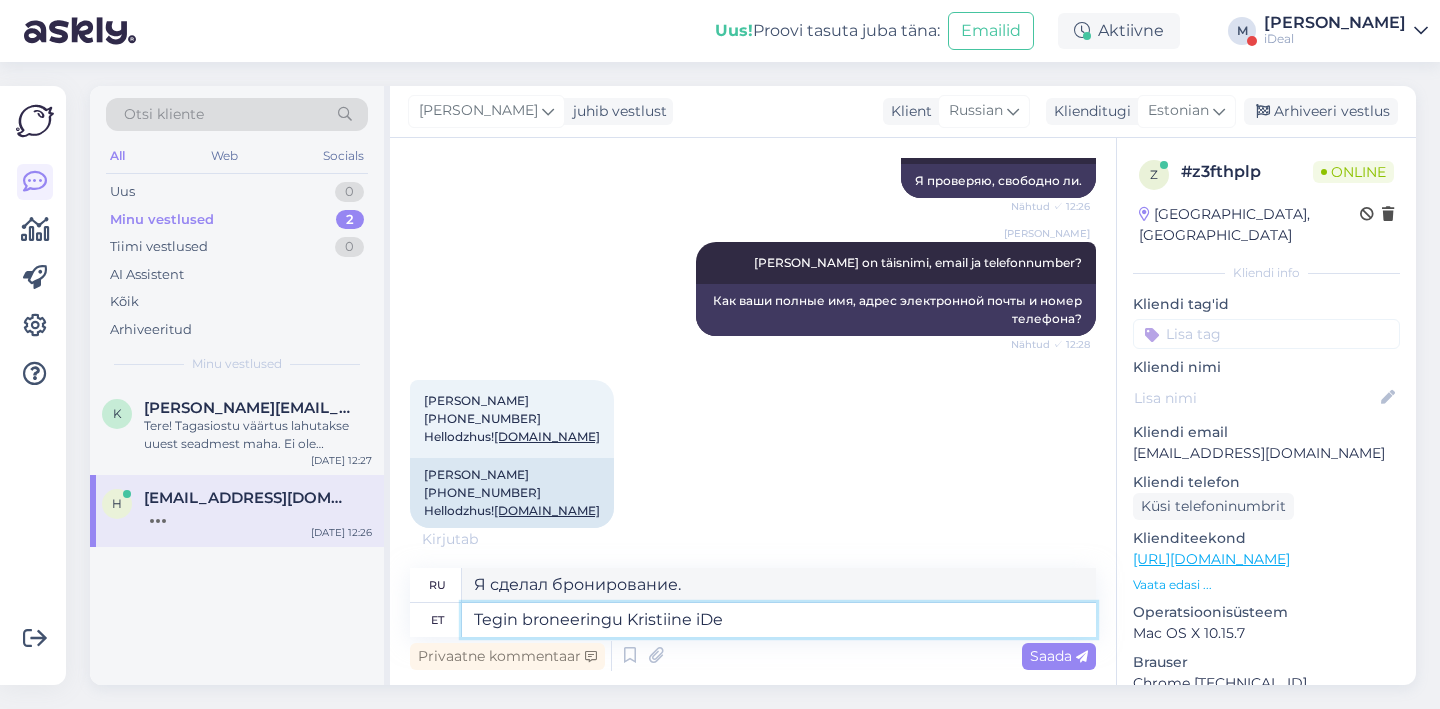 type on "Я сделал бронирование в Kristiine." 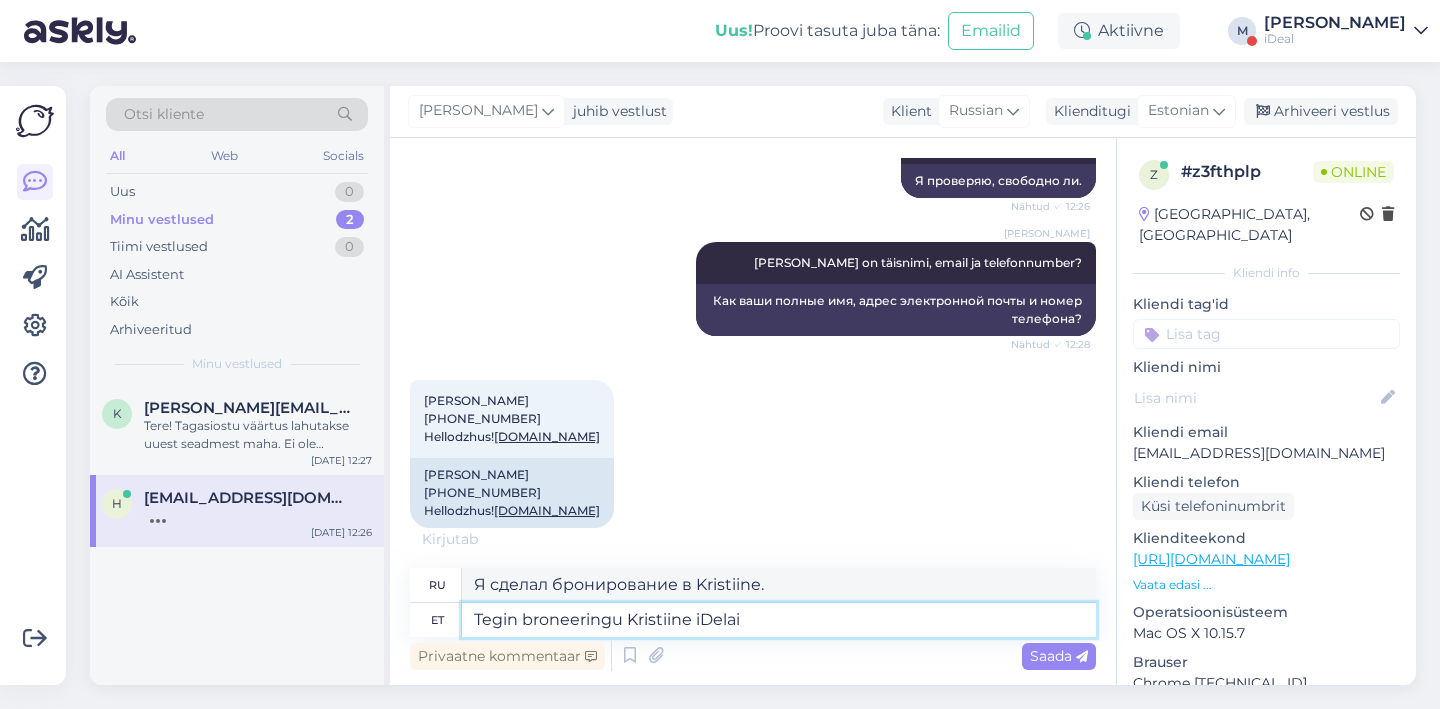 scroll, scrollTop: 892, scrollLeft: 0, axis: vertical 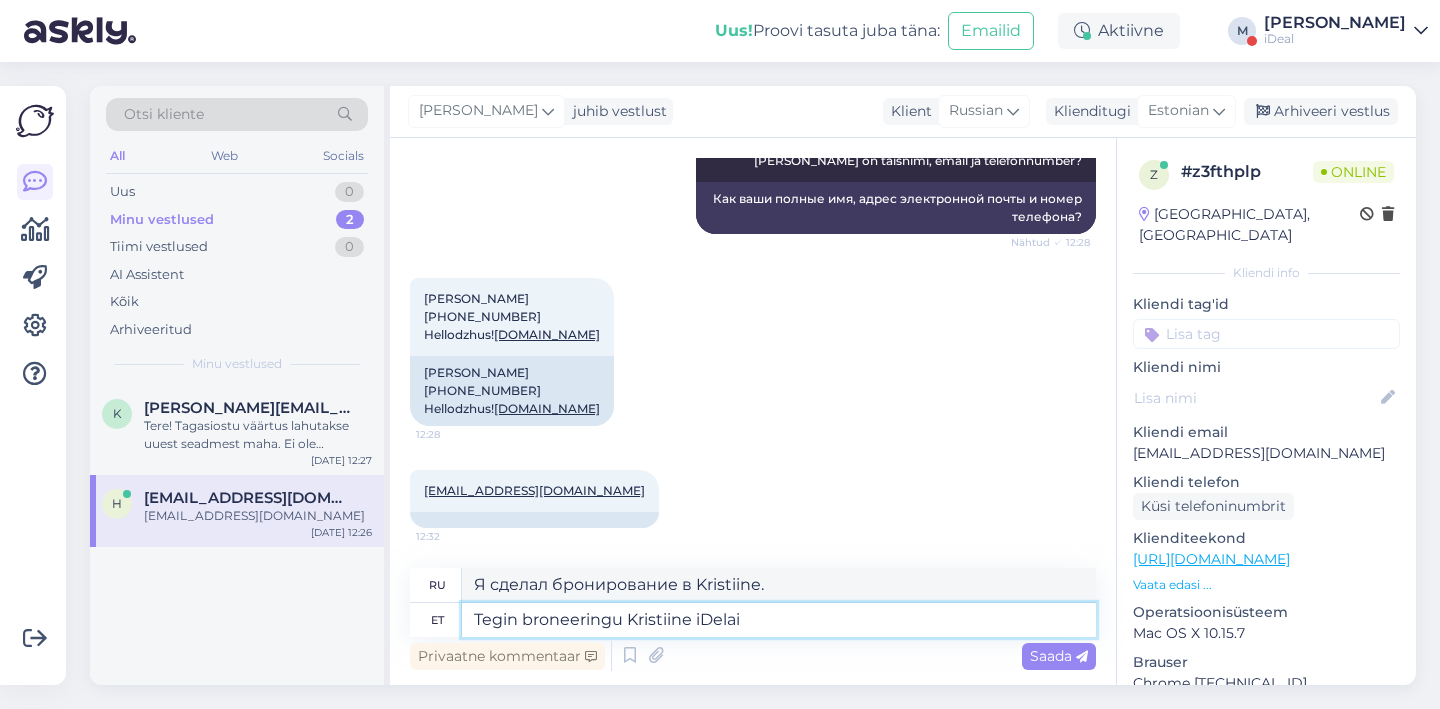 type on "Tegin broneeringu Kristiine iDelai" 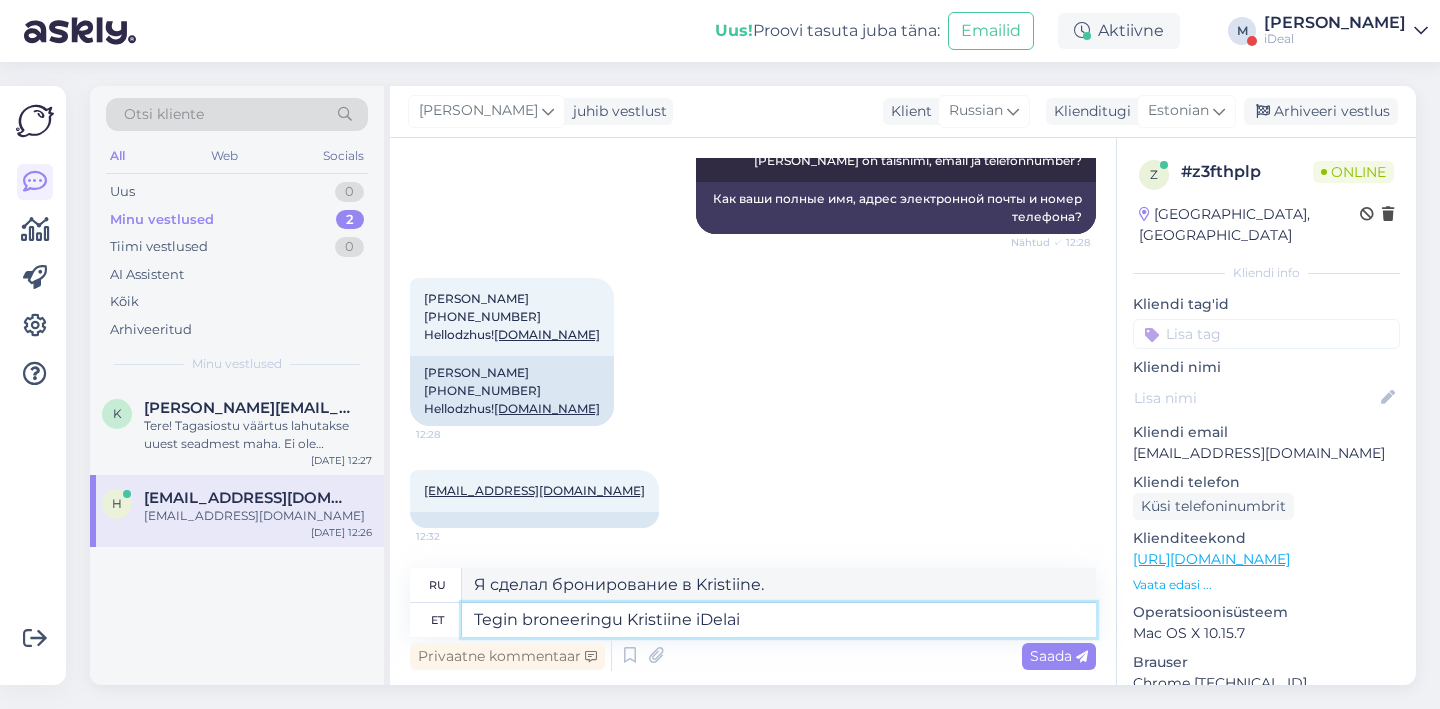type on "Я сделал бронирование в Kristiine iDelai." 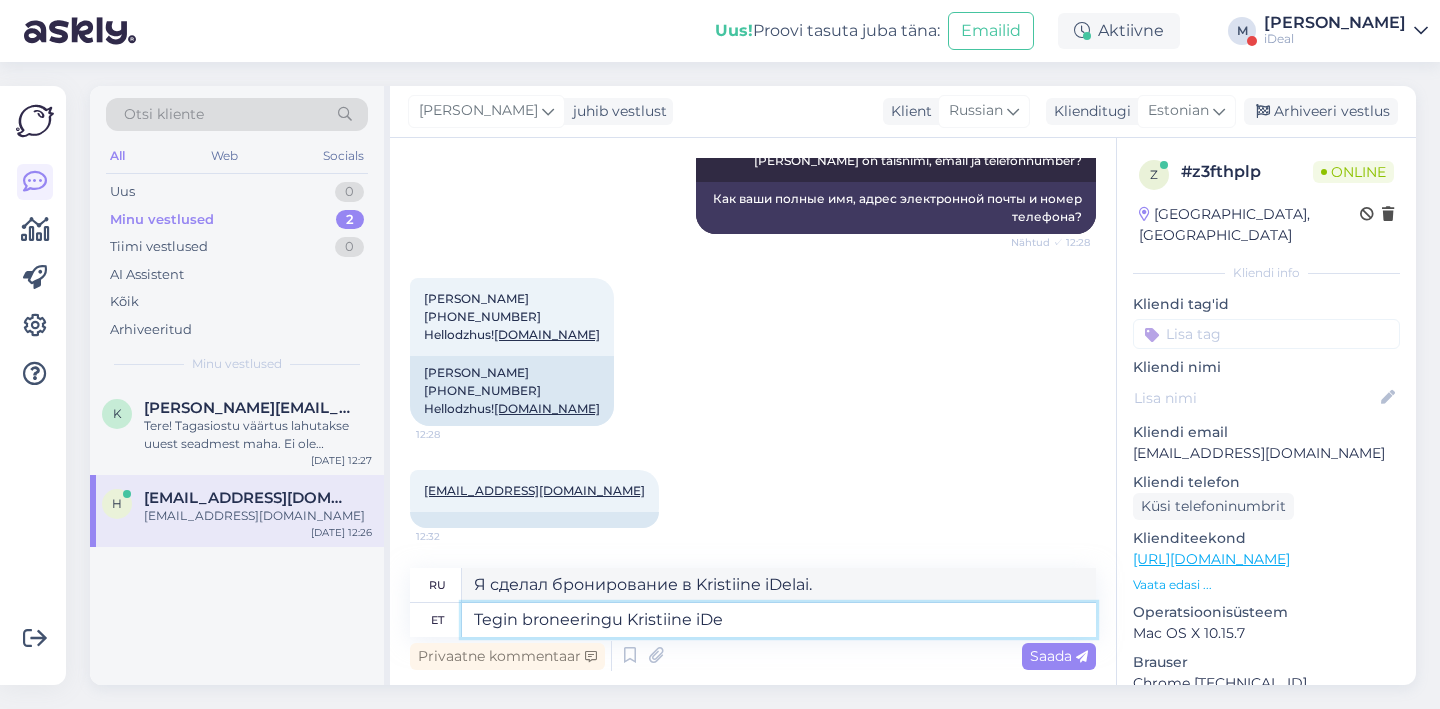type on "Tegin broneeringu Kristiine iD" 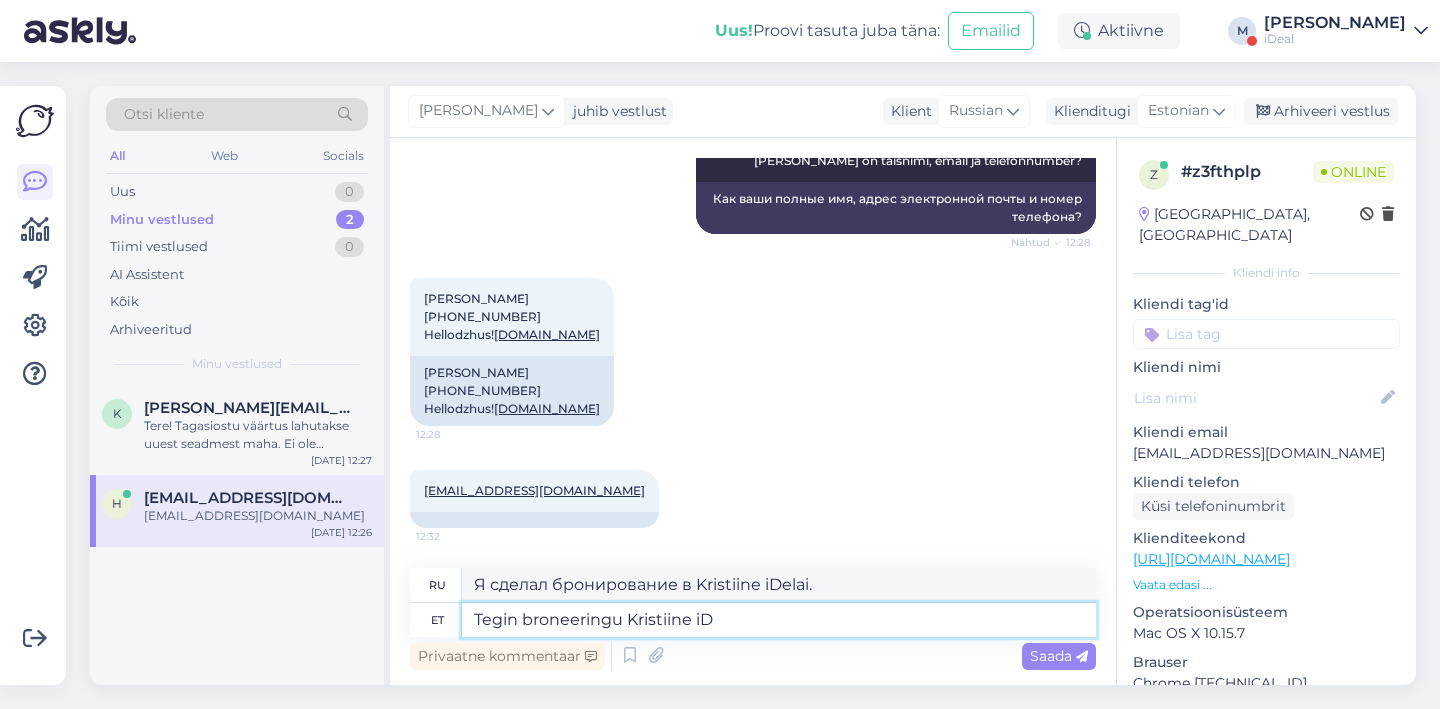 type on "Я сделал бронирование в Kristiine iD." 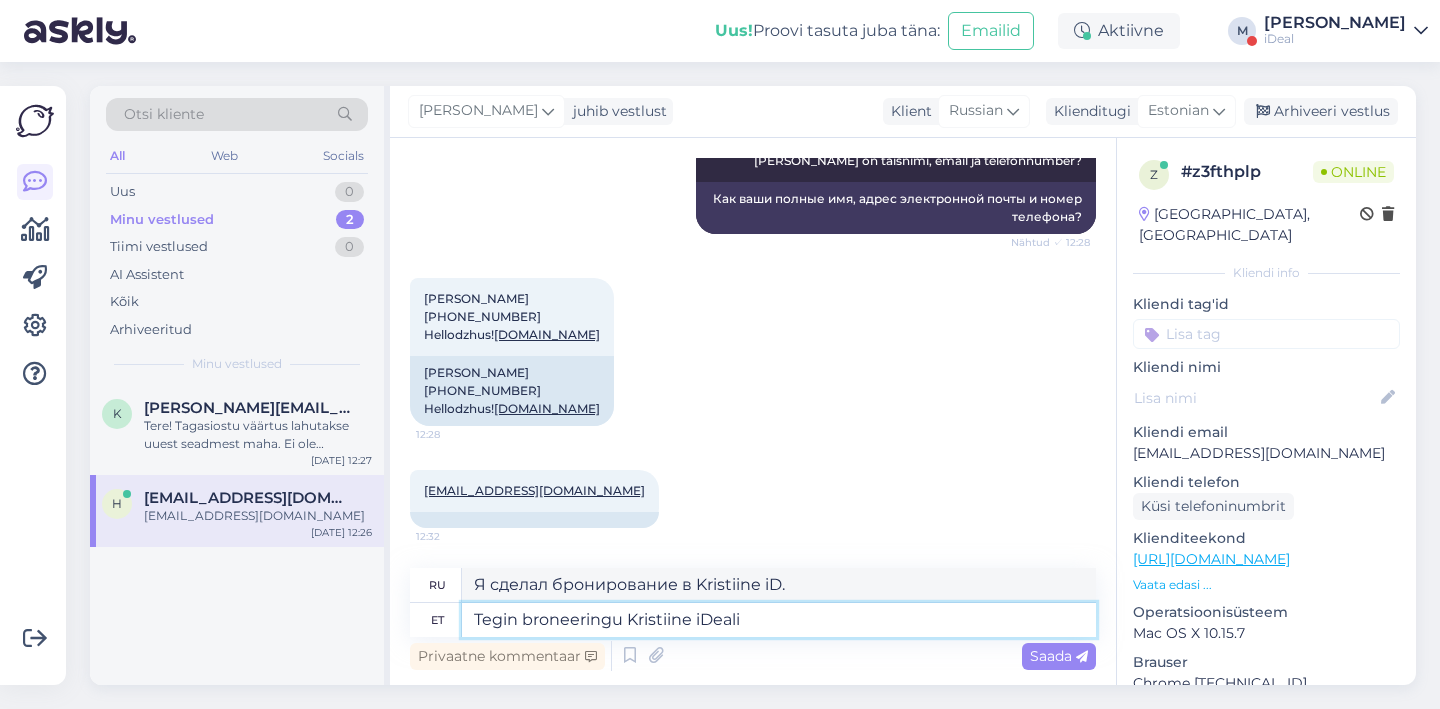 type on "Tegin broneeringu Kristiine iDeali" 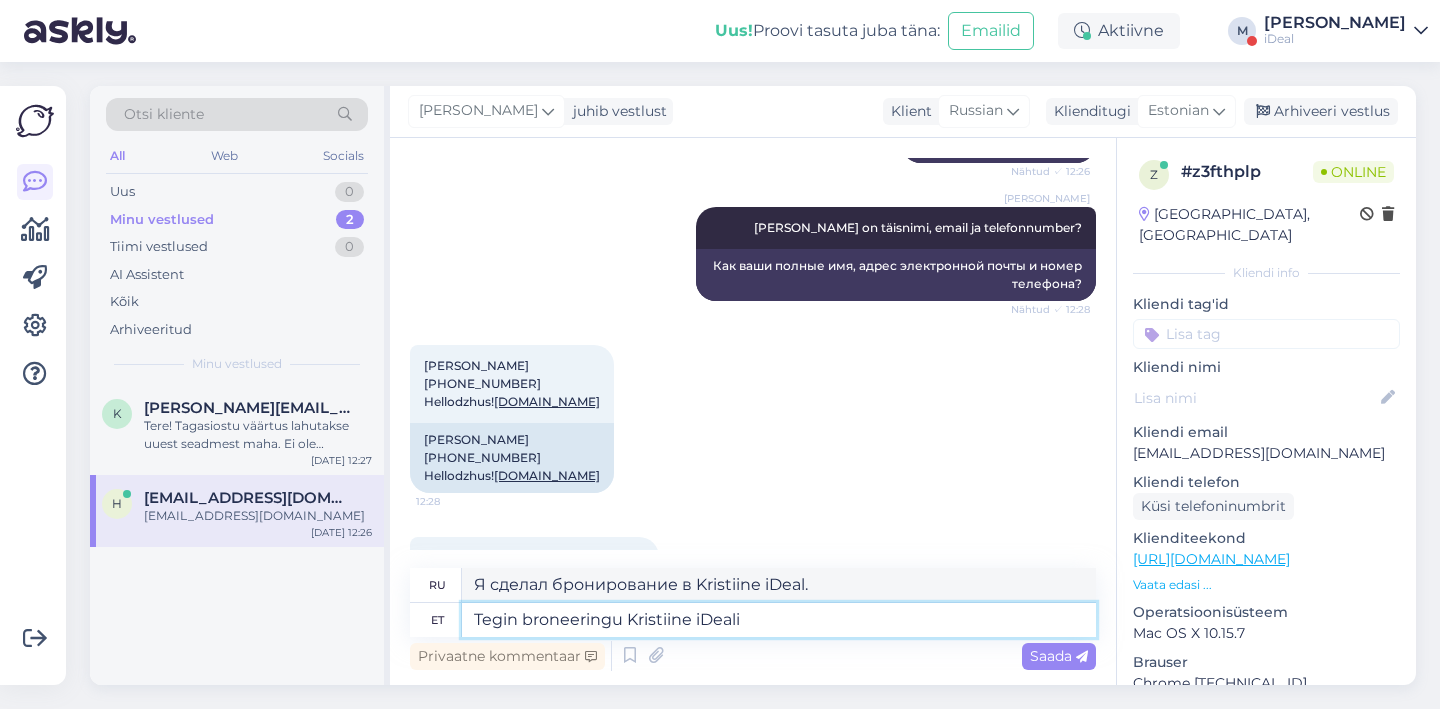 scroll, scrollTop: 892, scrollLeft: 0, axis: vertical 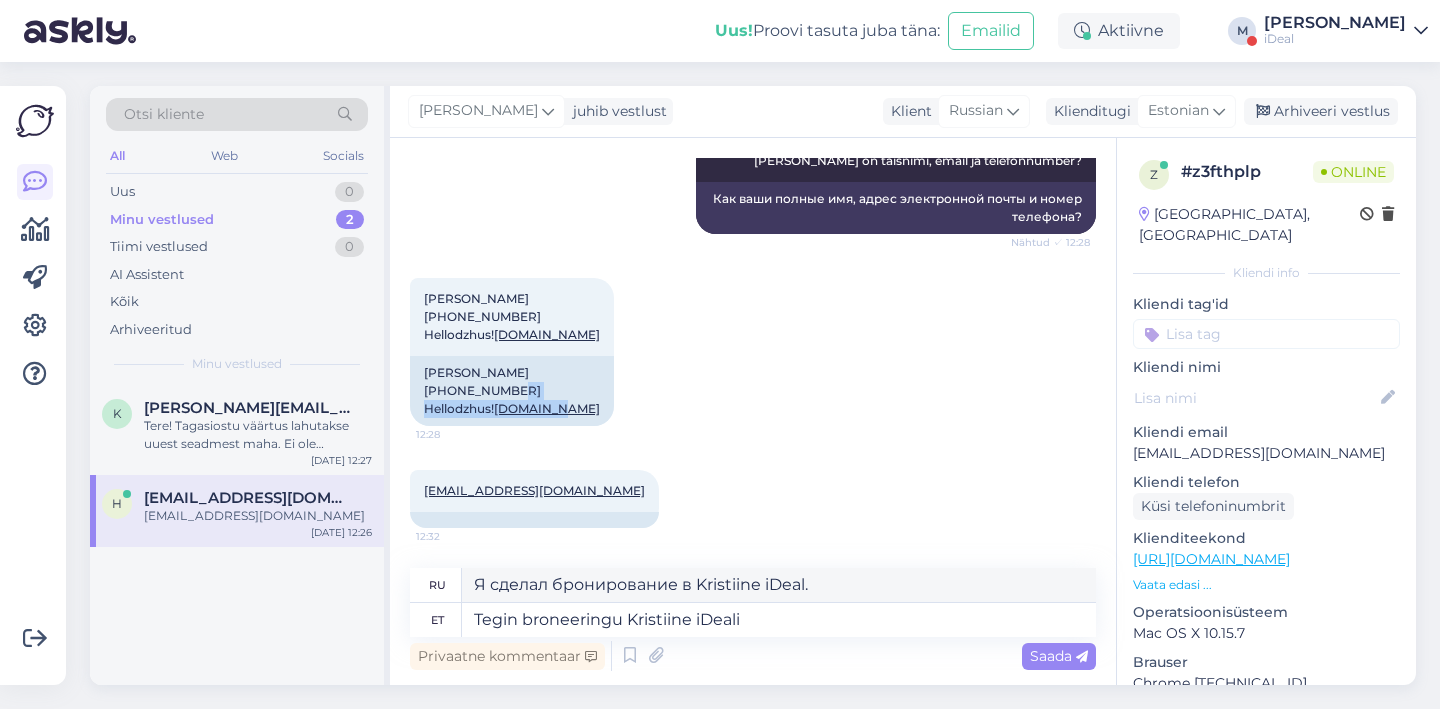 drag, startPoint x: 565, startPoint y: 409, endPoint x: 409, endPoint y: 405, distance: 156.05127 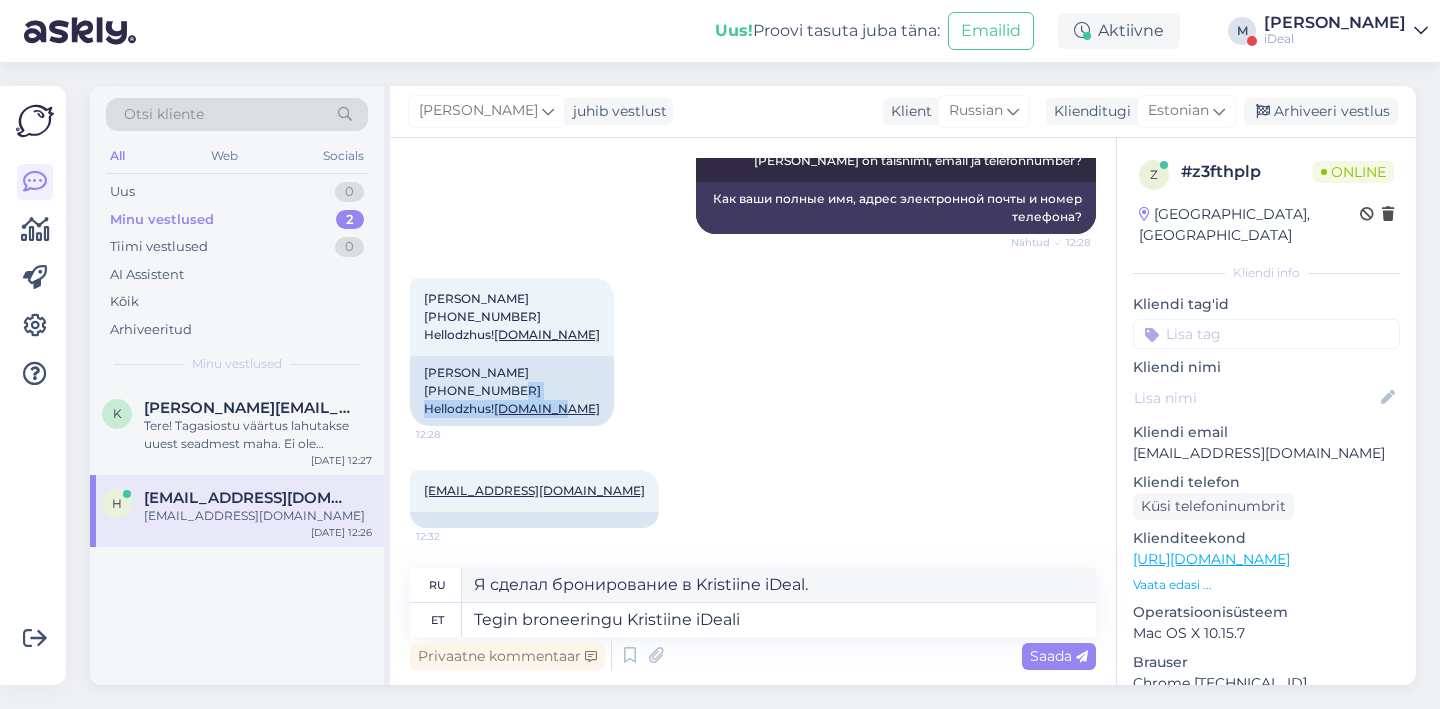 click on "Vestlus algas [DATE] Здавствуйте
Подскажите пожалуйста, в каком магазине [GEOGRAPHIC_DATA] есть MAC AIR 15" M4 512GB - 16 GB и клавиатура RUS
Цвет might night или silver  12:16  Tere
öelda, millises Tallinna poes on müügil MAC AIR 15" M4 512GB - 16 GB vene klaviatuuriga
värv might night või silver) Markus MacBook Air 15,3" Apple M4 10-Core CPU & 10-Core GPU 16GB/512GB/Midnight RUS olemas Kristiine iDealis hetkel.
Nähtud ✓ 12:23  MacBook Air 15,3" Apple M4 10-ядерный процессор и 10-ядерный графический процессор 16 ГБ/512 ГБ/Полуночный (Midnight) RUS в наличии в Kristiine iDeal на данный момент. Можно его на 1,5 часа забронитьровать и я приеду оплачу? 12:26  Kas ma [PERSON_NAME] 1,5 tunniks broneerida ja ma [PERSON_NAME] [PERSON_NAME]? [PERSON_NAME] kas on vaba  Nähtud ✓ 12:26  [PERSON_NAME] ✓ 12:28  ru et" at bounding box center (753, 411) 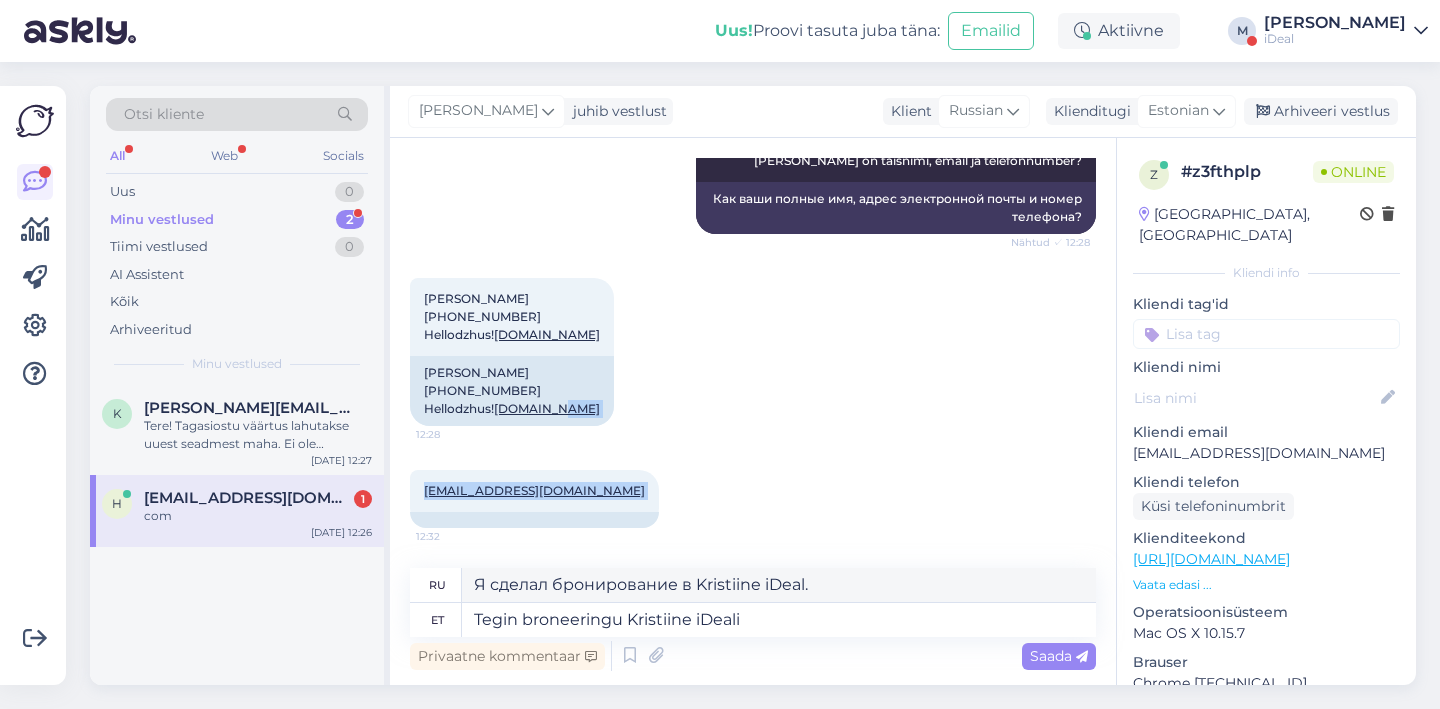 scroll, scrollTop: 1012, scrollLeft: 0, axis: vertical 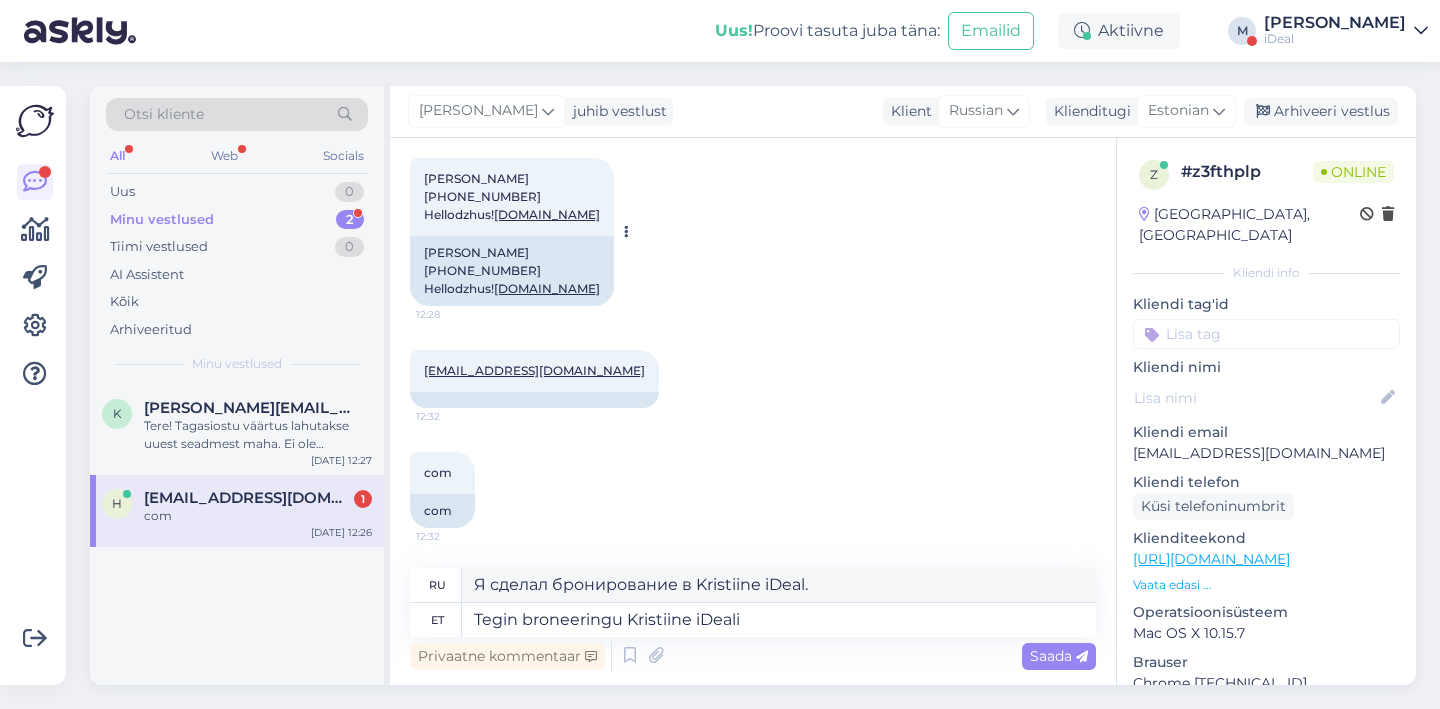 click on "[PERSON_NAME]
[PHONE_NUMBER]
Hellodzhus!  [DOMAIN_NAME]" at bounding box center [512, 271] 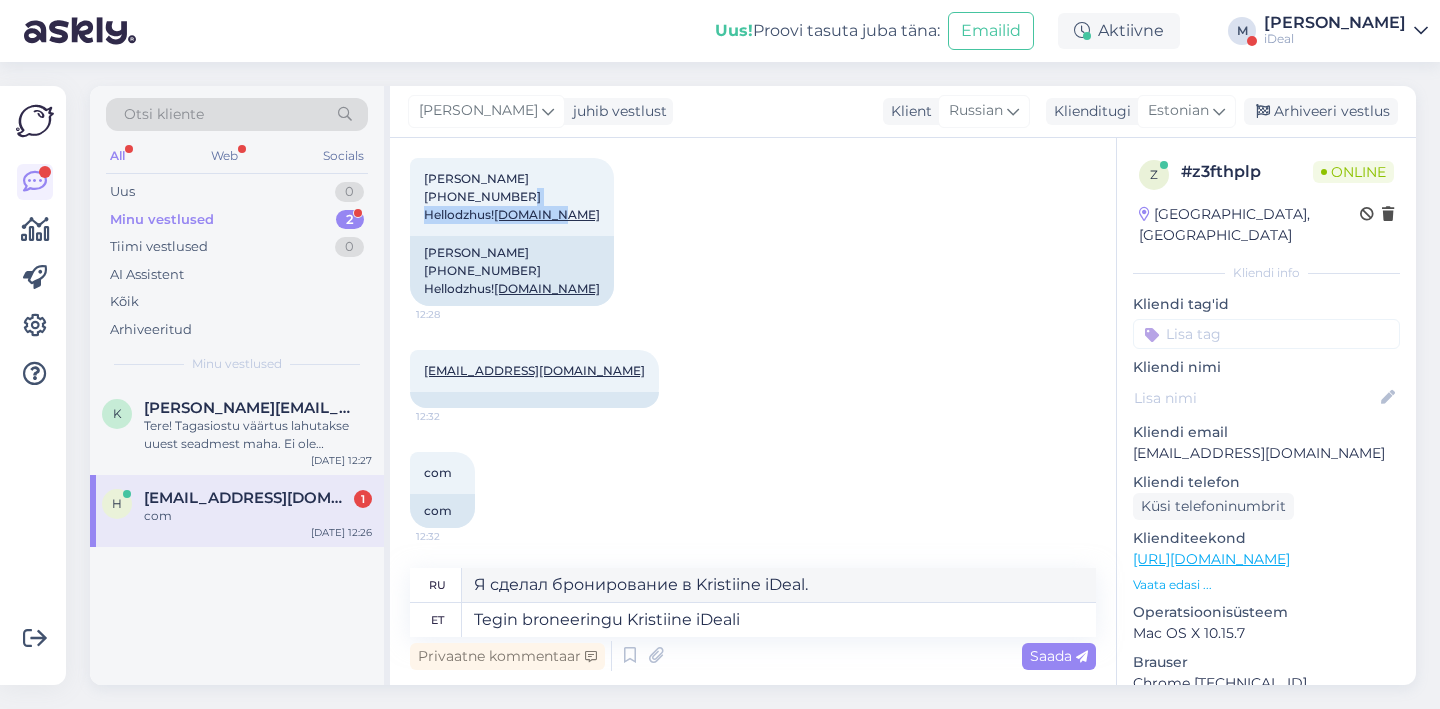 drag, startPoint x: 562, startPoint y: 215, endPoint x: 400, endPoint y: 214, distance: 162.00308 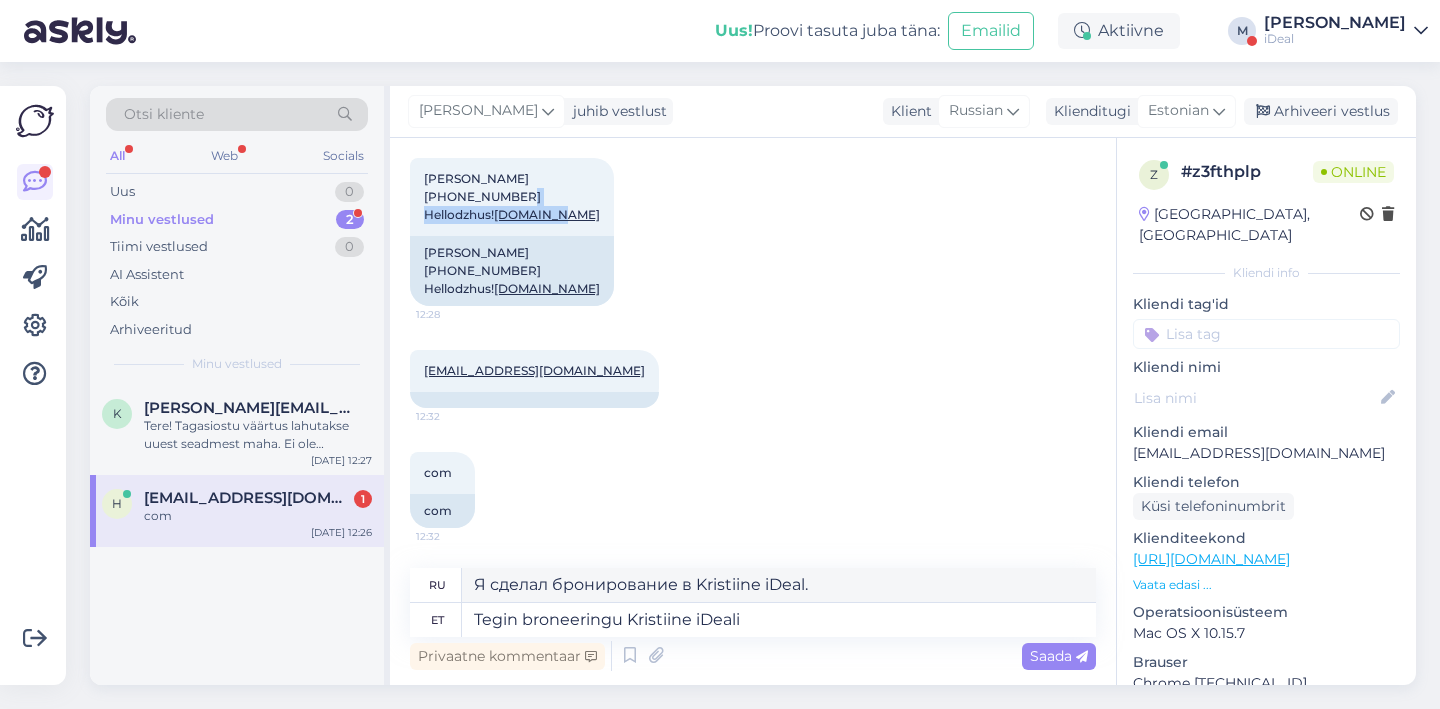 click on "Vestlus algas [DATE] Здавствуйте
Подскажите пожалуйста, в каком магазине [GEOGRAPHIC_DATA] есть MAC AIR 15" M4 512GB - 16 GB и клавиатура RUS
Цвет might night или silver  12:16  Tere
öelda, millises Tallinna poes on müügil MAC AIR 15" M4 512GB - 16 GB vene klaviatuuriga
värv might night või silver) Markus MacBook Air 15,3" Apple M4 10-Core CPU & 10-Core GPU 16GB/512GB/Midnight RUS olemas Kristiine iDealis hetkel.
Nähtud ✓ 12:23  MacBook Air 15,3" Apple M4 10-ядерный процессор и 10-ядерный графический процессор 16 ГБ/512 ГБ/Полуночный (Midnight) RUS в наличии в Kristiine iDeal на данный момент. Можно его на 1,5 часа забронитьровать и я приеду оплачу? 12:26  Kas ma [PERSON_NAME] 1,5 tunniks broneerida ja ma [PERSON_NAME] [PERSON_NAME]? [PERSON_NAME] kas on vaba  Nähtud ✓ 12:26  [PERSON_NAME] ✓ 12:28  com" at bounding box center [753, 411] 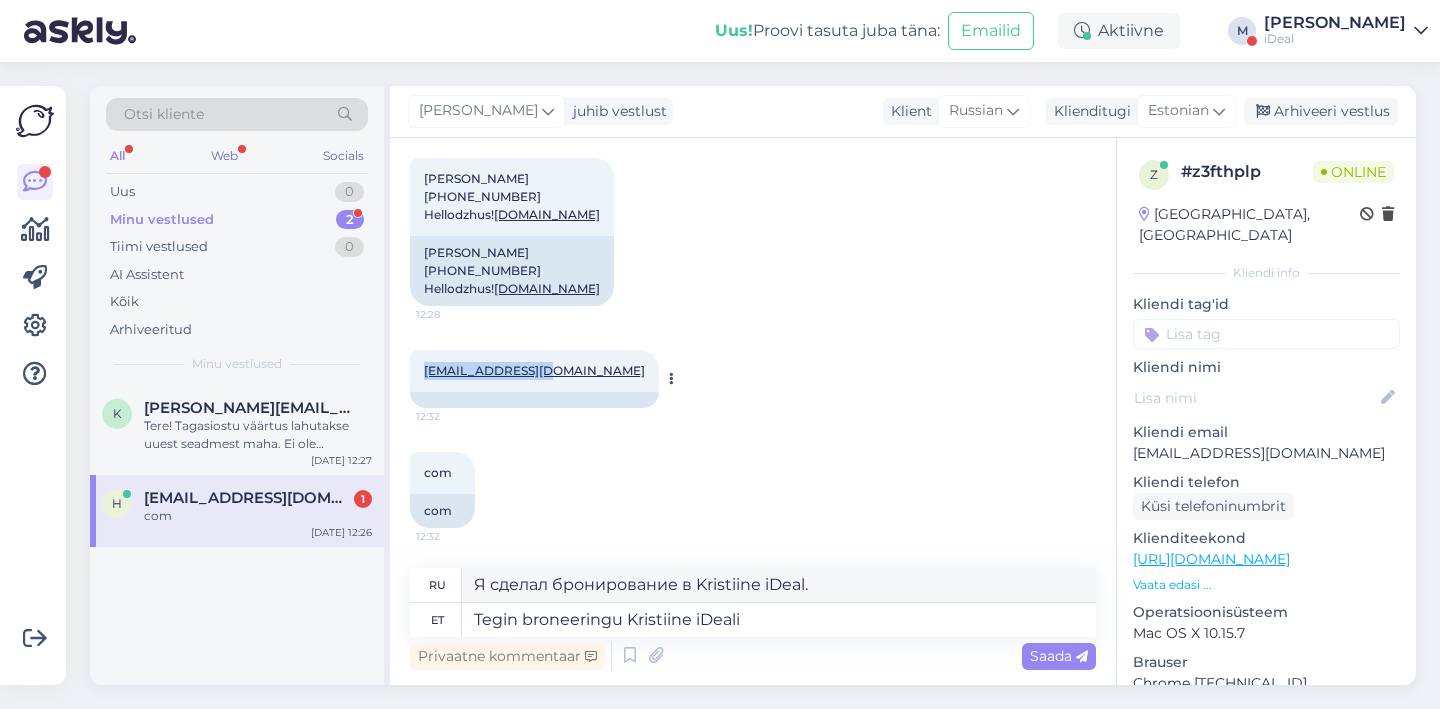 copy on "[EMAIL_ADDRESS]." 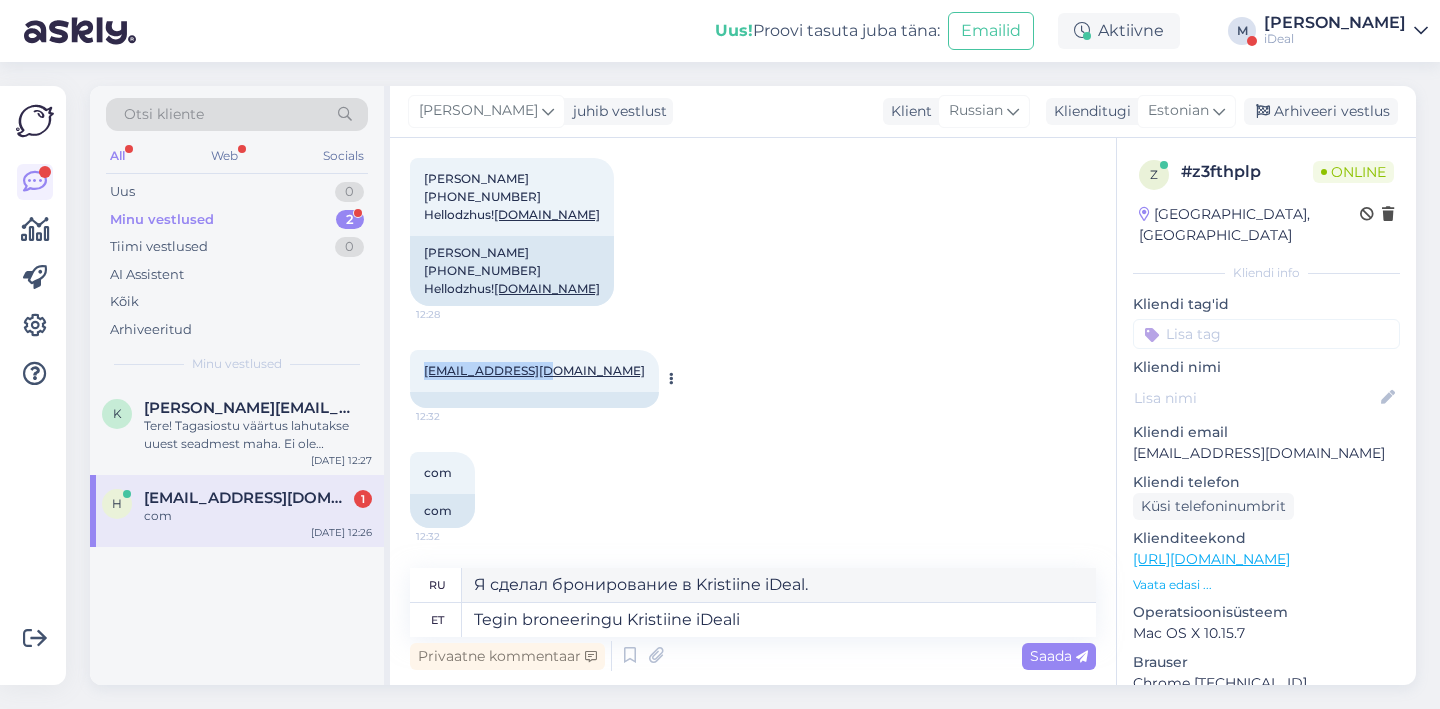 drag, startPoint x: 414, startPoint y: 370, endPoint x: 541, endPoint y: 368, distance: 127.01575 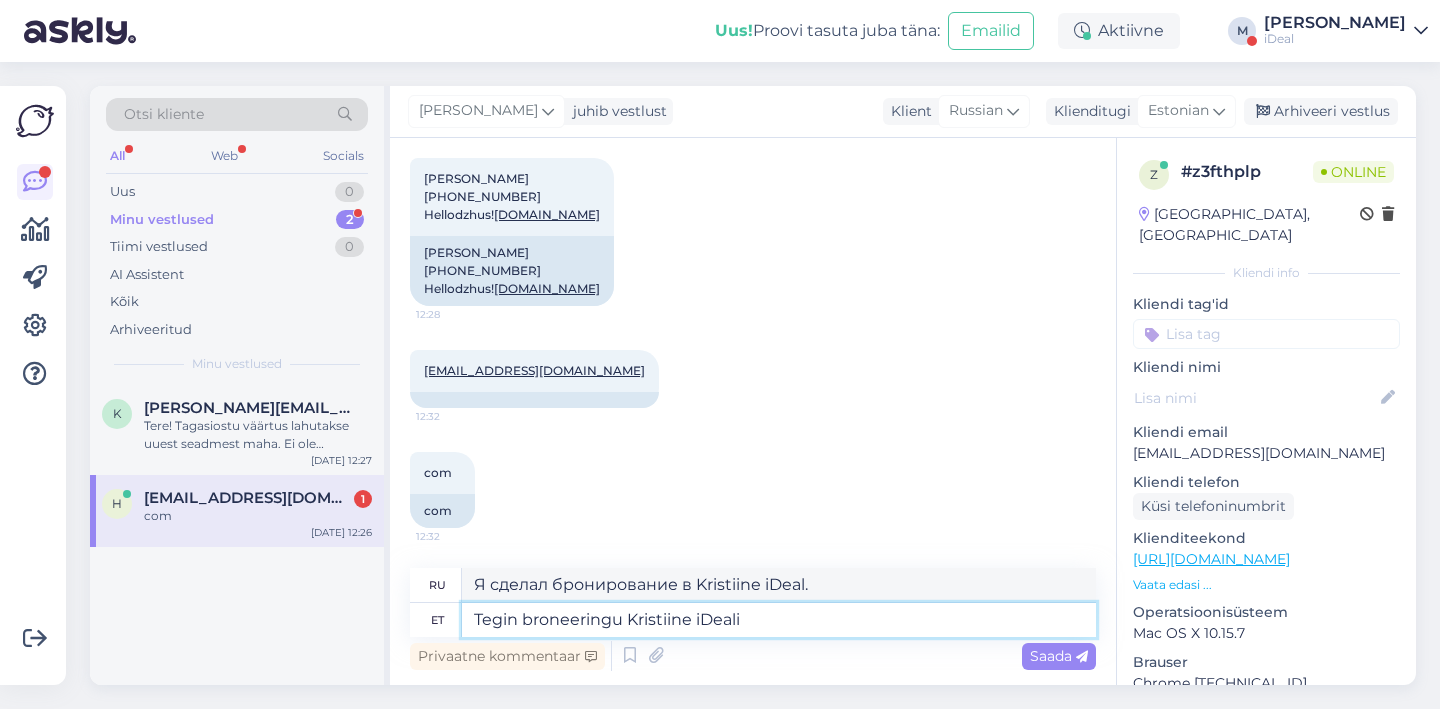 click on "Tegin broneeringu Kristiine iDeali" at bounding box center [779, 620] 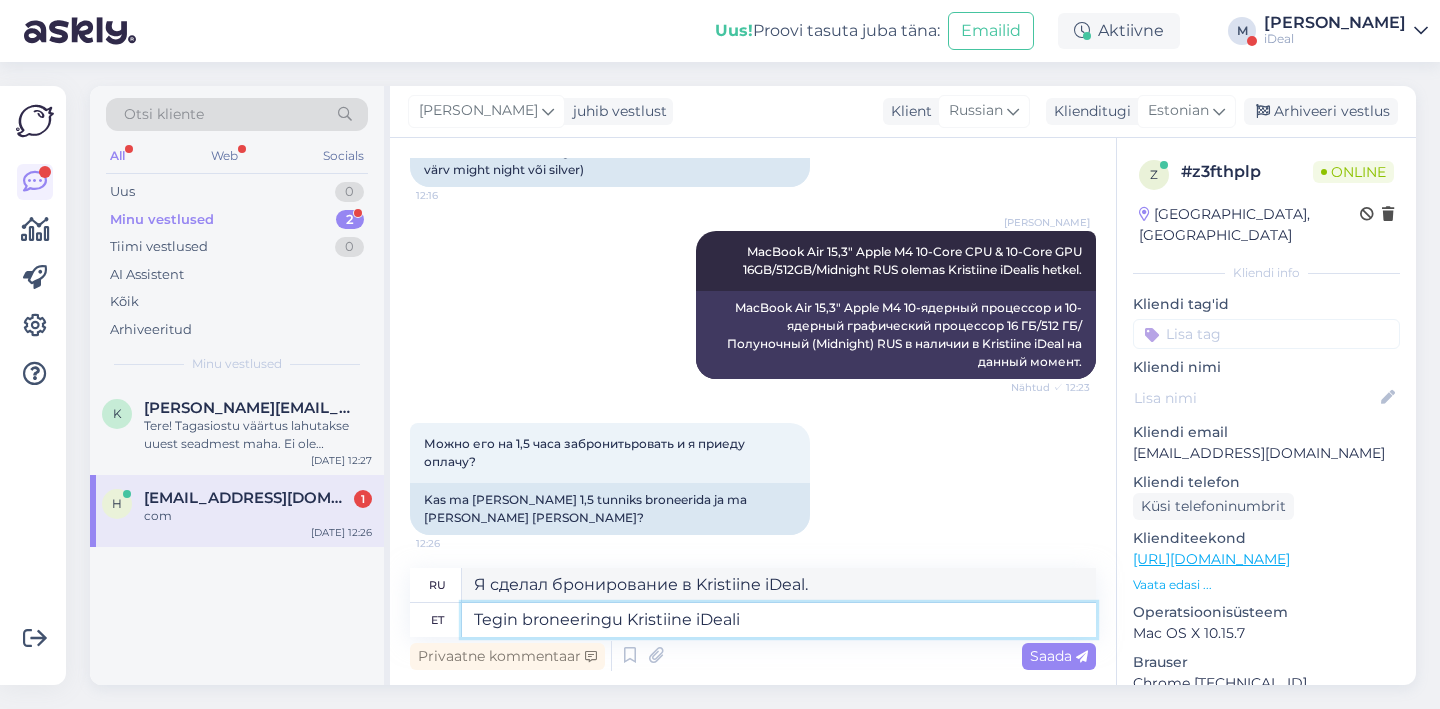 scroll, scrollTop: 328, scrollLeft: 0, axis: vertical 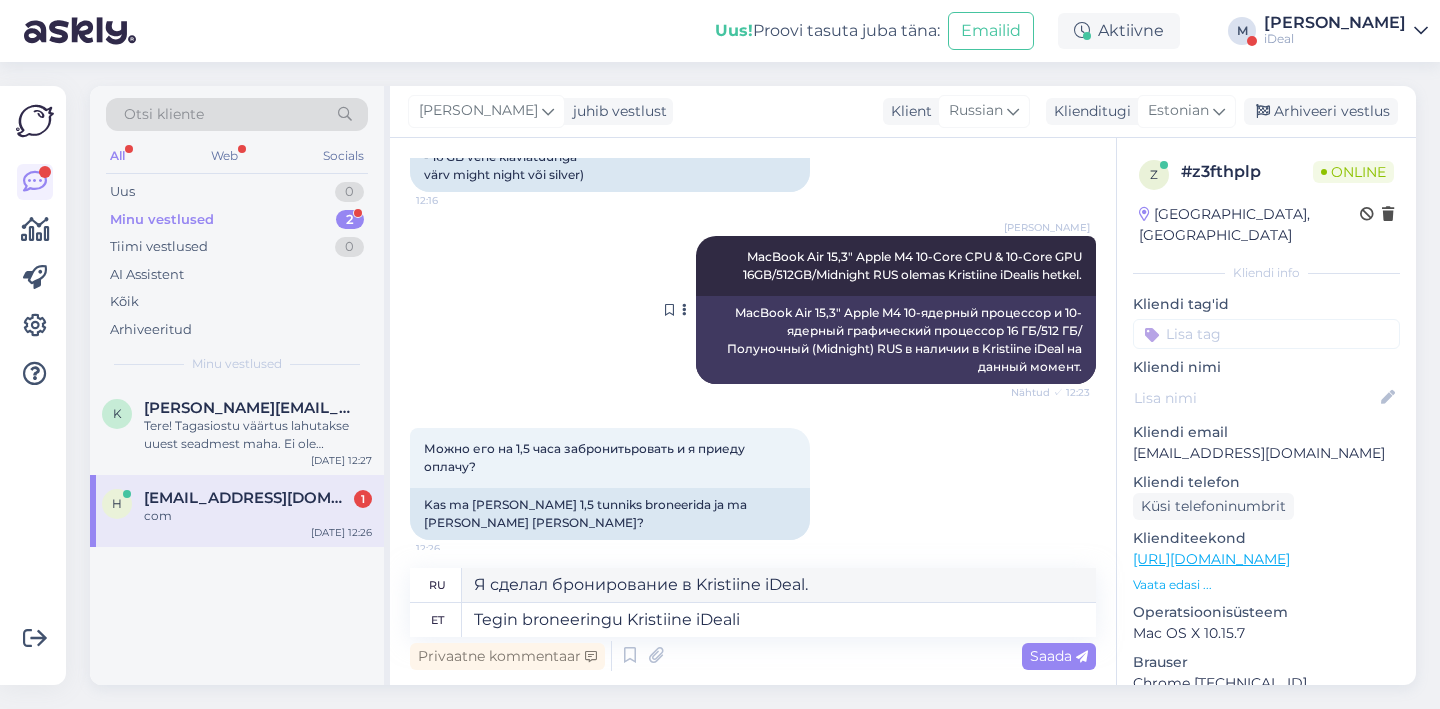 drag, startPoint x: 739, startPoint y: 248, endPoint x: 861, endPoint y: 264, distance: 123.04471 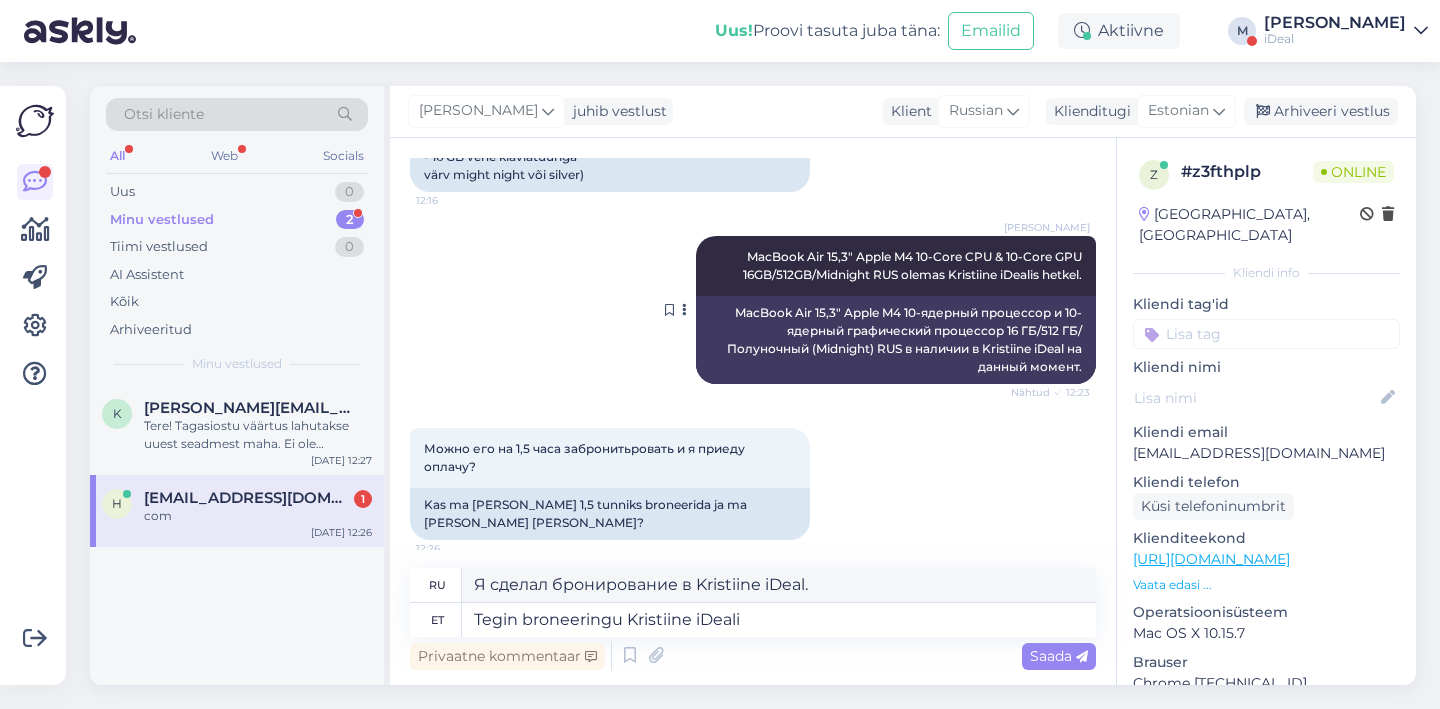 click on "MacBook Air 15,3" Apple M4 10-Core CPU & 10-Core GPU 16GB/512GB/Midnight RUS olemas Kristiine iDealis hetkel." at bounding box center [914, 265] 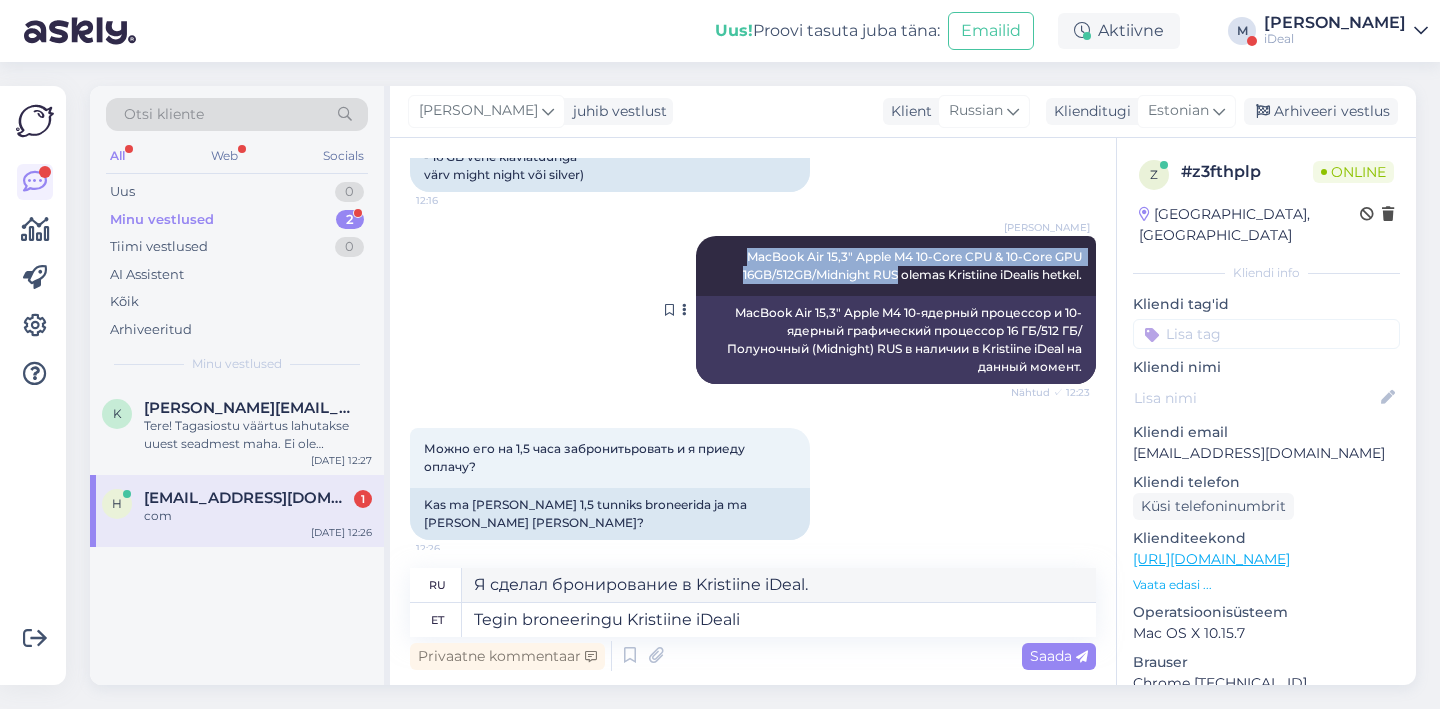 drag, startPoint x: 894, startPoint y: 257, endPoint x: 735, endPoint y: 235, distance: 160.5148 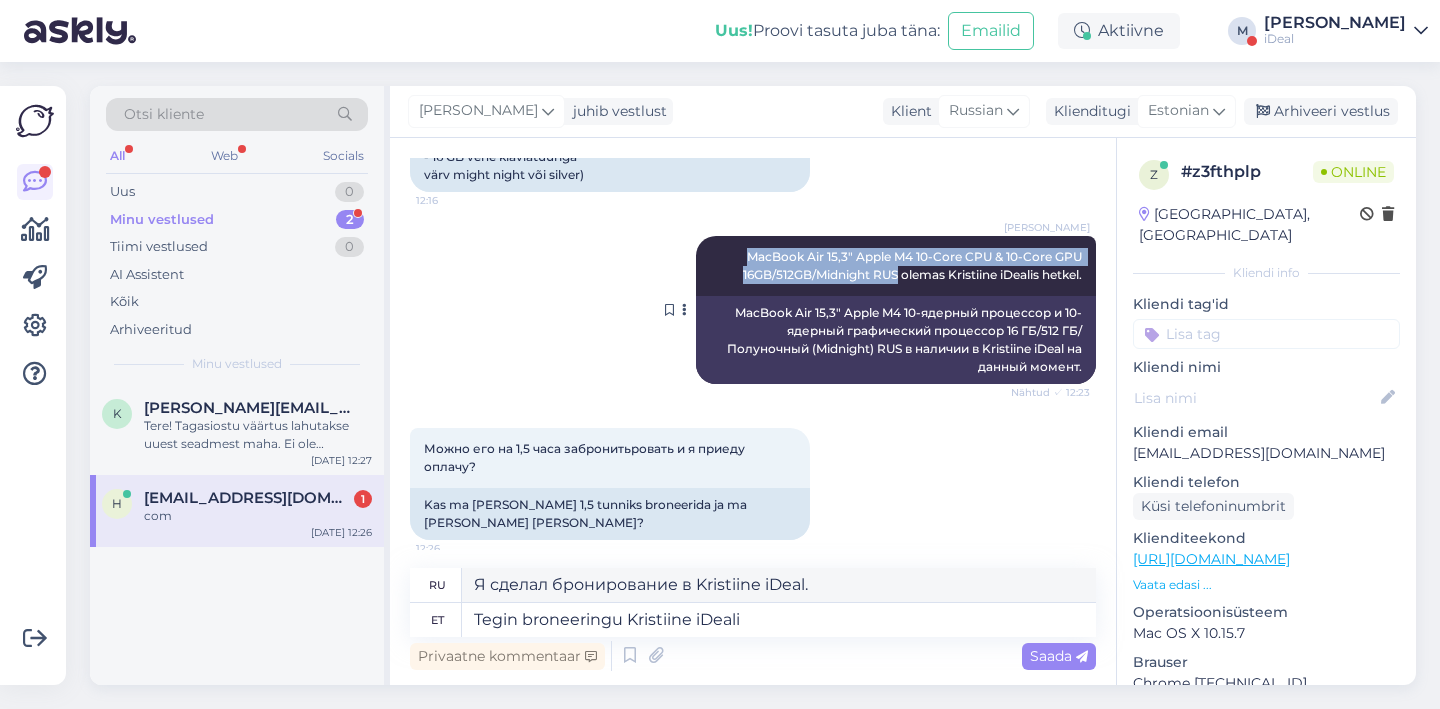 click on "Markus MacBook Air 15,3" Apple M4 10-Core CPU & 10-Core GPU 16GB/512GB/Midnight RUS olemas Kristiine iDealis hetkel.
Nähtud ✓ 12:23" at bounding box center [896, 266] 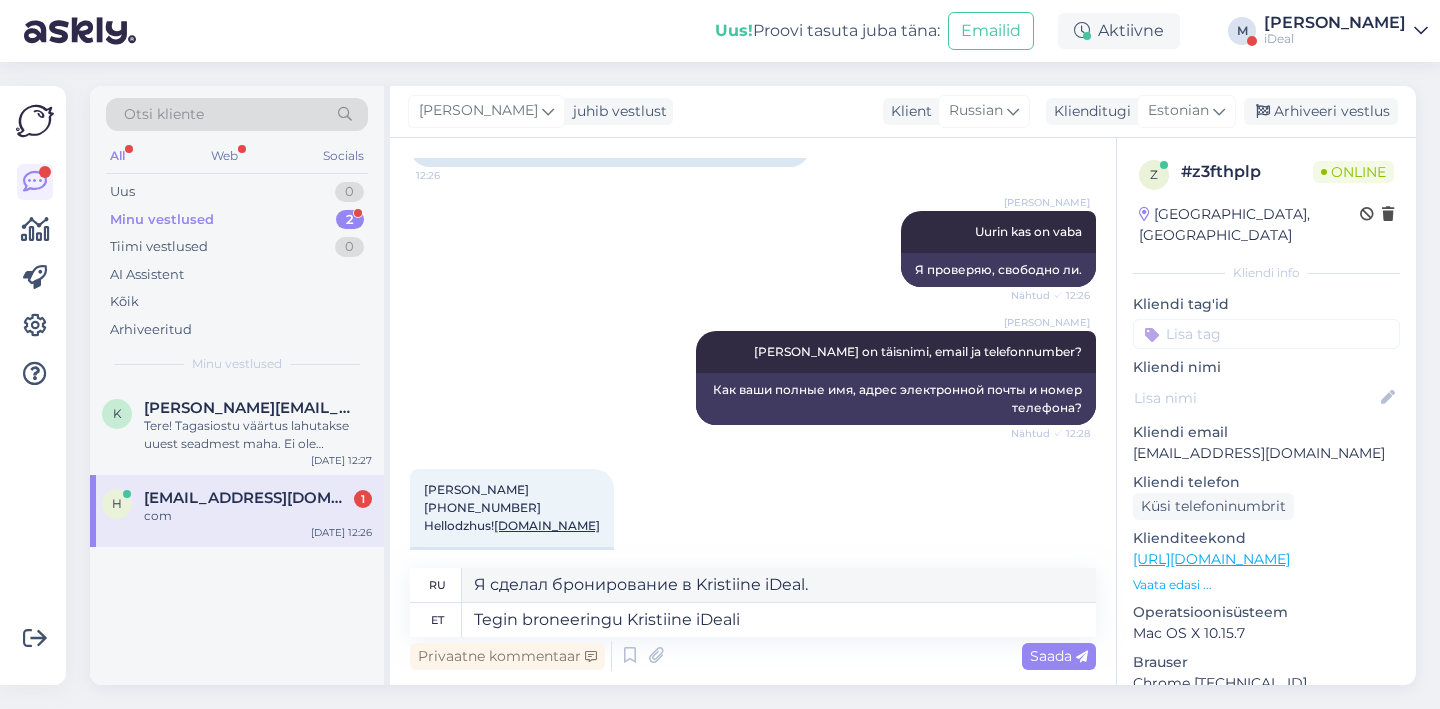 scroll, scrollTop: 1012, scrollLeft: 0, axis: vertical 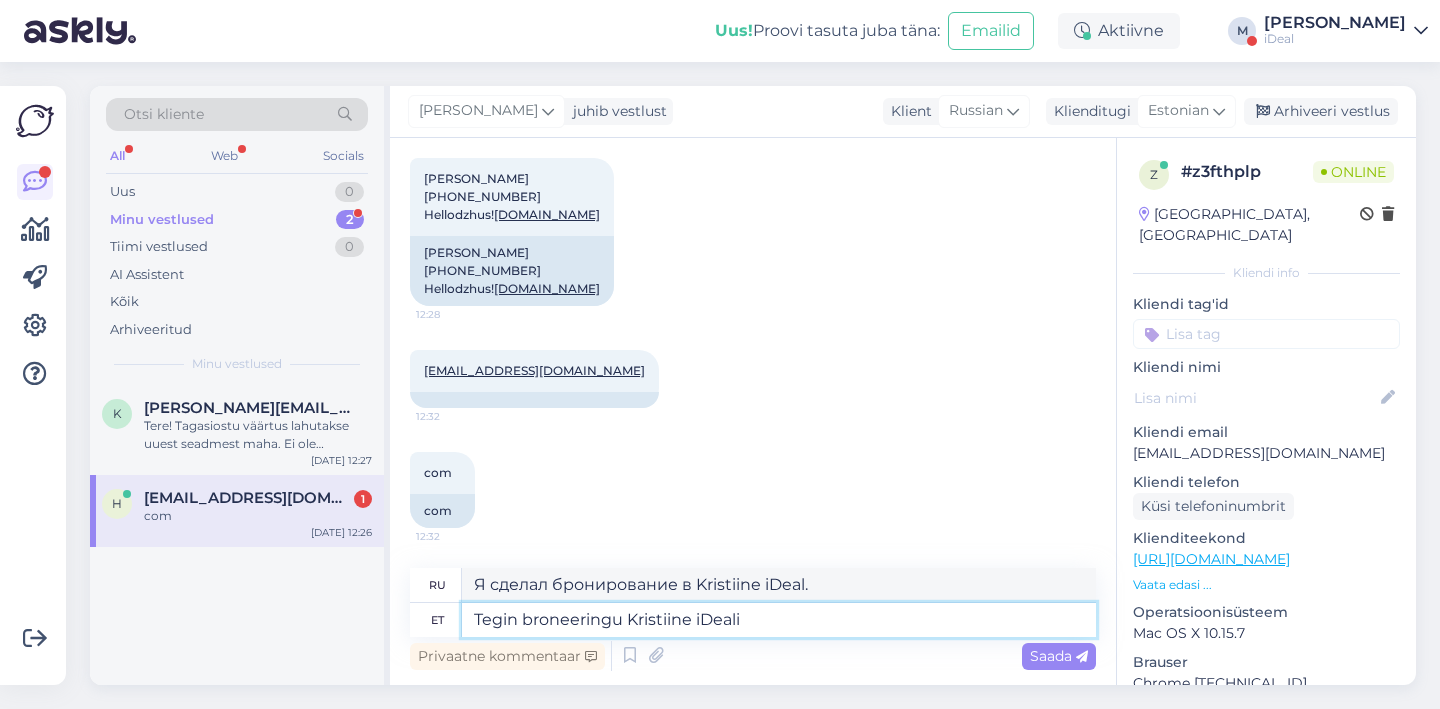 click on "Tegin broneeringu Kristiine iDeali" at bounding box center (779, 620) 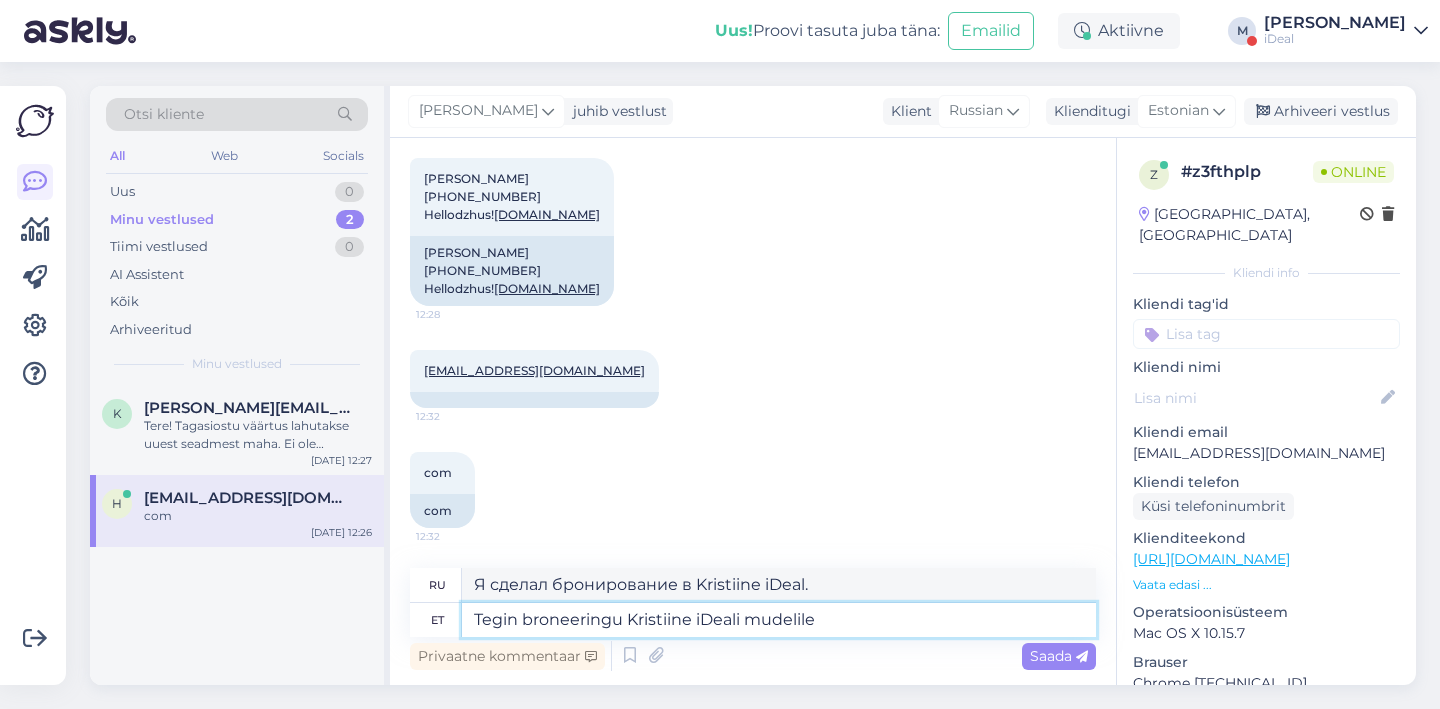 paste on "MacBook Air 15,3" Apple M4 10-Core CPU & 10-Core GPU 16GB/512GB/Midnight RUS" 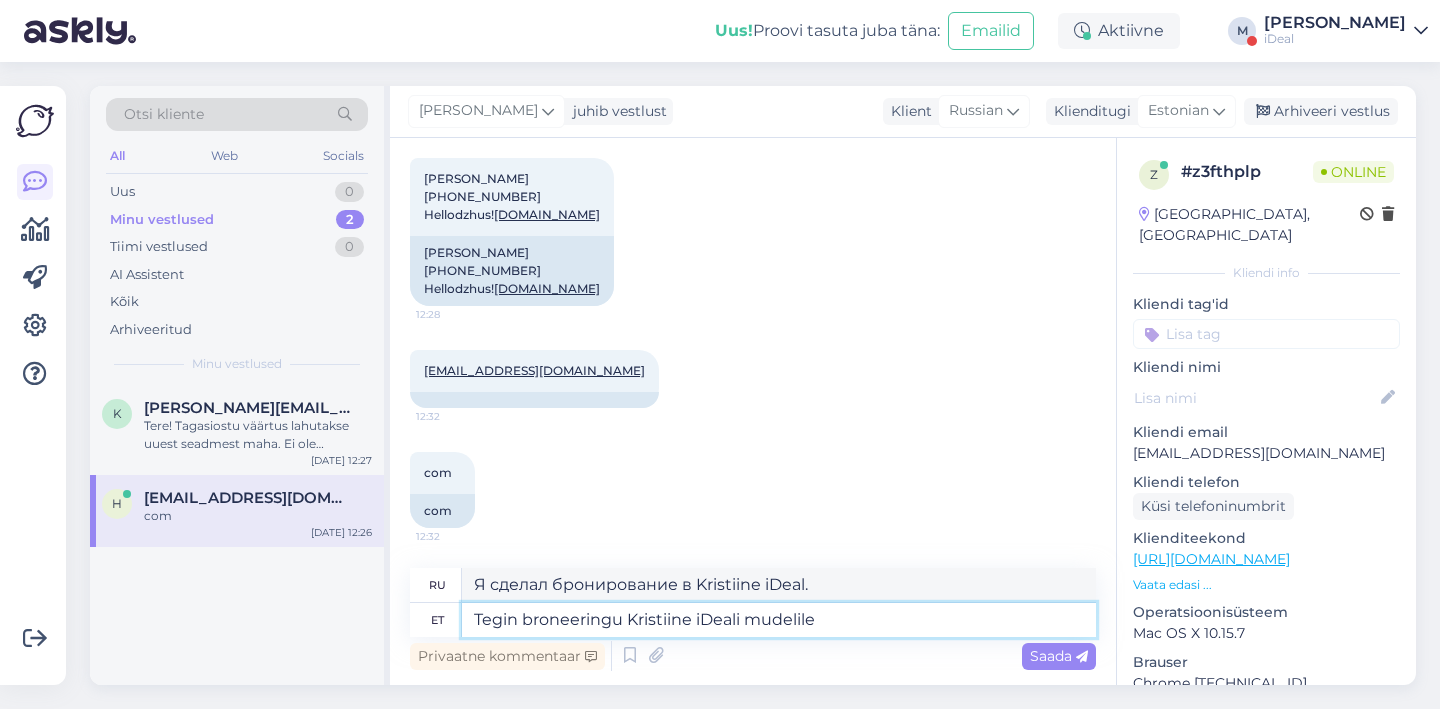 type on "Tegin broneeringu Kristiine iDeali mudelile MacBook Air 15,3" Apple M4 10-Core CPU & 10-Core GPU 16GB/512GB/Midnight RUS" 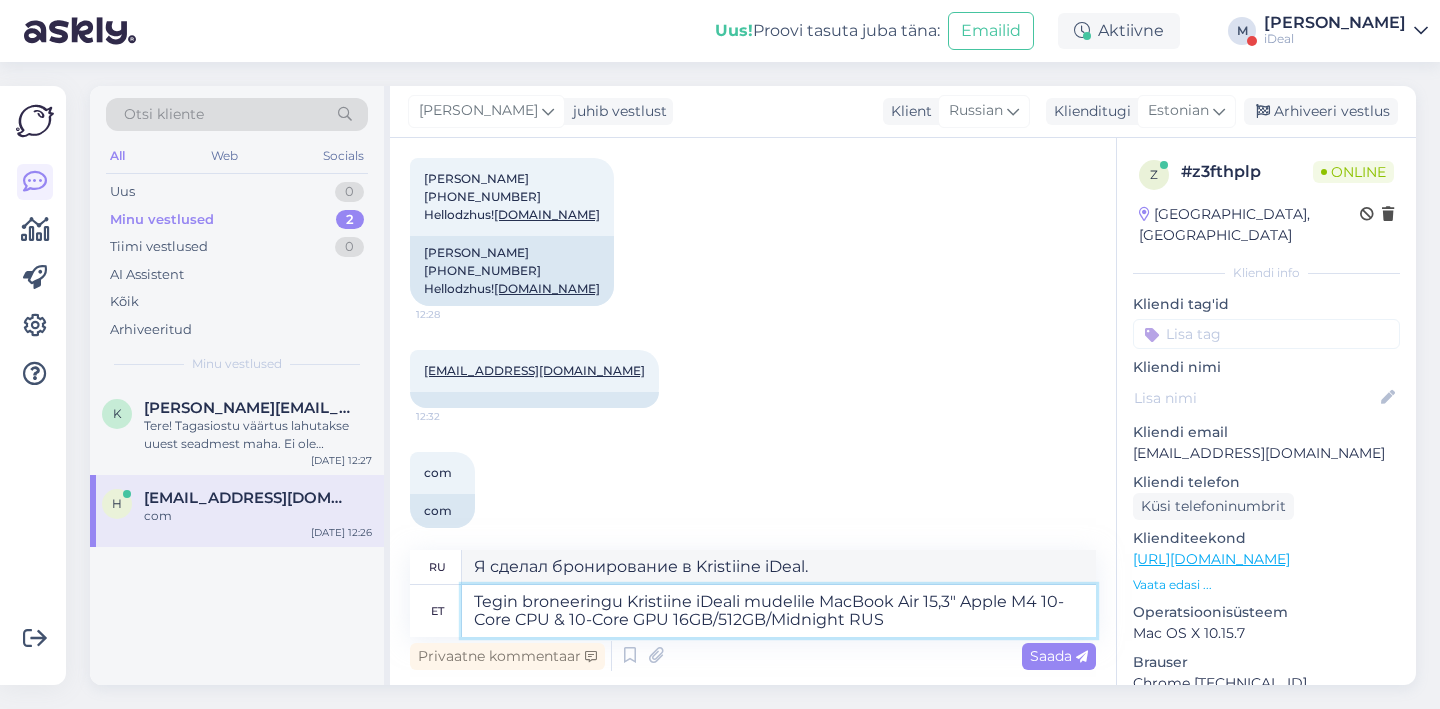 type on "Я сделал бронирование на модель Kristiine iDeal." 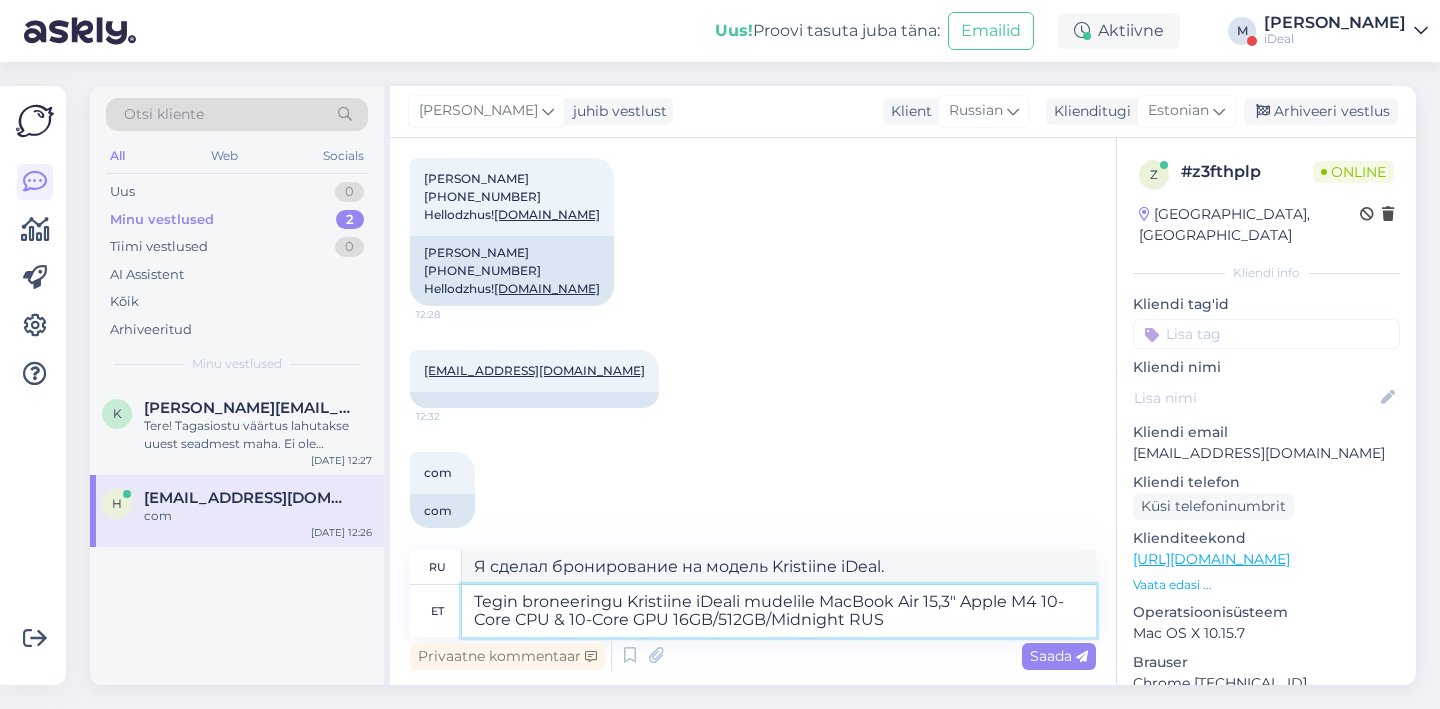 type on "Tegin broneeringu Kristiine iDeali mudelile MacBook Air 15,3" Apple M4 10-Core CPU & 10-Core GPU 16GB/512GB/Midnight RUS" 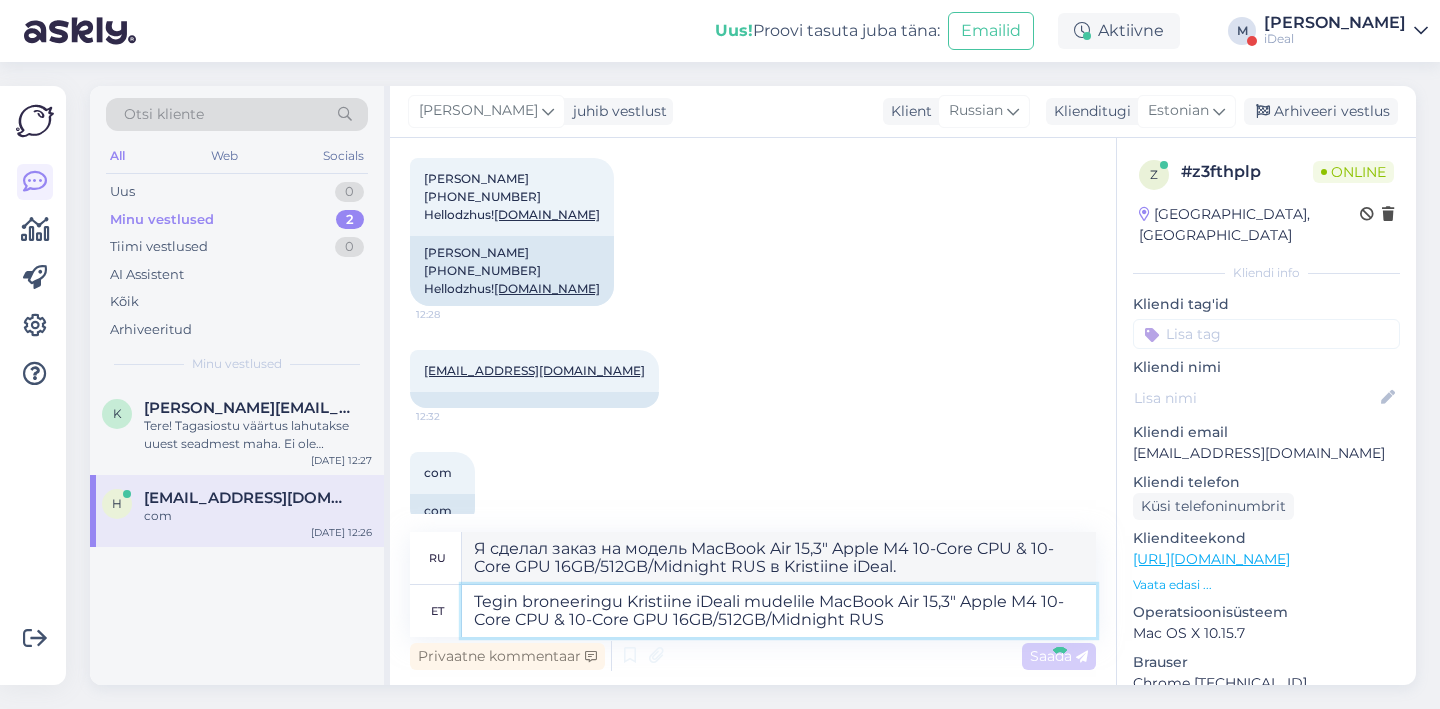 type 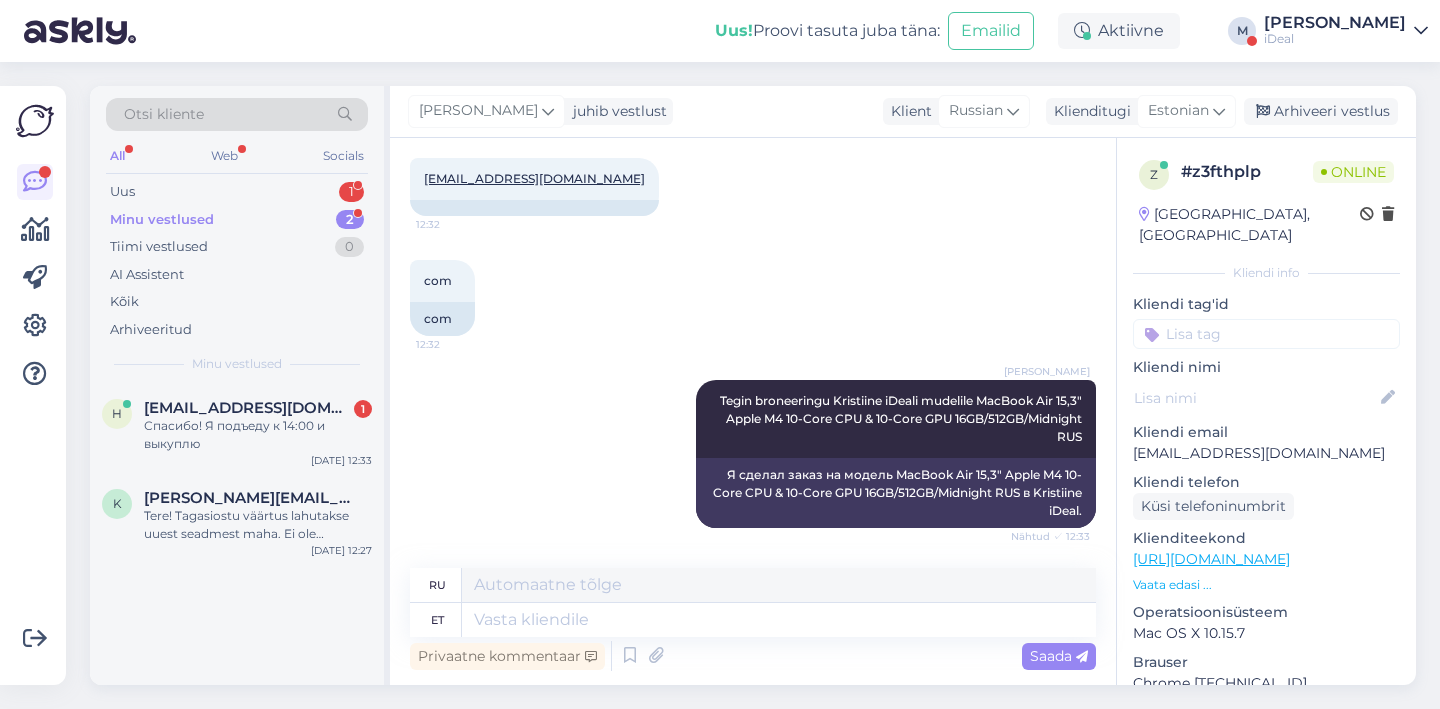 scroll, scrollTop: 1324, scrollLeft: 0, axis: vertical 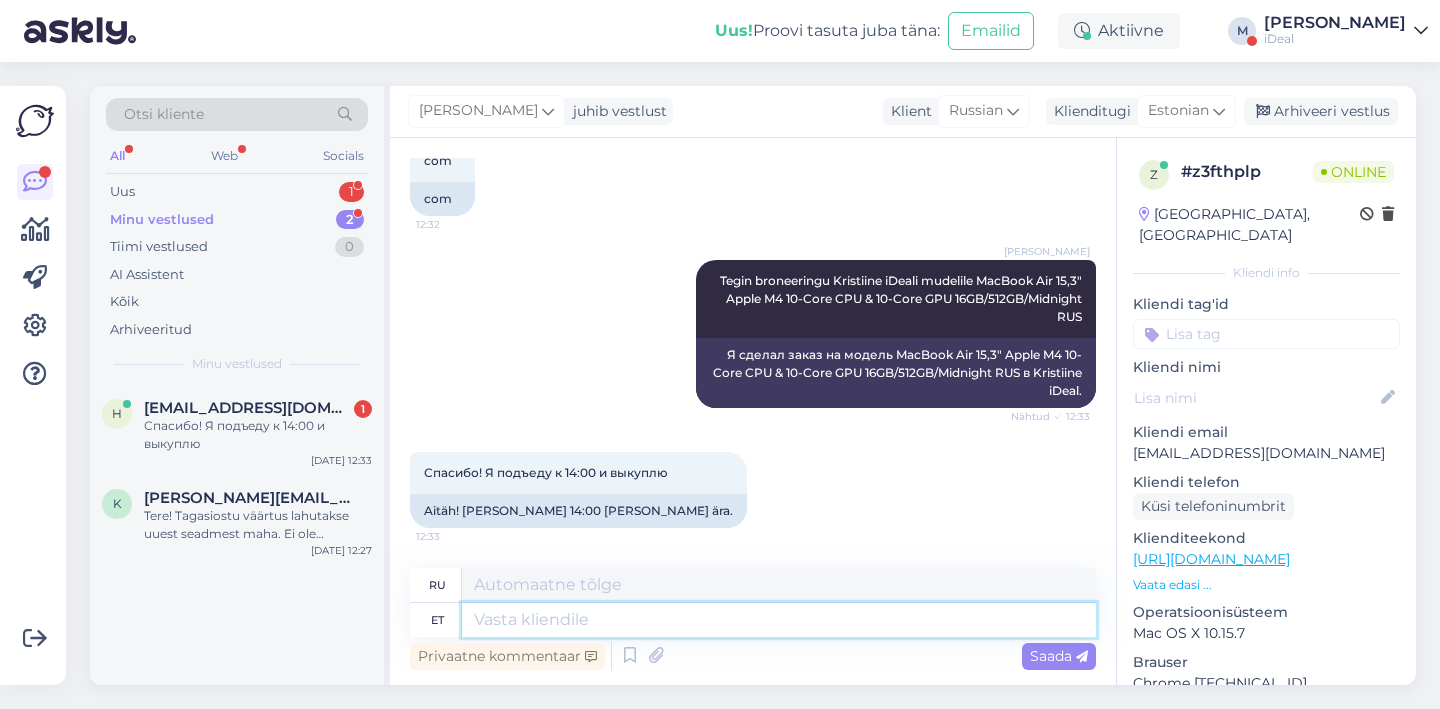 click at bounding box center [779, 620] 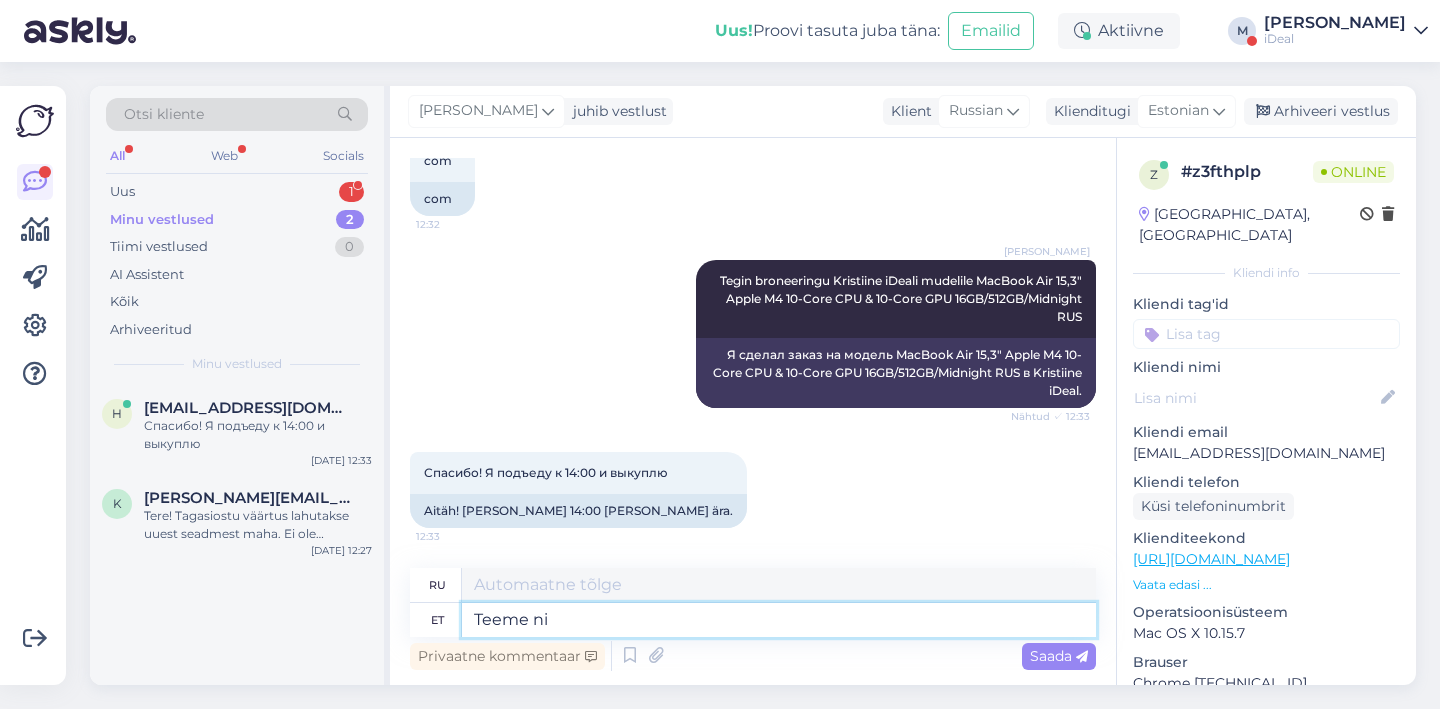 type on "Teeme nii" 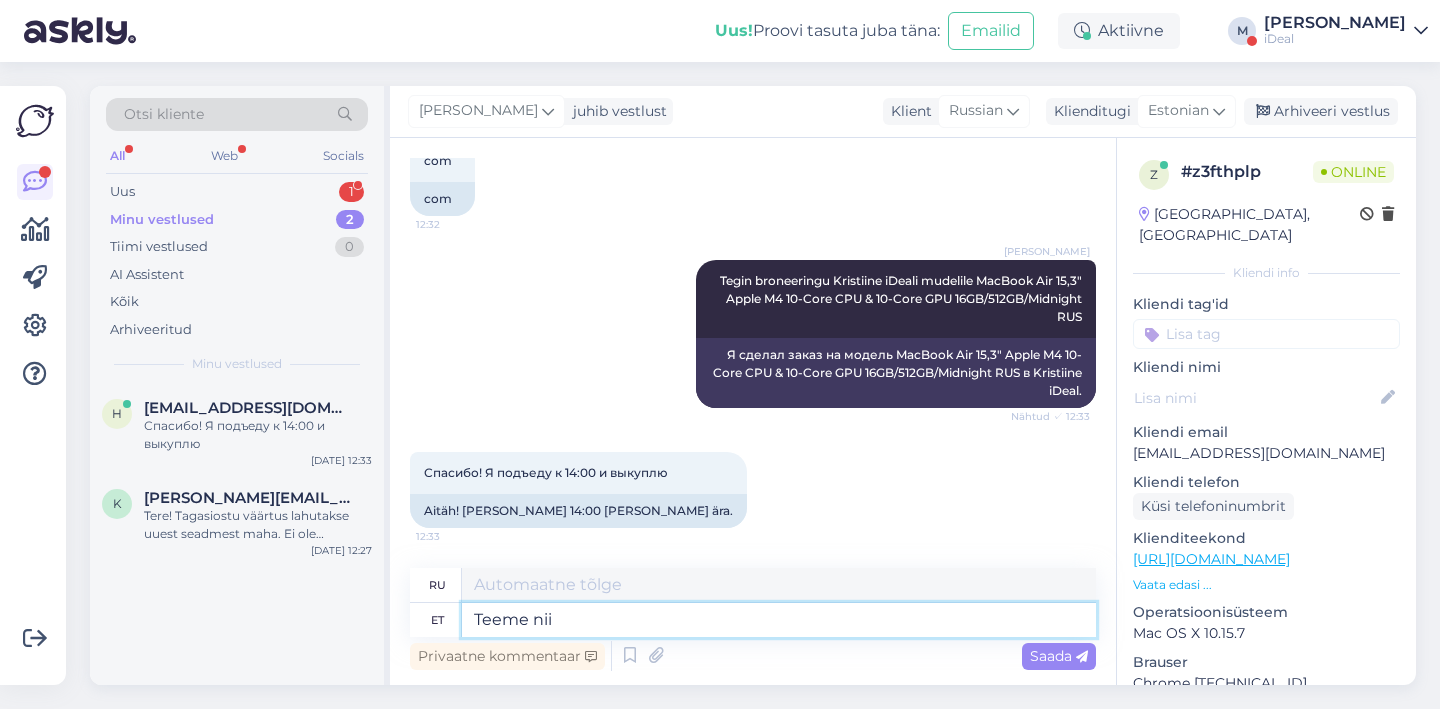 type on "Делаем" 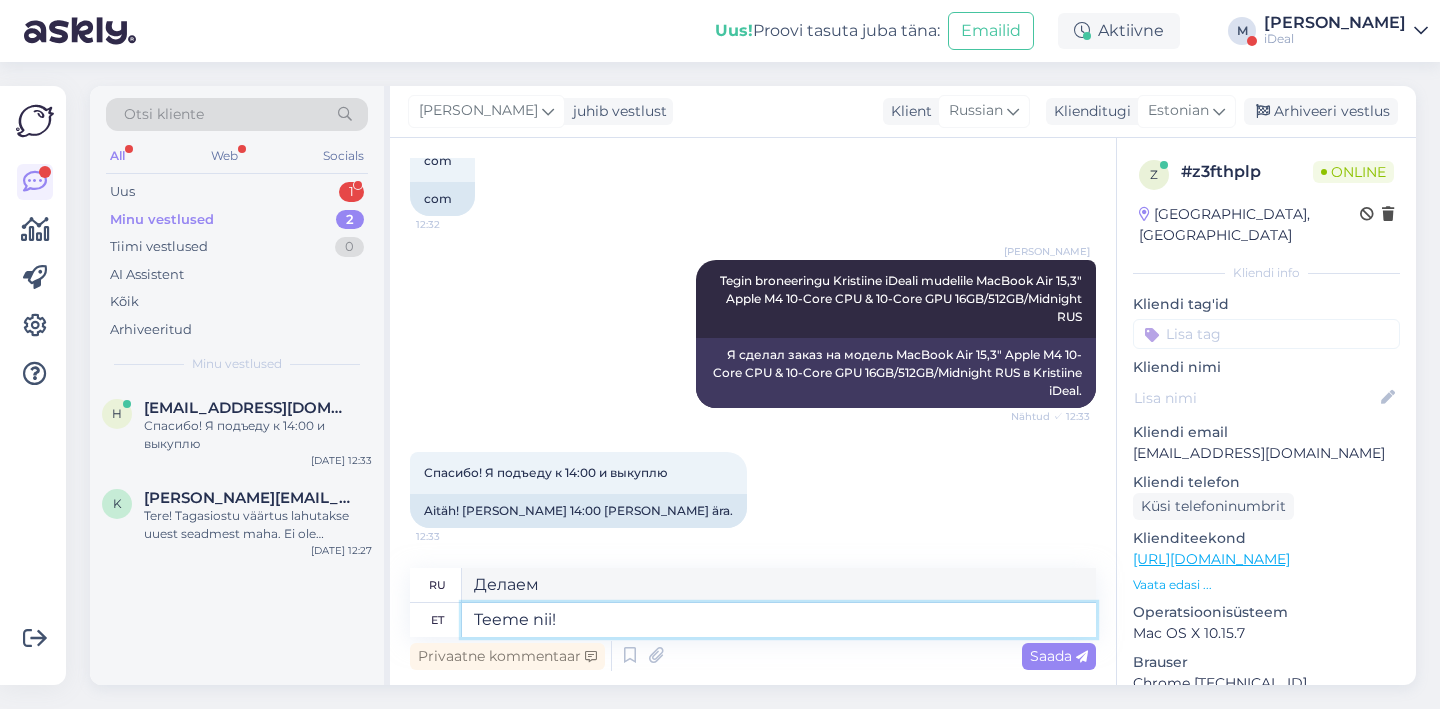 type on "Teeme nii!" 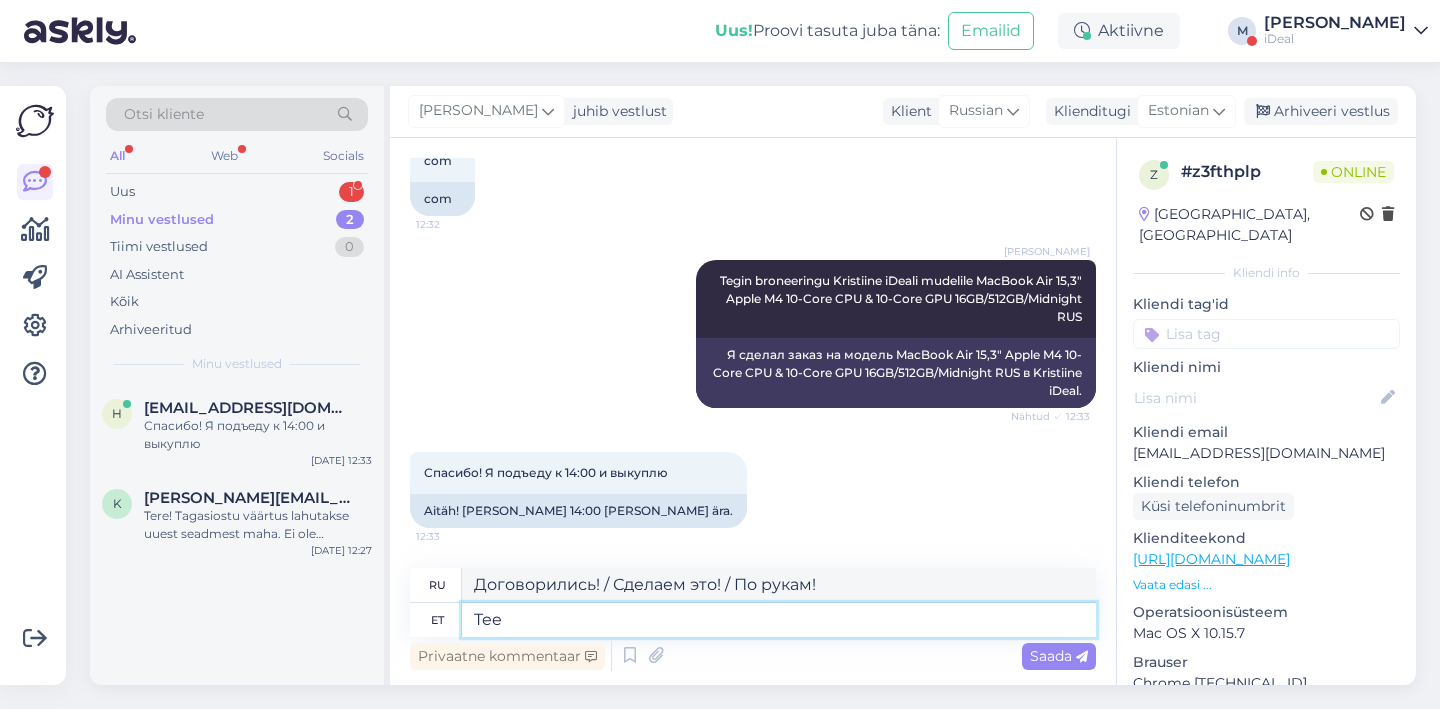 type on "Te" 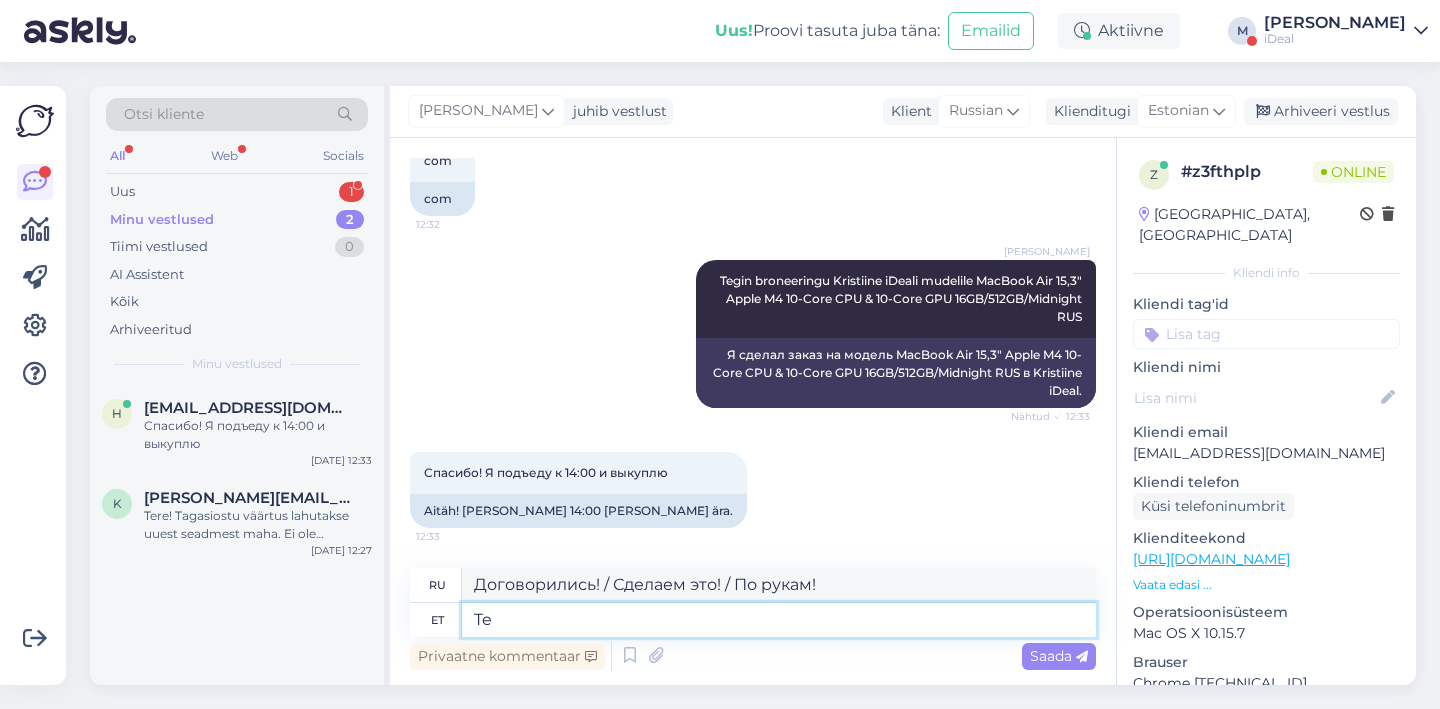 type on "Делаем" 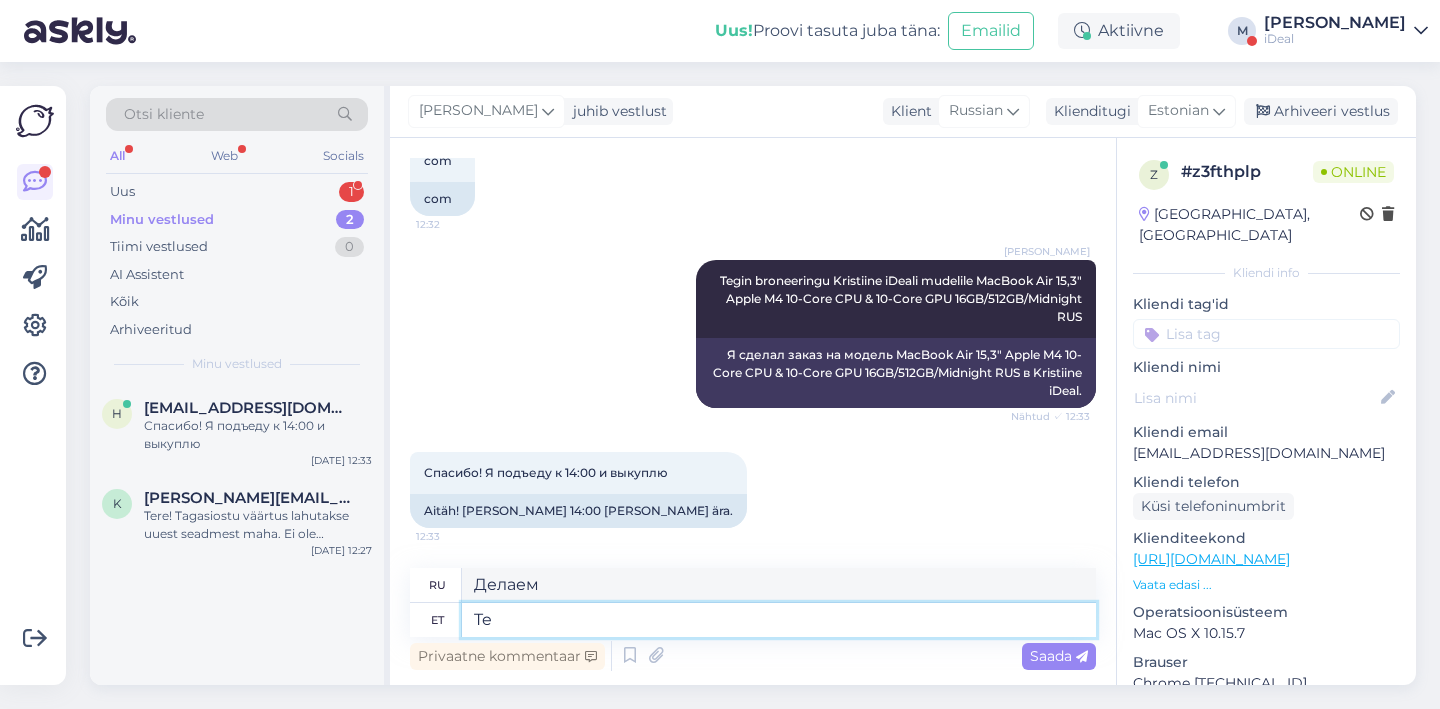 type on "T" 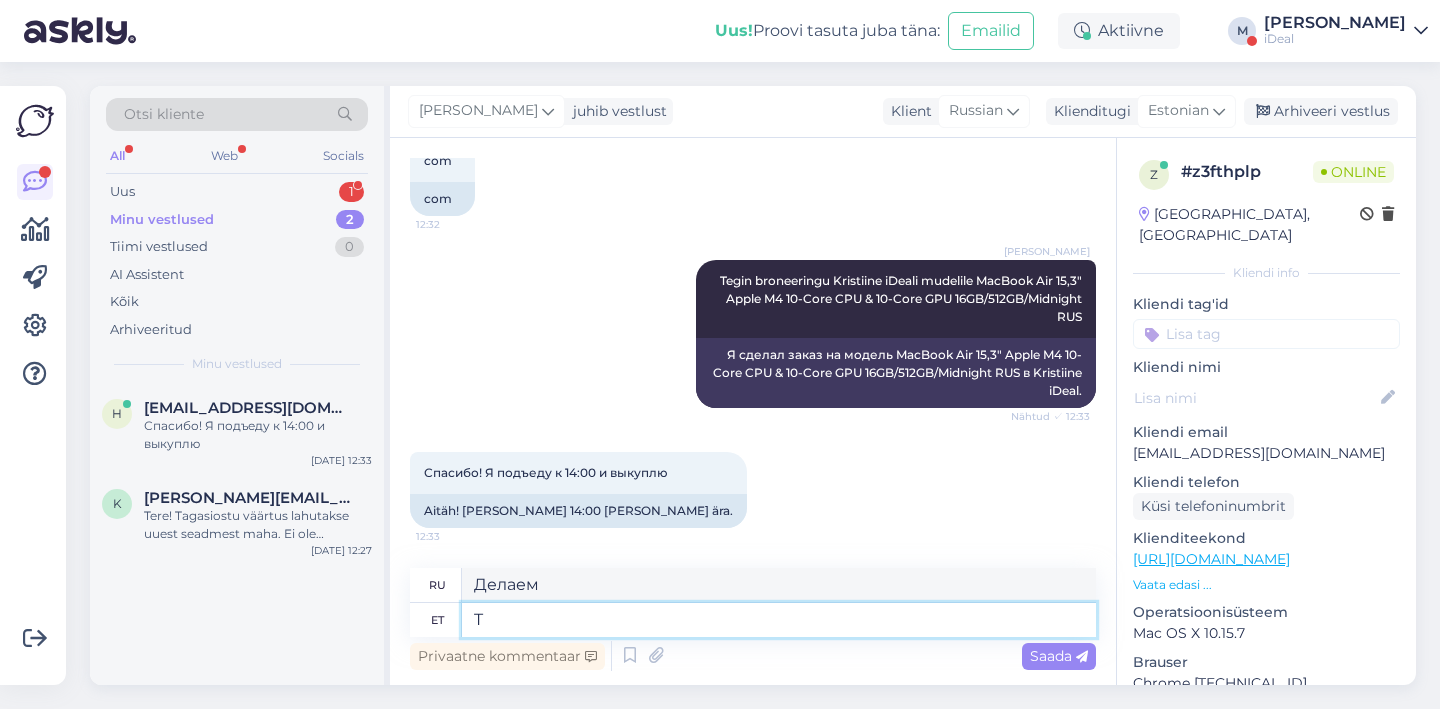type 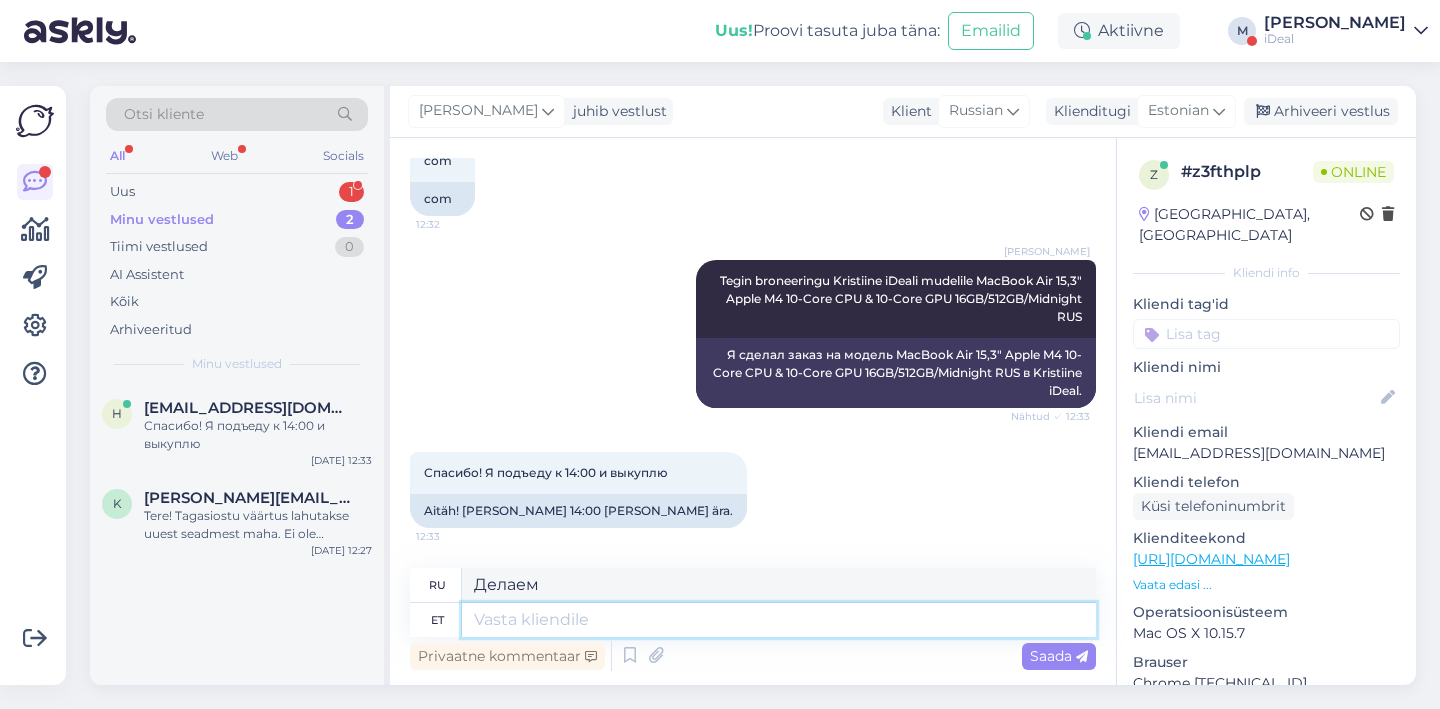 type 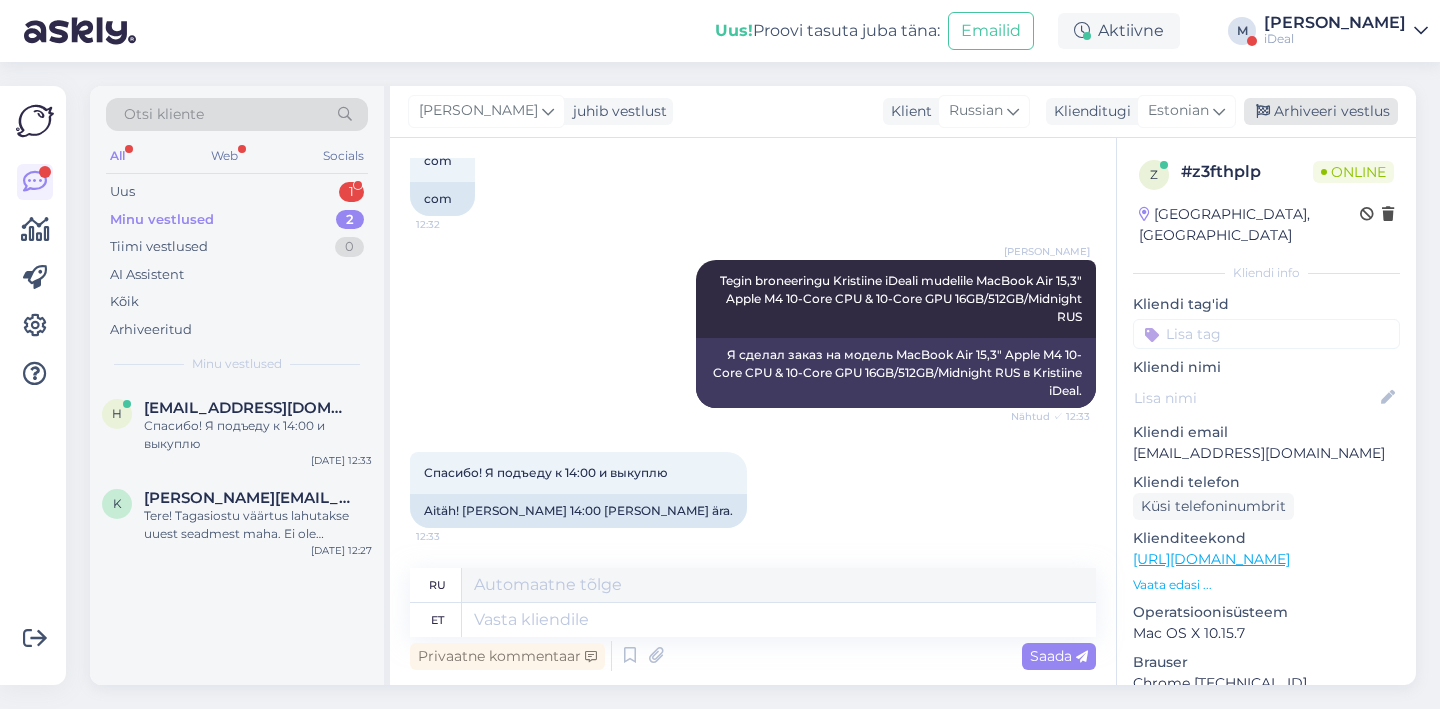 click on "Arhiveeri vestlus" at bounding box center [1321, 111] 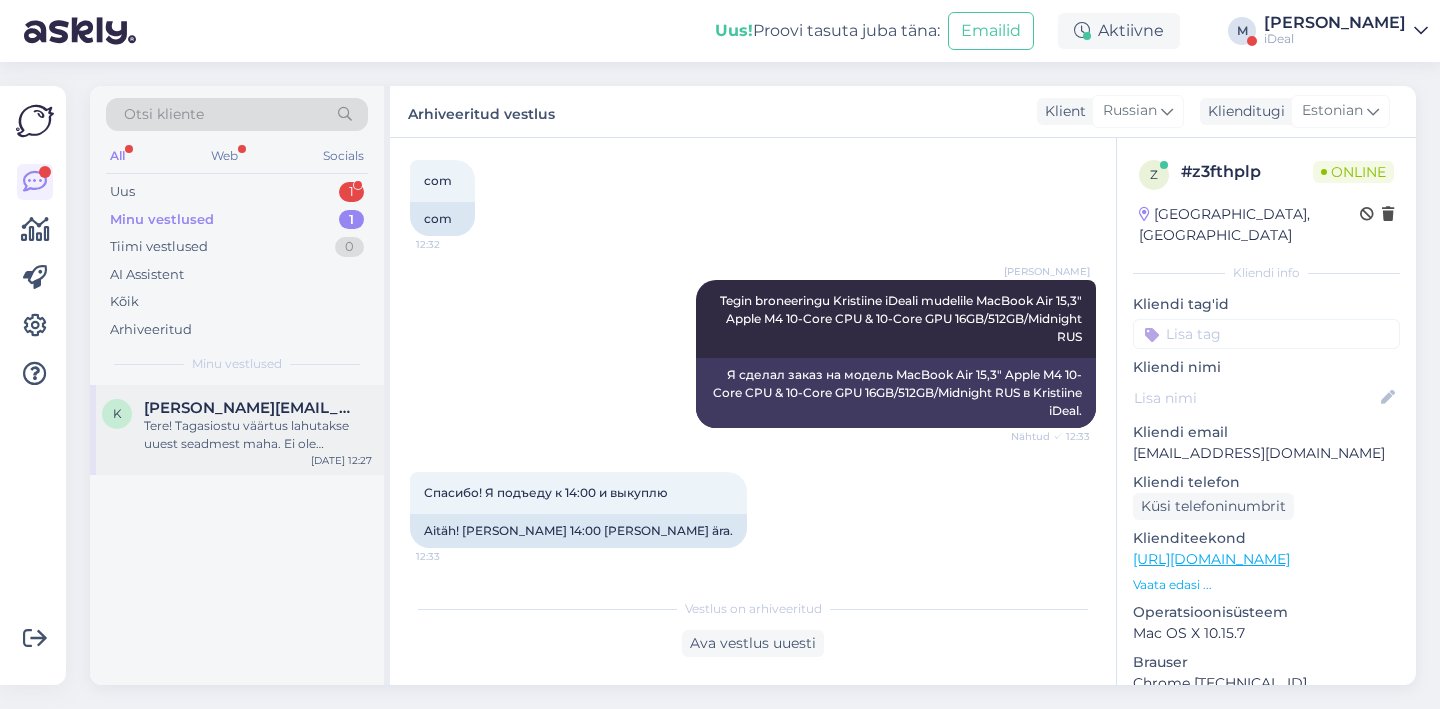 click on "Tere! Tagasiostu väärtus lahutakse uuest seadmest maha. Ei ole mingisugust lisaboonust." at bounding box center (258, 435) 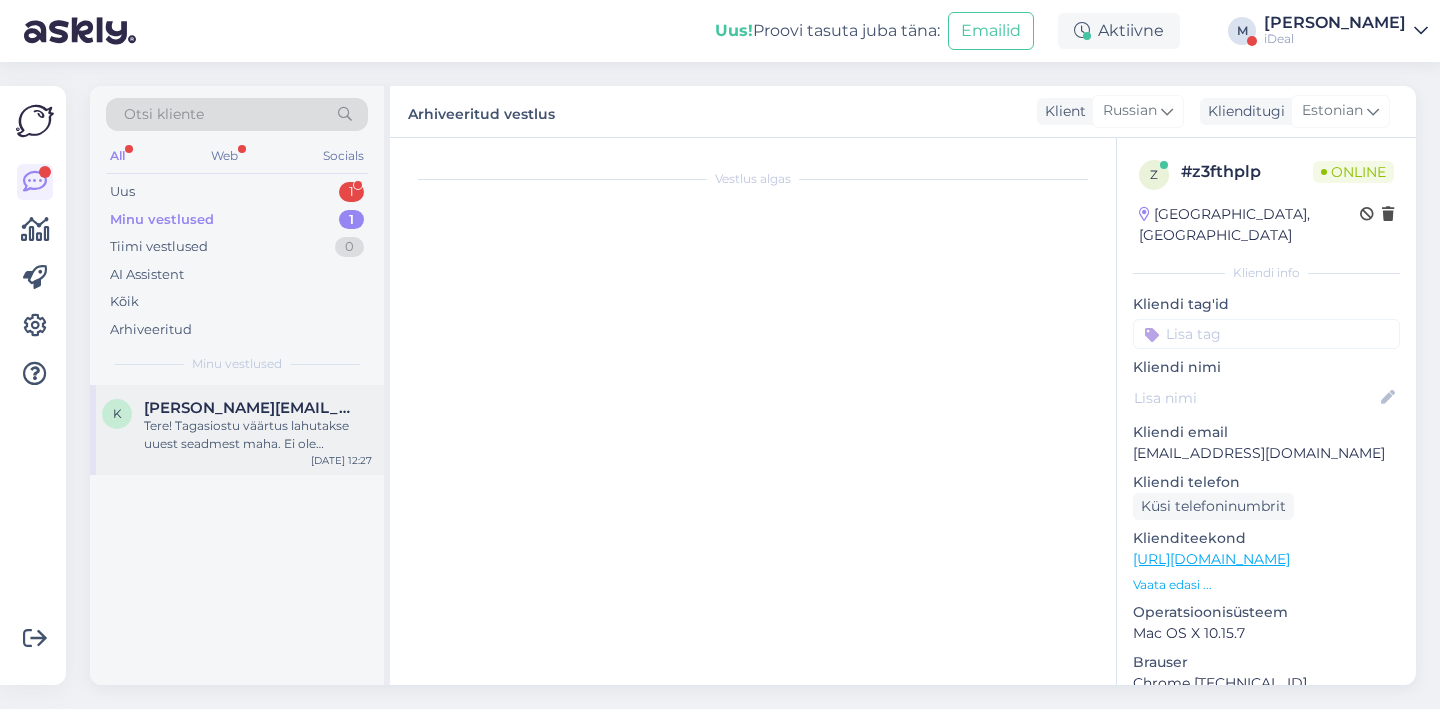 scroll, scrollTop: 269, scrollLeft: 0, axis: vertical 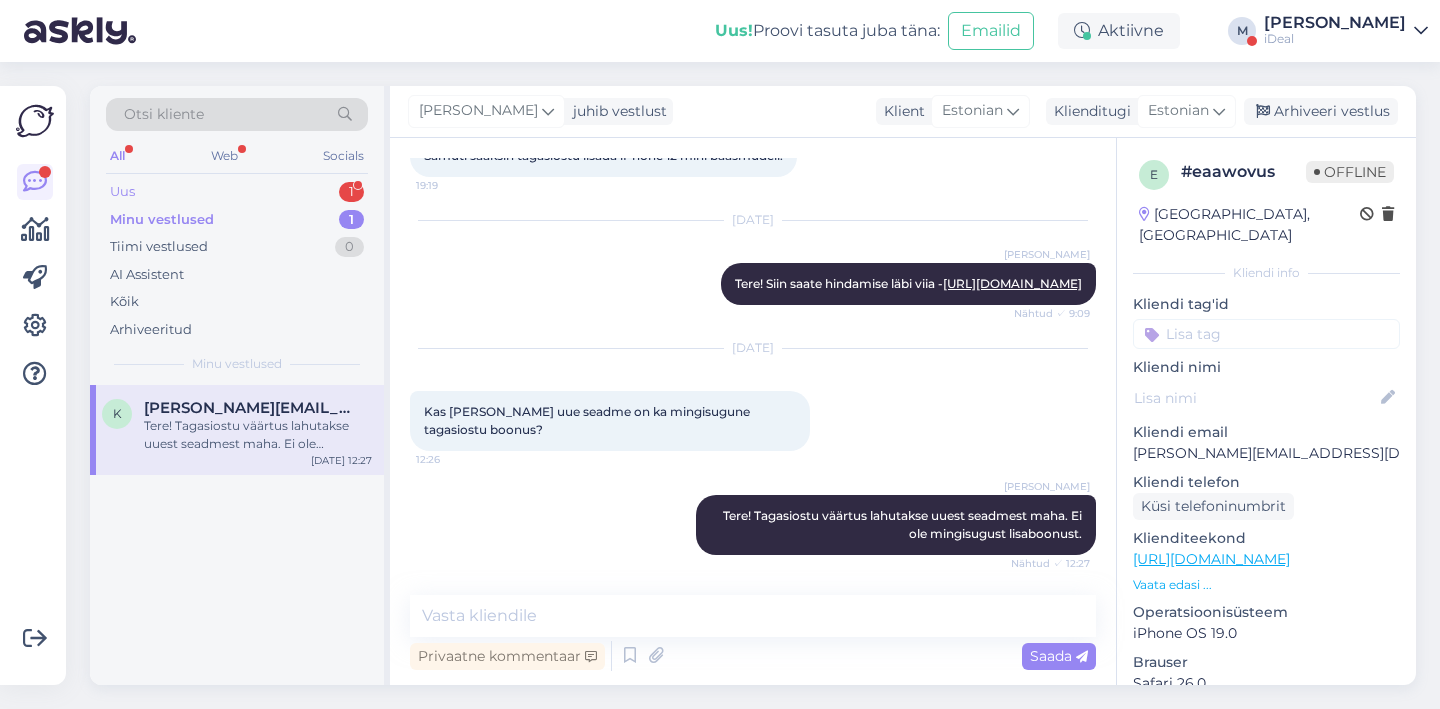 click on "1" at bounding box center [351, 192] 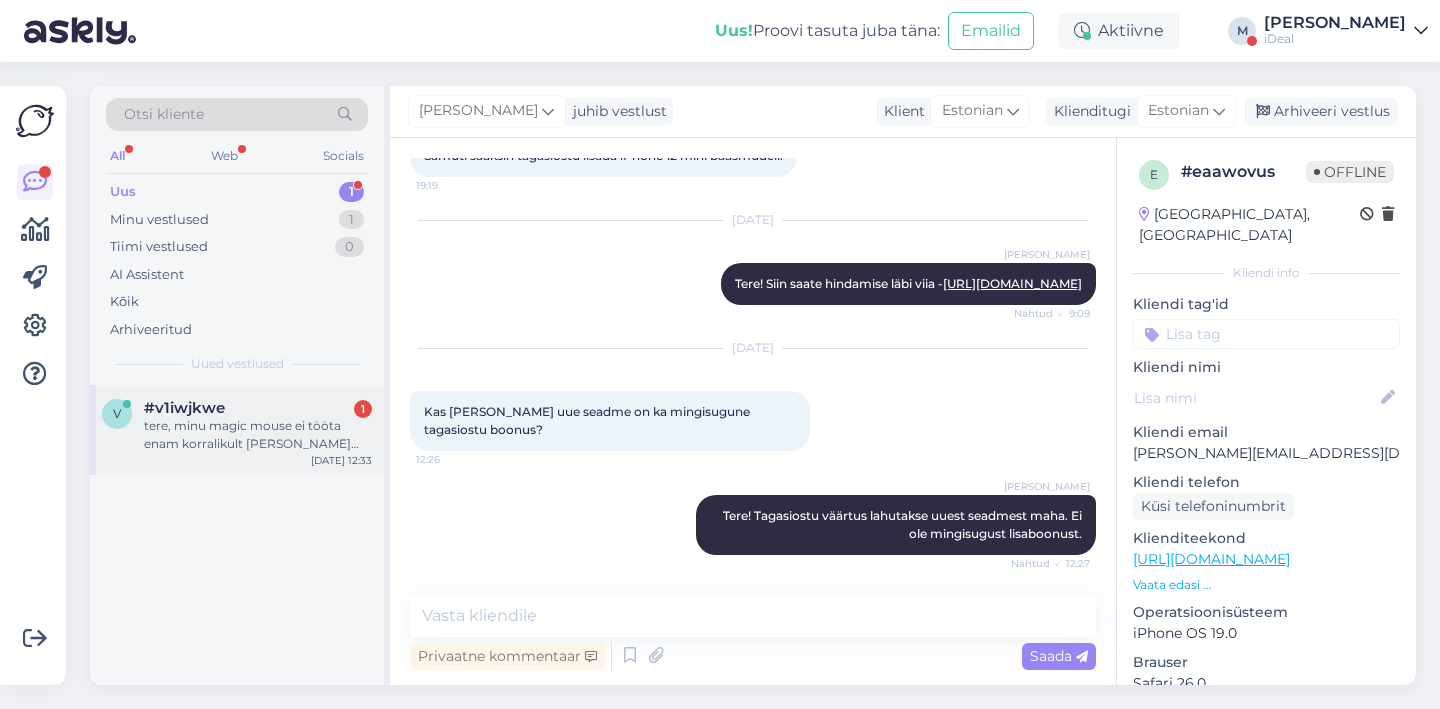 click on "v #v1iwjkwe 1 tere, minu magic mouse ei tööta enam korralikult [PERSON_NAME] puhastanud nii pealt kui alt, kas on võimalik, et lihtsalt mingi aja jooksul kulub ? [DATE] 12:33" at bounding box center [237, 430] 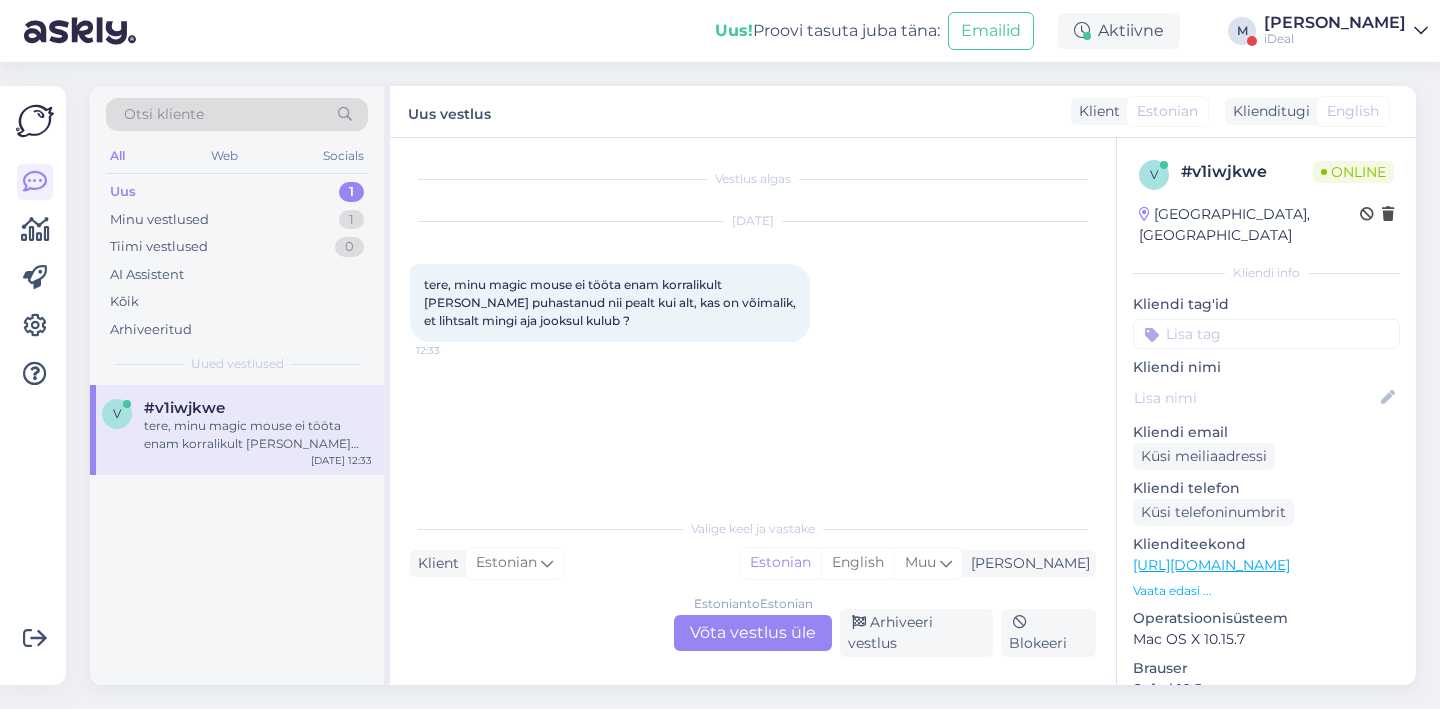 click on "Estonian  to  Estonian Võta vestlus üle" at bounding box center [753, 633] 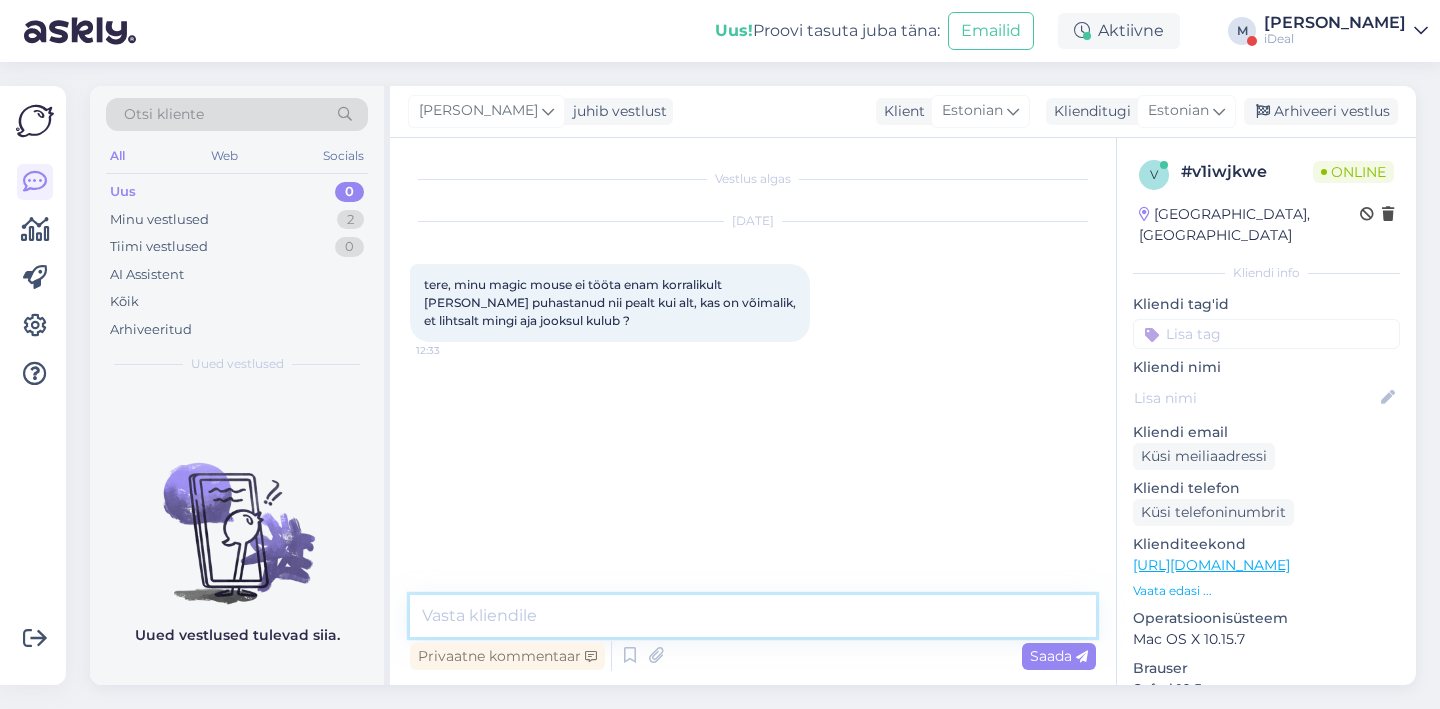 click at bounding box center [753, 616] 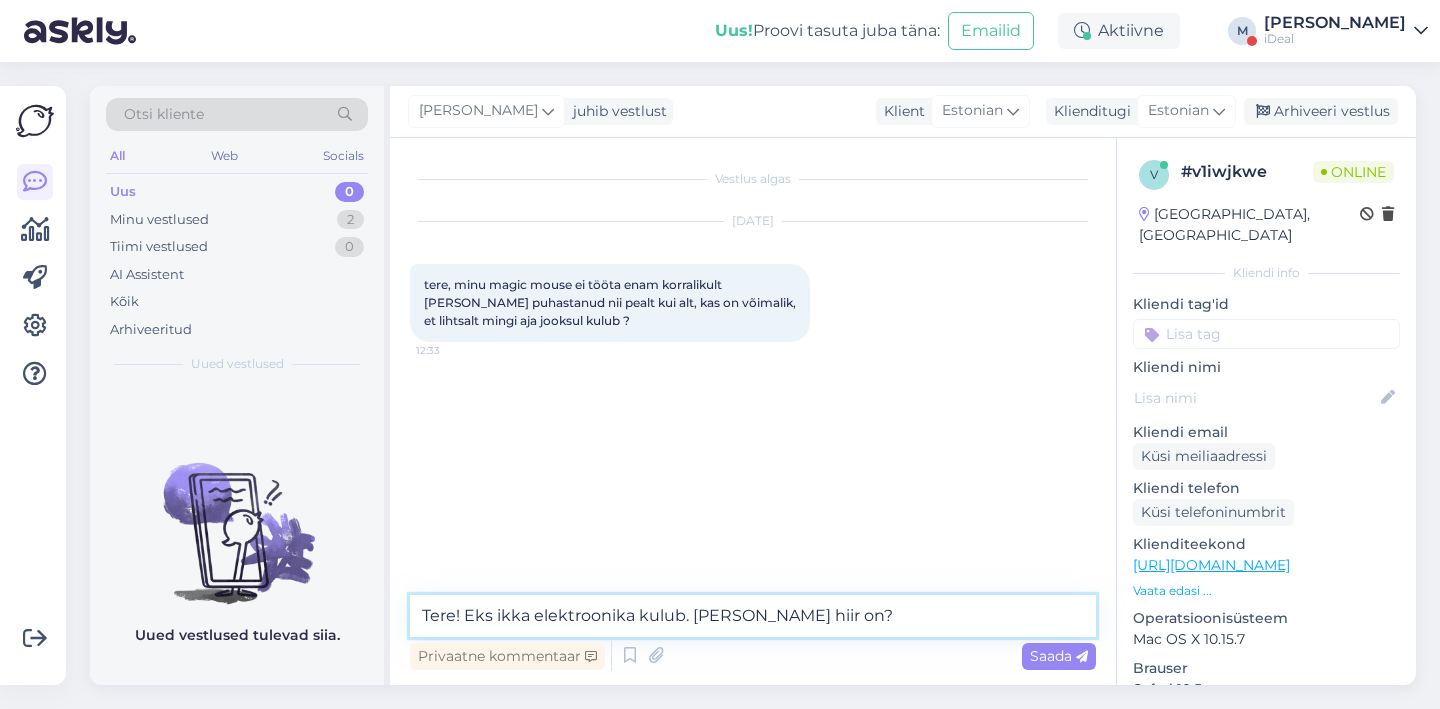 type on "Tere! Eks ikka elektroonika kulub. [PERSON_NAME] hiir on?" 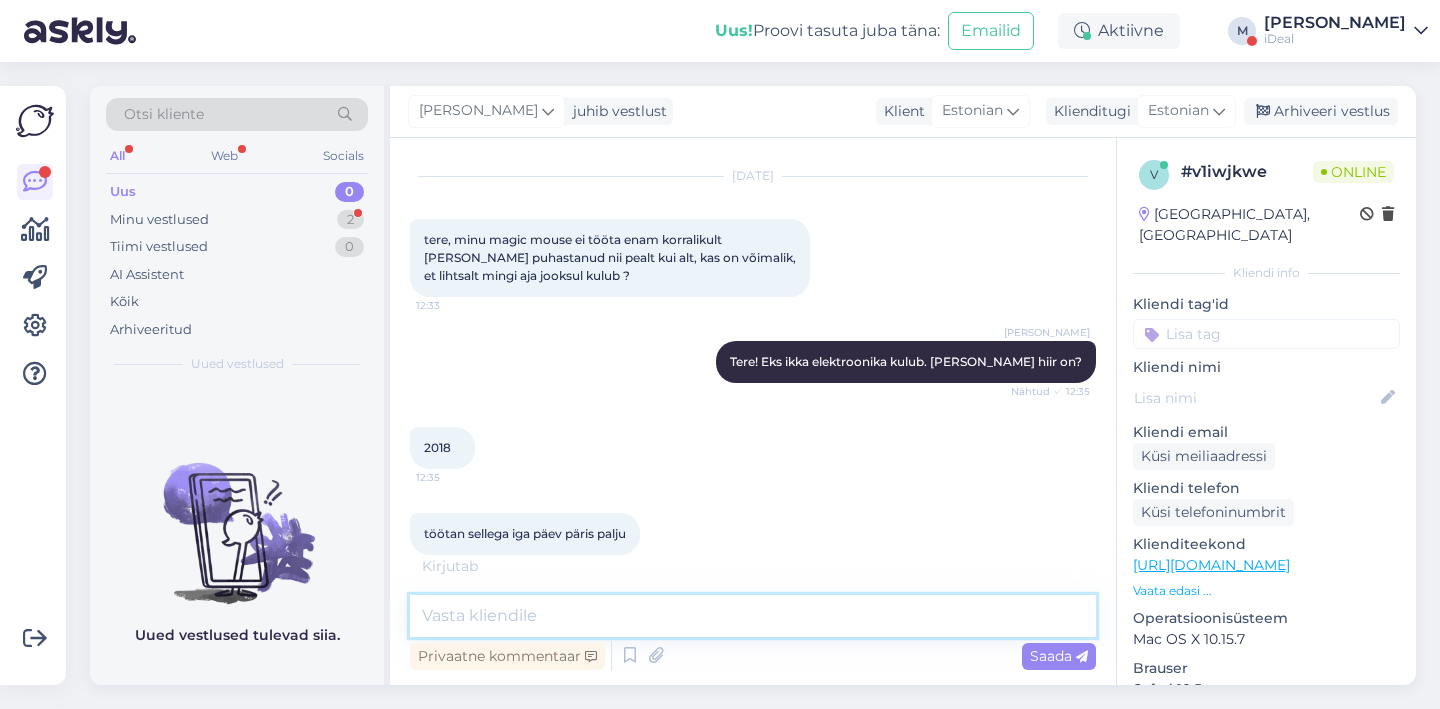 scroll, scrollTop: 66, scrollLeft: 0, axis: vertical 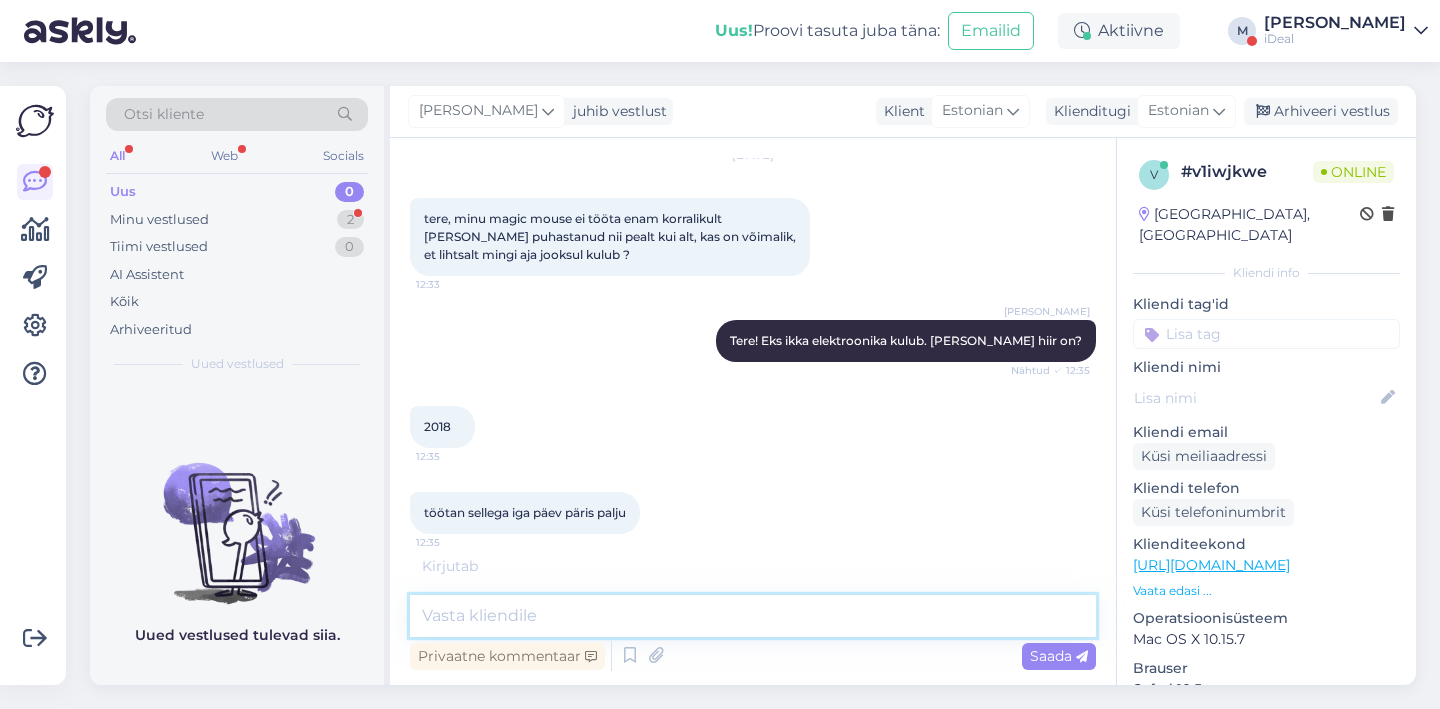 click at bounding box center [753, 616] 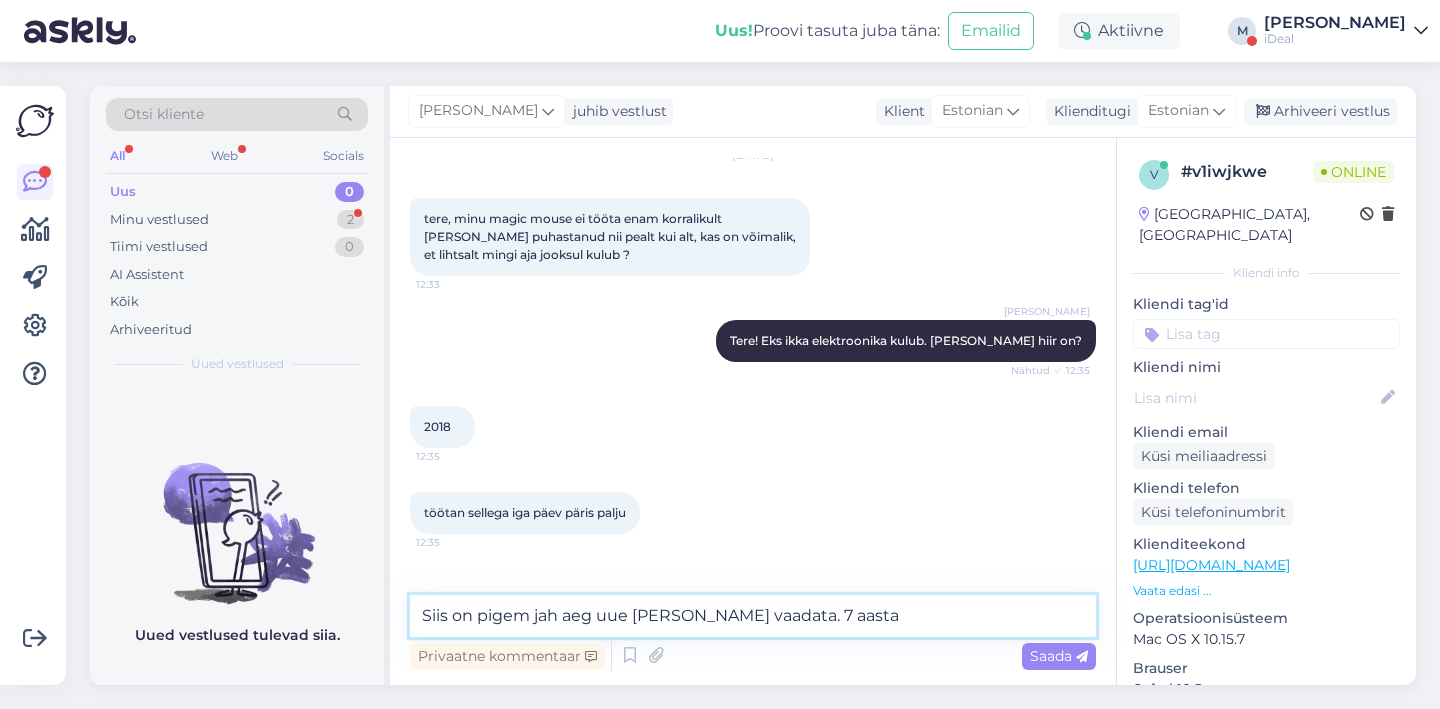 scroll, scrollTop: 131, scrollLeft: 0, axis: vertical 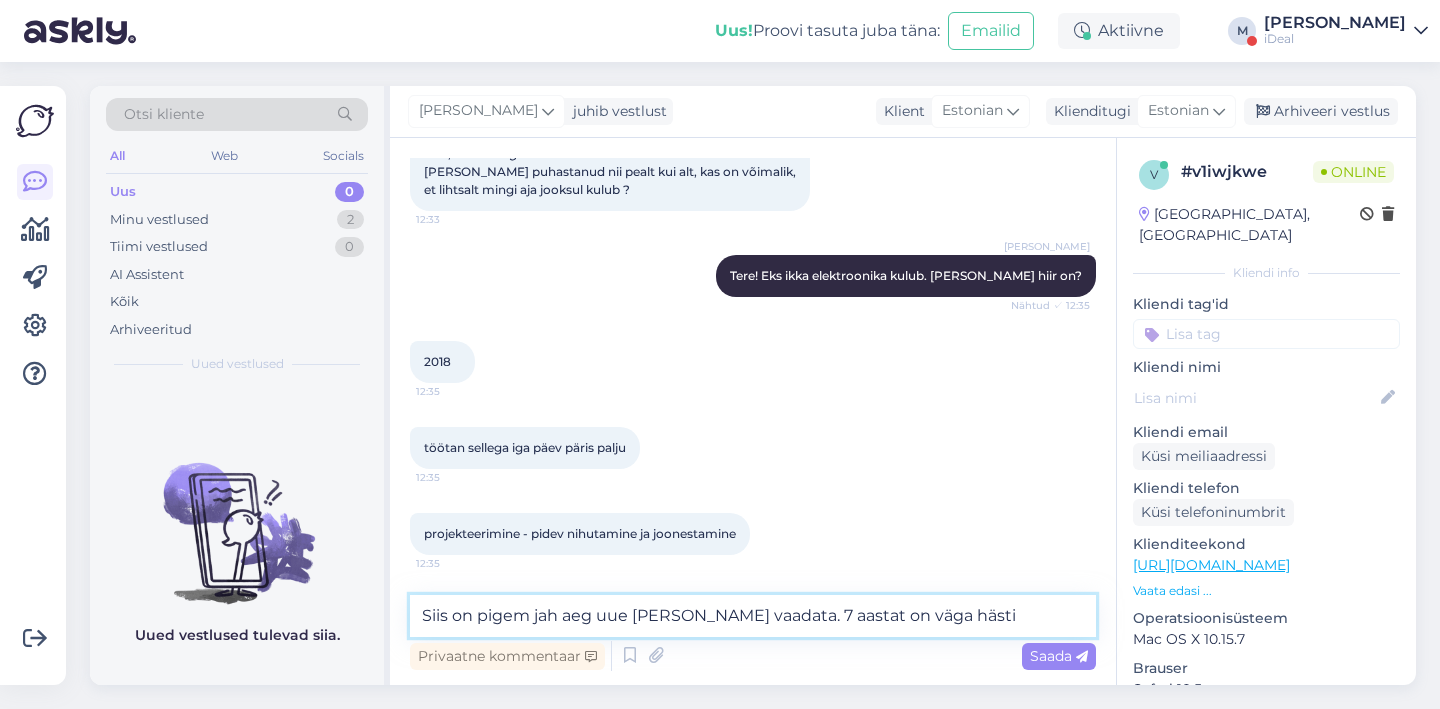 type on "Siis on pigem jah aeg uue [PERSON_NAME] vaadata. 7 aastat on väga hästi" 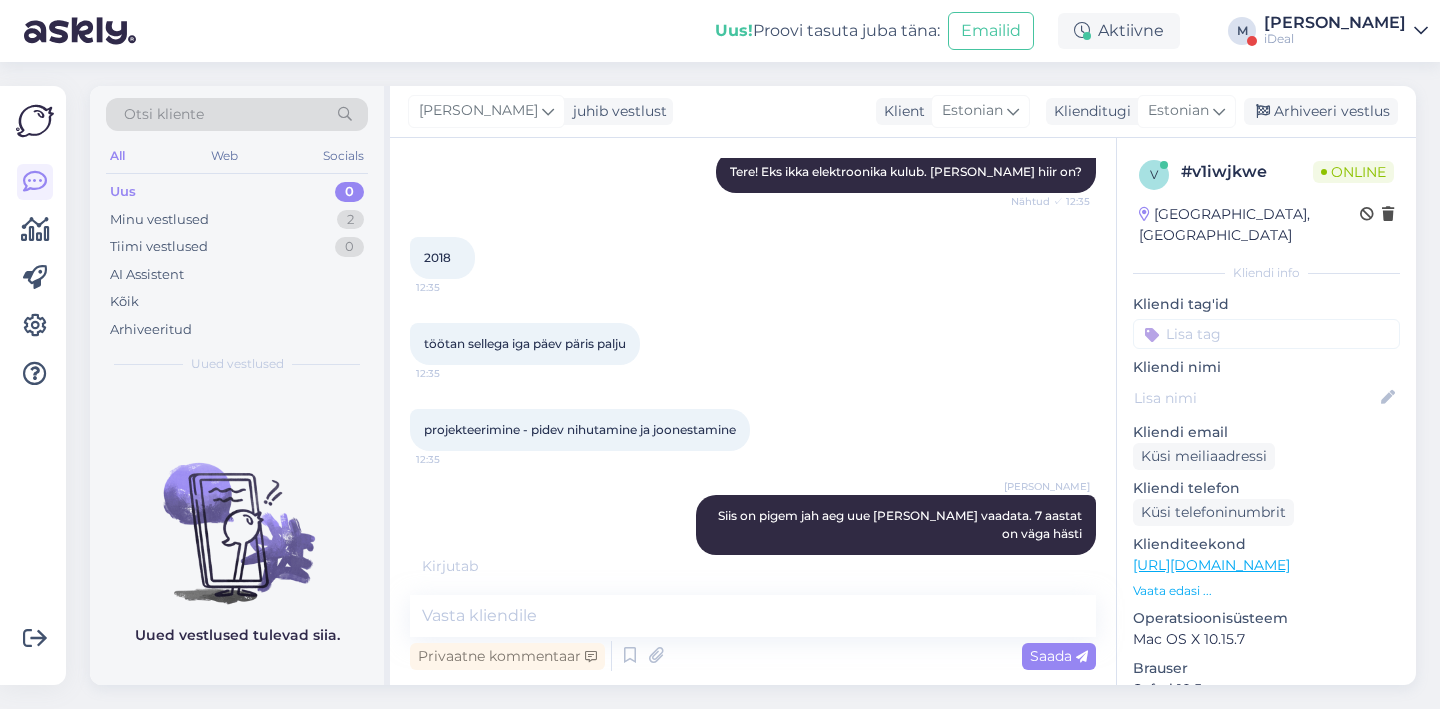 scroll, scrollTop: 321, scrollLeft: 0, axis: vertical 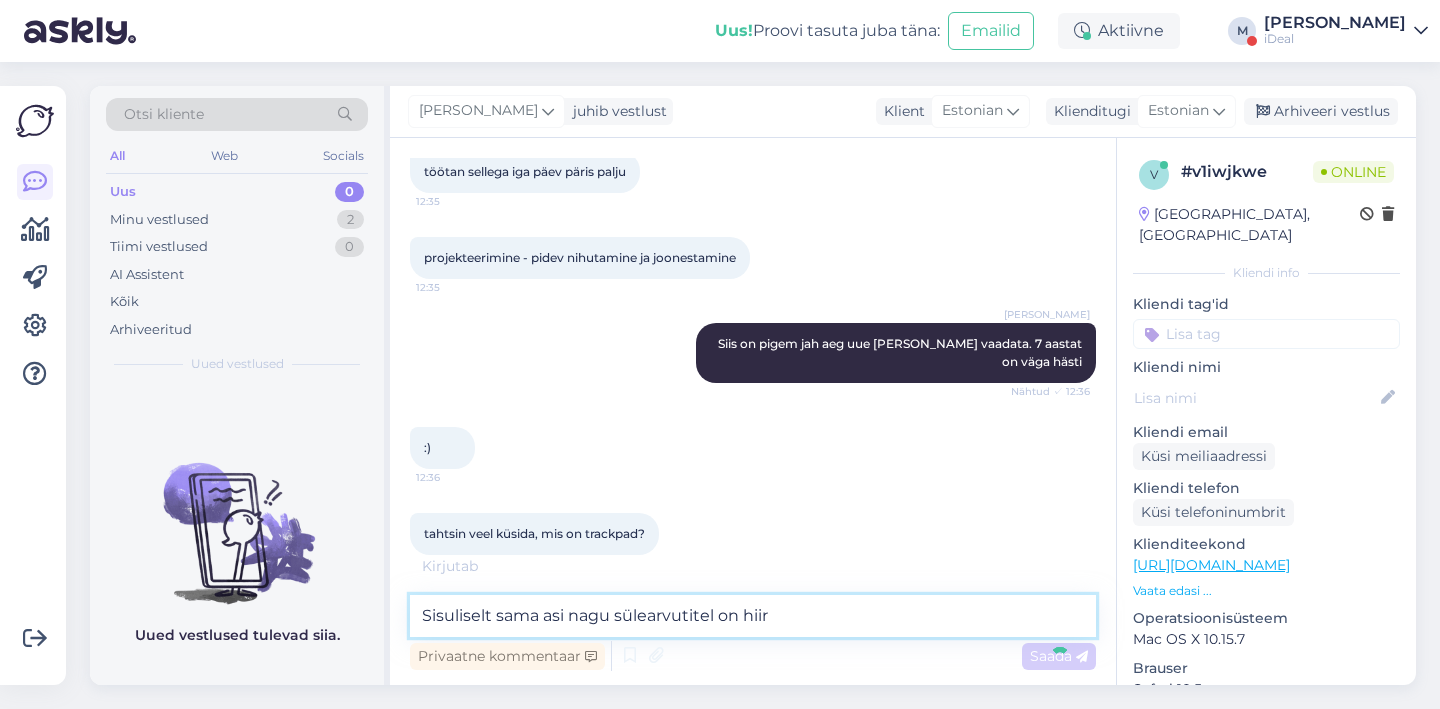 type on "Sisuliselt sama asi nagu sülearvutitel on hiira" 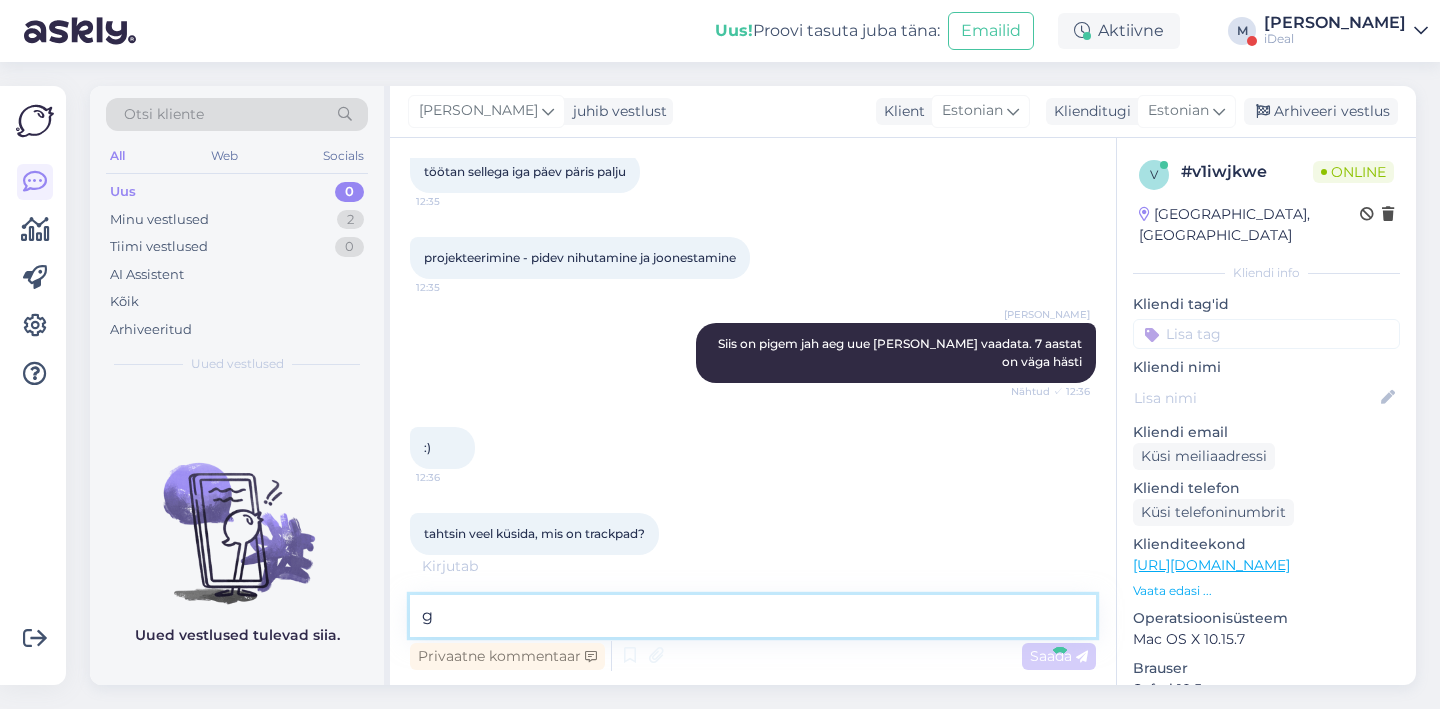 scroll, scrollTop: 493, scrollLeft: 0, axis: vertical 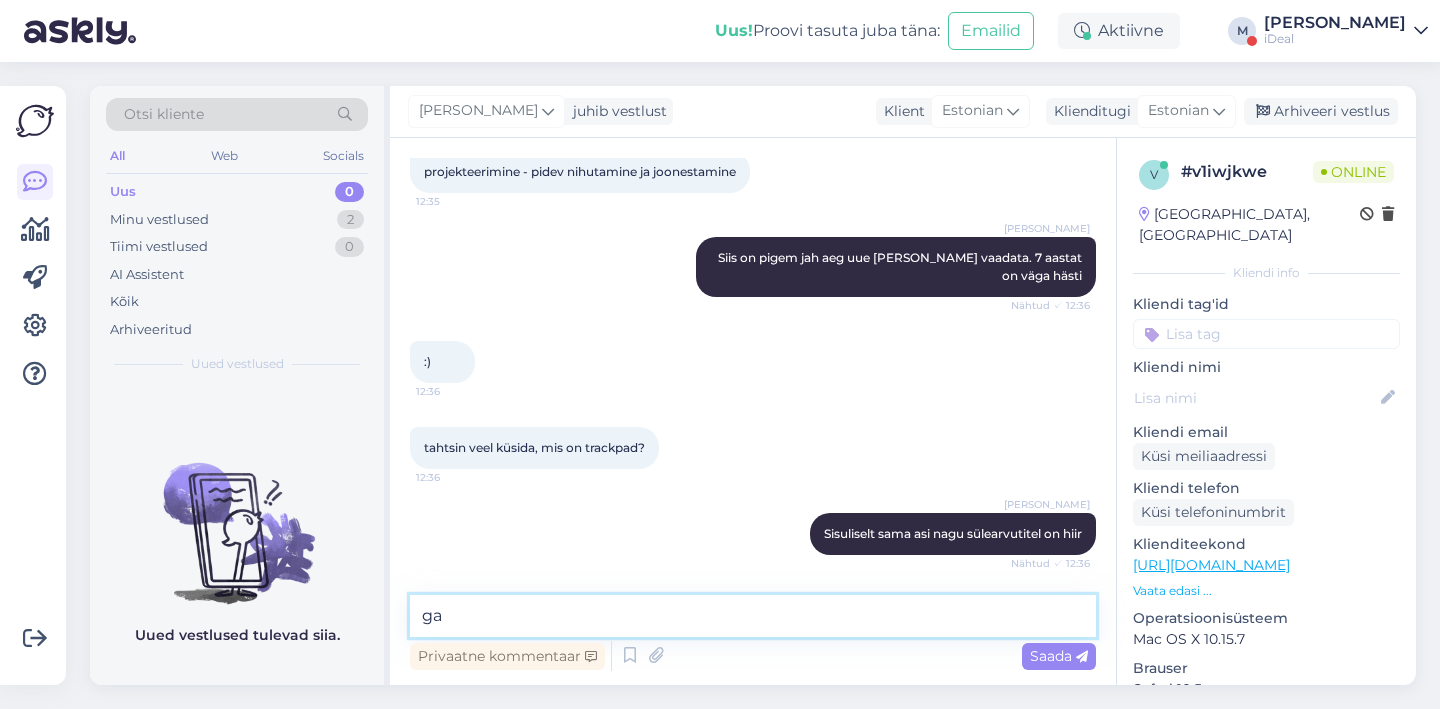 type on "g" 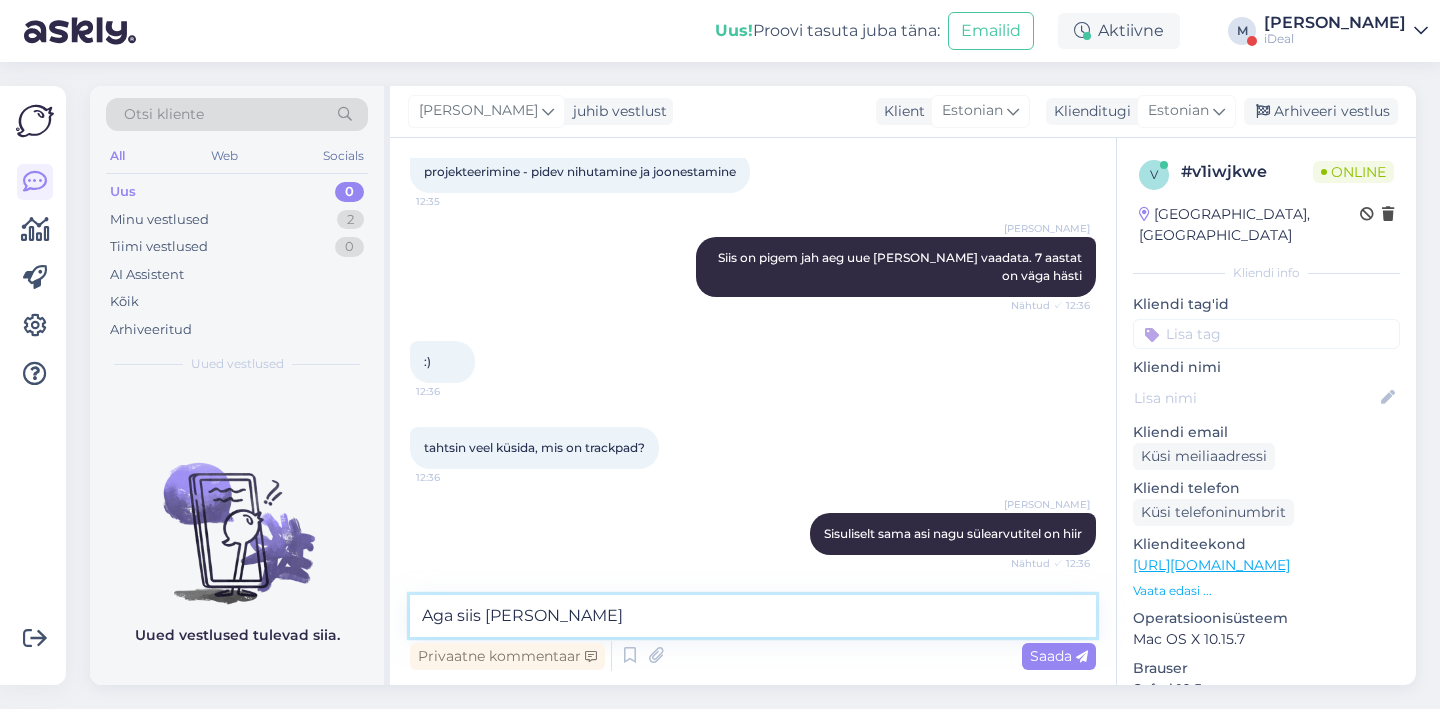 type on "Aga siis väline" 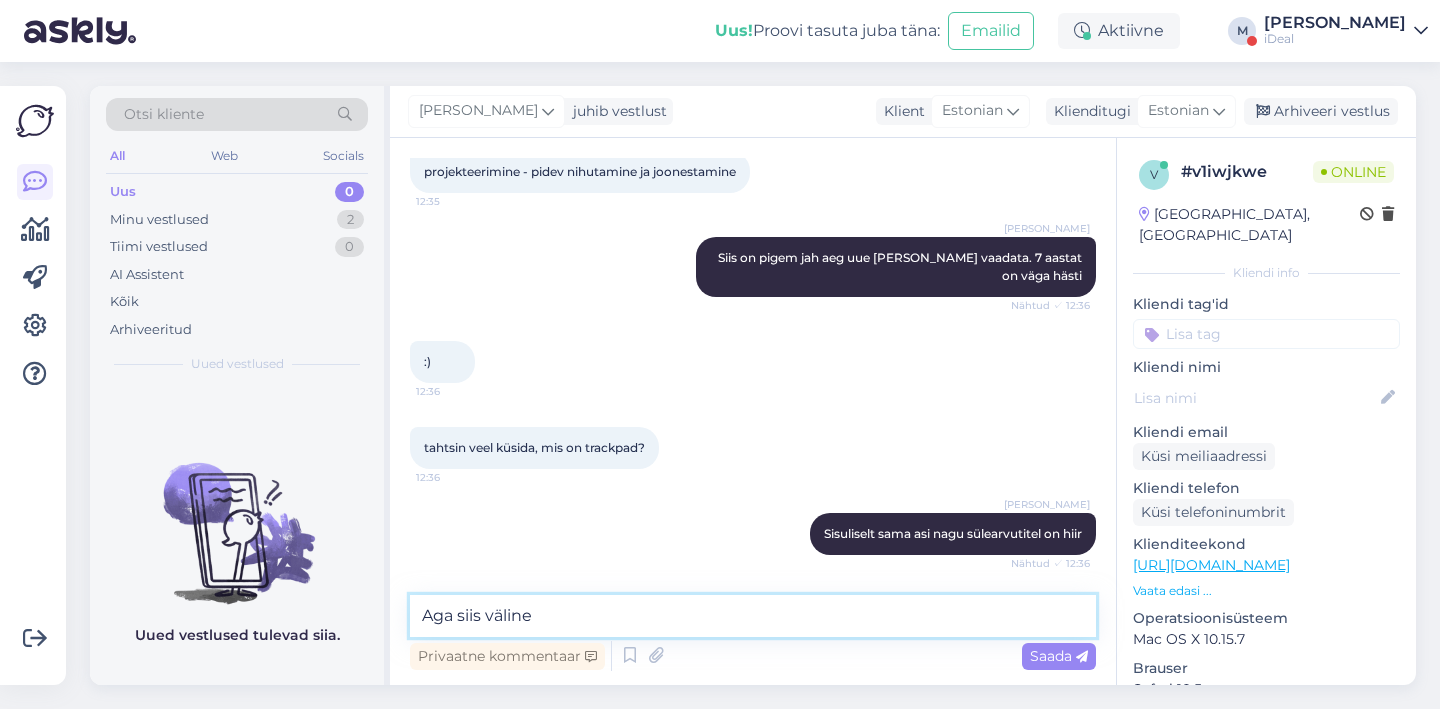 type 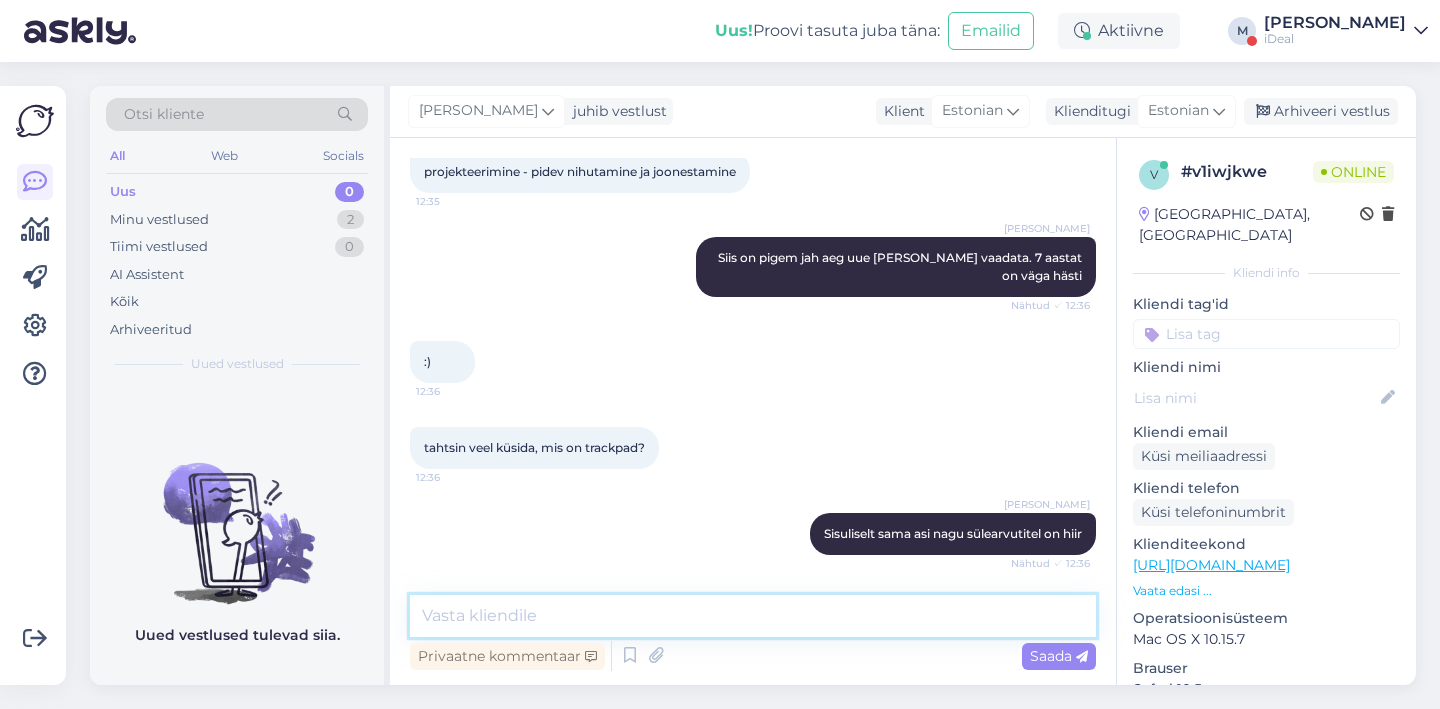 scroll, scrollTop: 579, scrollLeft: 0, axis: vertical 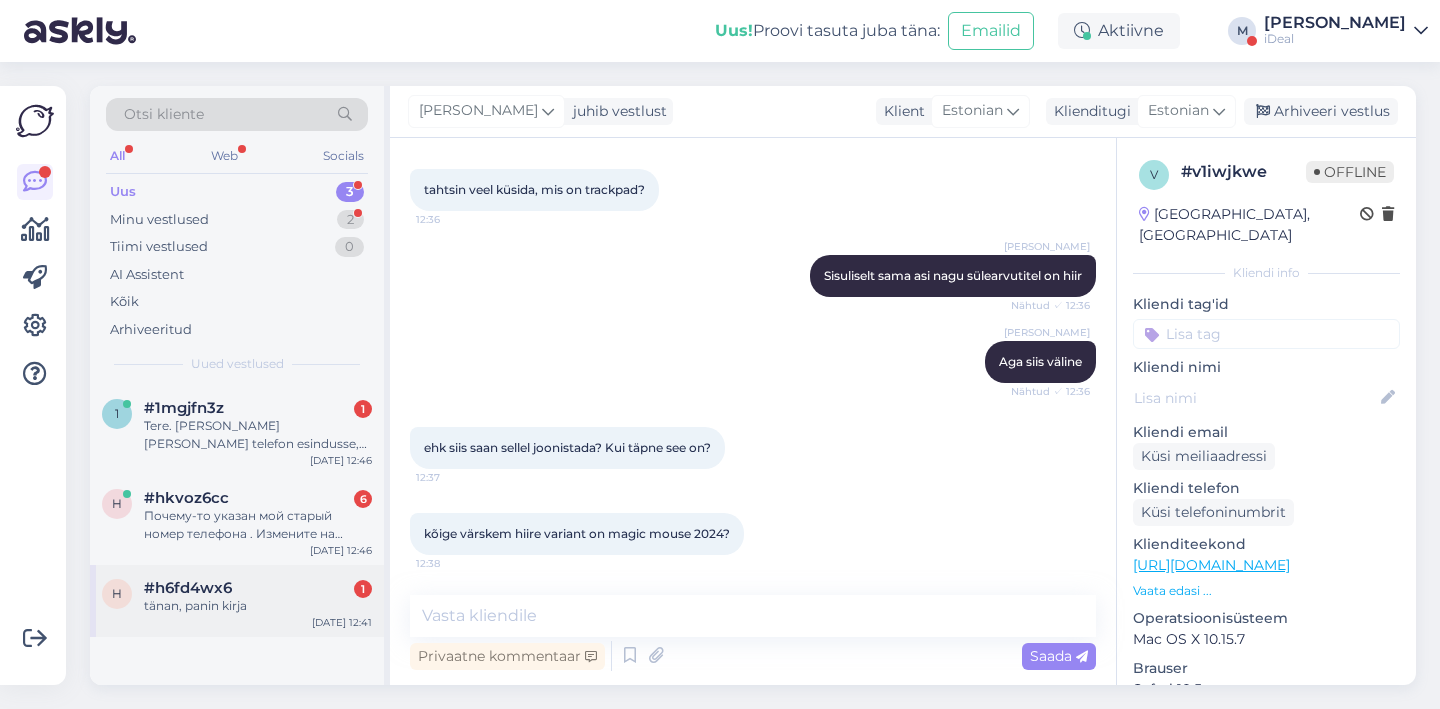 click on "tänan, panin kirja" at bounding box center (258, 606) 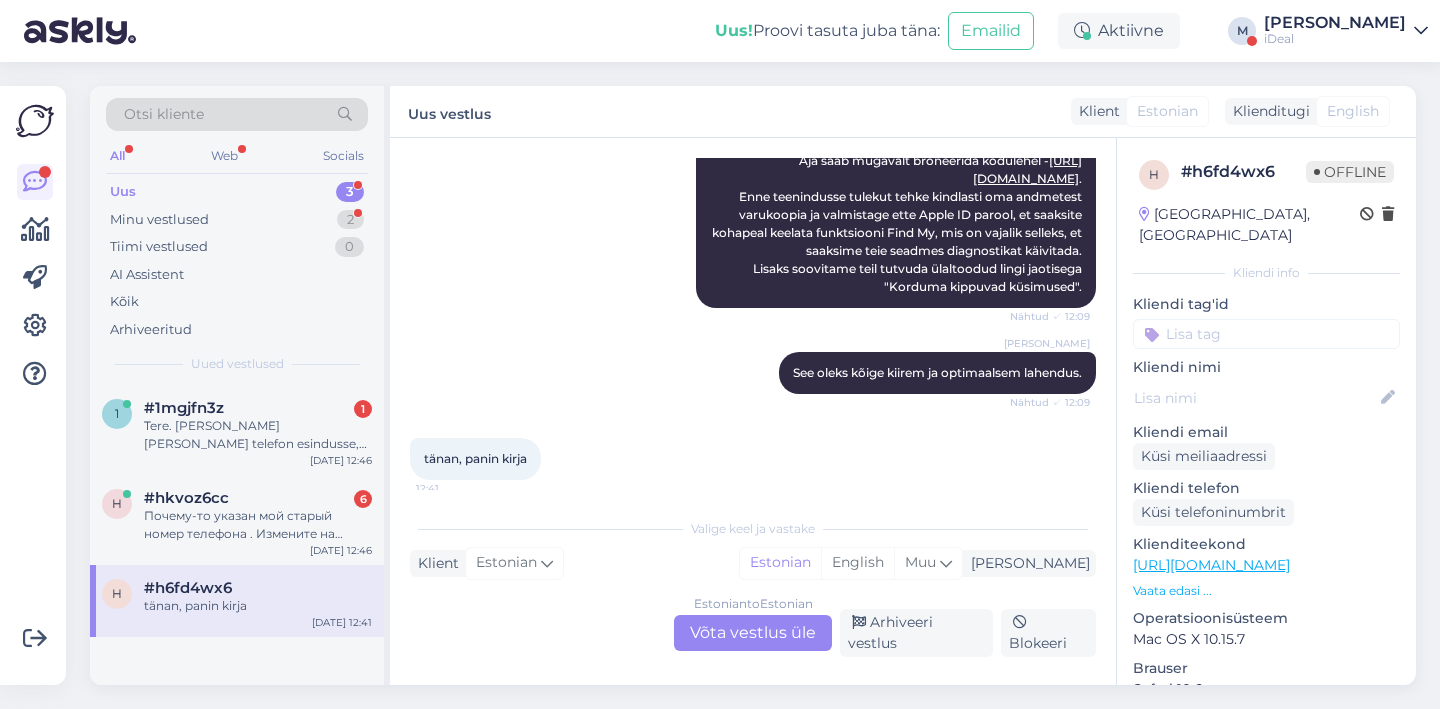click on "Estonian  to  Estonian Võta vestlus üle" at bounding box center (753, 633) 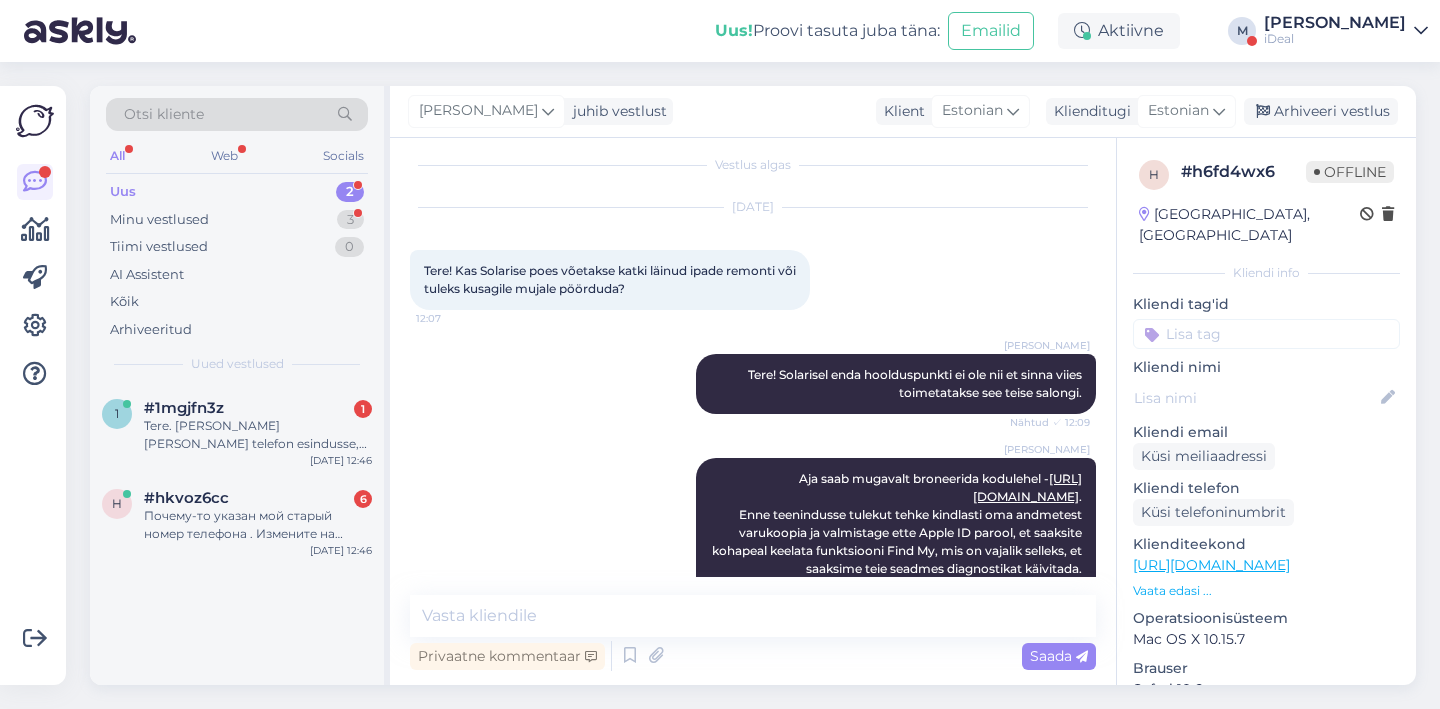 scroll, scrollTop: 257, scrollLeft: 0, axis: vertical 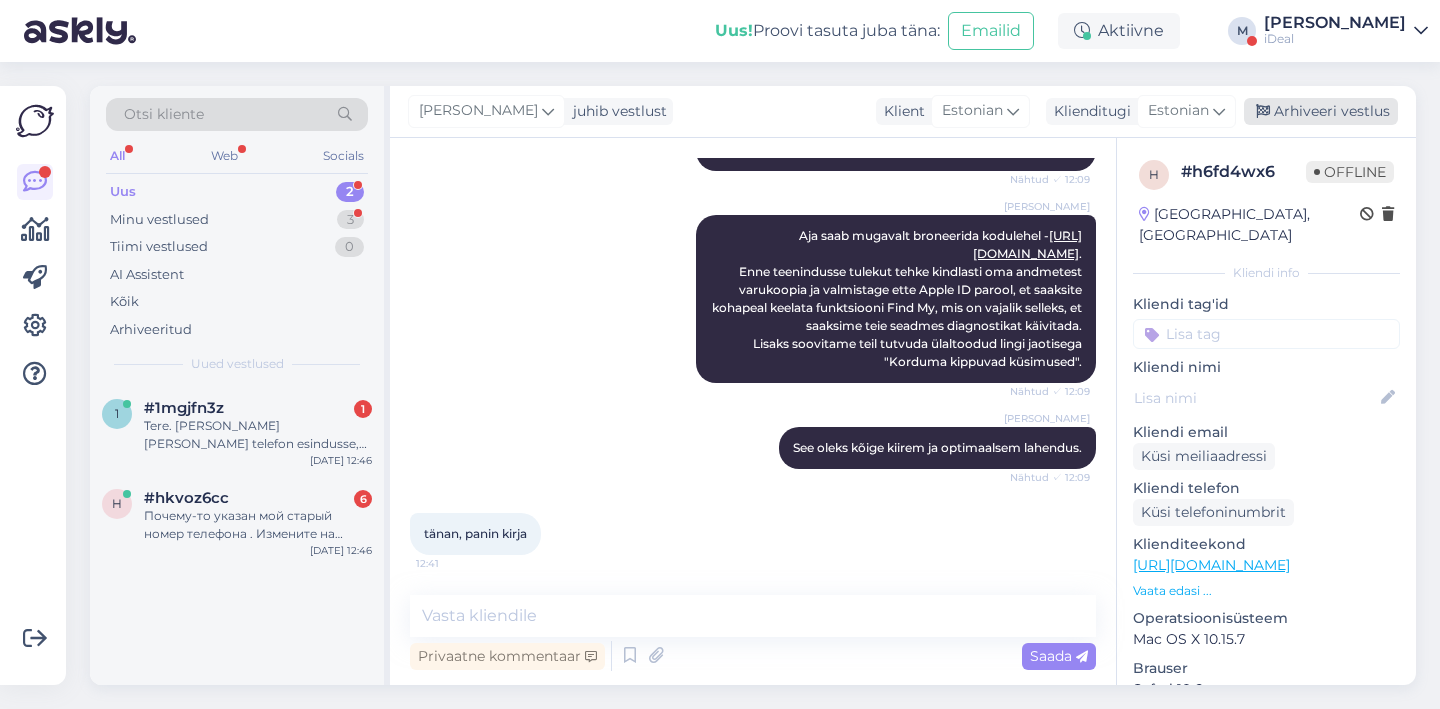 click on "Arhiveeri vestlus" at bounding box center [1321, 111] 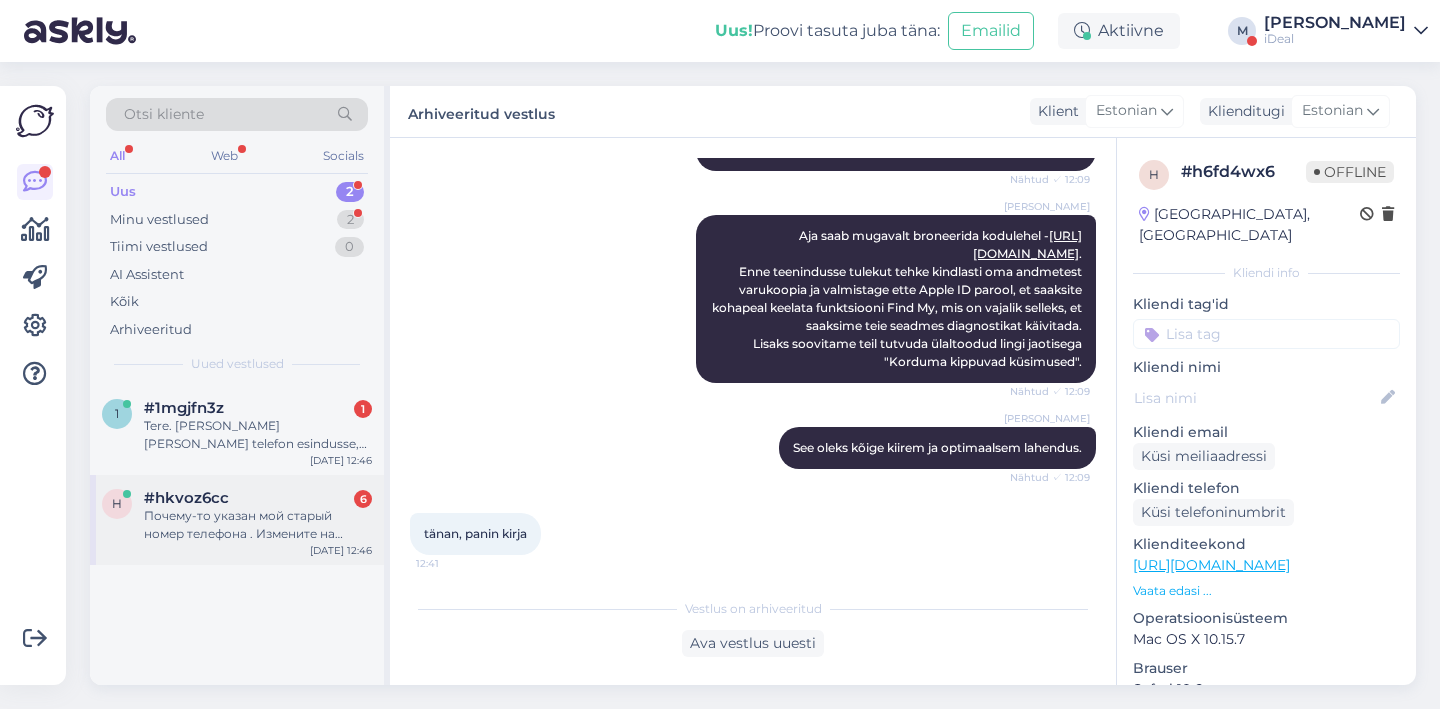 click on "Почему-то указан мой старый номер телефона . Измените на новый 58488255" at bounding box center (258, 525) 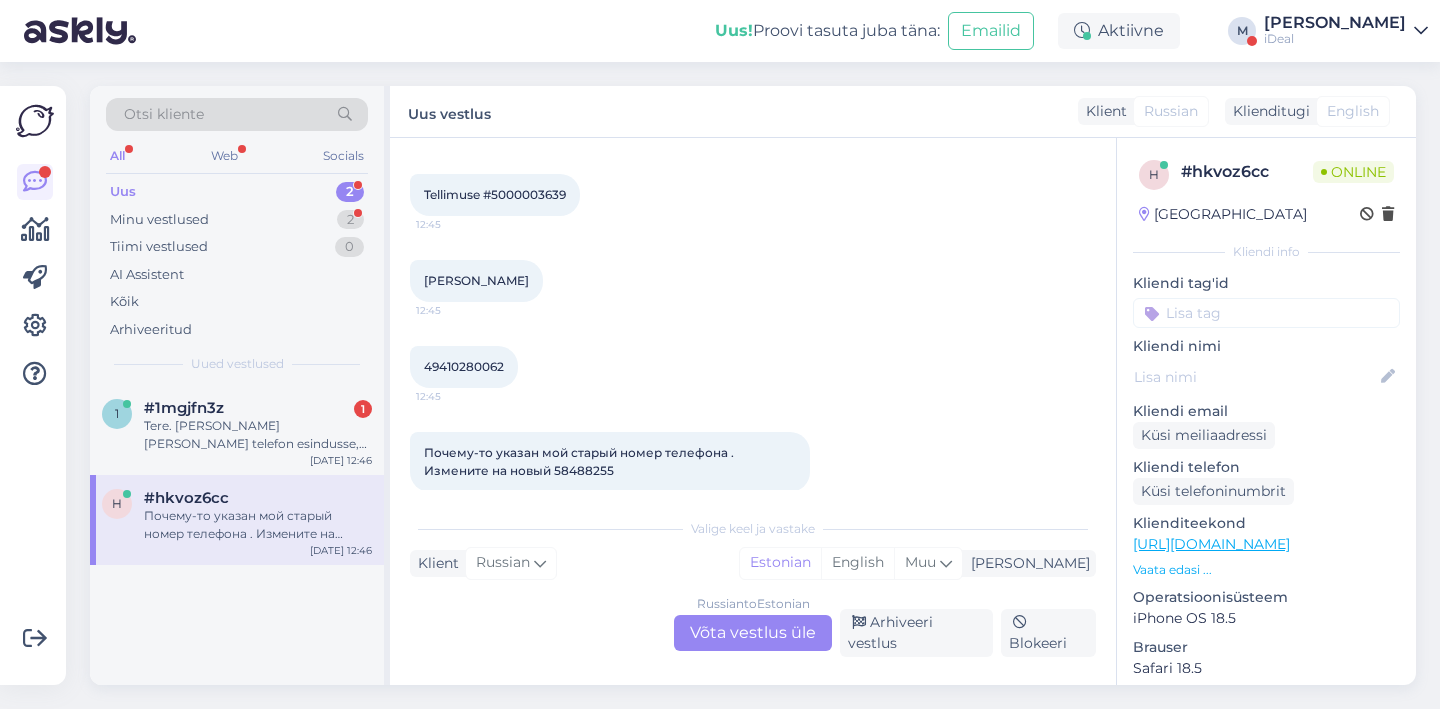 scroll, scrollTop: 274, scrollLeft: 0, axis: vertical 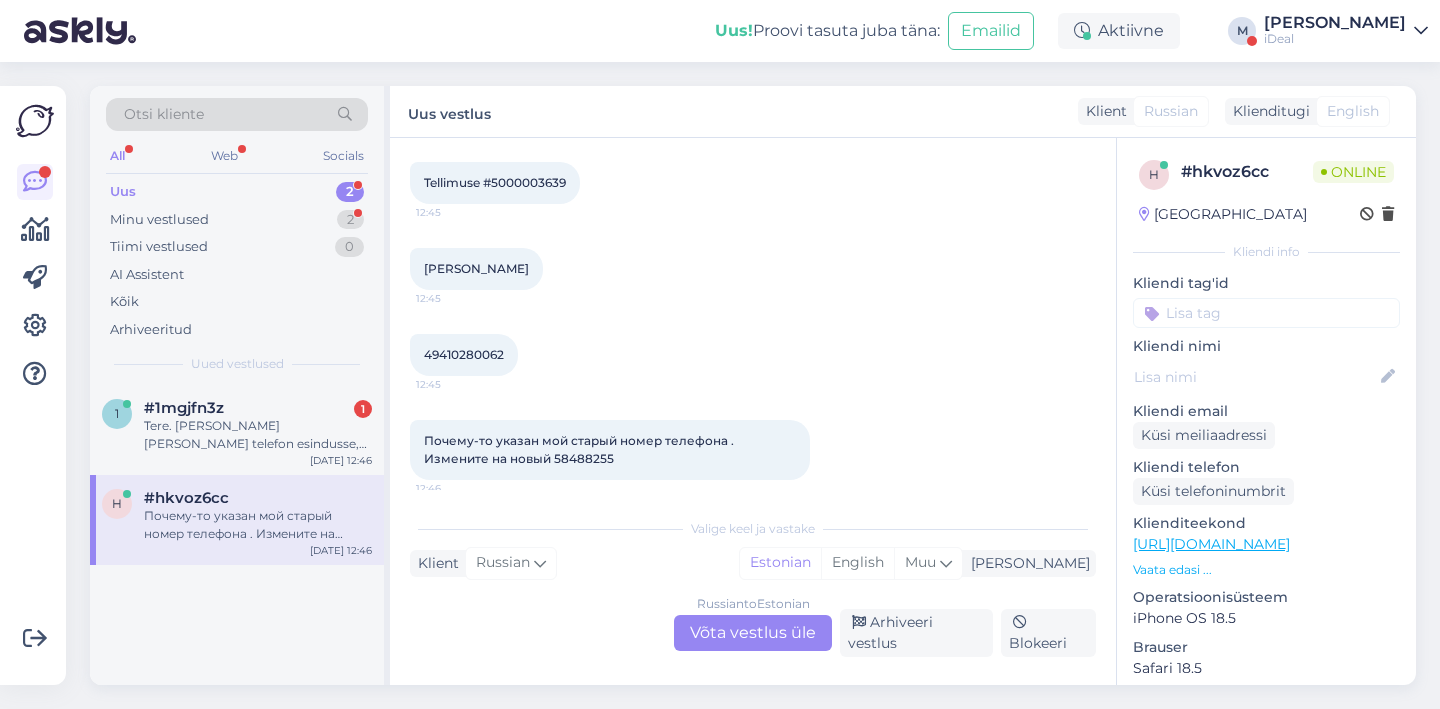 click on "Russian  to  Estonian Võta vestlus üle" at bounding box center (753, 633) 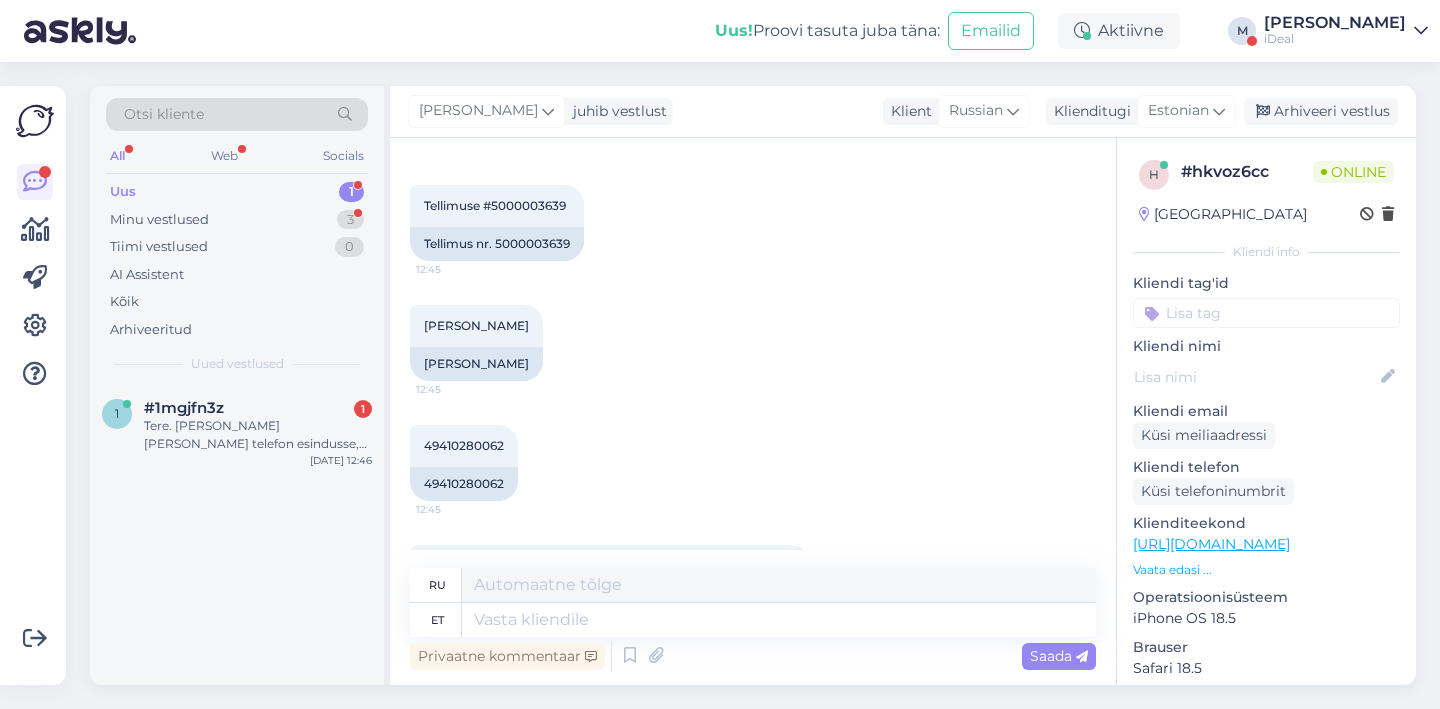 scroll, scrollTop: 300, scrollLeft: 0, axis: vertical 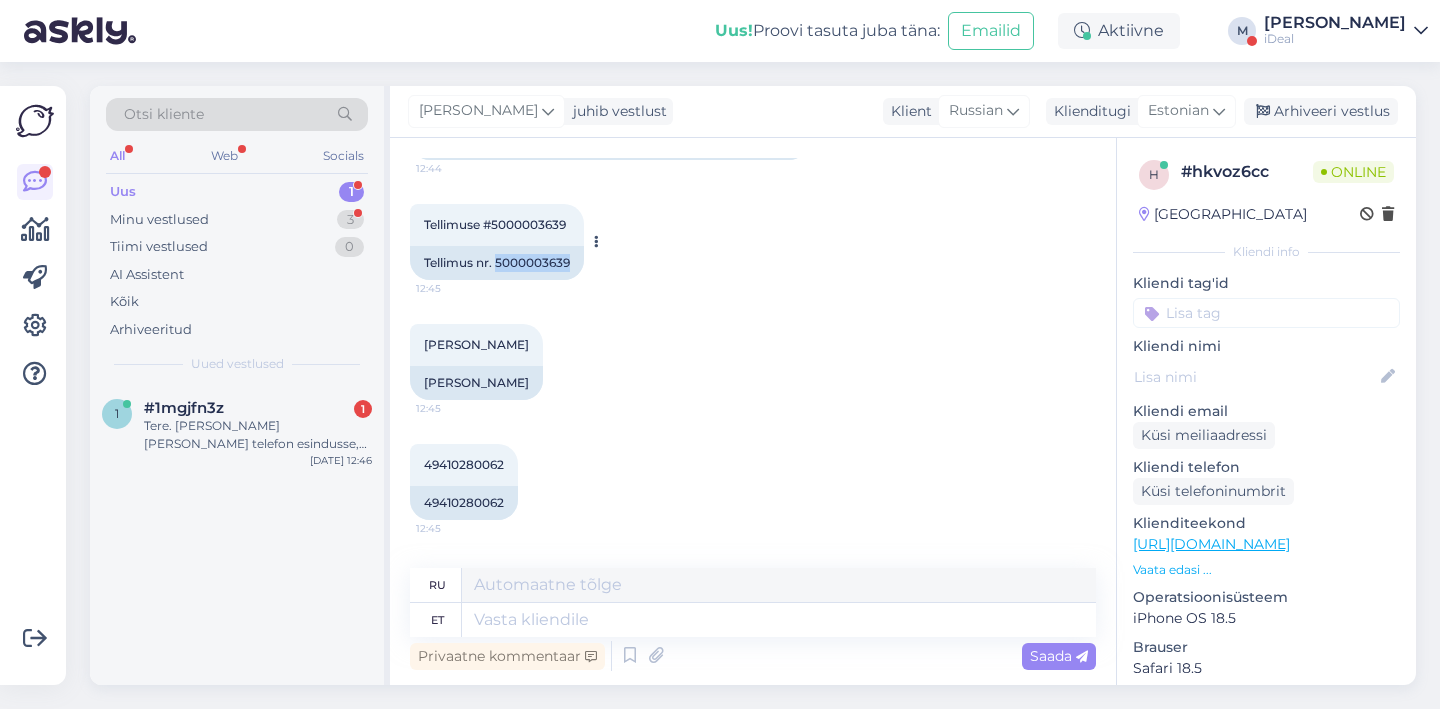 drag, startPoint x: 498, startPoint y: 264, endPoint x: 590, endPoint y: 269, distance: 92.13577 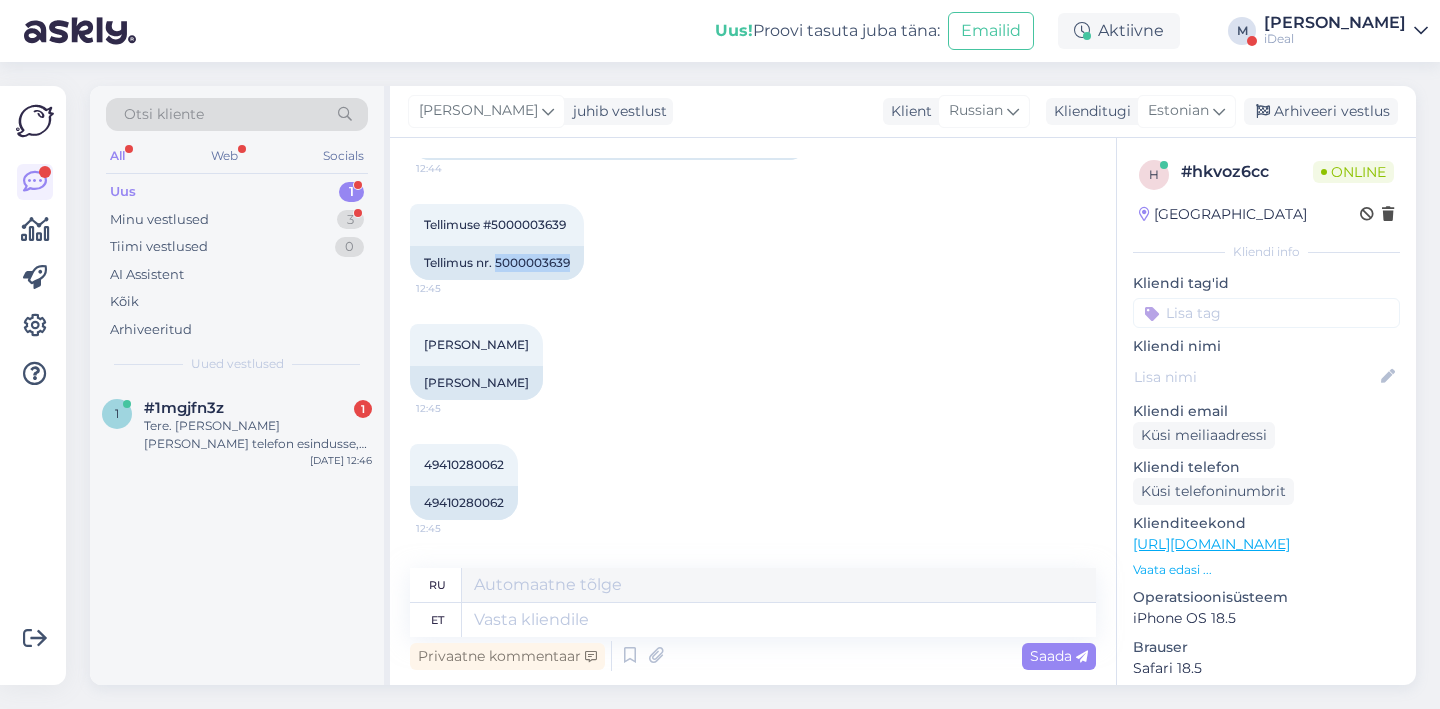 copy on "5000003639" 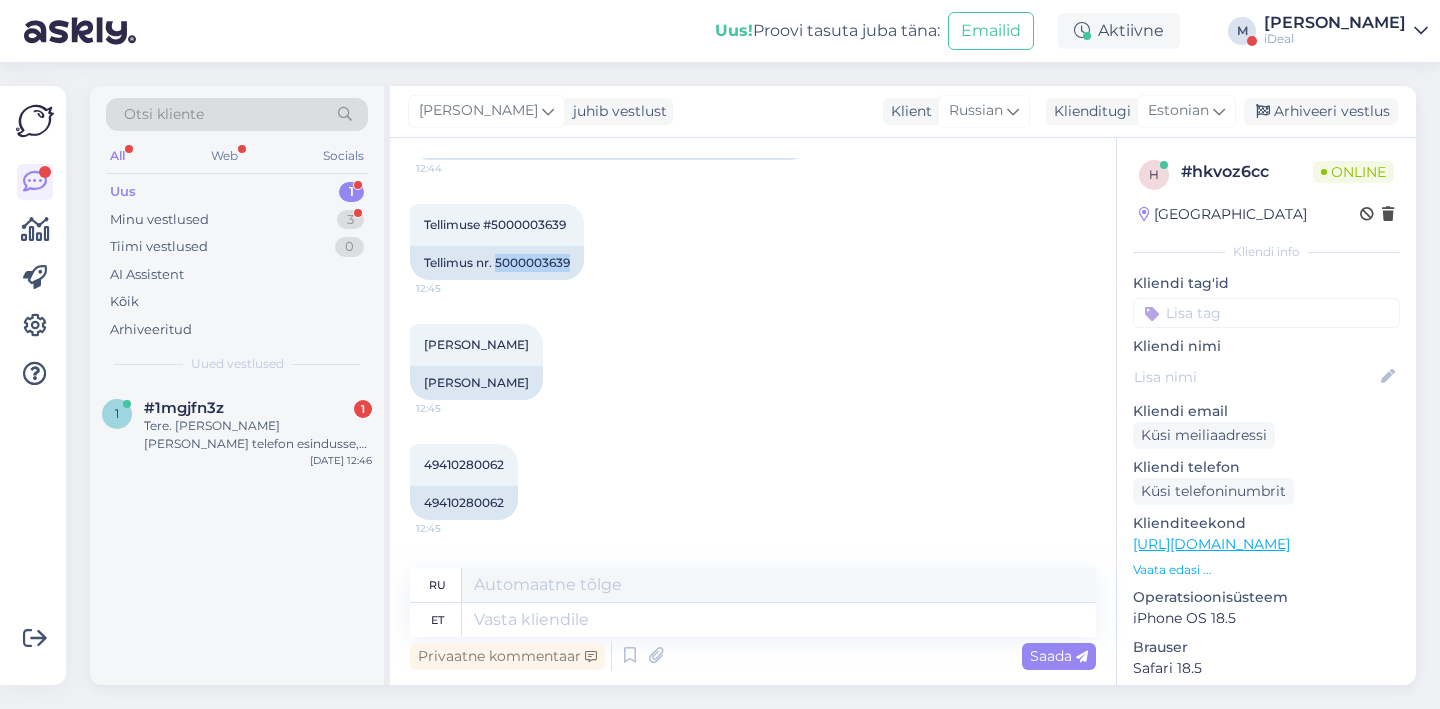 scroll, scrollTop: 448, scrollLeft: 0, axis: vertical 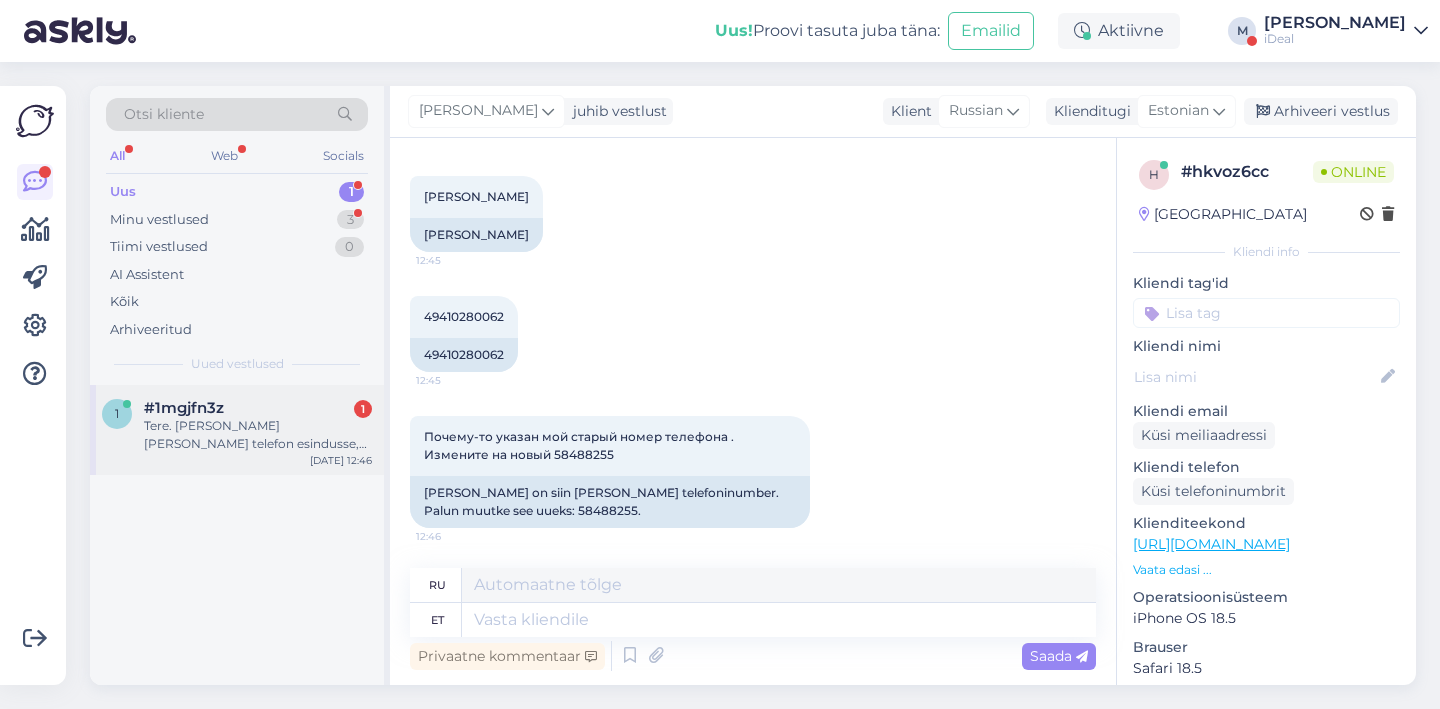 click on "#1mgjfn3z 1" at bounding box center (258, 408) 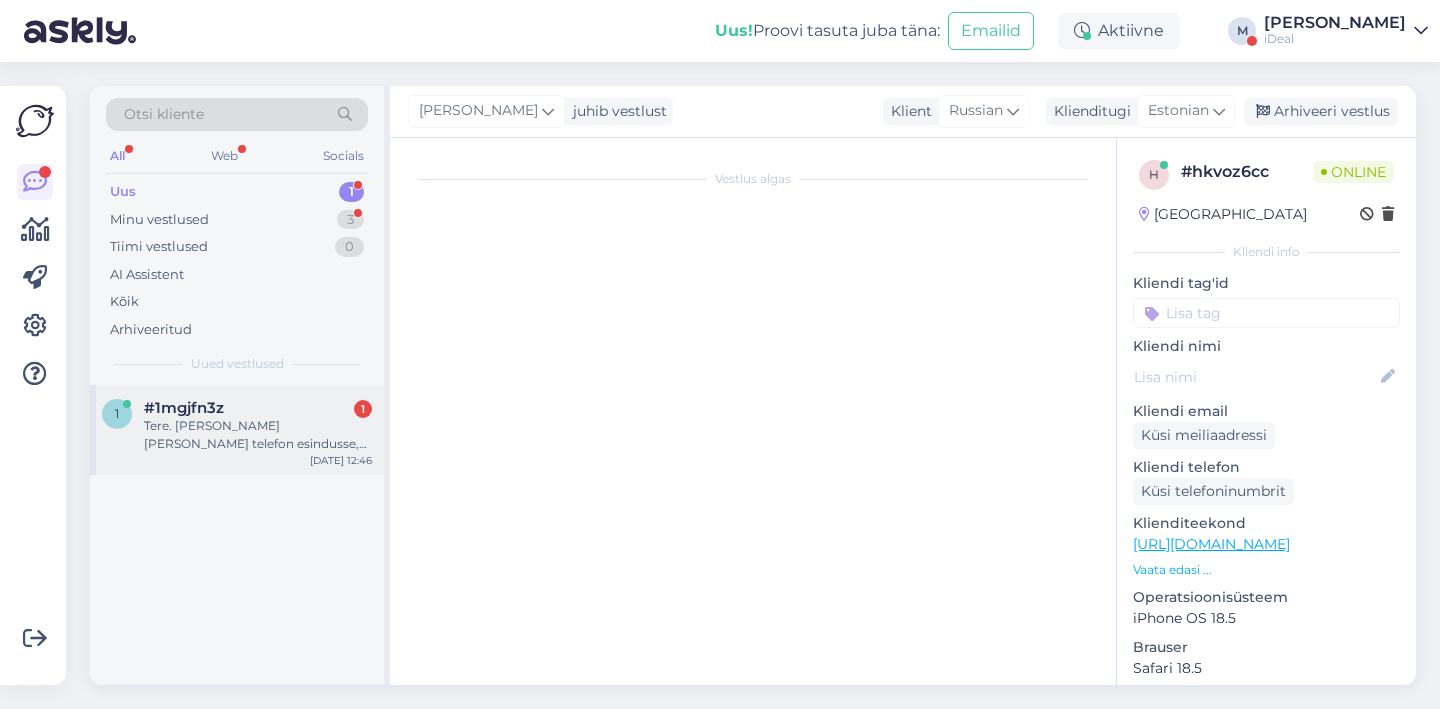 scroll, scrollTop: 0, scrollLeft: 0, axis: both 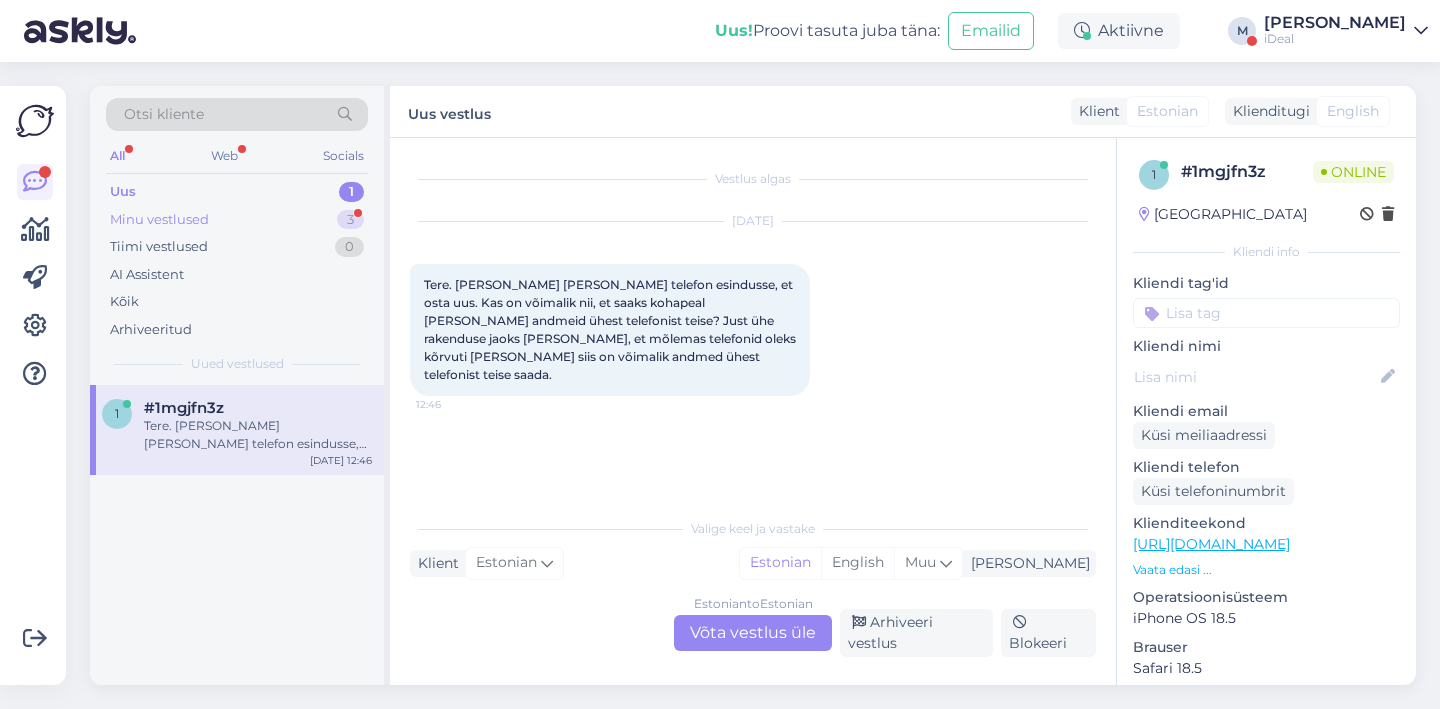 click on "Minu vestlused 3" at bounding box center (237, 220) 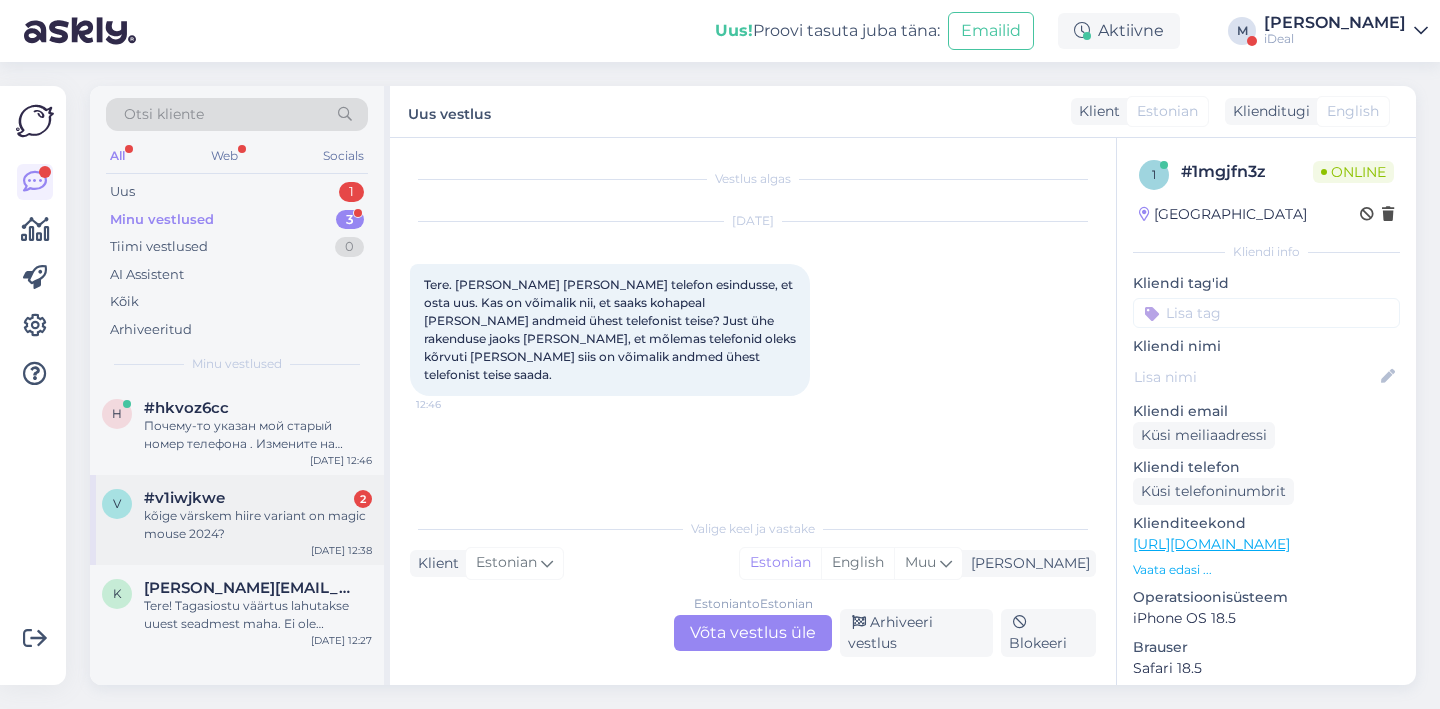 click on "kõige värskem hiire variant on magic mouse 2024?" at bounding box center (258, 525) 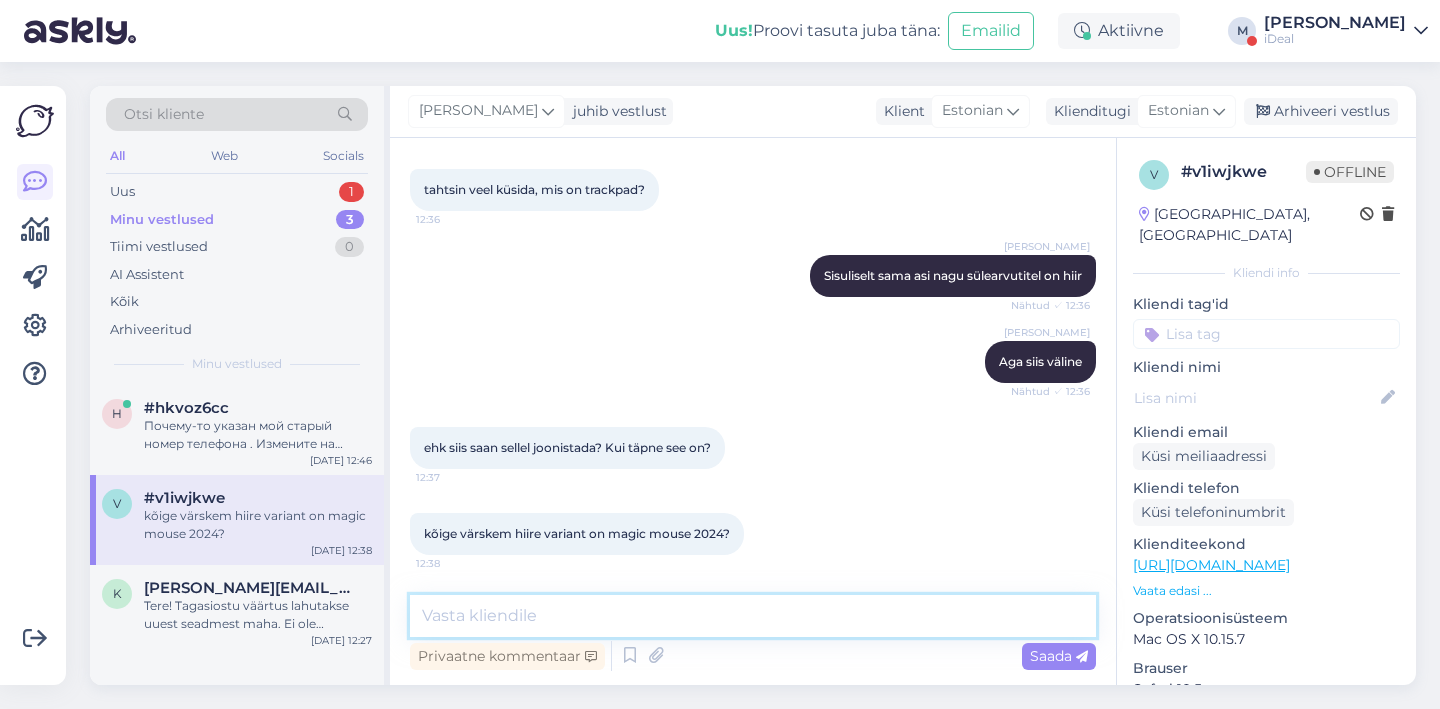 click at bounding box center [753, 616] 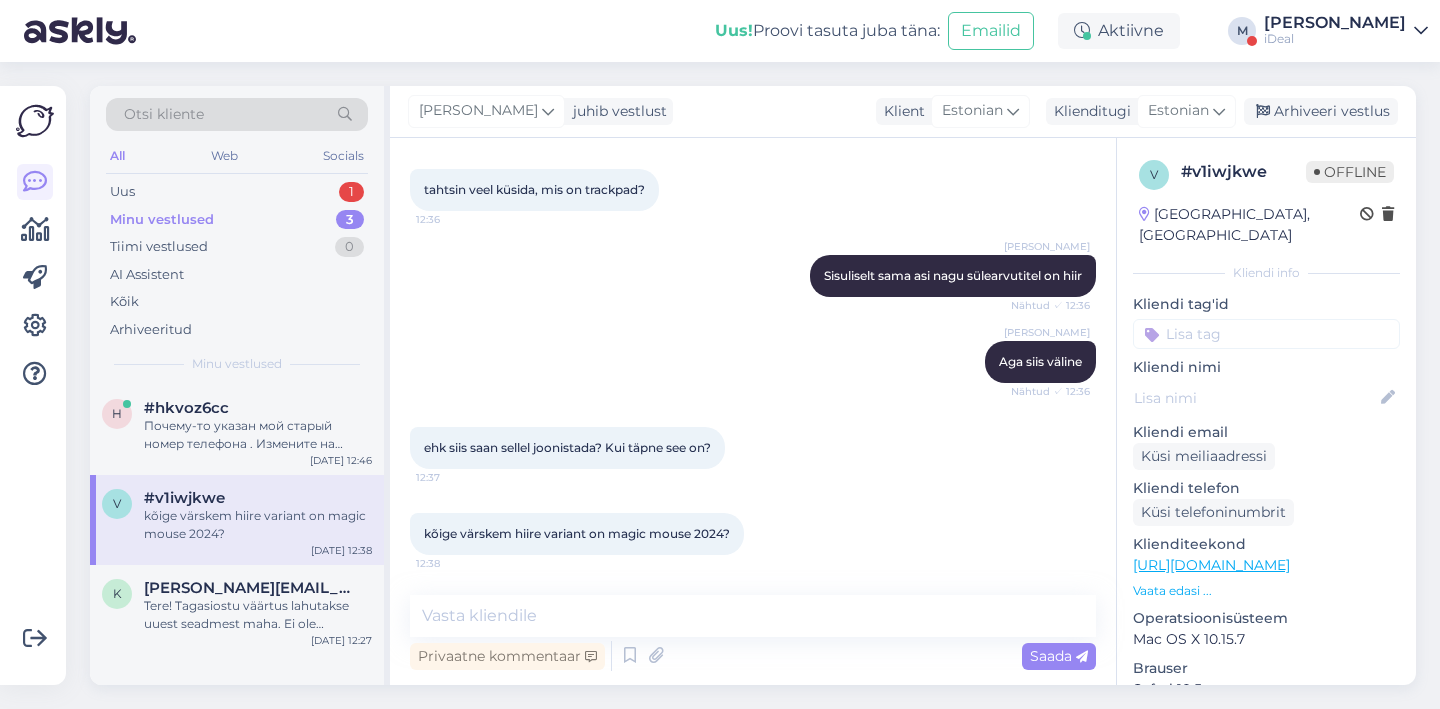 click on "kõige värskem hiire variant on magic mouse 2024? 12:38" at bounding box center [753, 534] 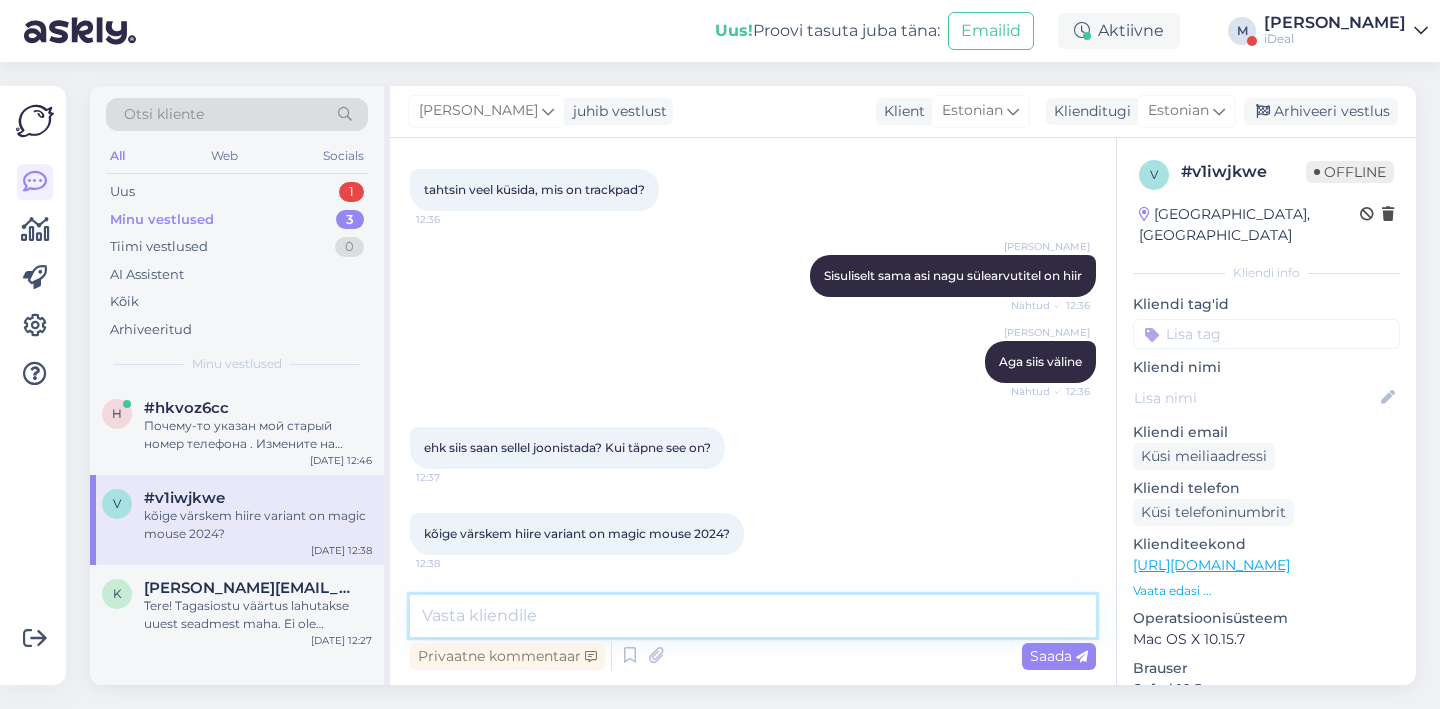 click at bounding box center (753, 616) 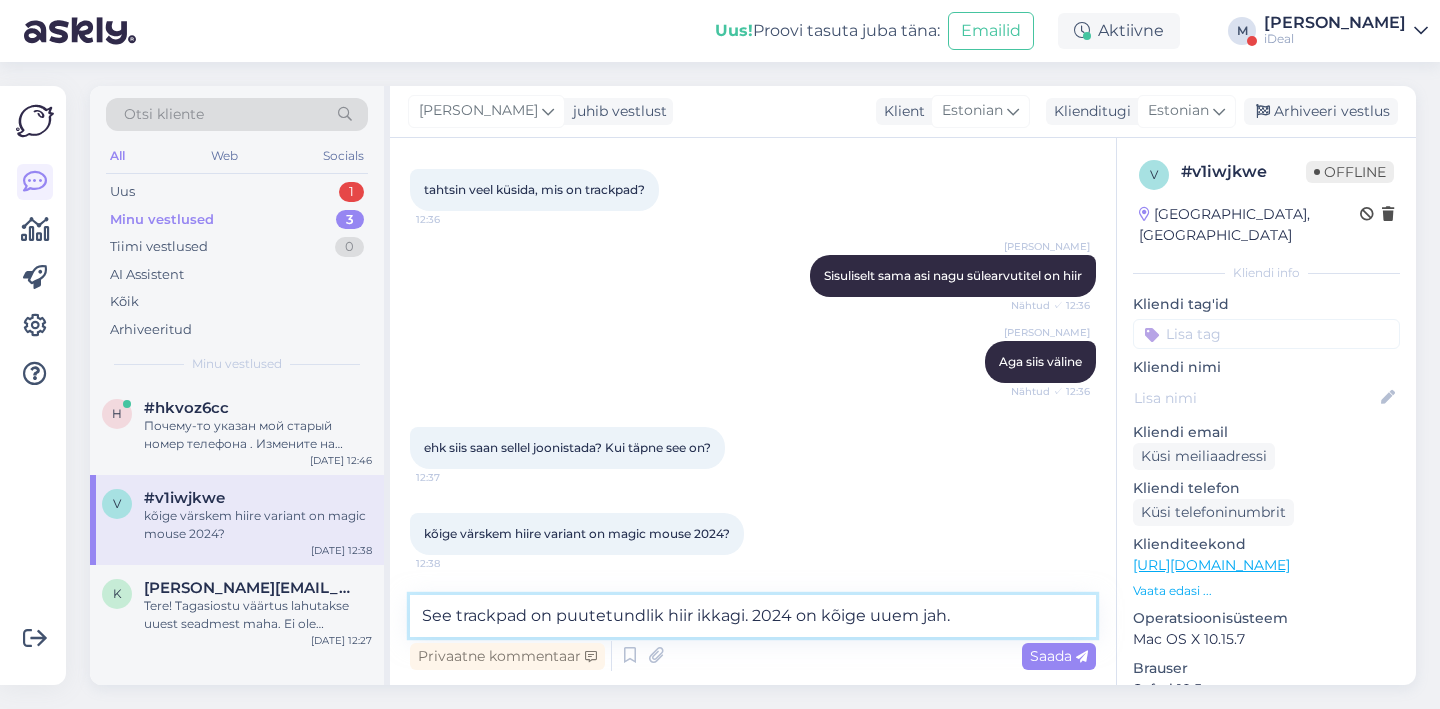 type on "See trackpad on puutetundlik hiir ikkagi. 2024 on kõige uuem jah." 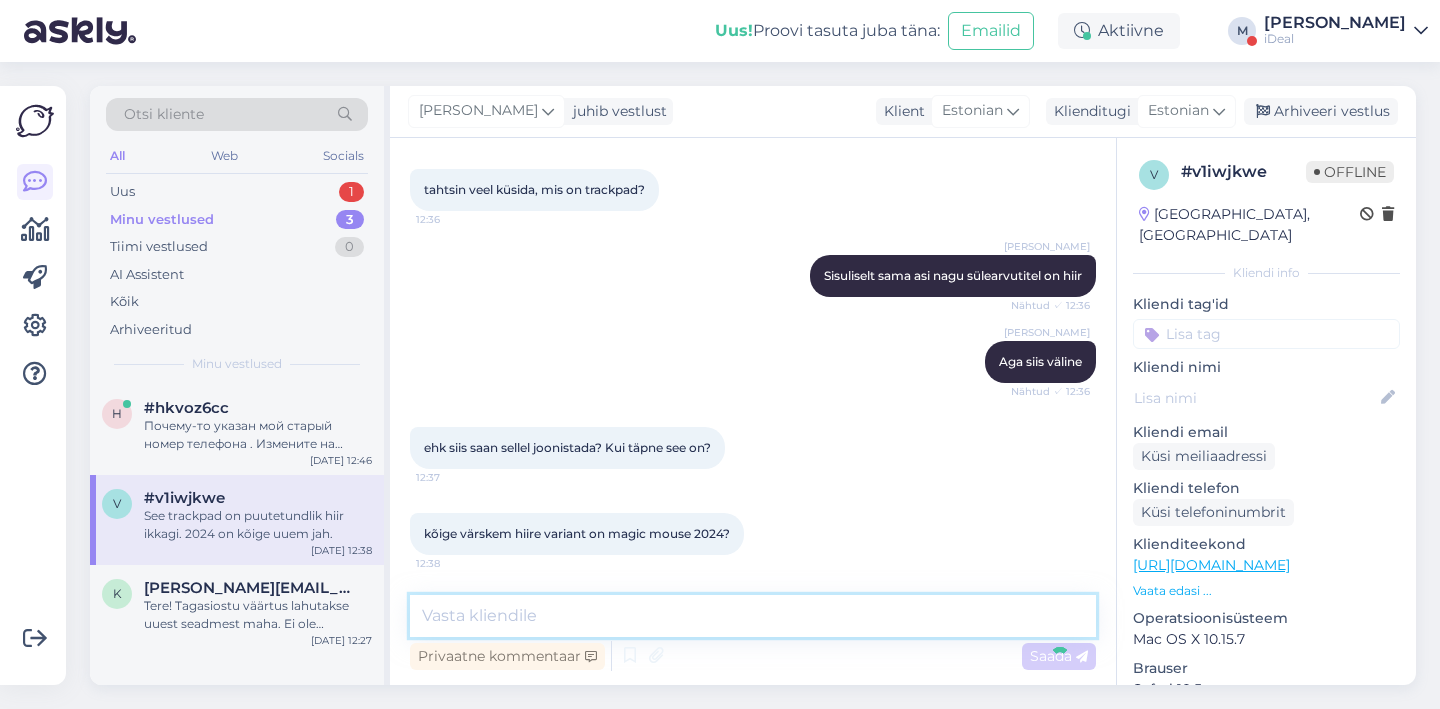 scroll, scrollTop: 855, scrollLeft: 0, axis: vertical 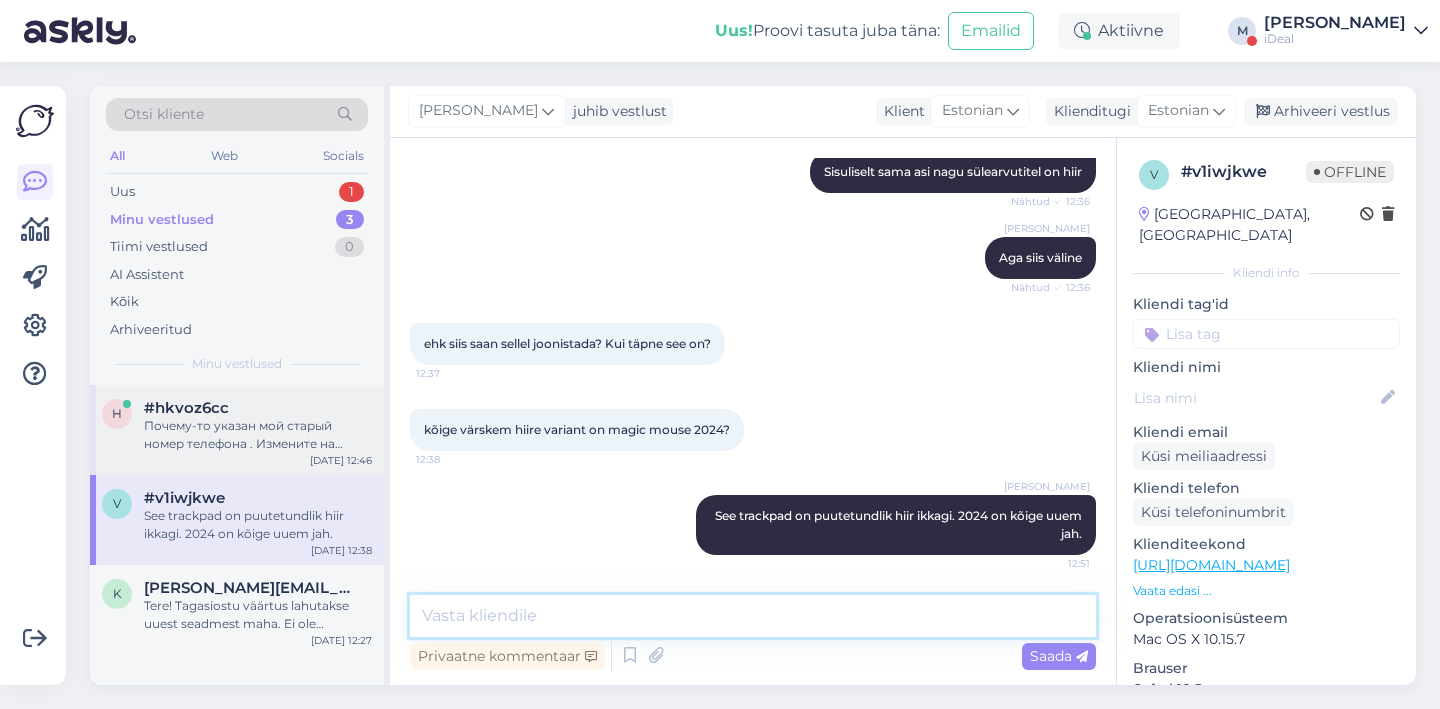 type 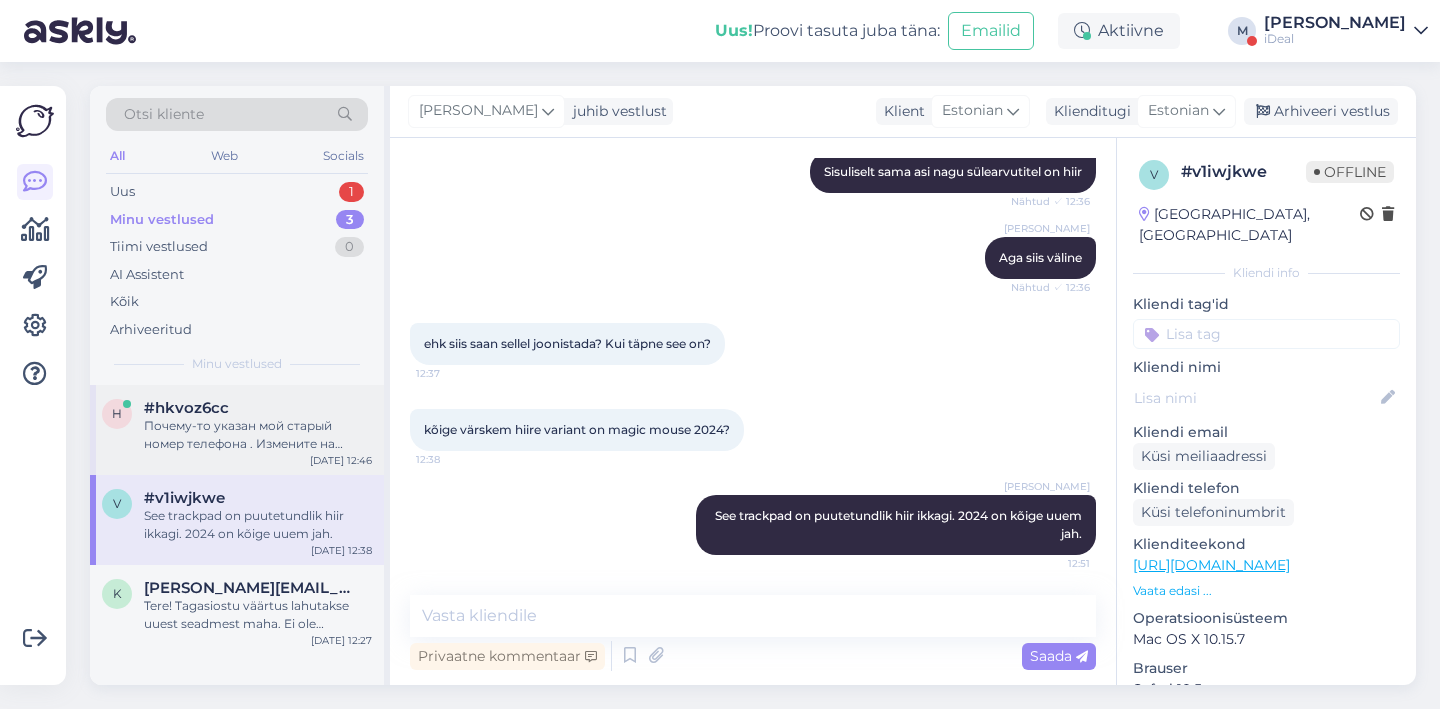 click on "Почему-то указан мой старый номер телефона . Измените на новый 58488255" at bounding box center [258, 435] 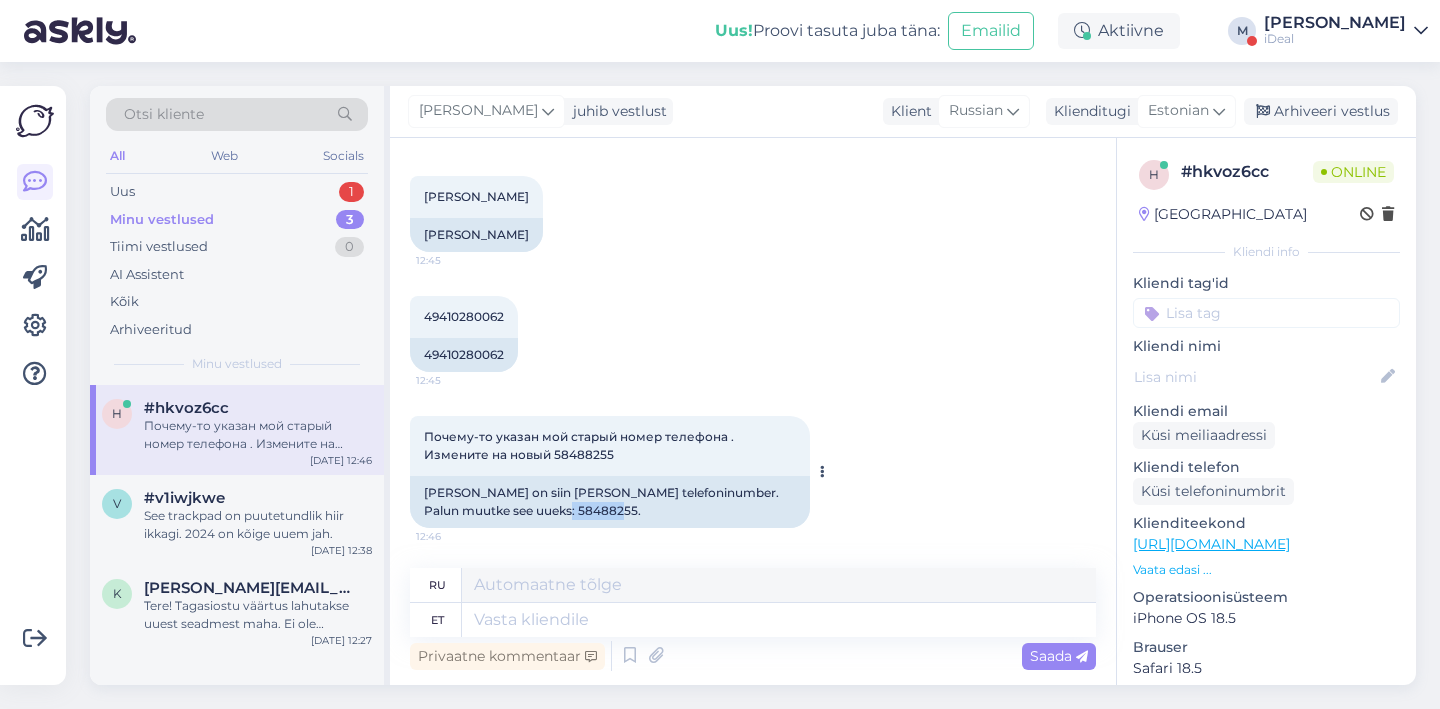 drag, startPoint x: 600, startPoint y: 515, endPoint x: 544, endPoint y: 514, distance: 56.008926 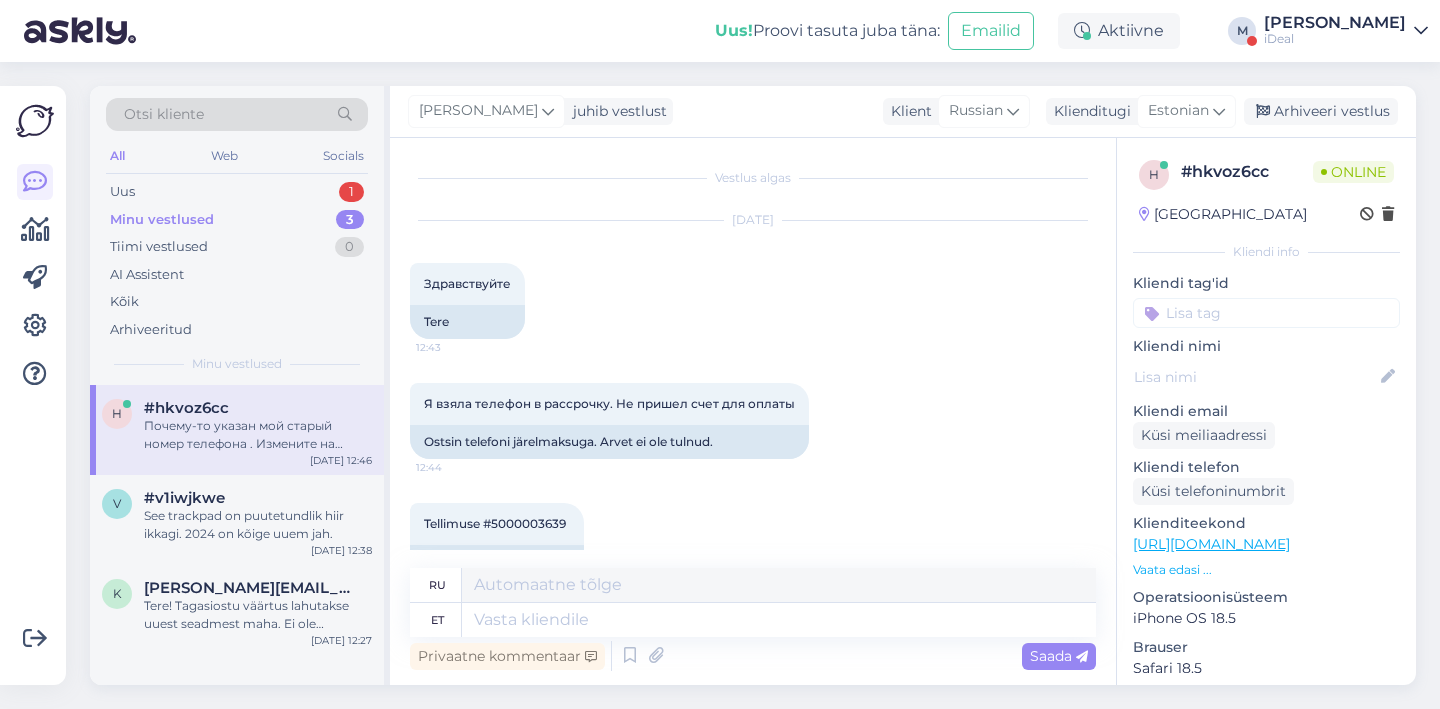 scroll, scrollTop: 448, scrollLeft: 0, axis: vertical 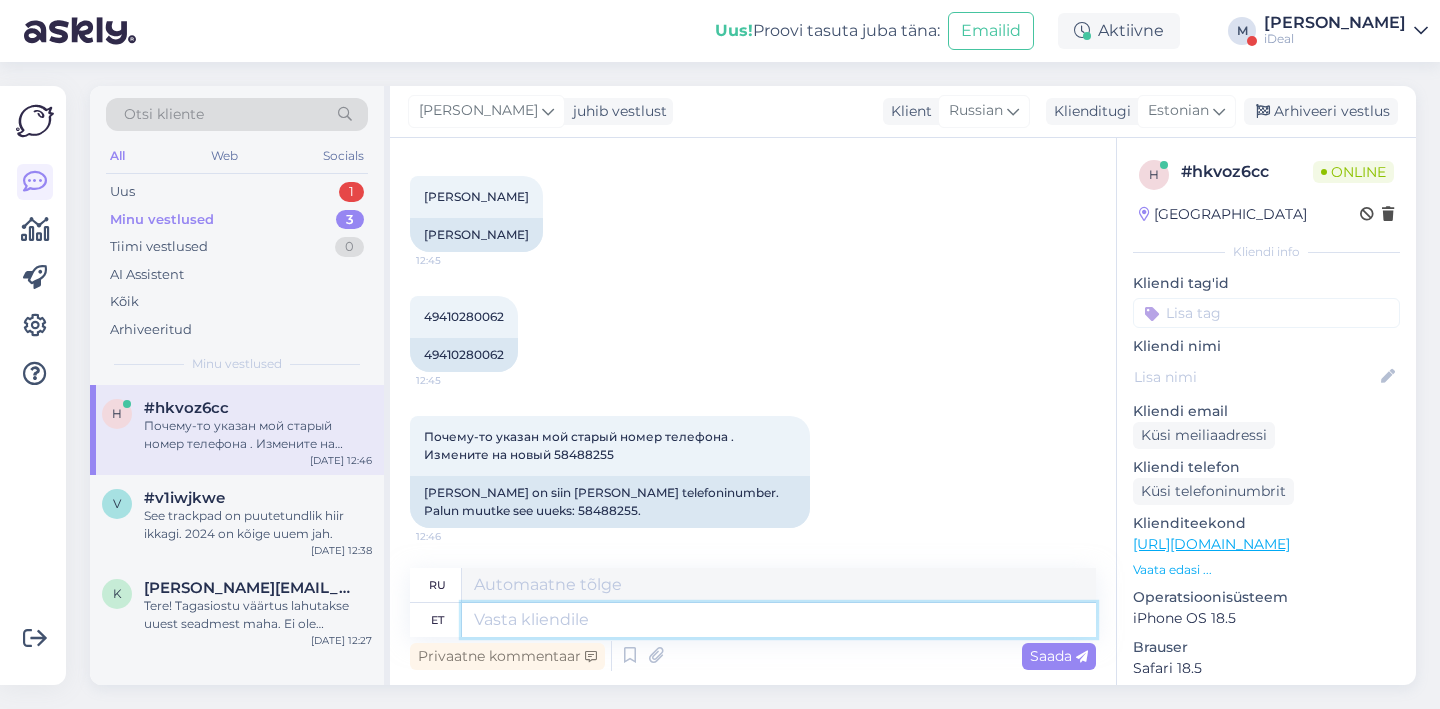 click at bounding box center (779, 620) 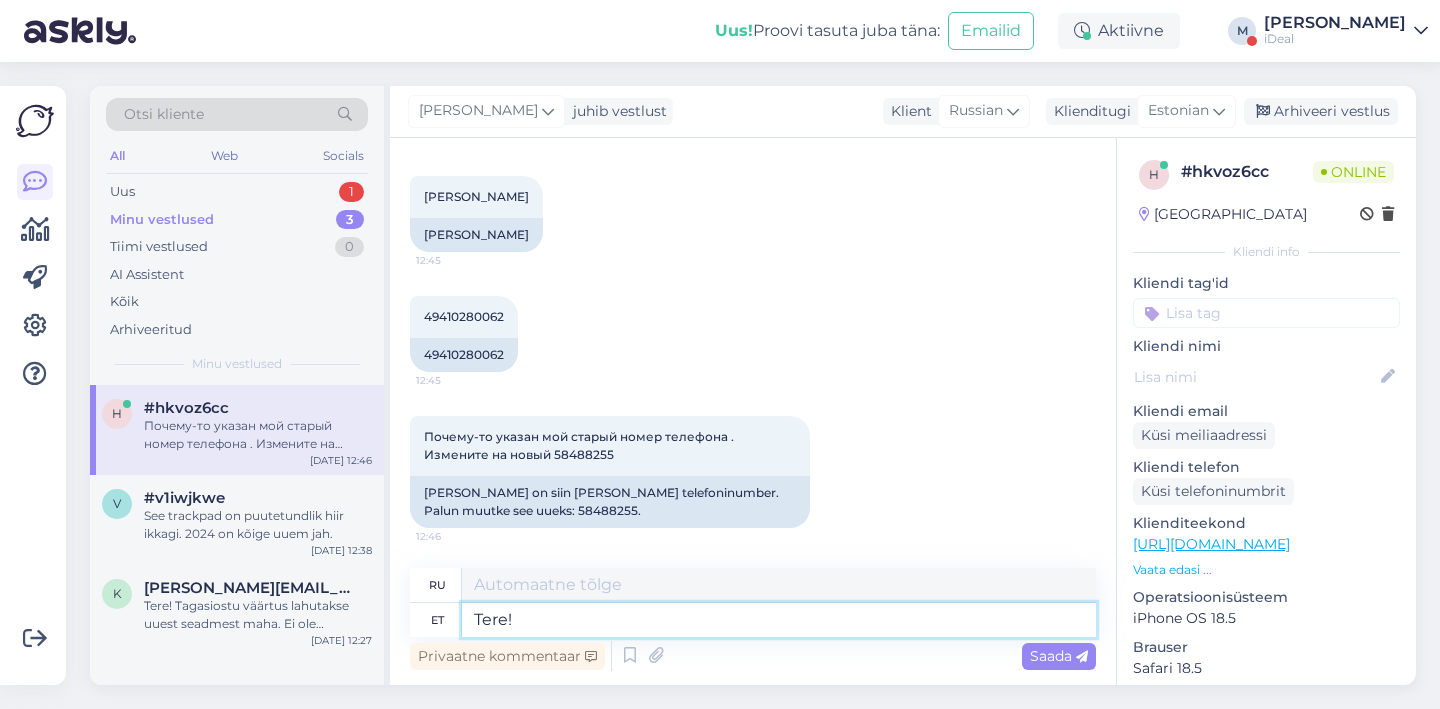type on "Tere!" 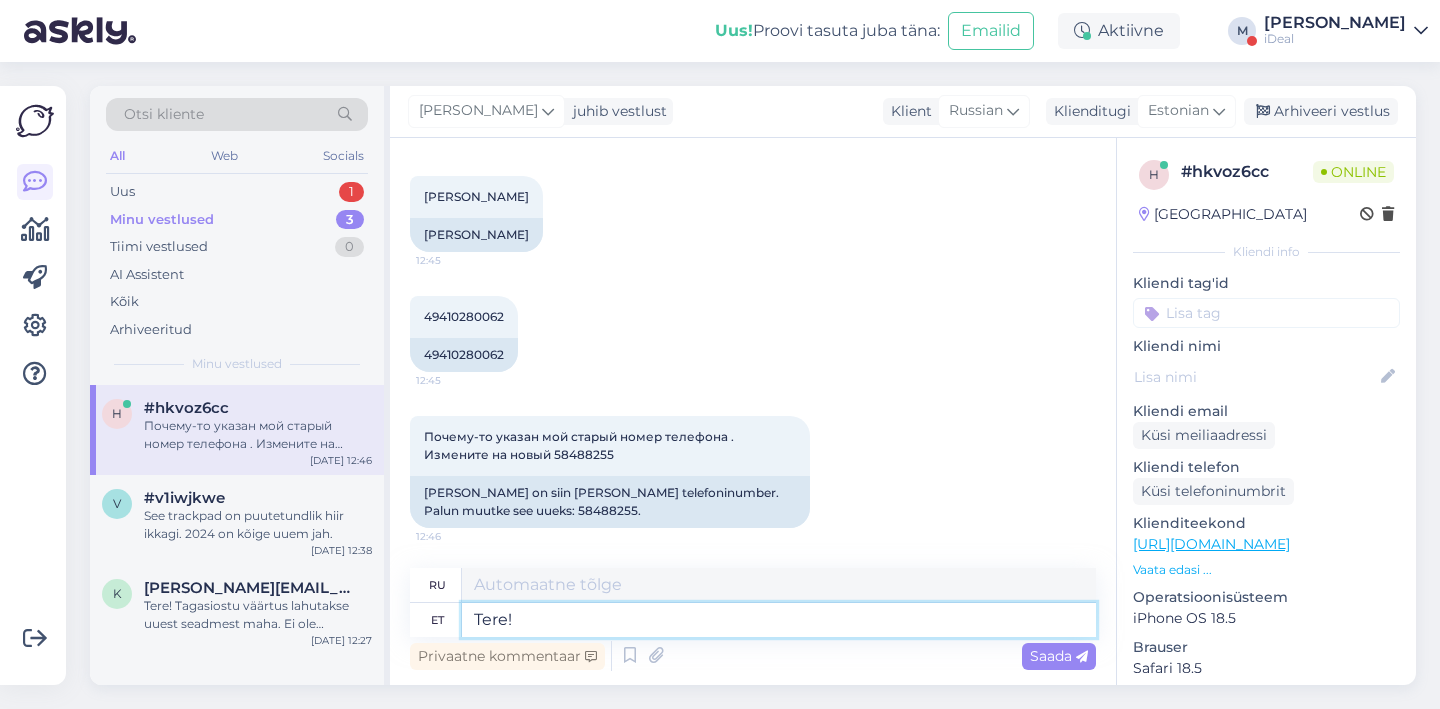 type on "Привет!" 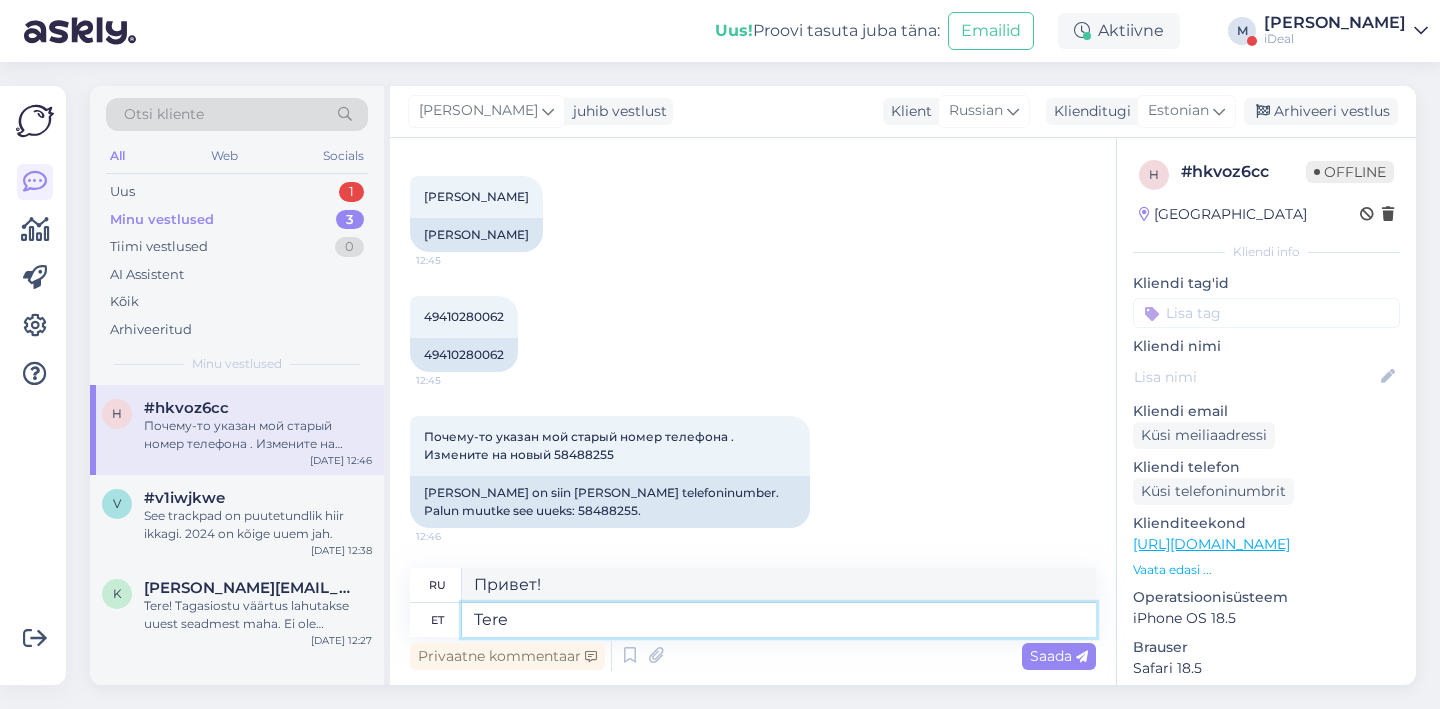 type on "Tere p" 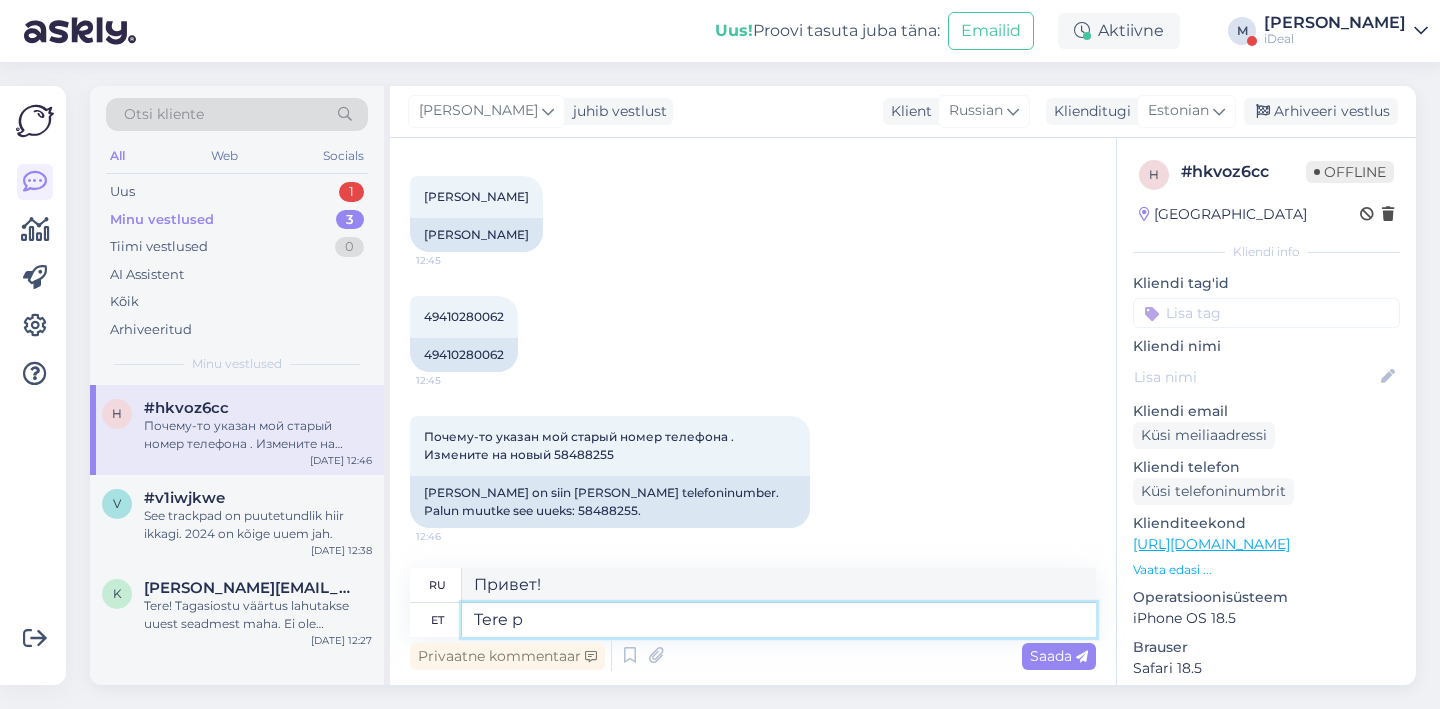 type on "Привет" 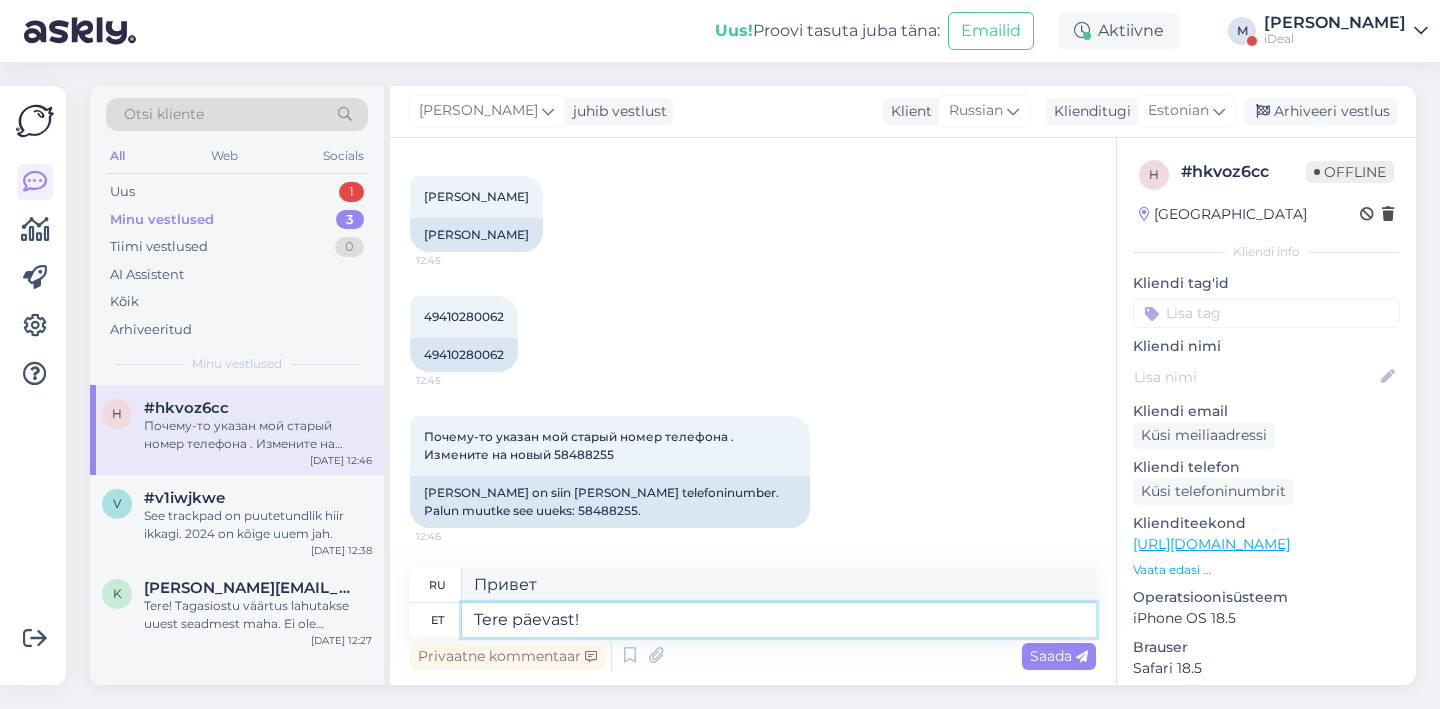 type on "Tere päevast!" 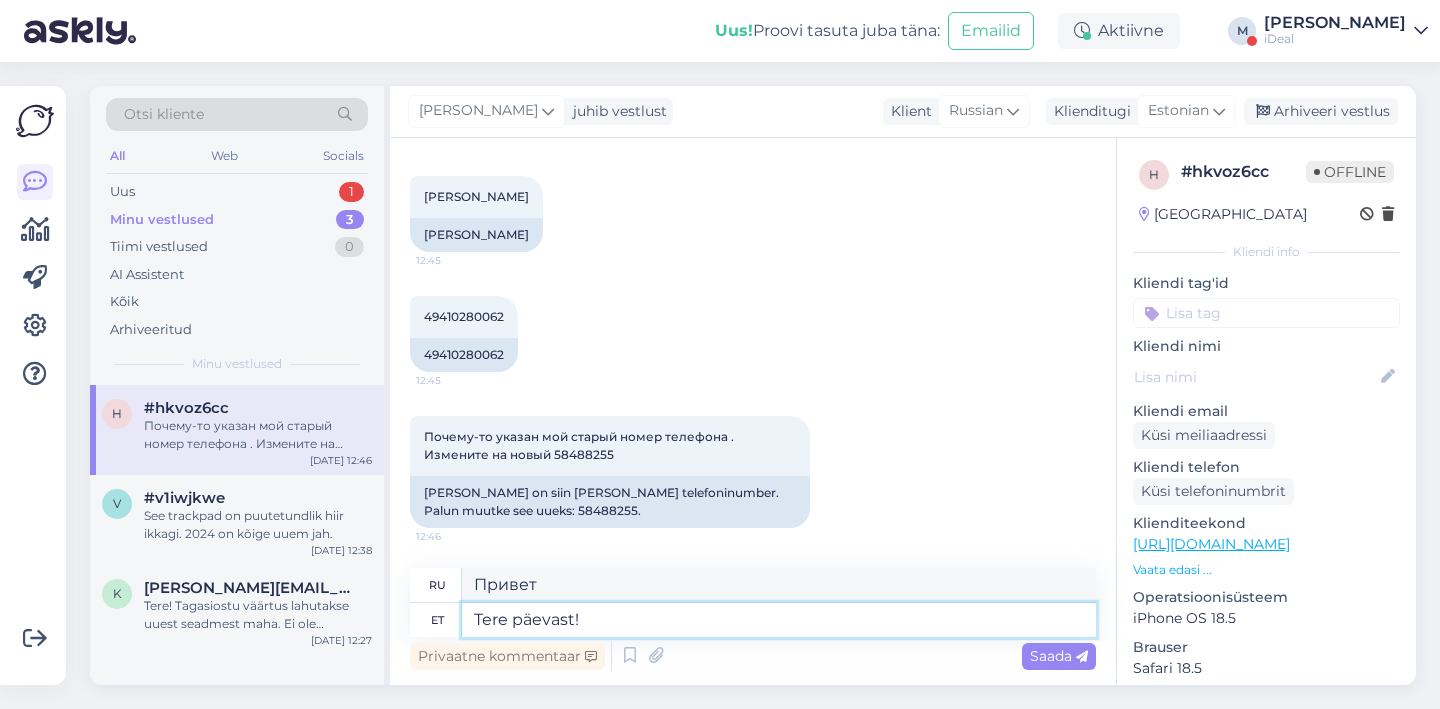 type on "Добрый день!" 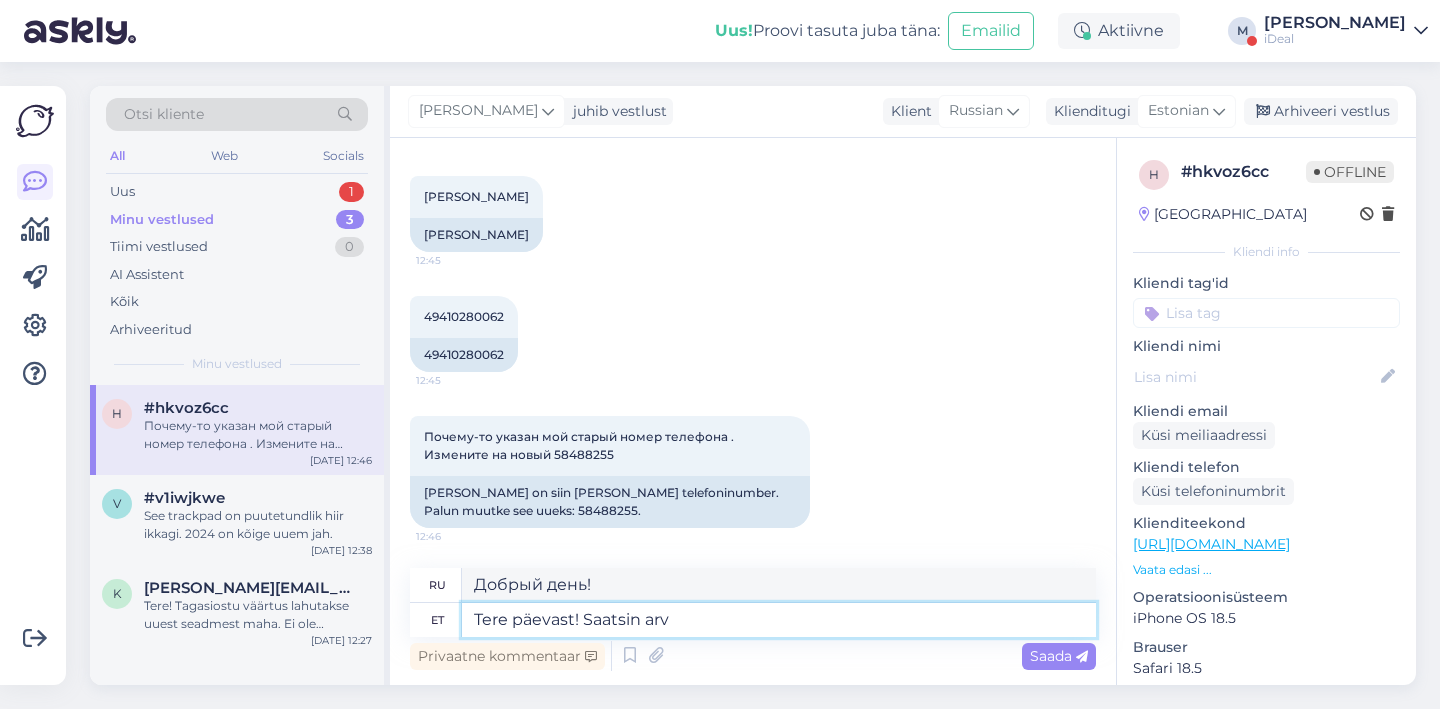 type on "Tere päevast! Saatsin arve" 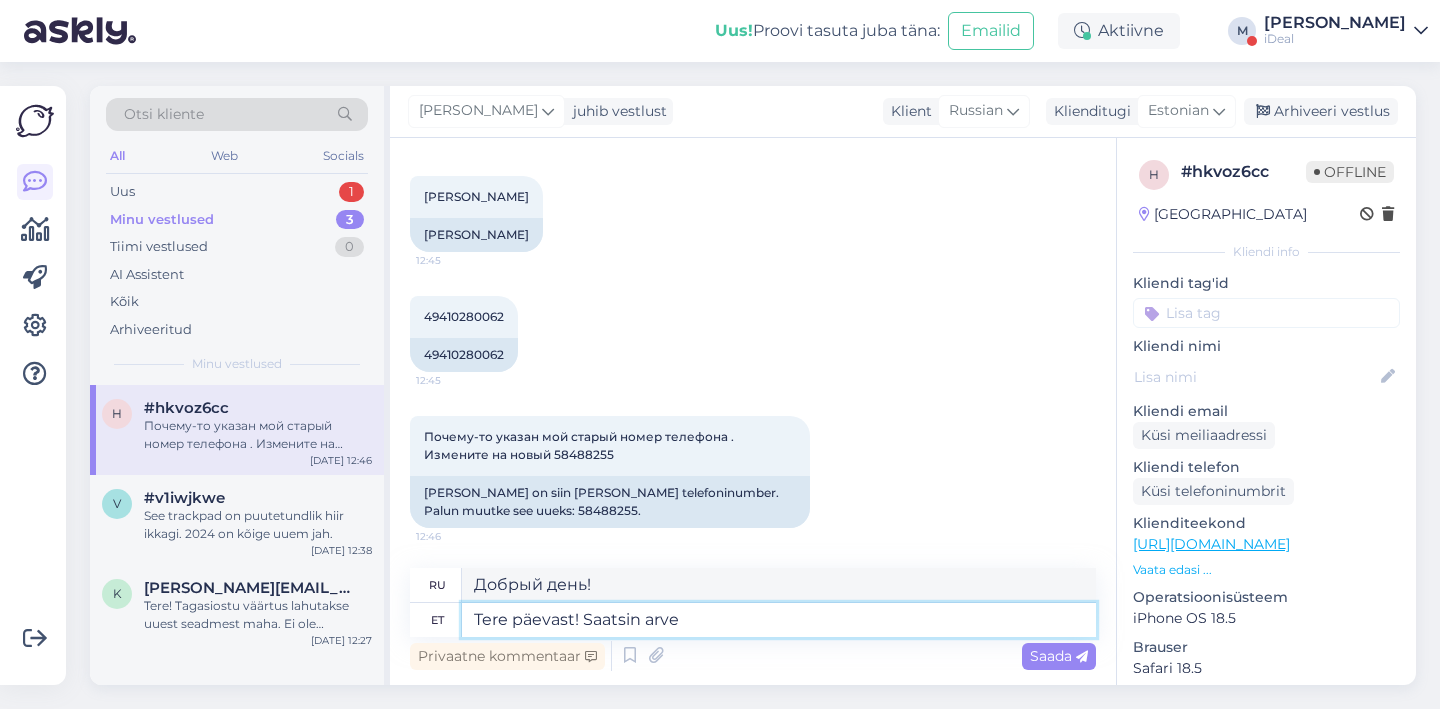 type on "Здравствуйте! Я отправил(а)" 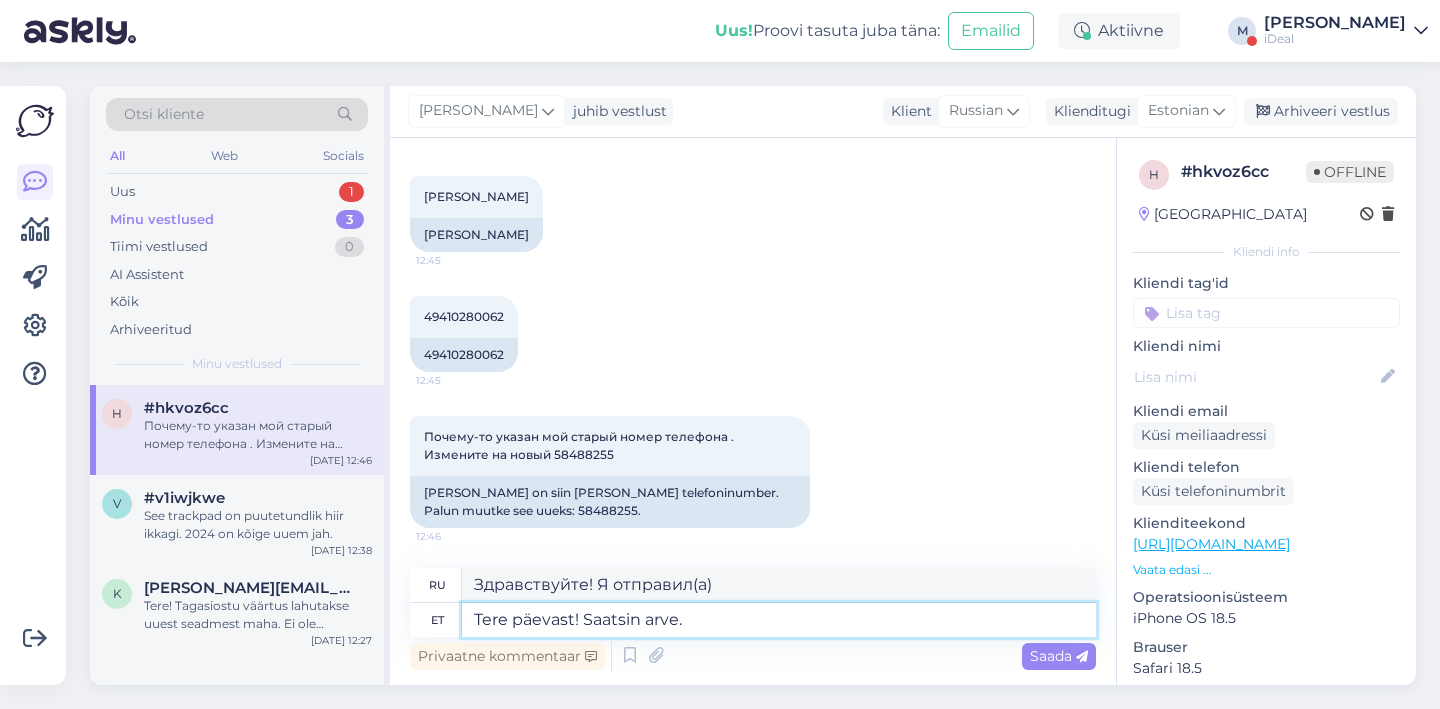 type on "Tere päevast! Saatsin arve." 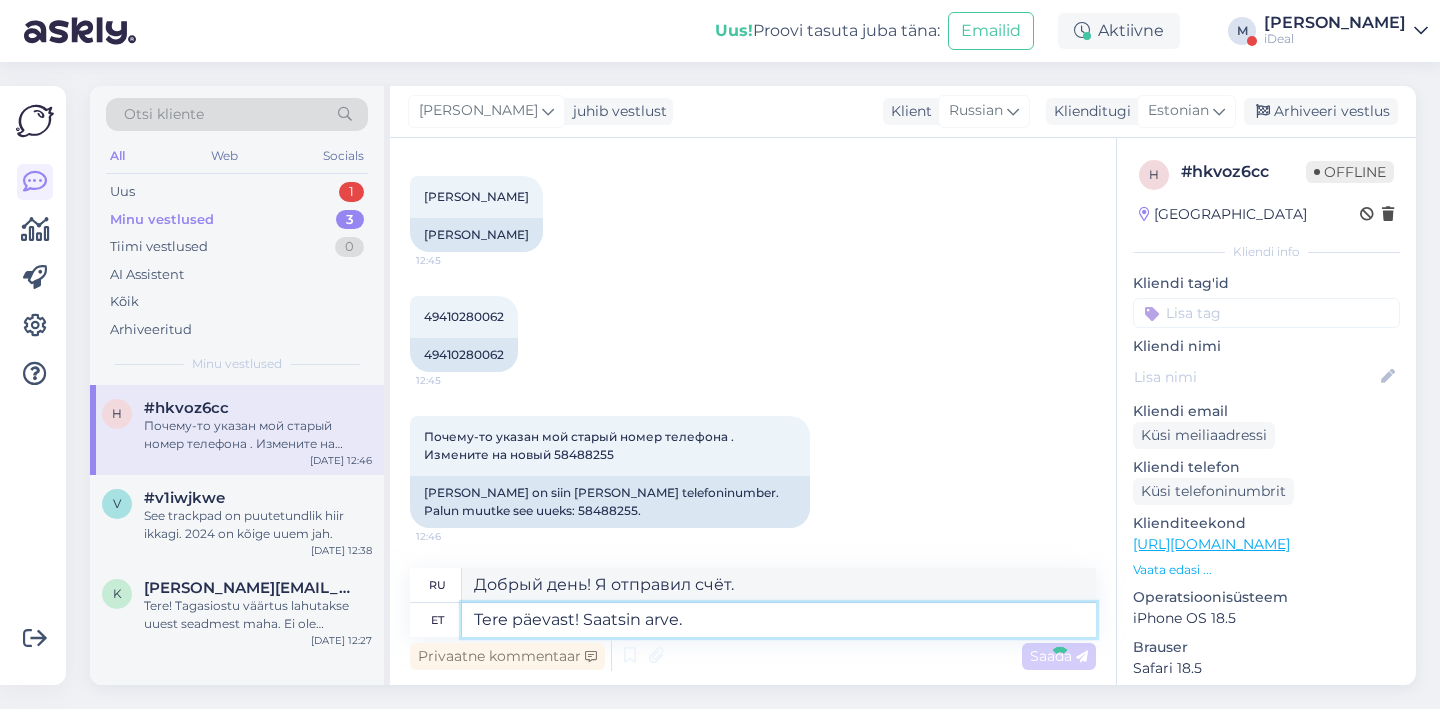 type 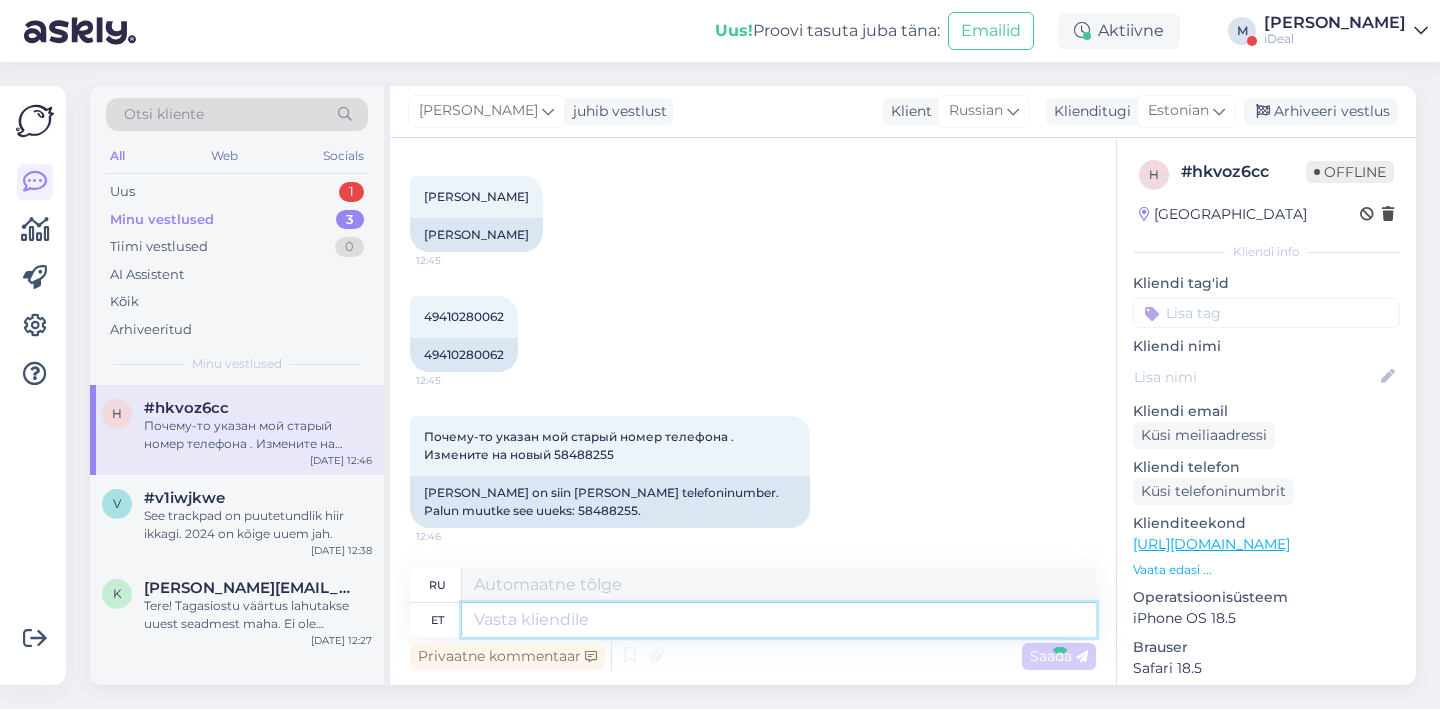 scroll, scrollTop: 568, scrollLeft: 0, axis: vertical 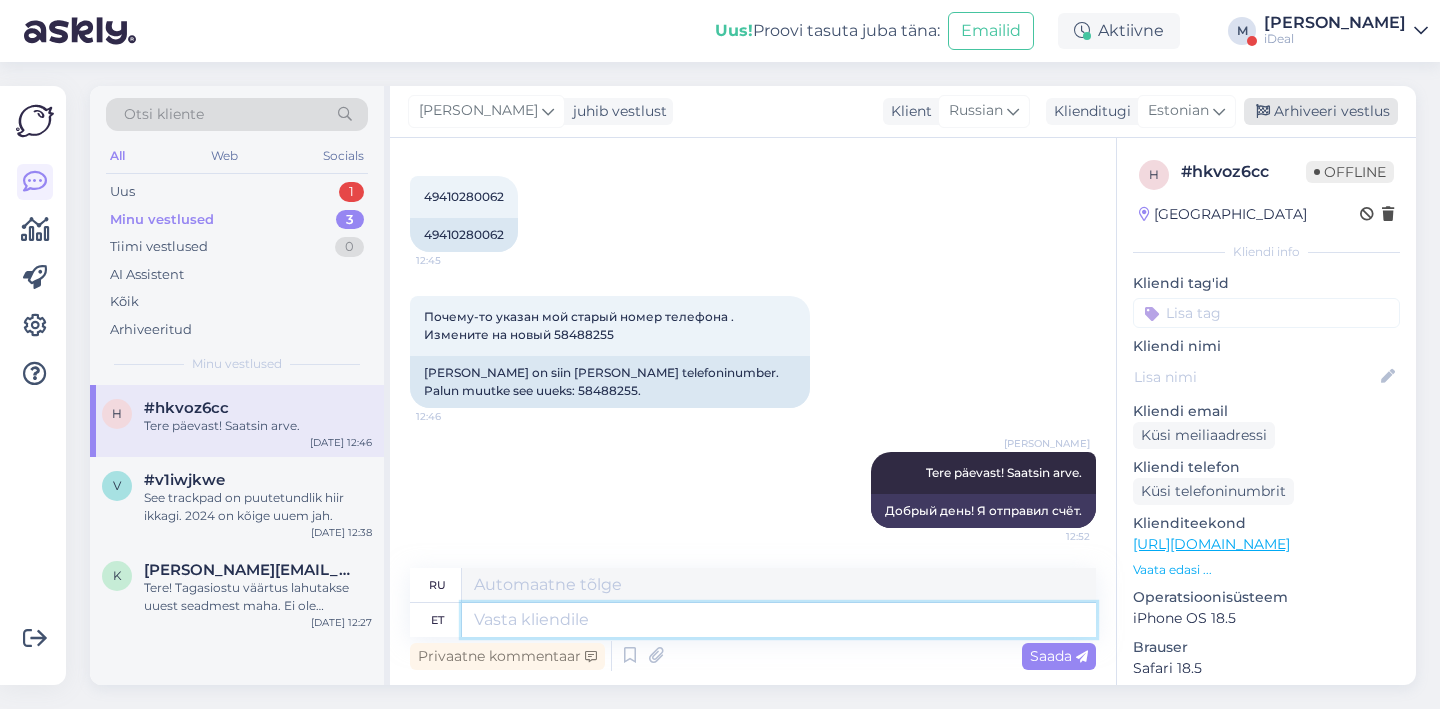 type 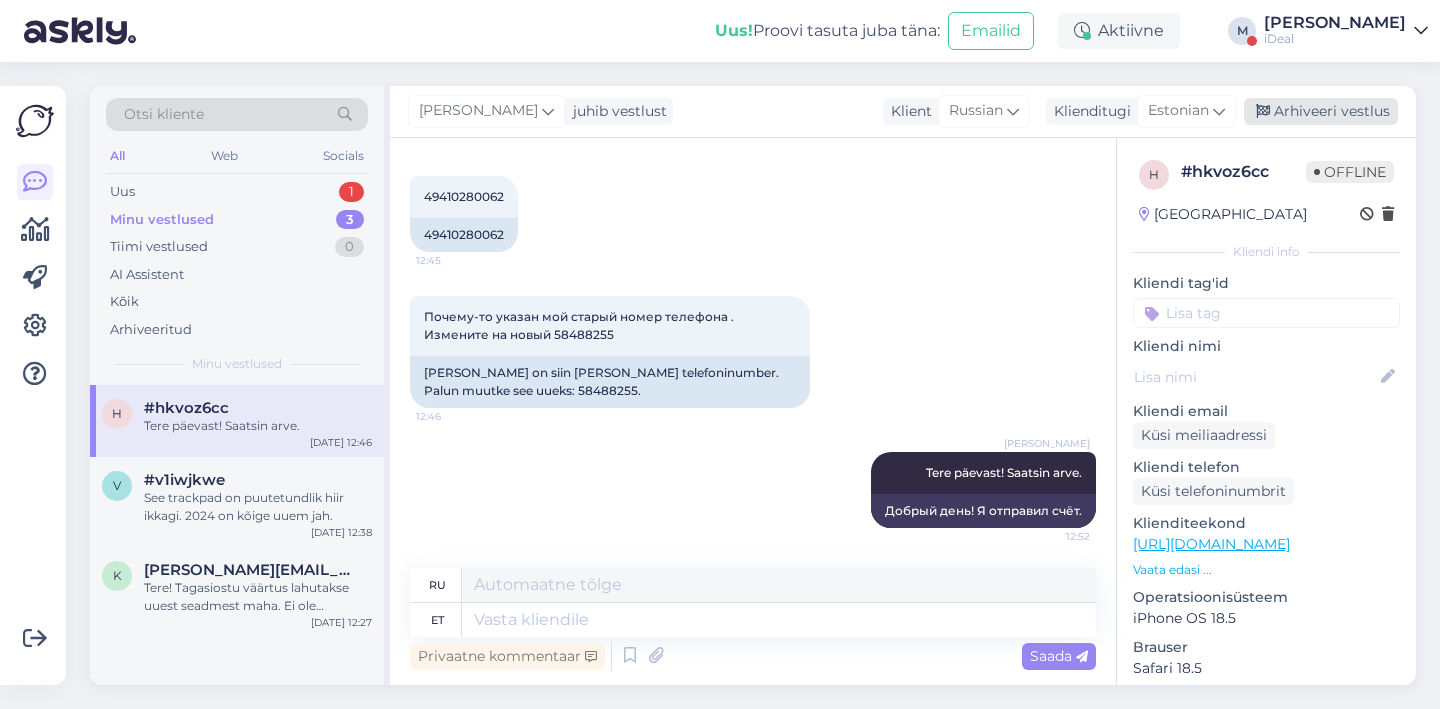 click on "Arhiveeri vestlus" at bounding box center (1321, 111) 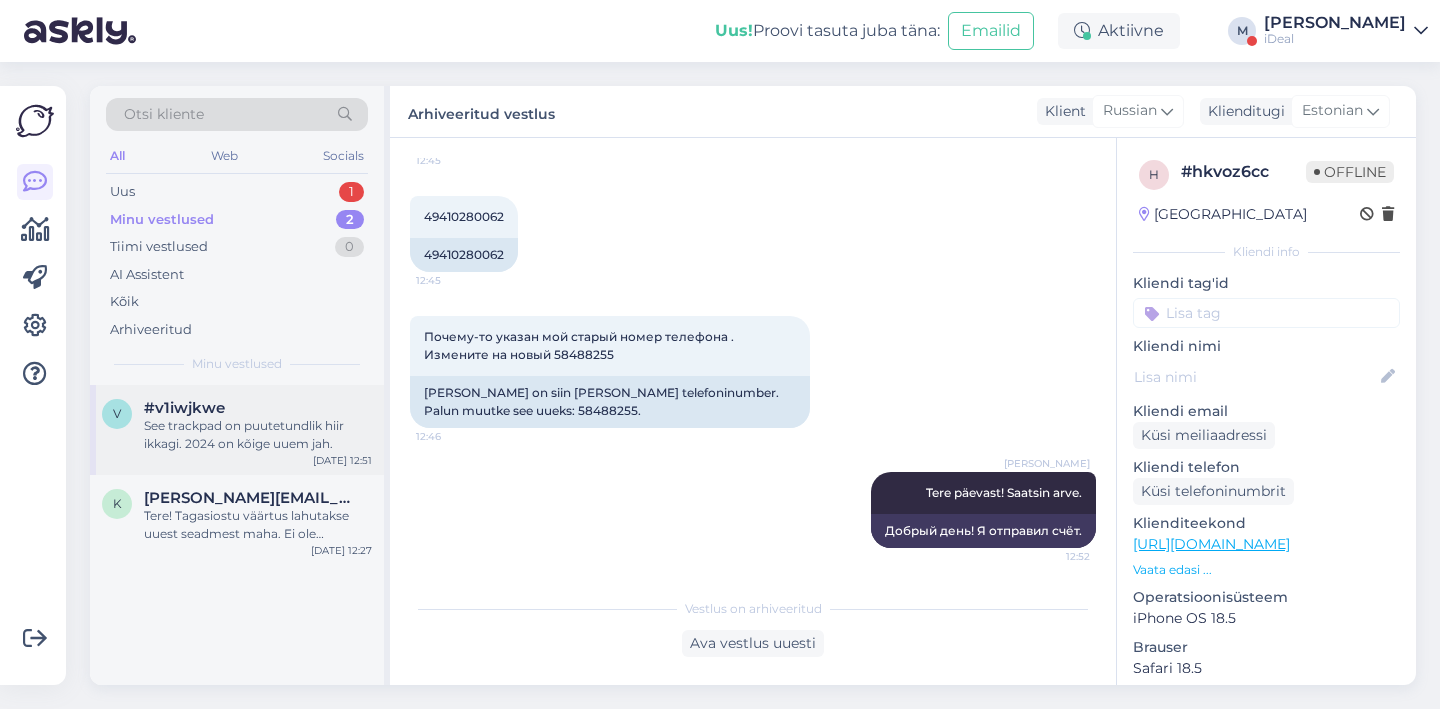 click on "See trackpad on puutetundlik hiir ikkagi. 2024 on kõige uuem jah." at bounding box center (258, 435) 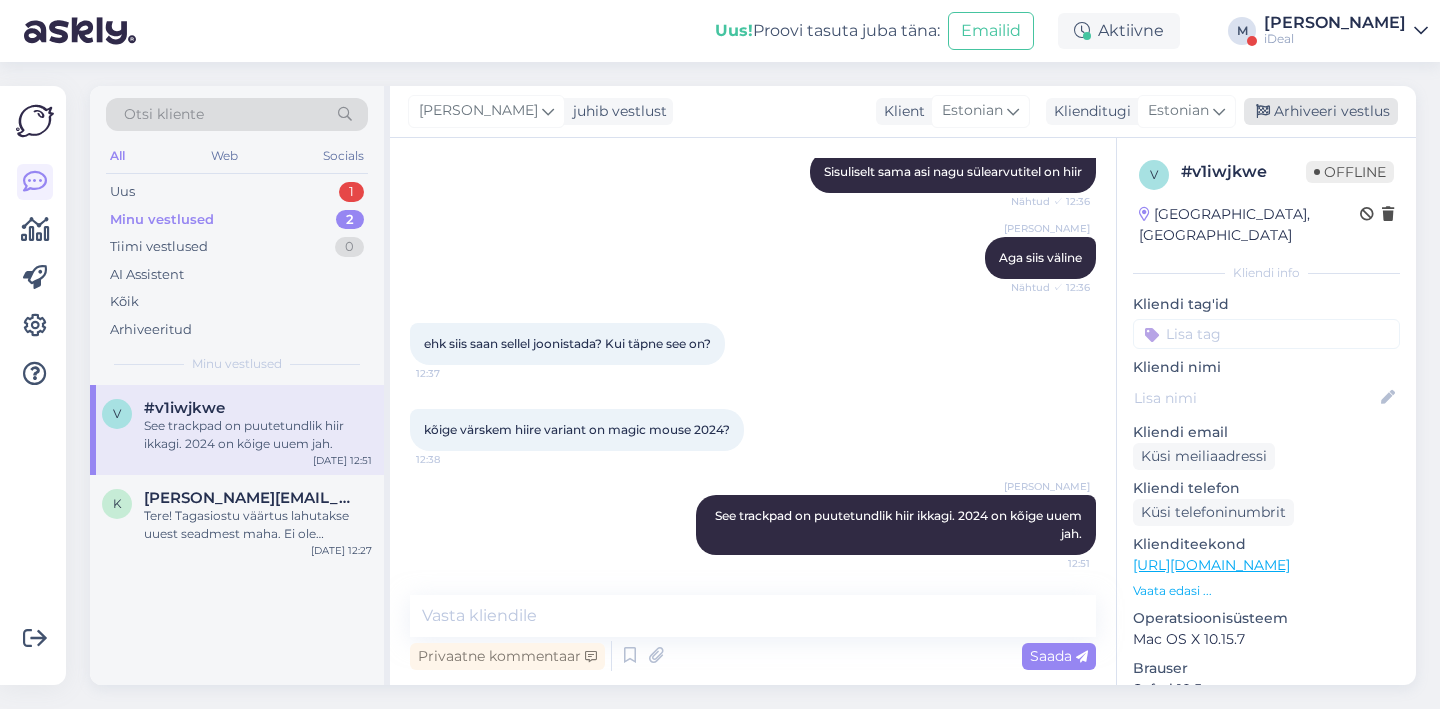 click on "Arhiveeri vestlus" at bounding box center [1321, 111] 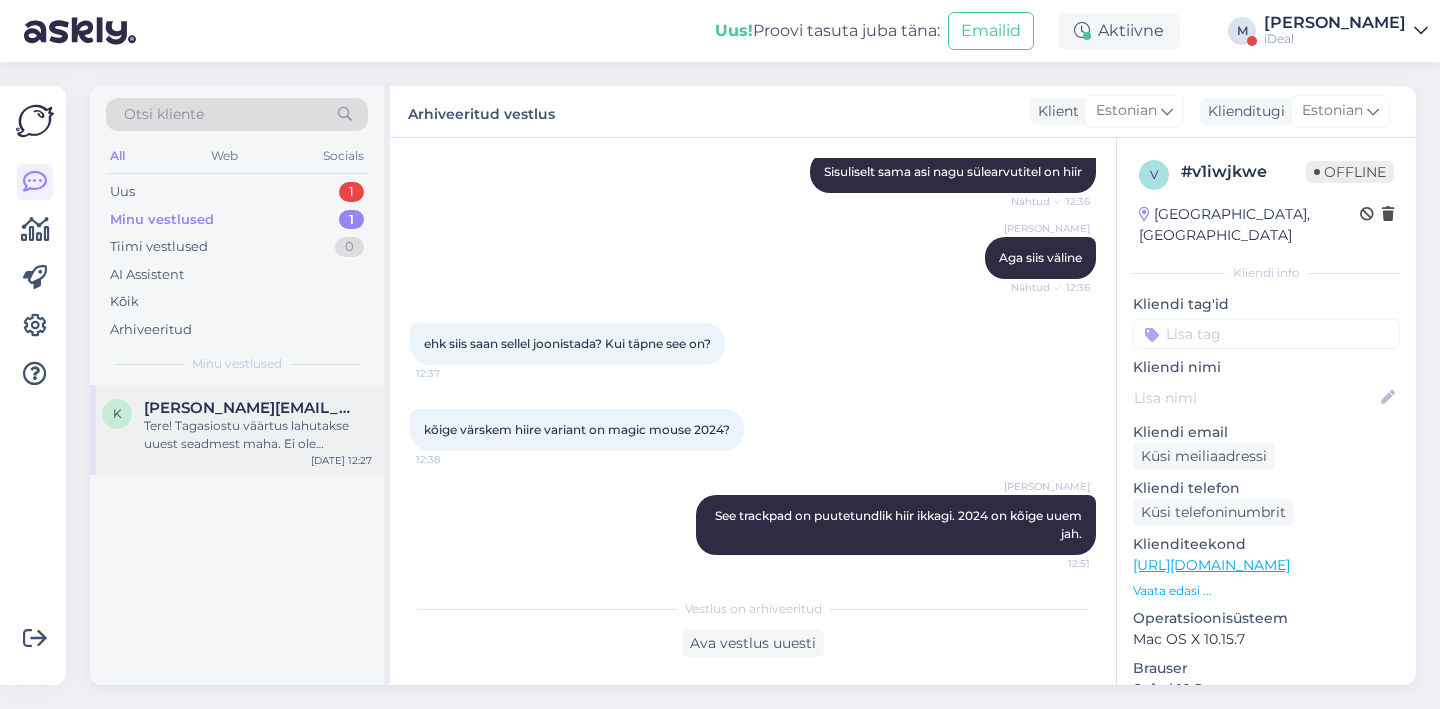 click on "Tere! Tagasiostu väärtus lahutakse uuest seadmest maha. Ei ole mingisugust lisaboonust." at bounding box center [258, 435] 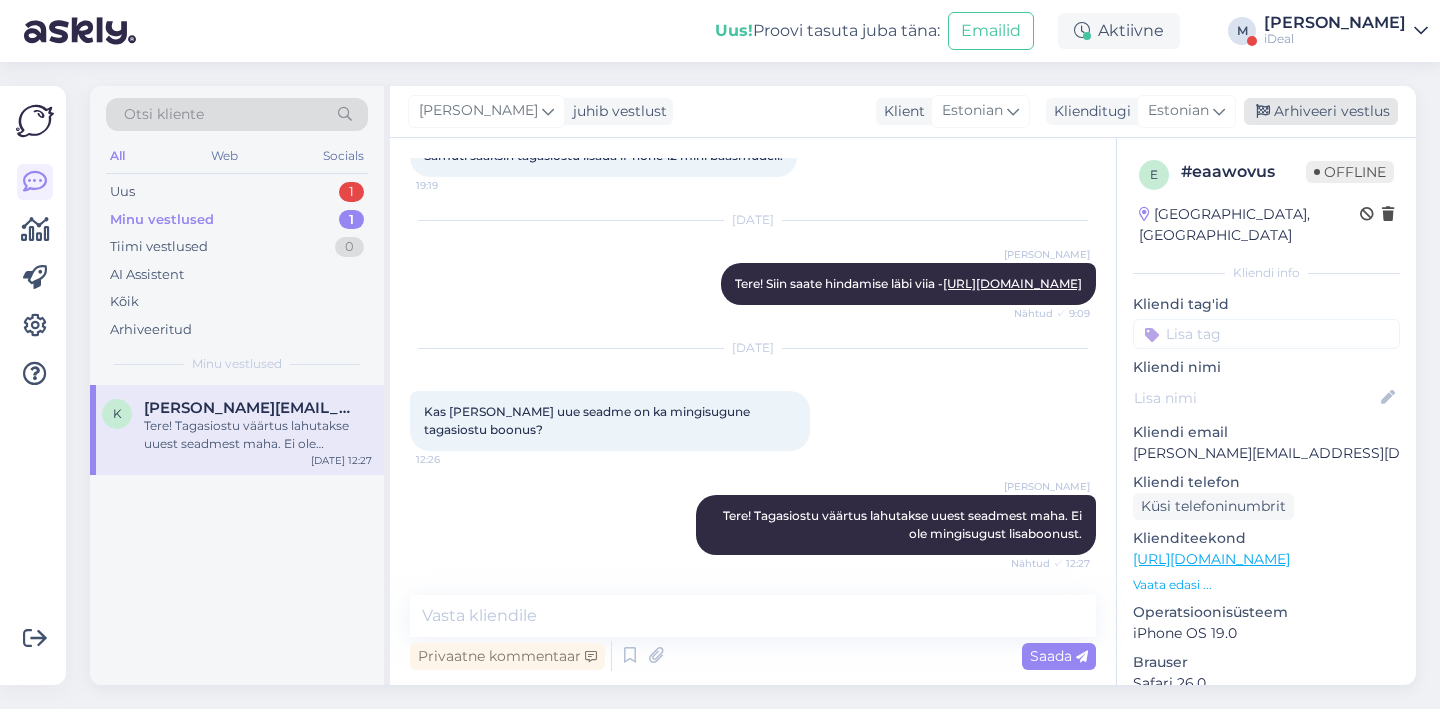 click on "Arhiveeri vestlus" at bounding box center [1321, 111] 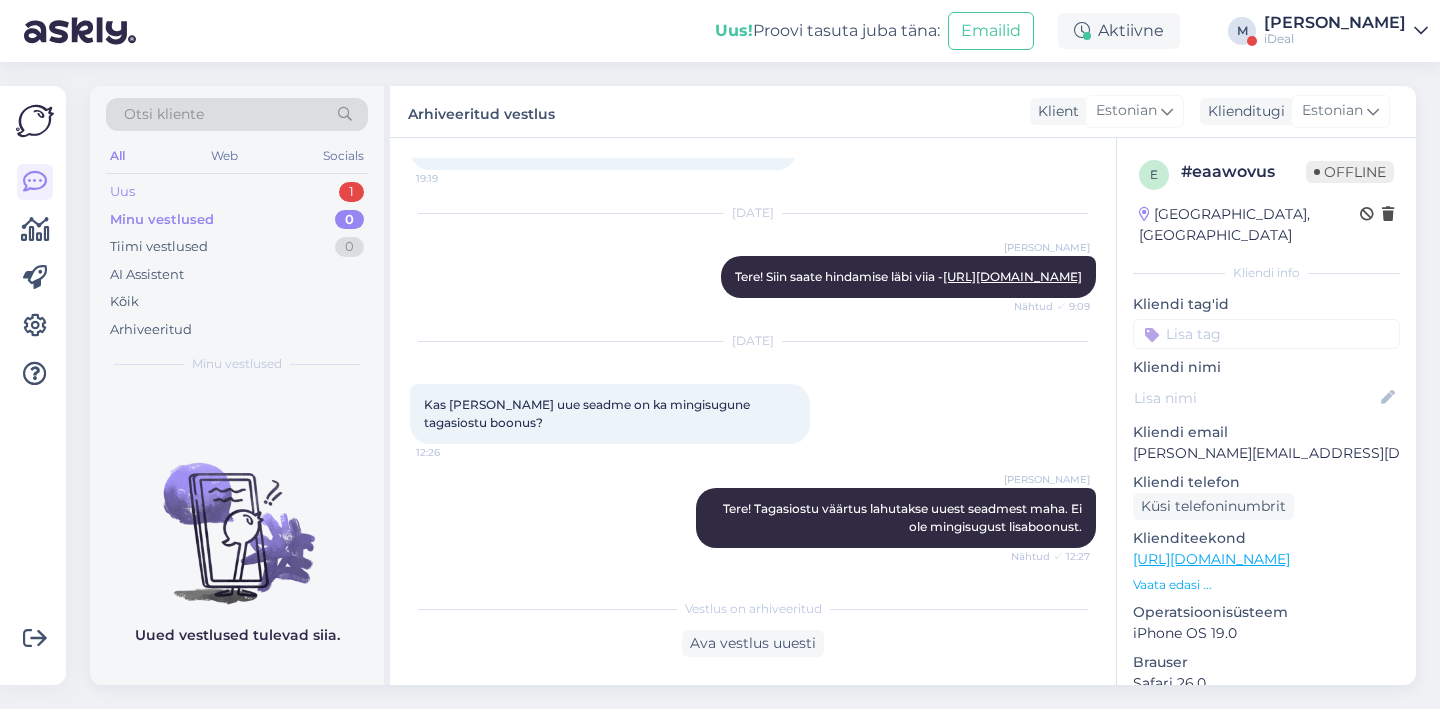 click on "Uus 1" at bounding box center [237, 192] 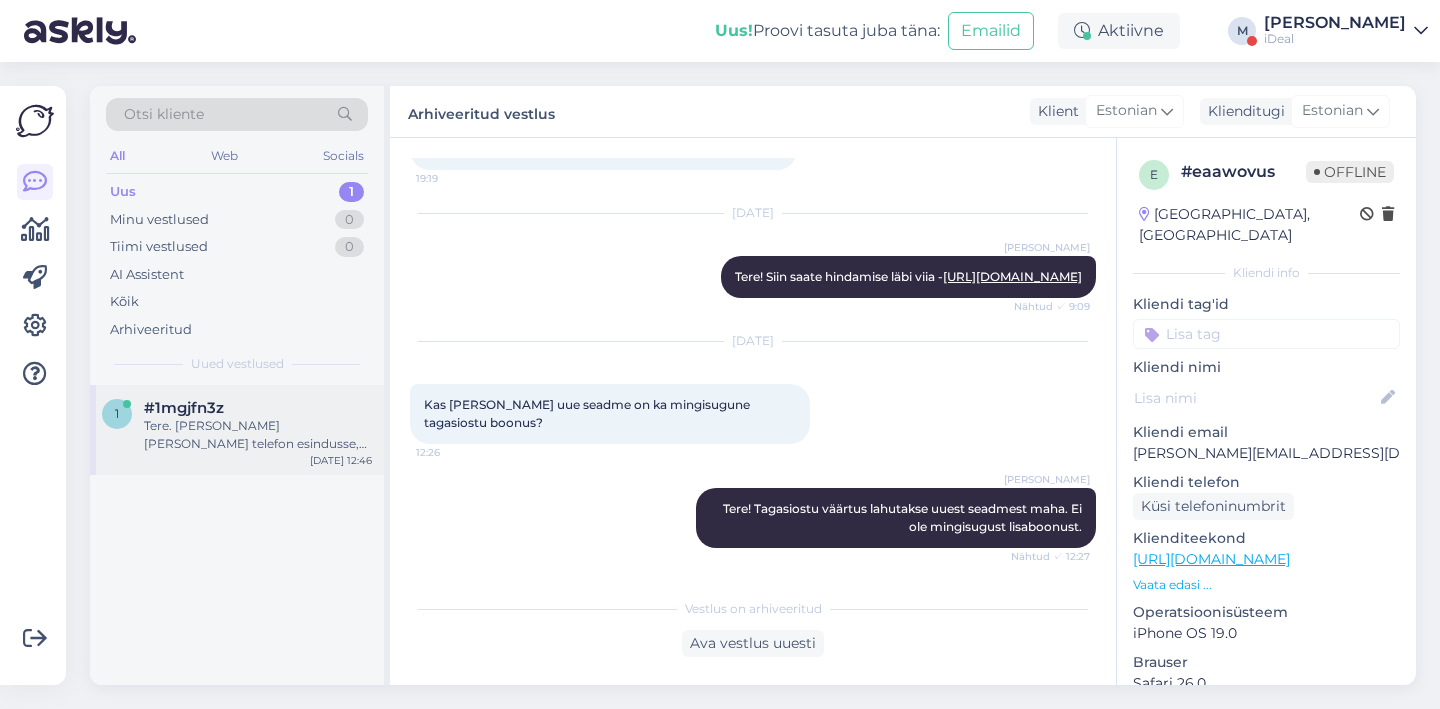 click on "Tere. [PERSON_NAME] [PERSON_NAME] telefon esindusse, et osta uus. Kas on võimalik nii, et saaks kohapeal [PERSON_NAME] andmeid ühest telefonist teise? Just ühe rakenduse jaoks [PERSON_NAME], et mõlemas telefonid oleks kõrvuti [PERSON_NAME] siis on võimalik andmed ühest telefonist teise saada." at bounding box center [258, 435] 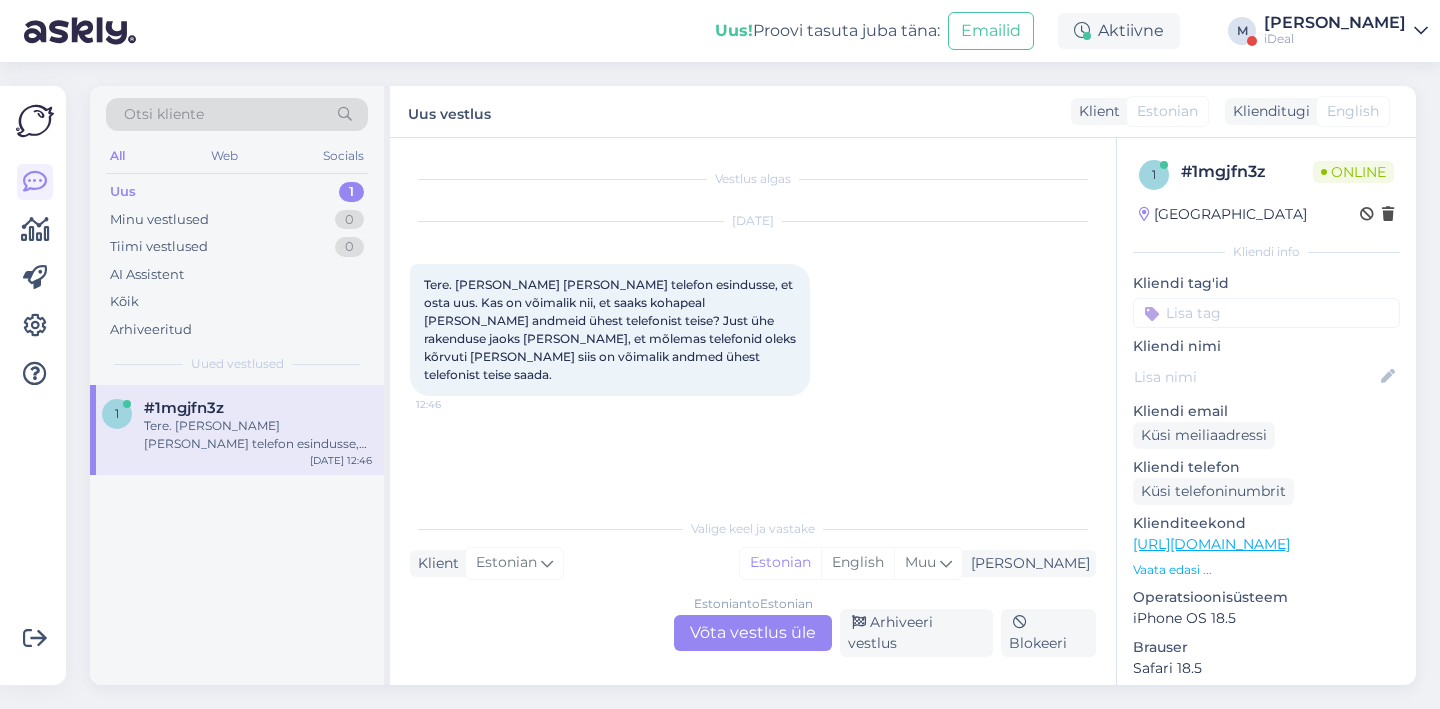 click on "Estonian  to  Estonian Võta vestlus üle" at bounding box center (753, 633) 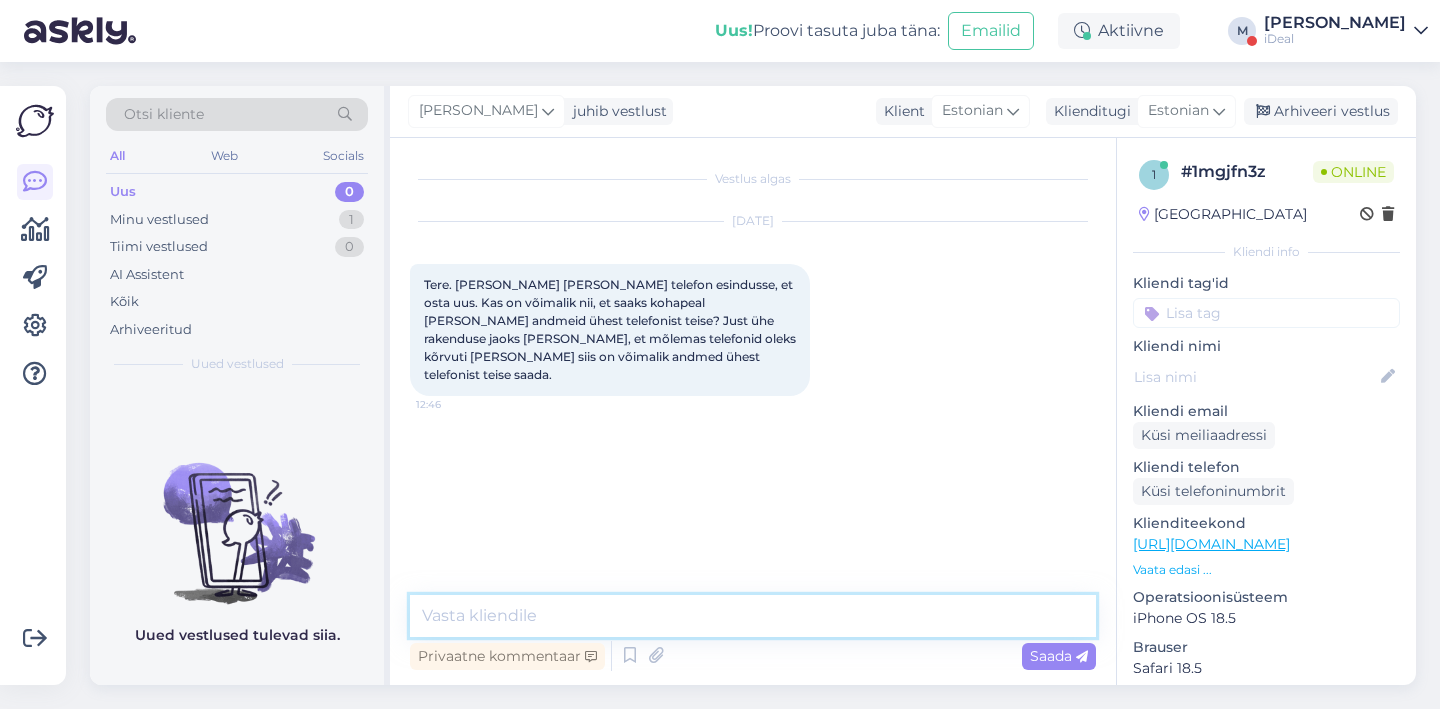 click at bounding box center (753, 616) 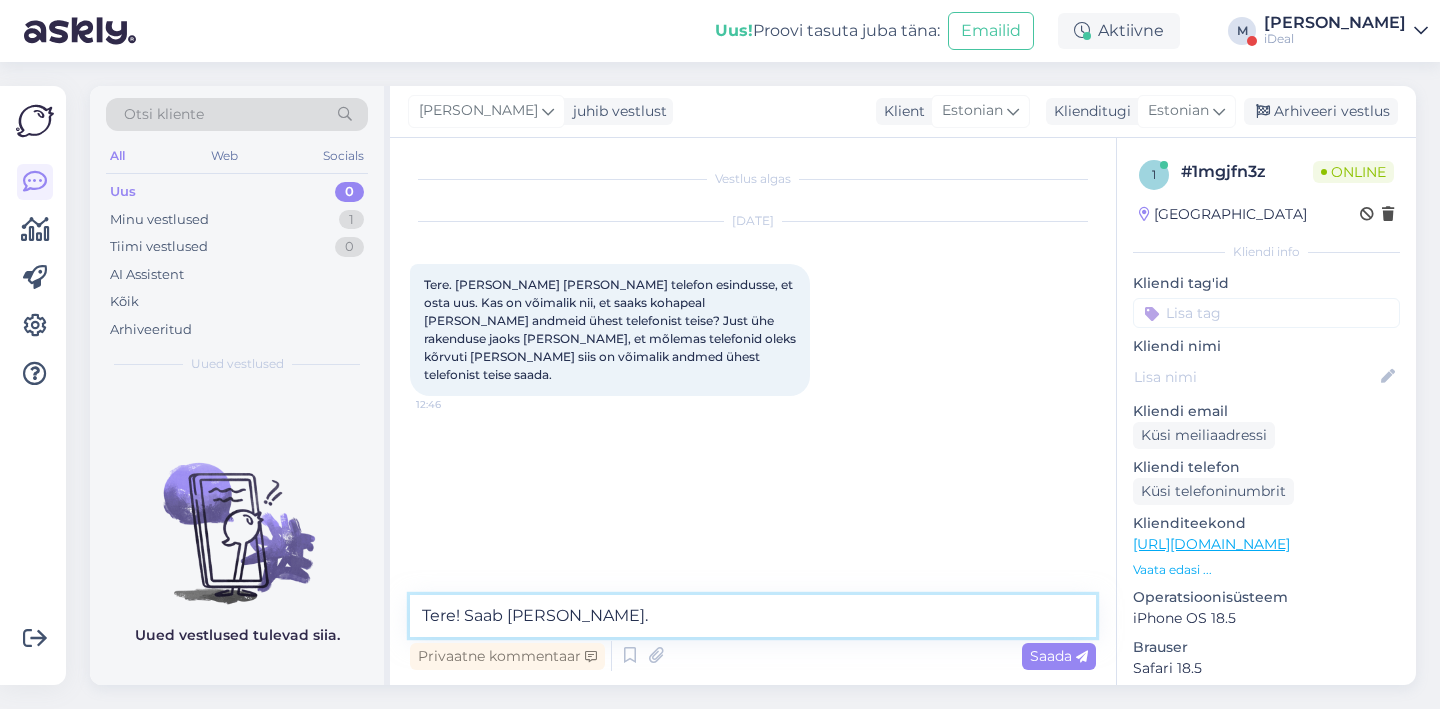 type on "Tere! Saab [PERSON_NAME]." 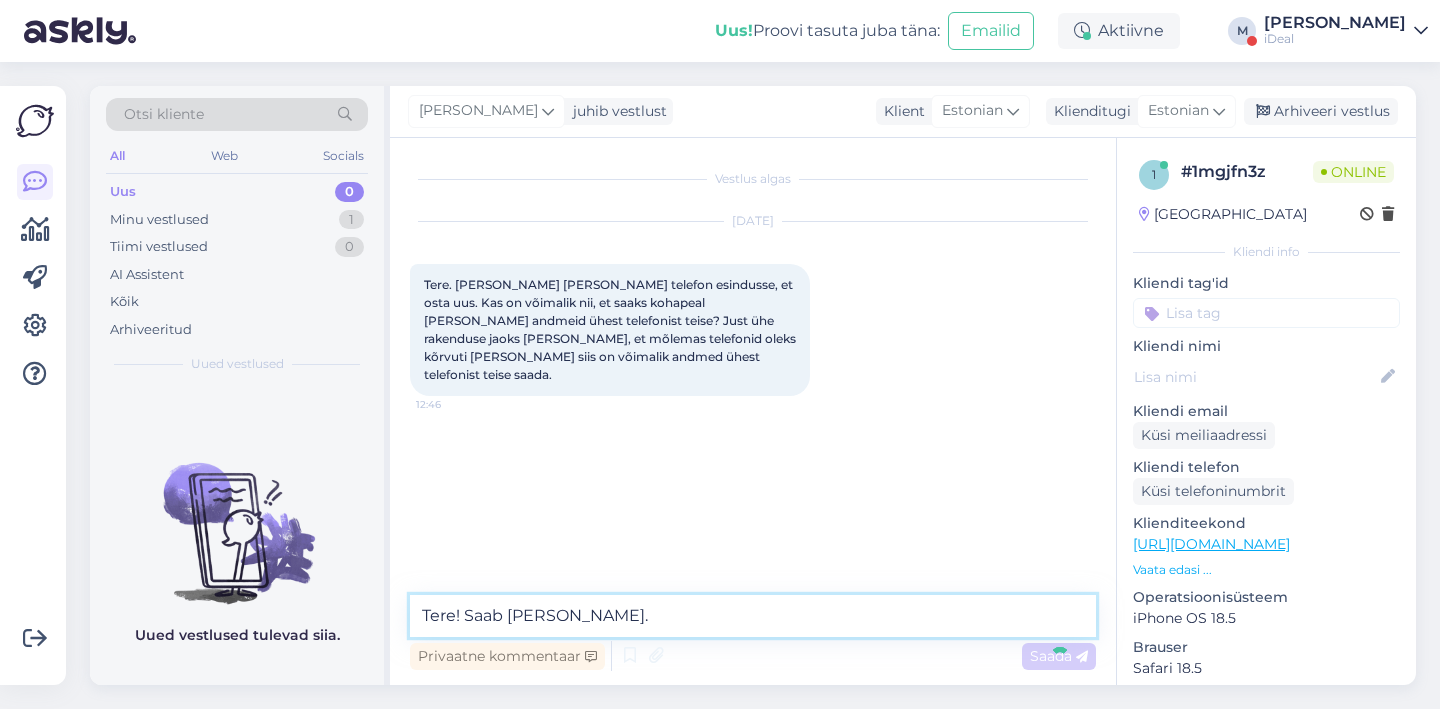 type 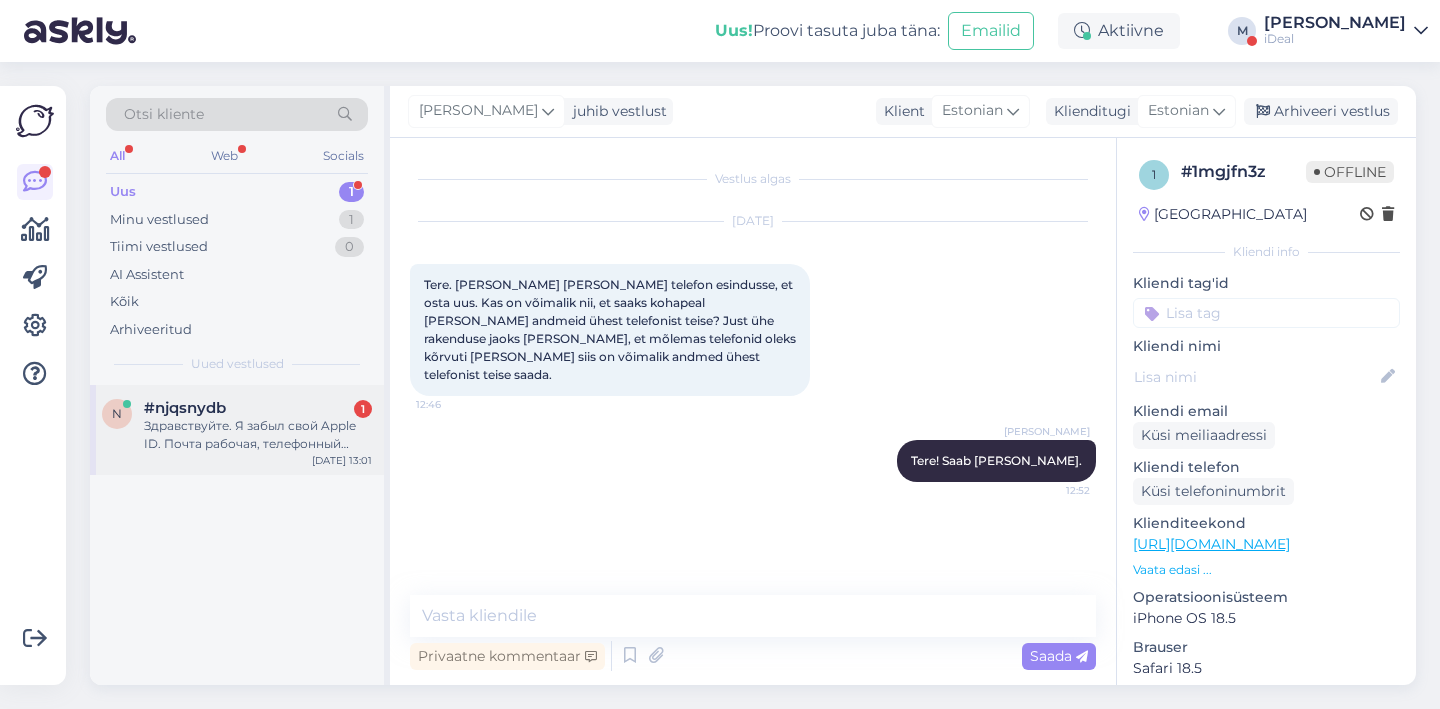 click on "#njqsnydb 1" at bounding box center [258, 408] 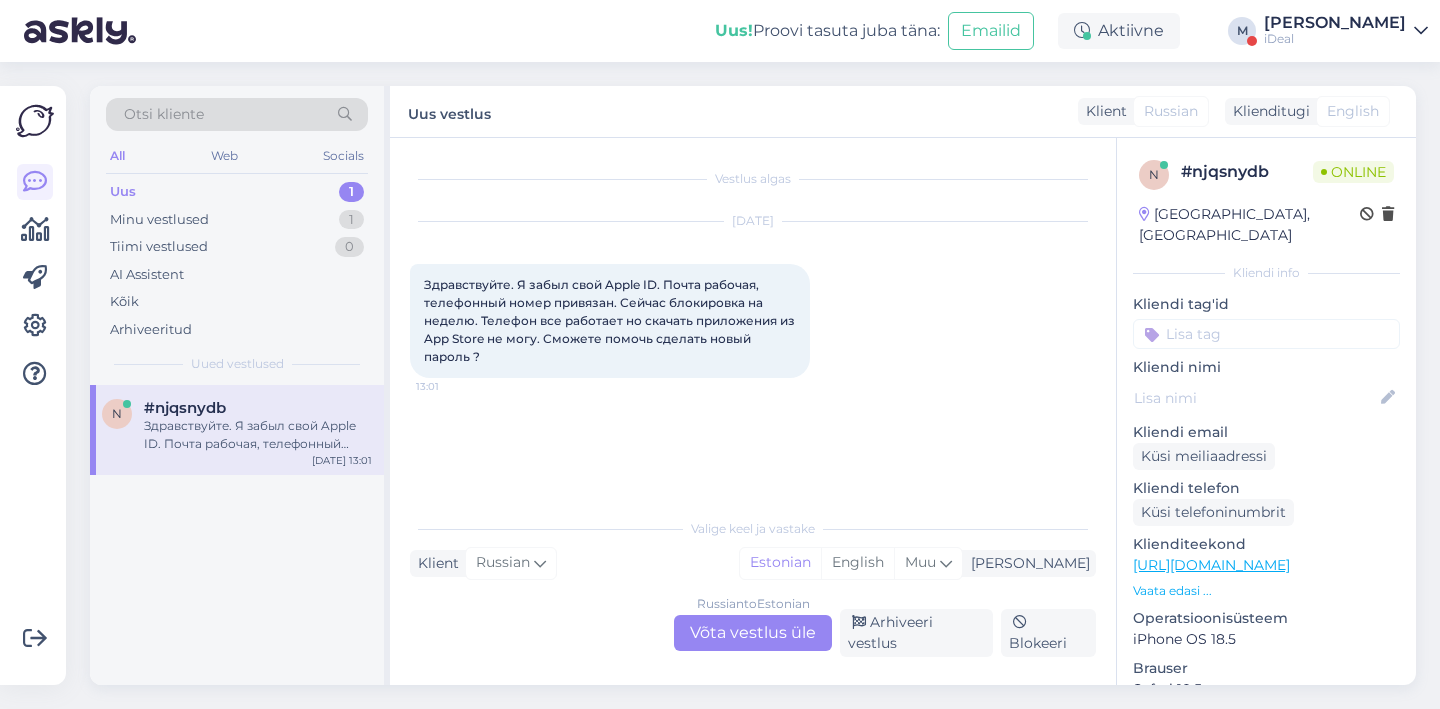 click on "Russian  to  Estonian Võta vestlus üle" at bounding box center (753, 633) 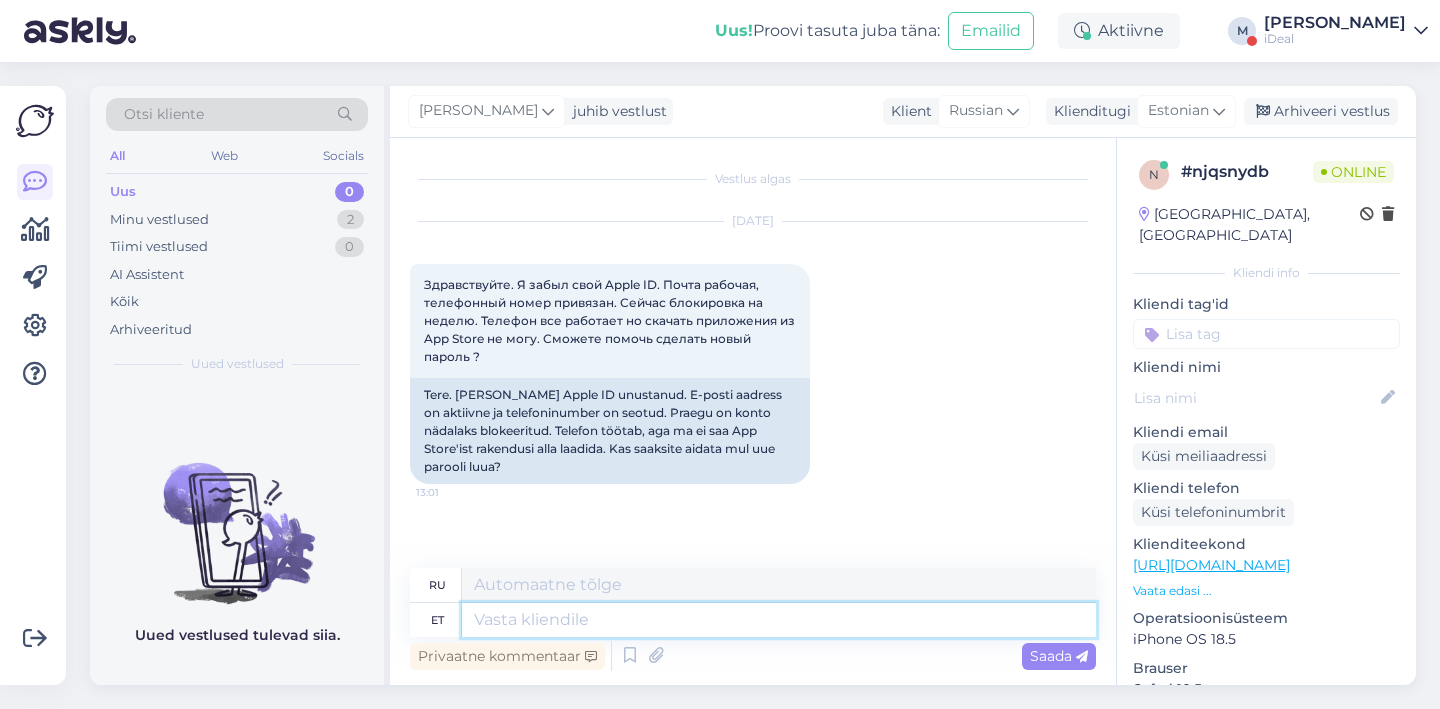 click at bounding box center (779, 620) 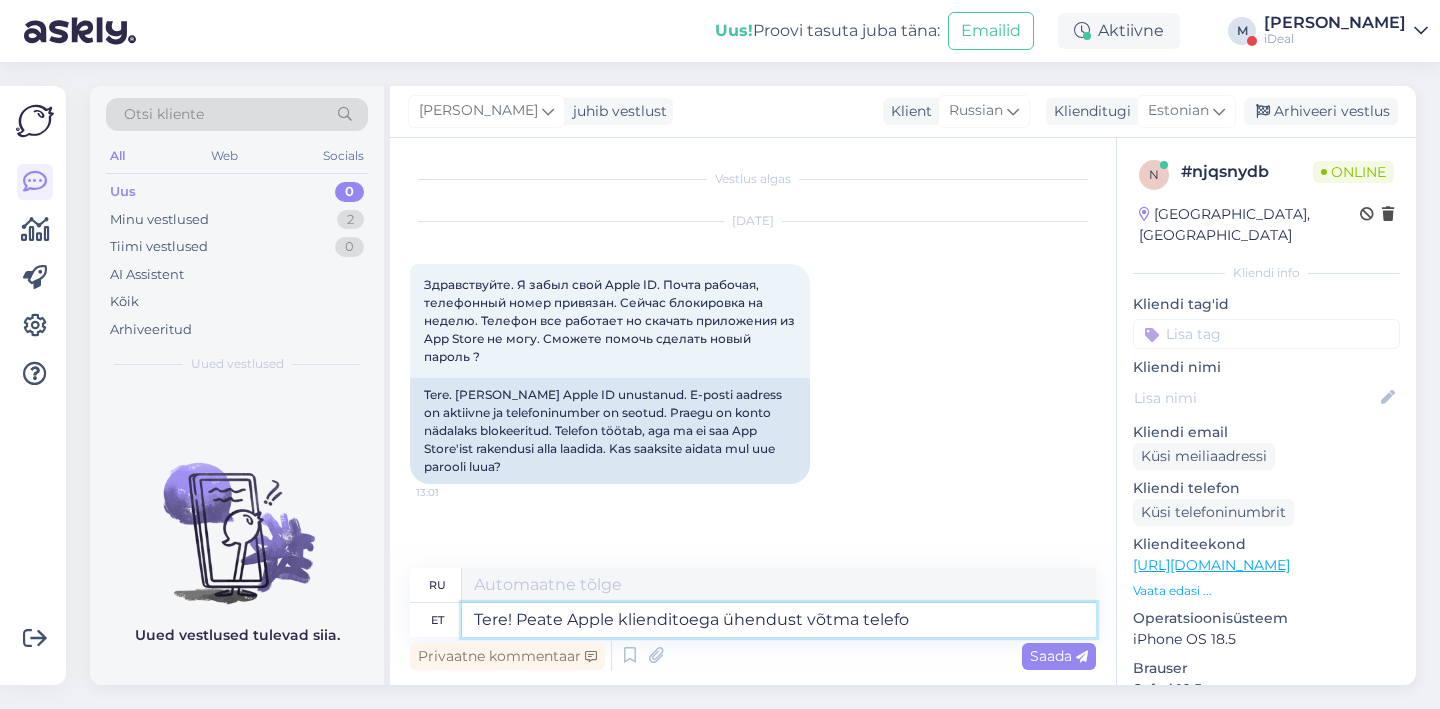 type on "Tere! Peate Apple klienditoega ühendust võtma telefon" 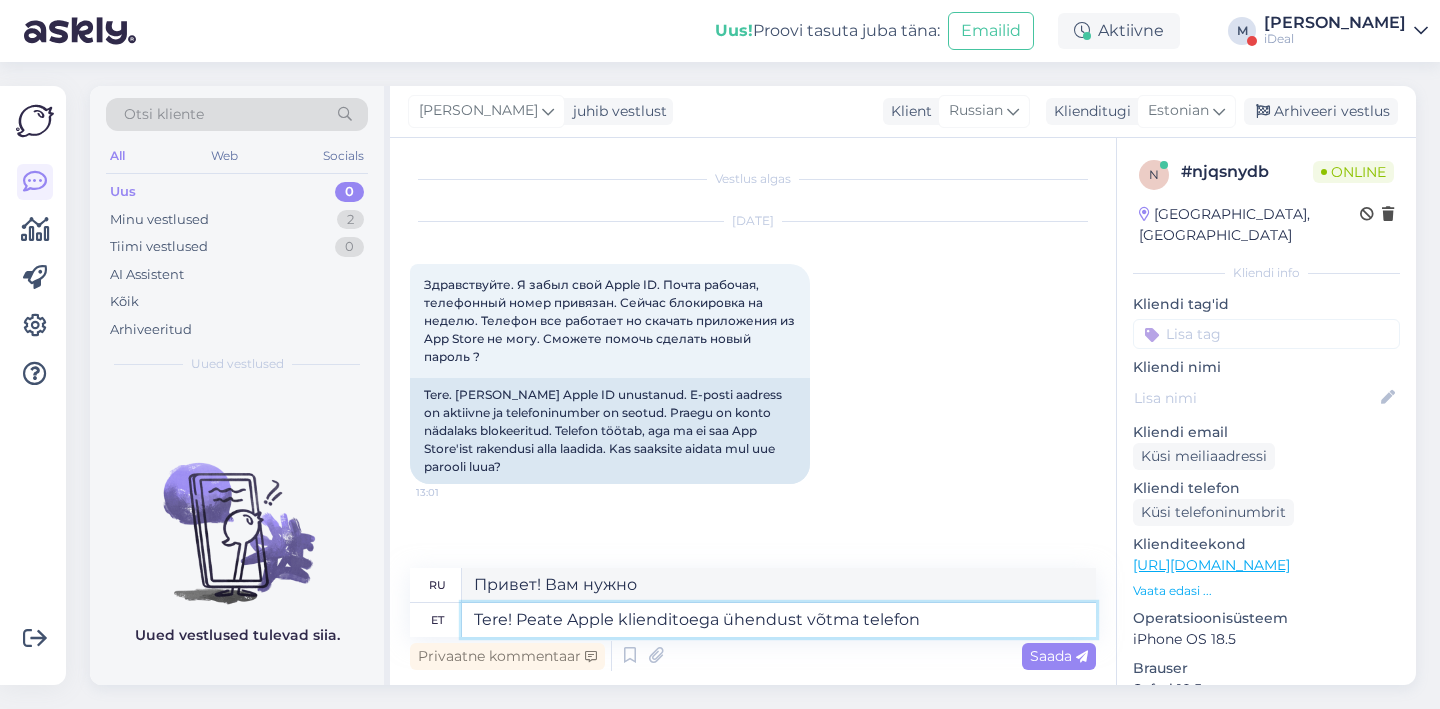type on "Здравствуйте! Вам нужно связаться со службой поддержки Apple." 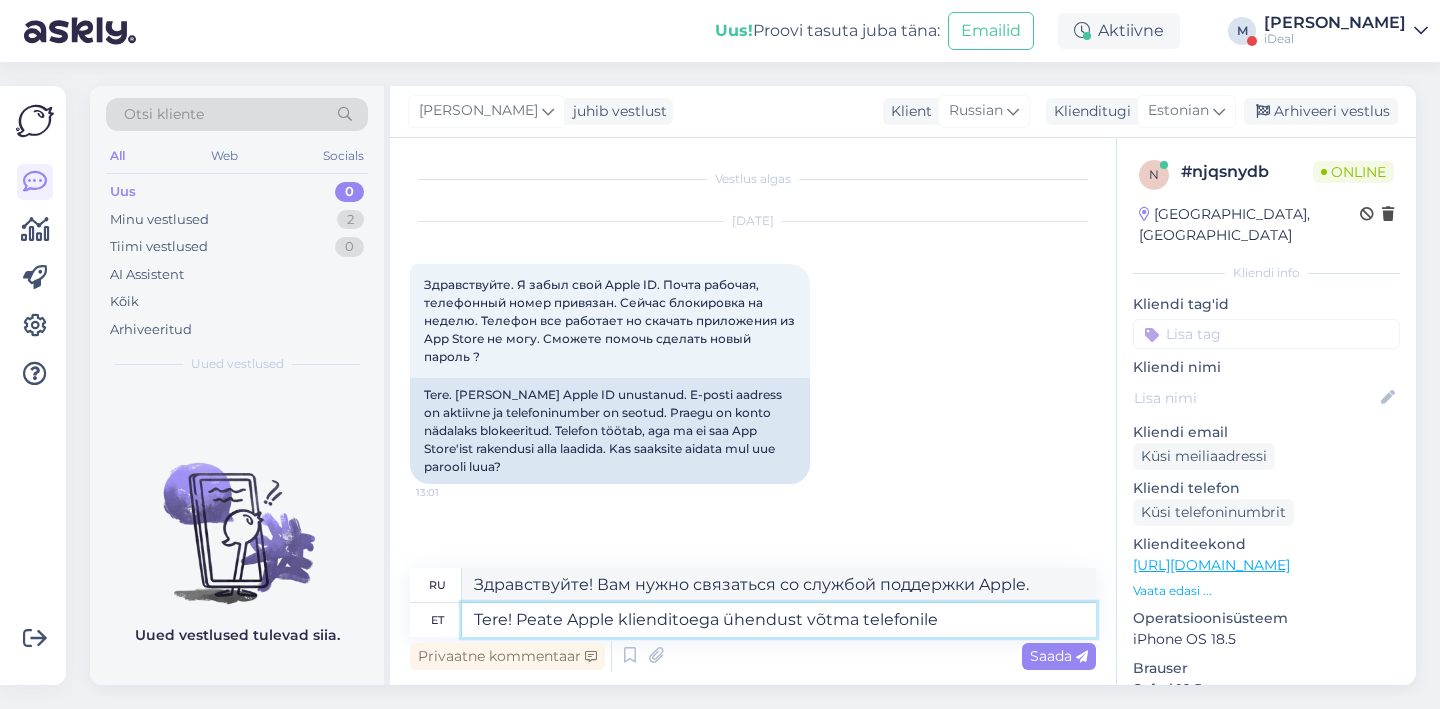 type on "Tere! Peate Apple klienditoega ühendust võtma telefonile 8" 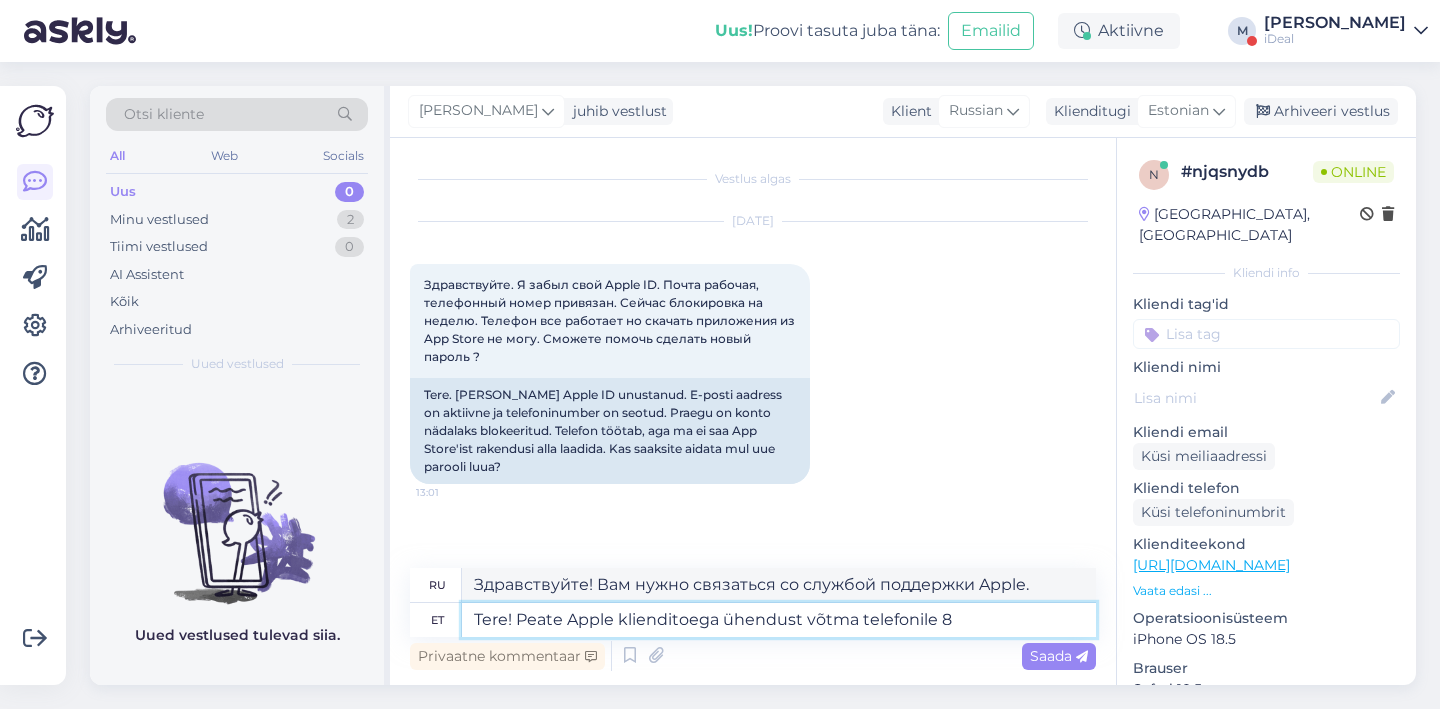 type on "Здравствуйте! Вам необходимо связаться со службой поддержки Apple по телефону." 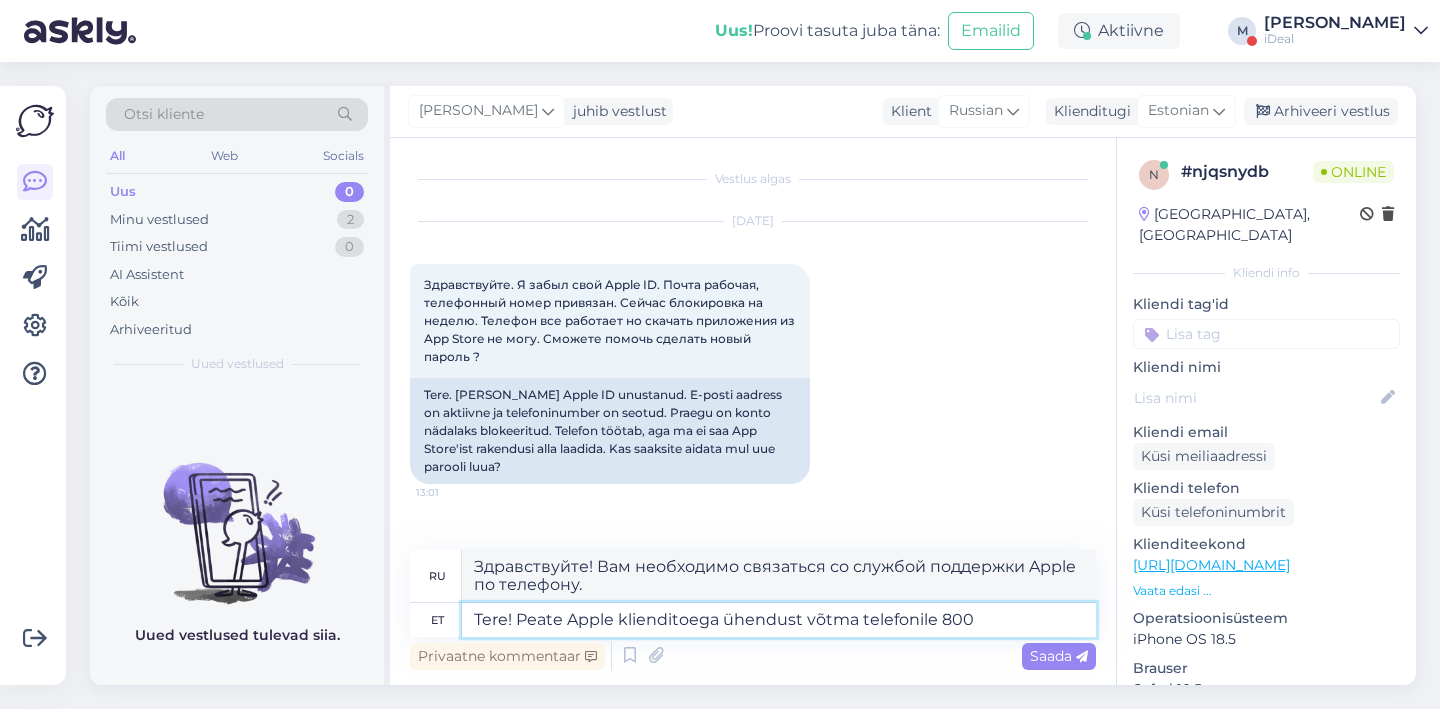type on "Tere! Peate Apple klienditoega ühendust võtma telefonile 8000" 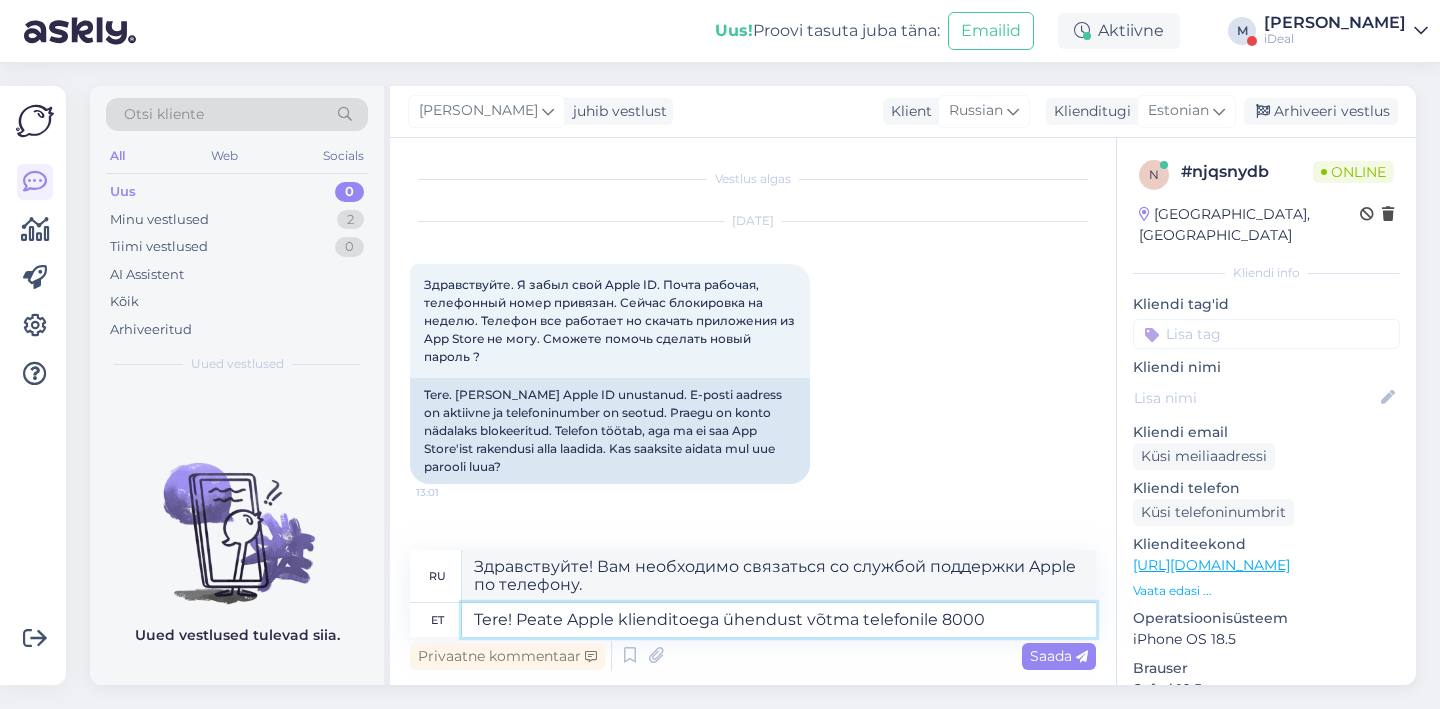 type on "Здравствуйте! Вам необходимо связаться со службой поддержки Apple по телефону 8000." 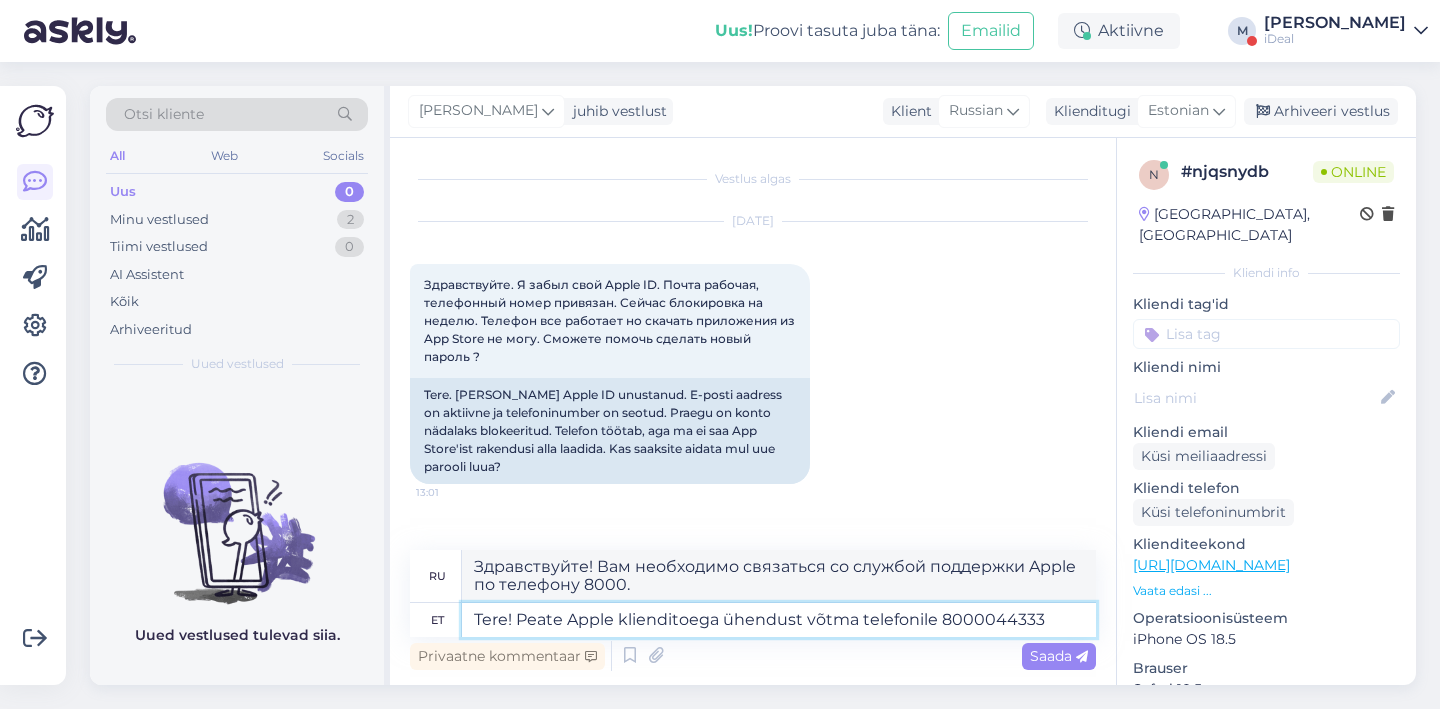 type on "Tere! Peate Apple klienditoega ühendust võtma telefonile 8000044333" 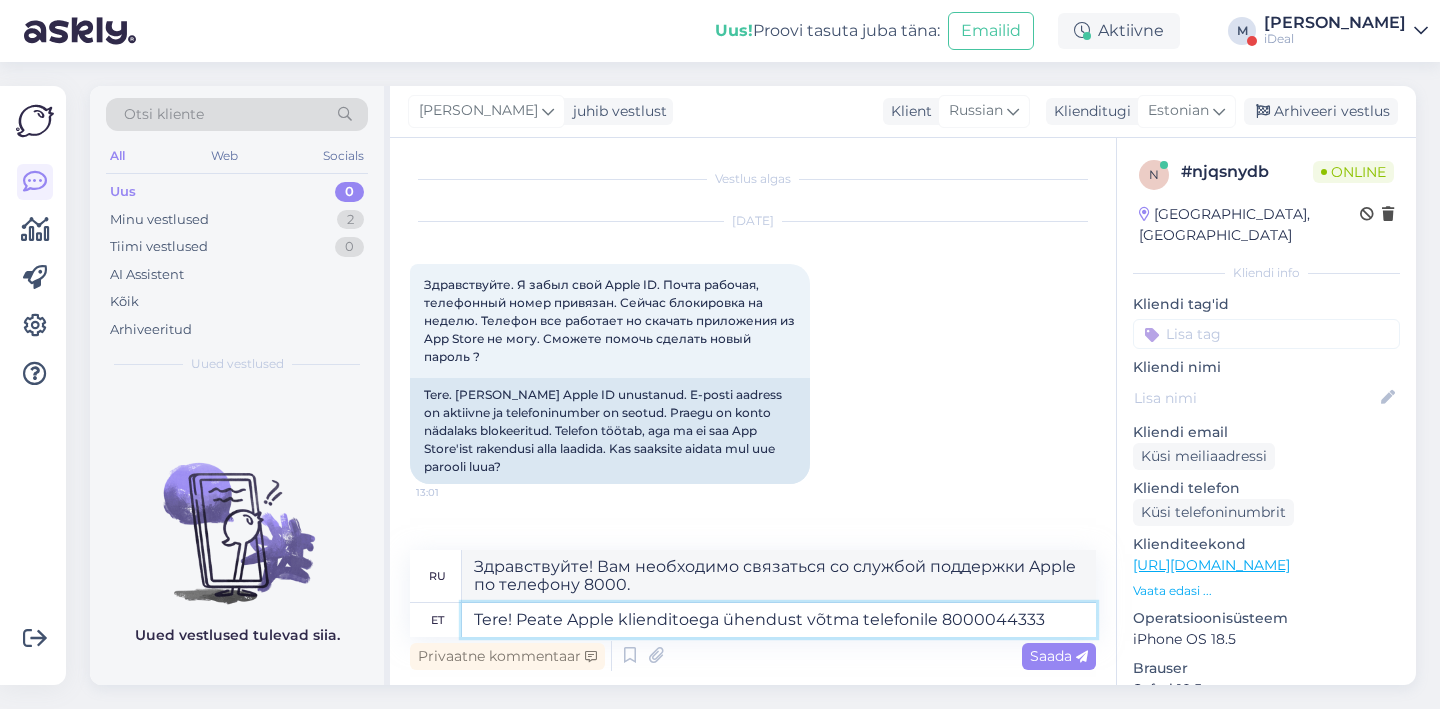 type on "Здравствуйте! Вам необходимо связаться со службой поддержки Apple по телефону 8000044333." 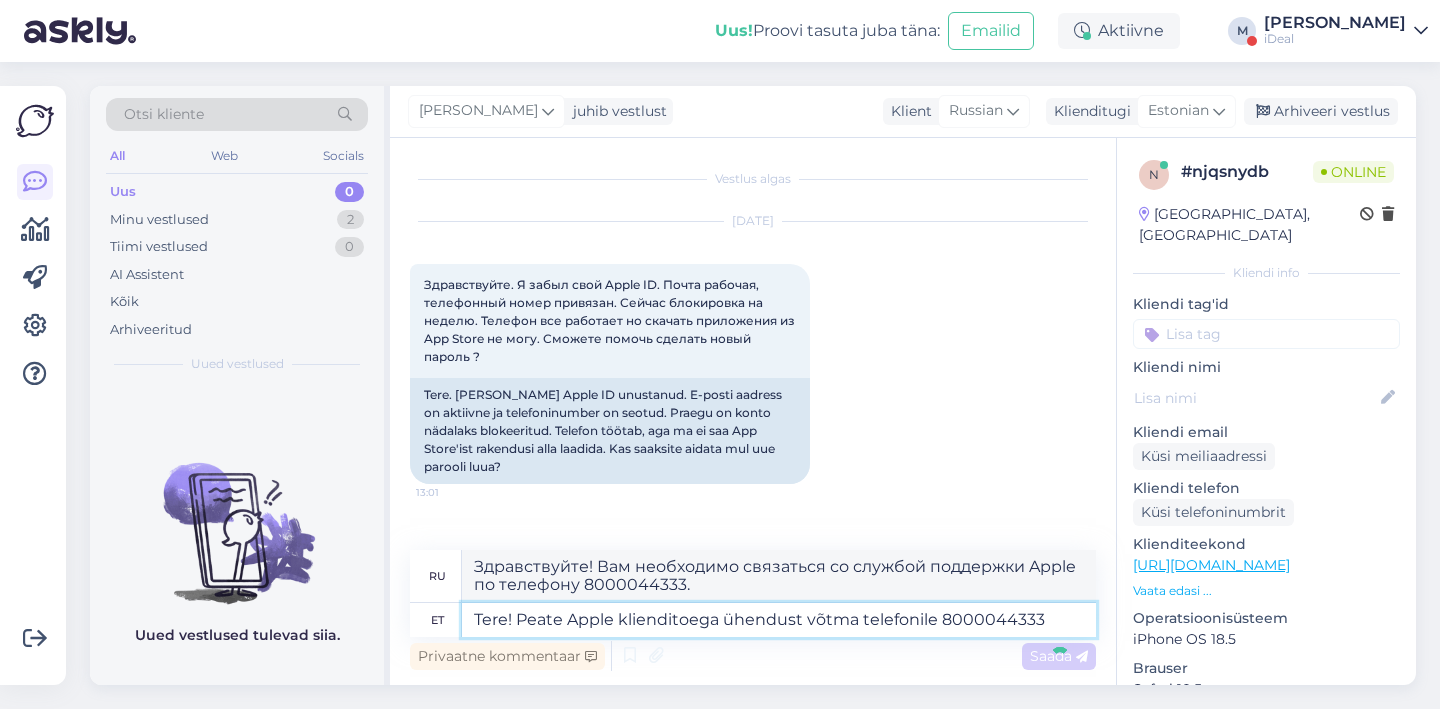 type 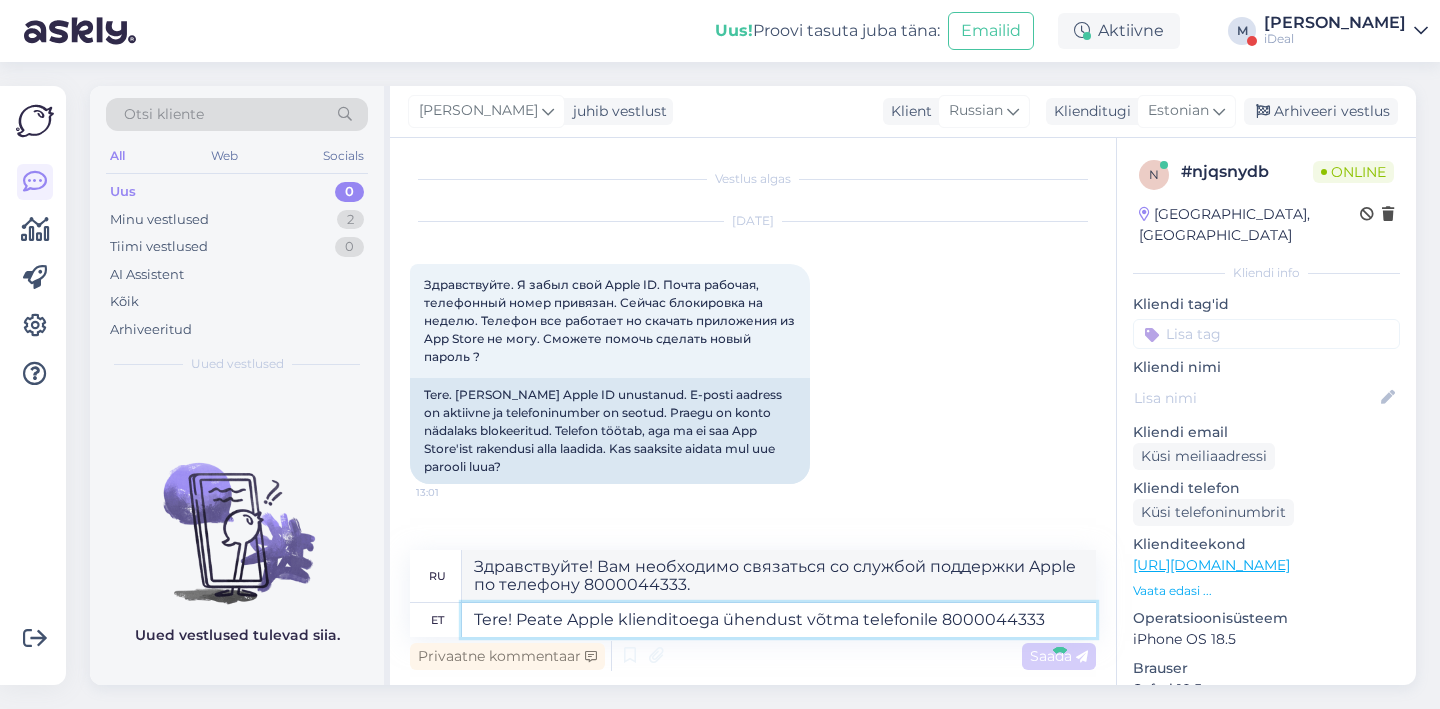 type 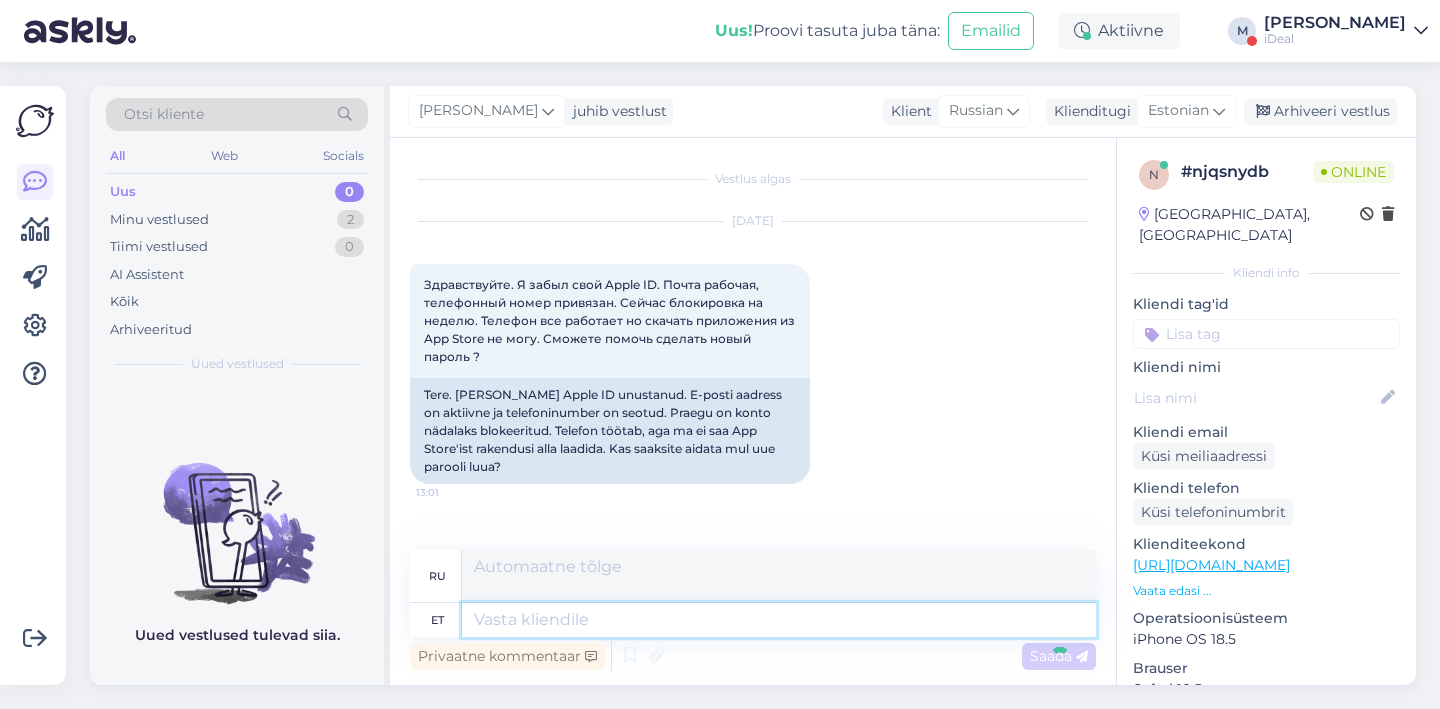 scroll, scrollTop: 112, scrollLeft: 0, axis: vertical 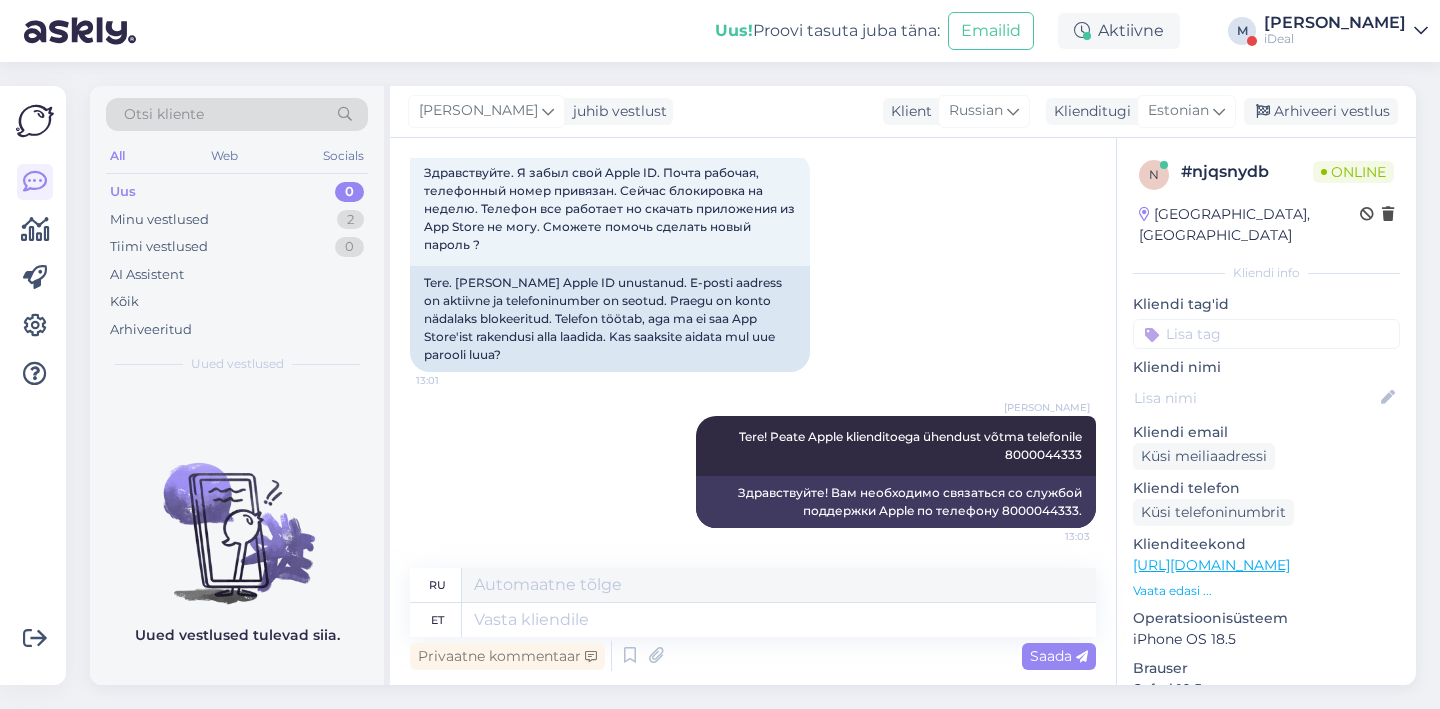 click on "iDeal" at bounding box center (1335, 39) 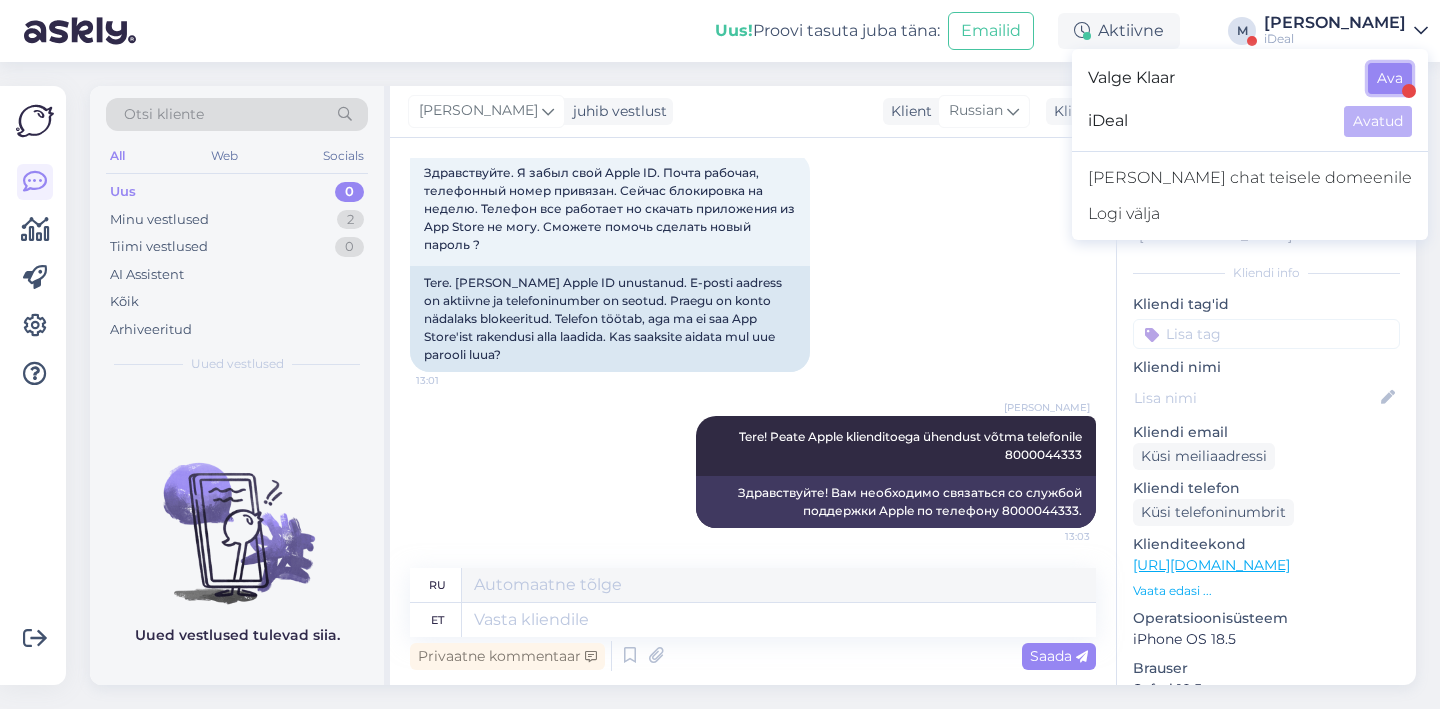 click on "Ava" at bounding box center (1390, 78) 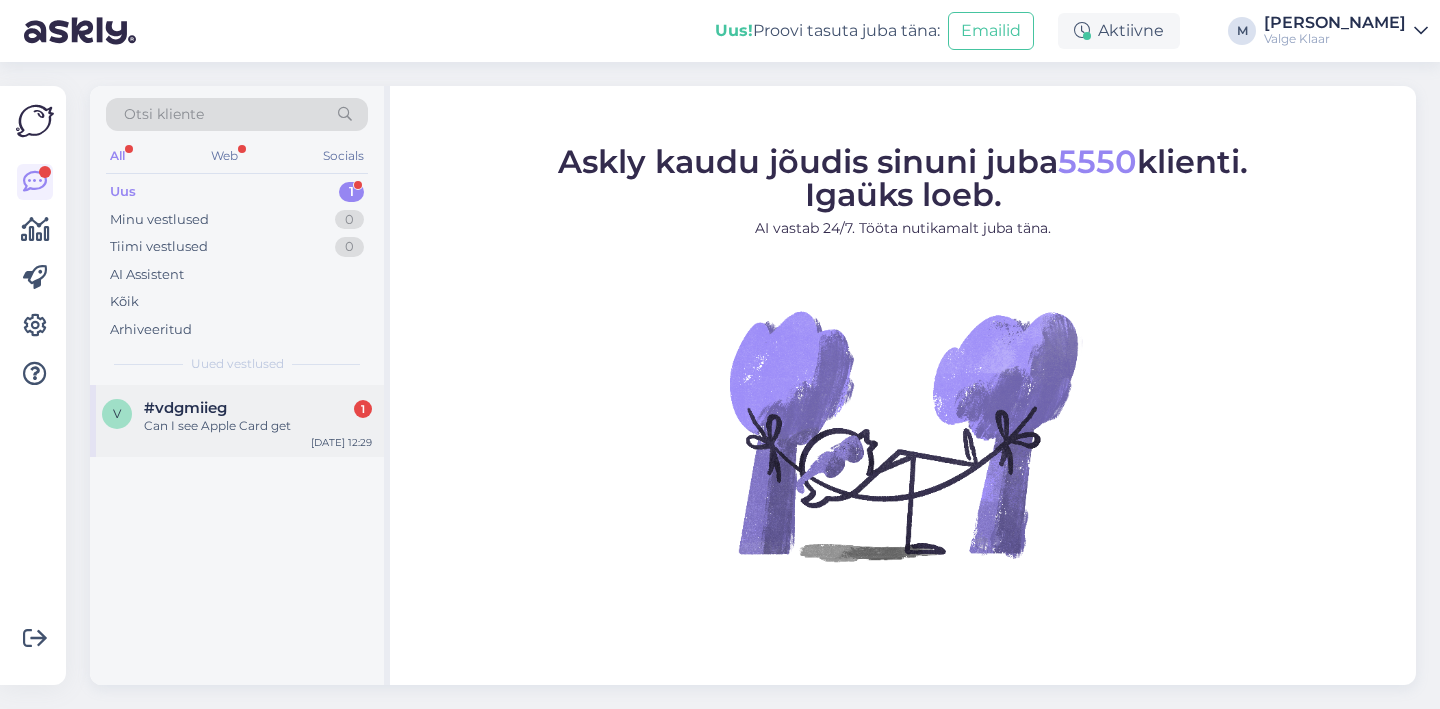 click on "v #vdgmiieg 1 Can I see Apple Card get  [DATE] 12:29" at bounding box center (237, 421) 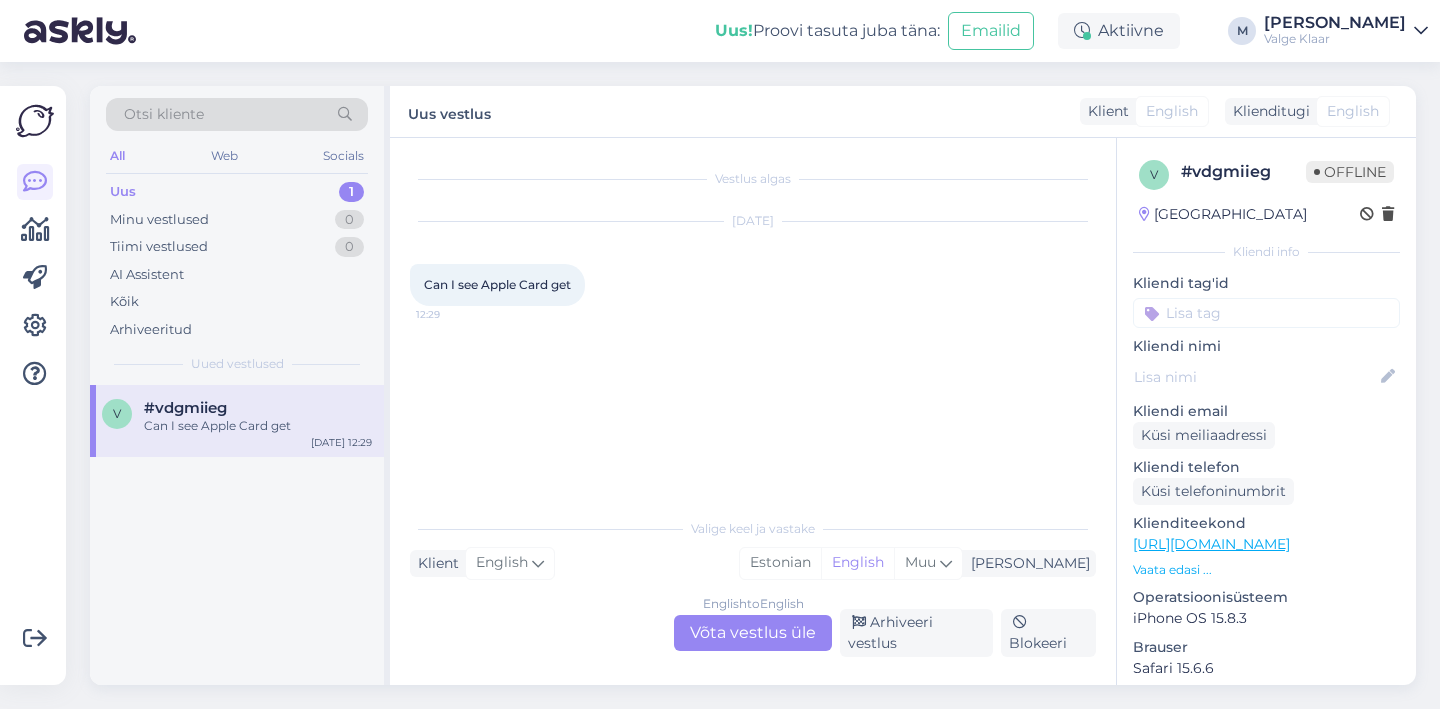 click on "English  to  English Võta vestlus üle" at bounding box center [753, 633] 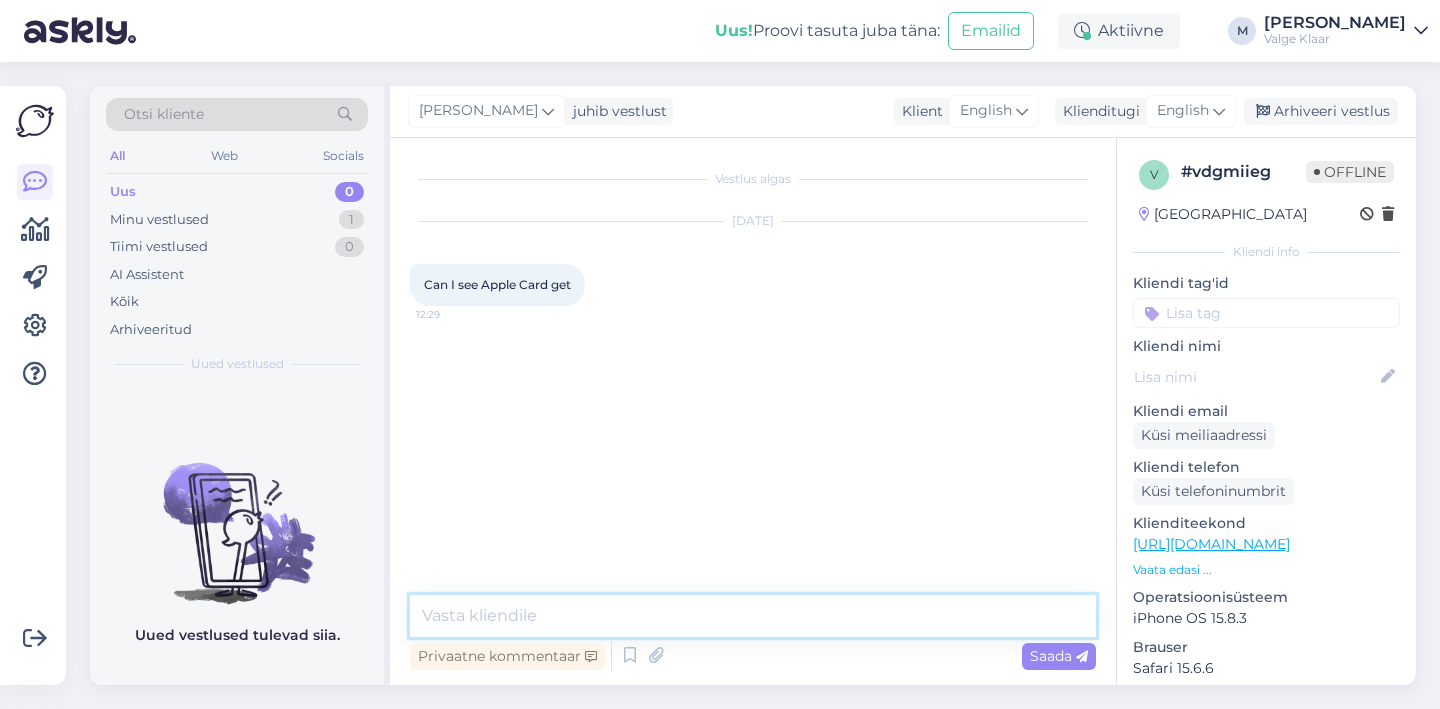click at bounding box center (753, 616) 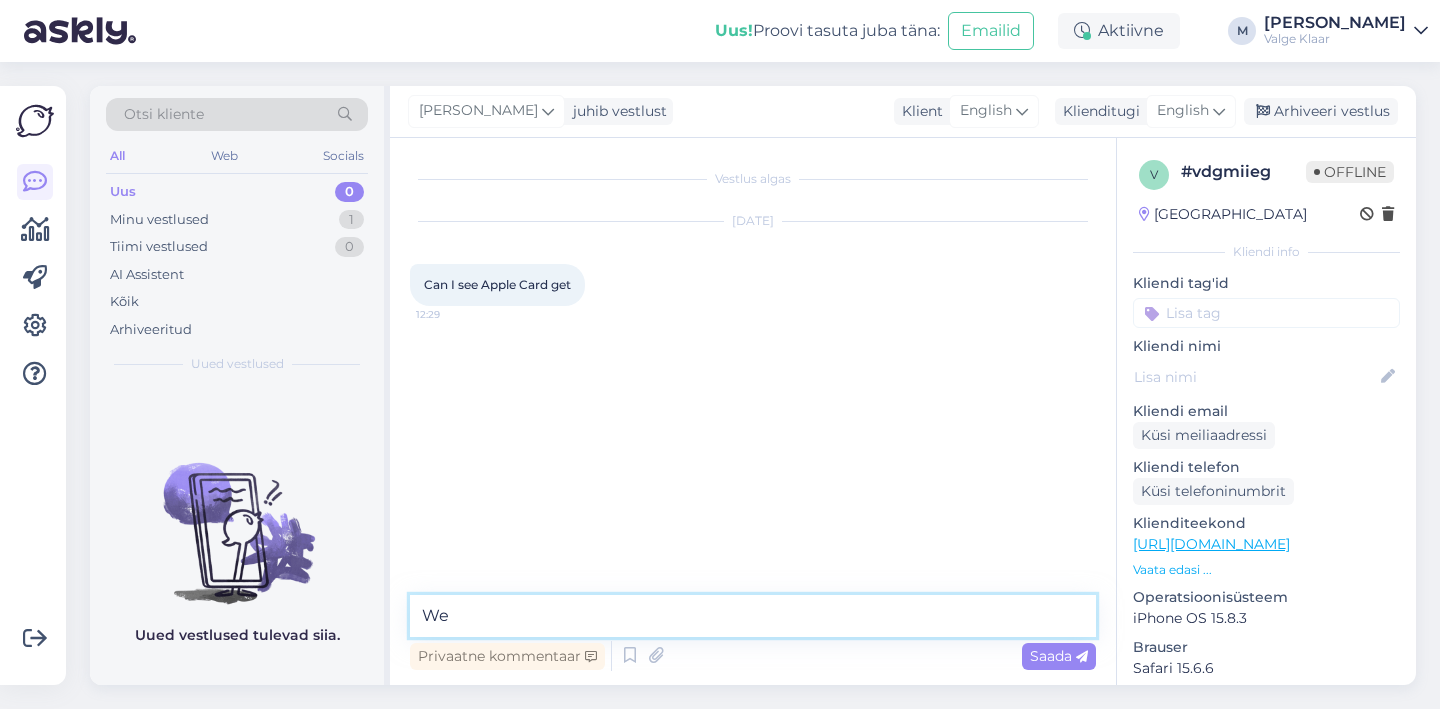 type on "W" 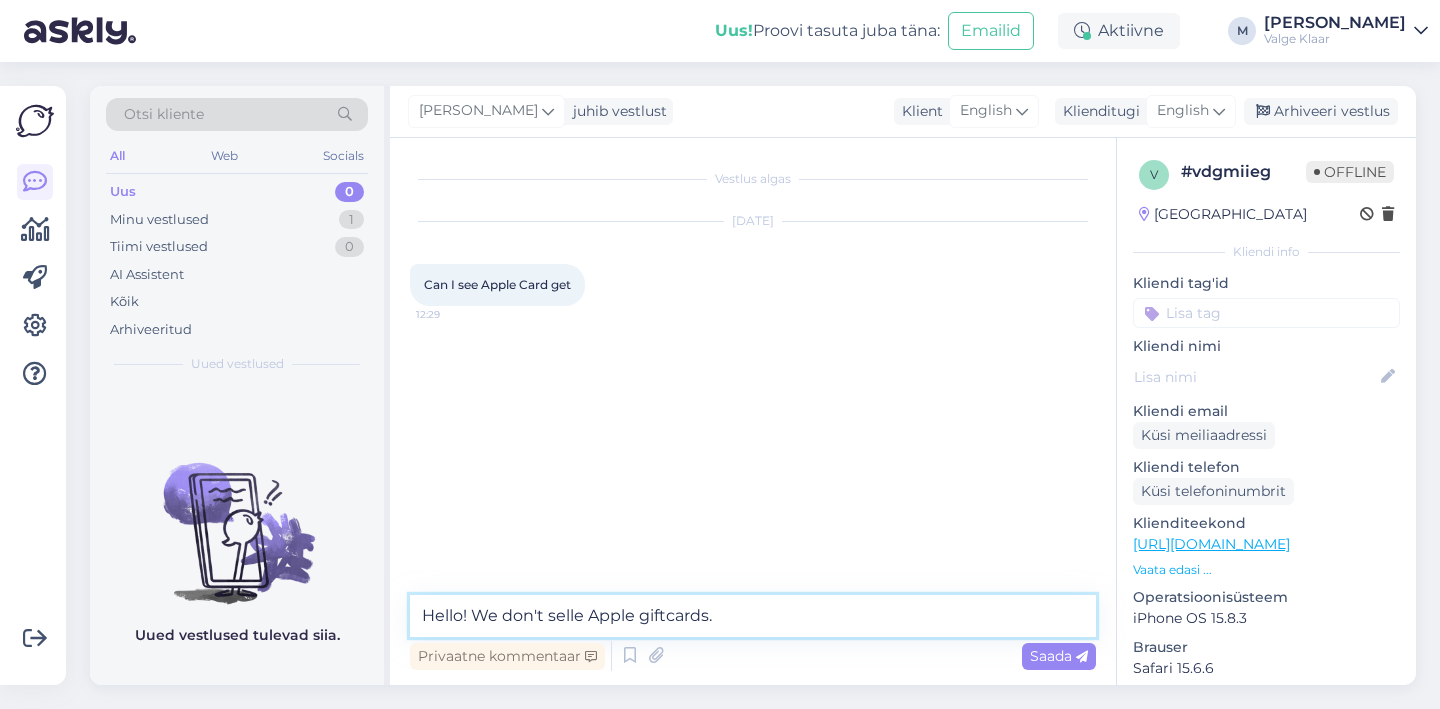 type on "Hello! We don't selle Apple giftcards." 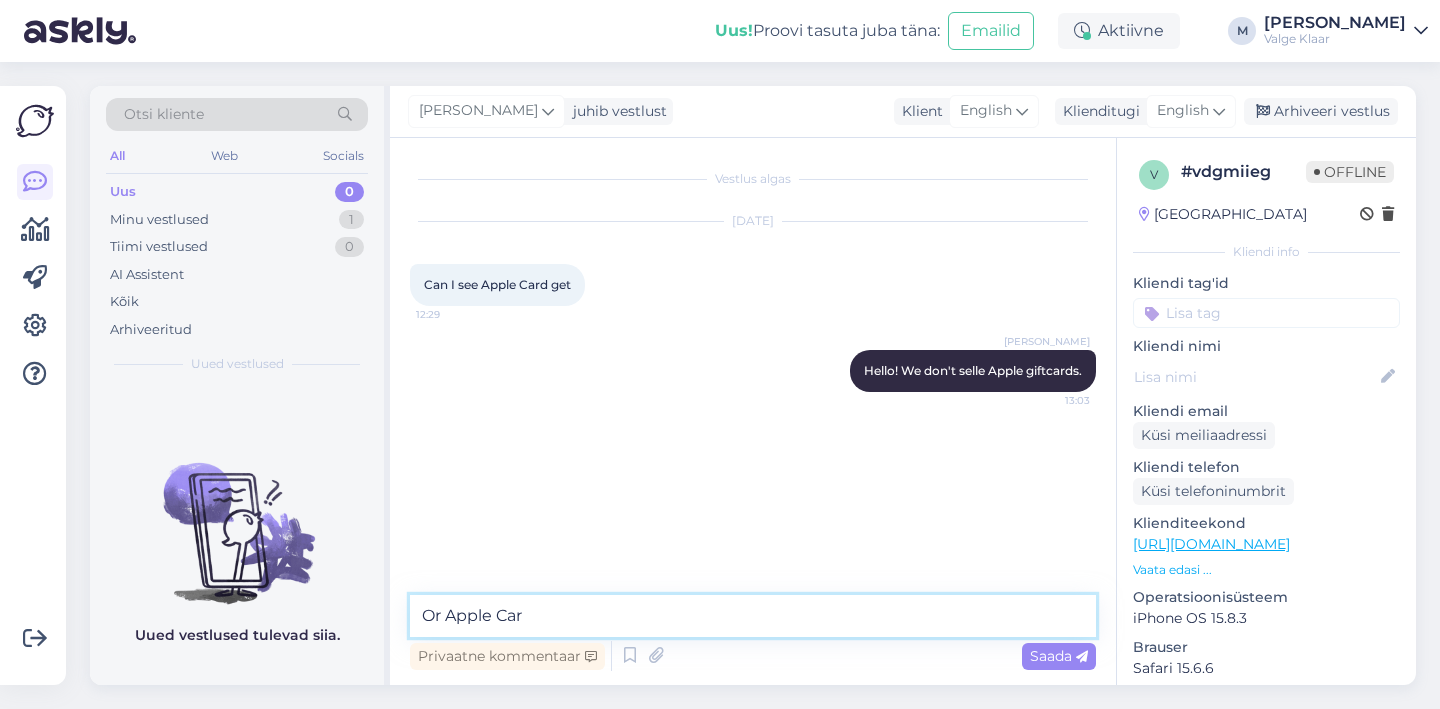 type on "Or Apple Card" 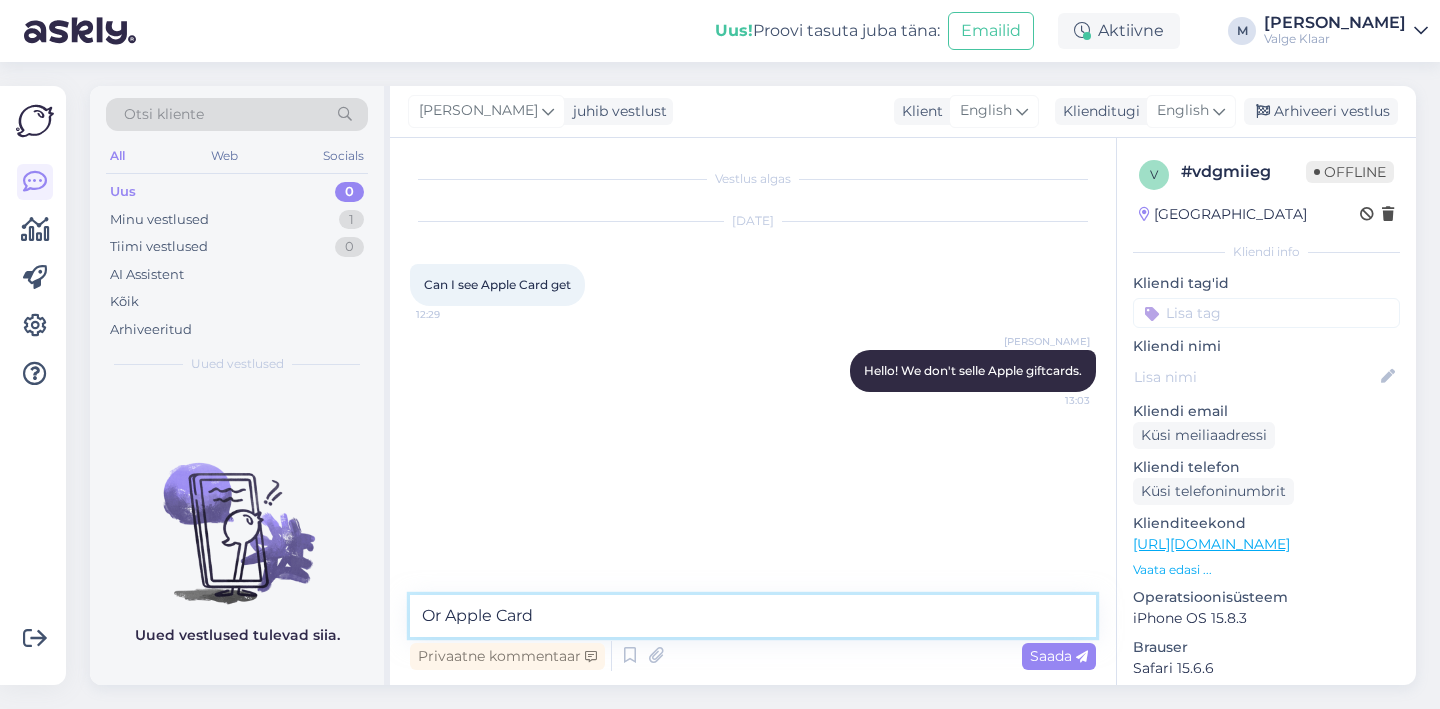 type 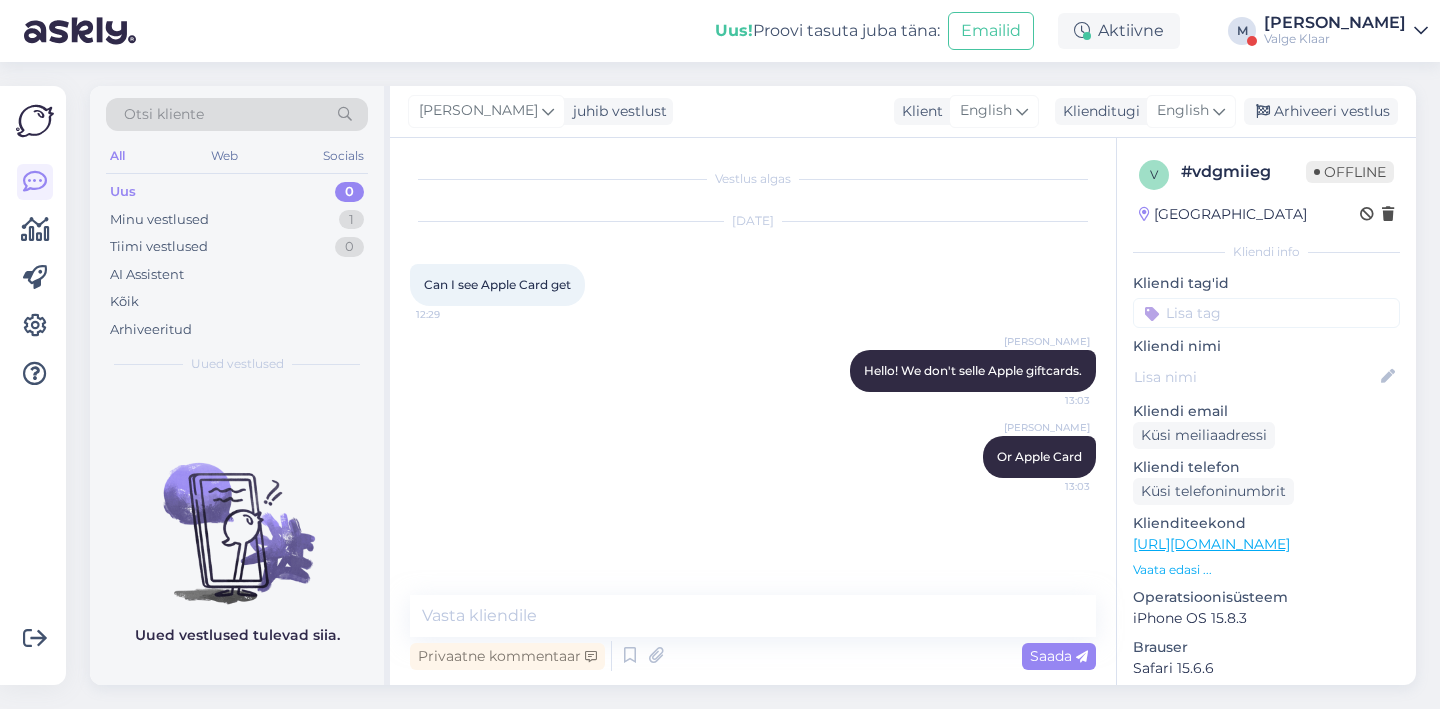 click on "Uus!  Proovi tasuta [PERSON_NAME]: Emailid Aktiivne M [PERSON_NAME]" at bounding box center (720, 31) 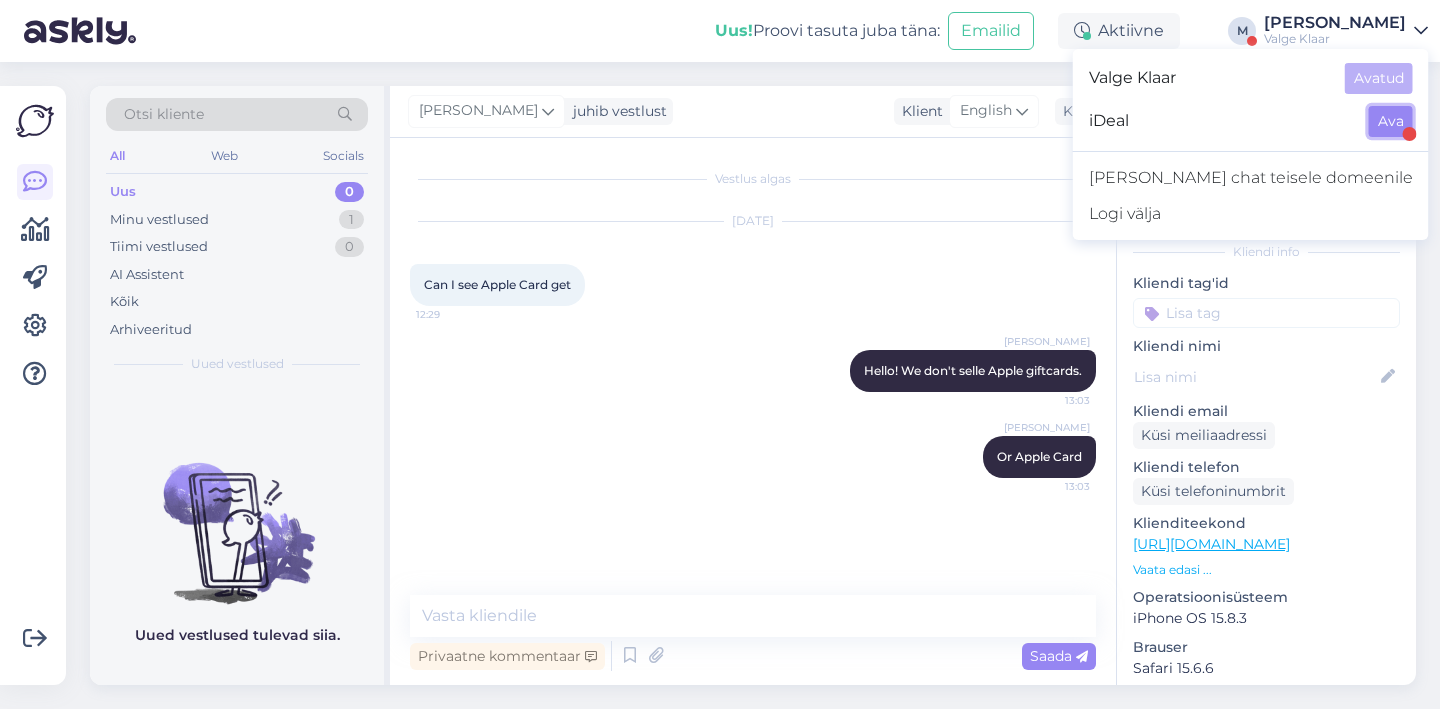 click on "Ava" at bounding box center [1391, 121] 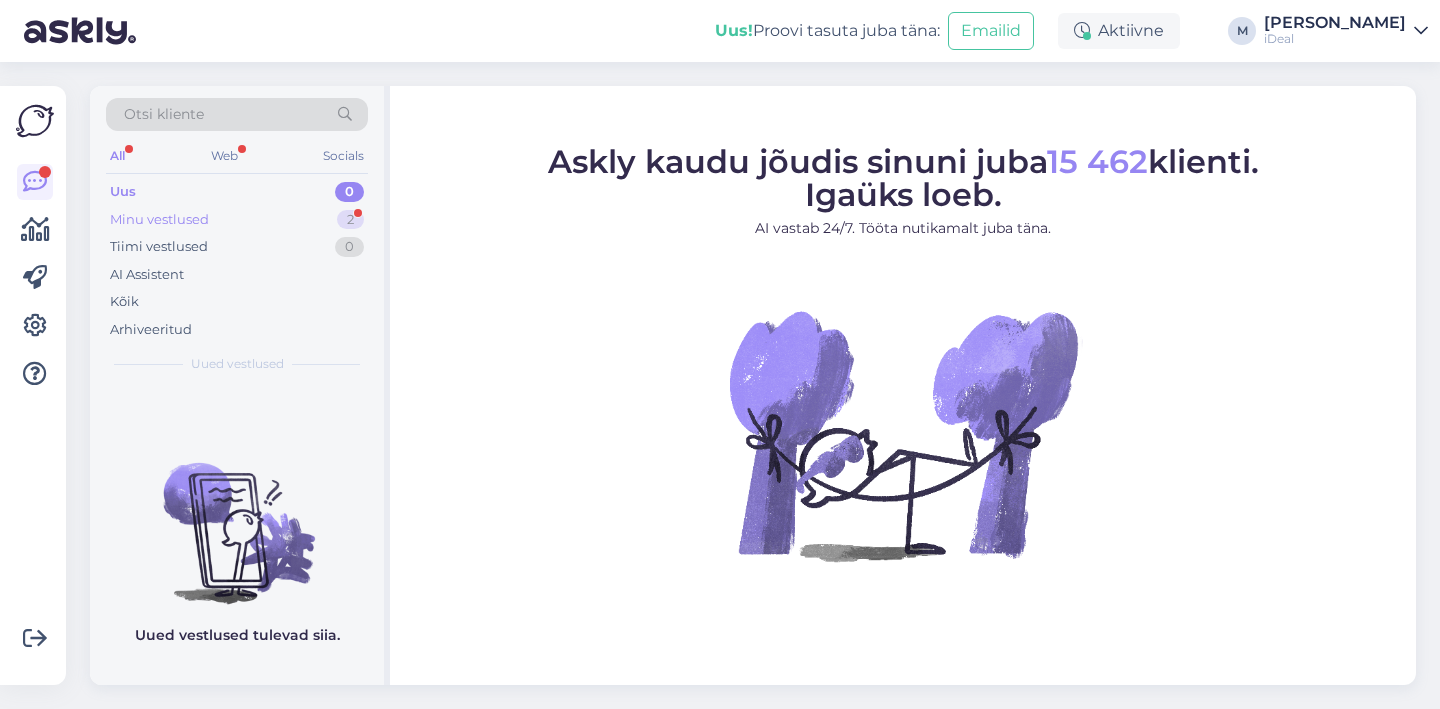 click on "Minu vestlused 2" at bounding box center (237, 220) 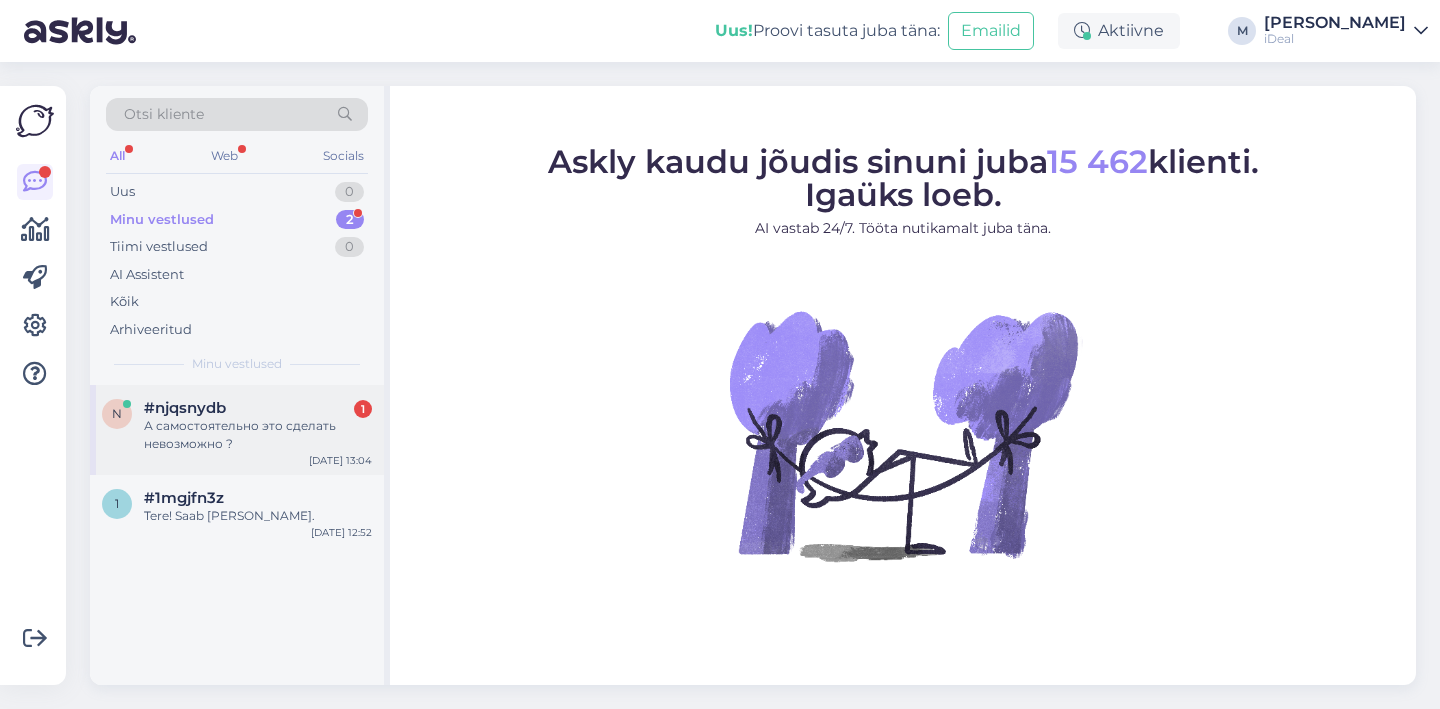 click on "А самостоятельно это сделать невозможно ?" at bounding box center (258, 435) 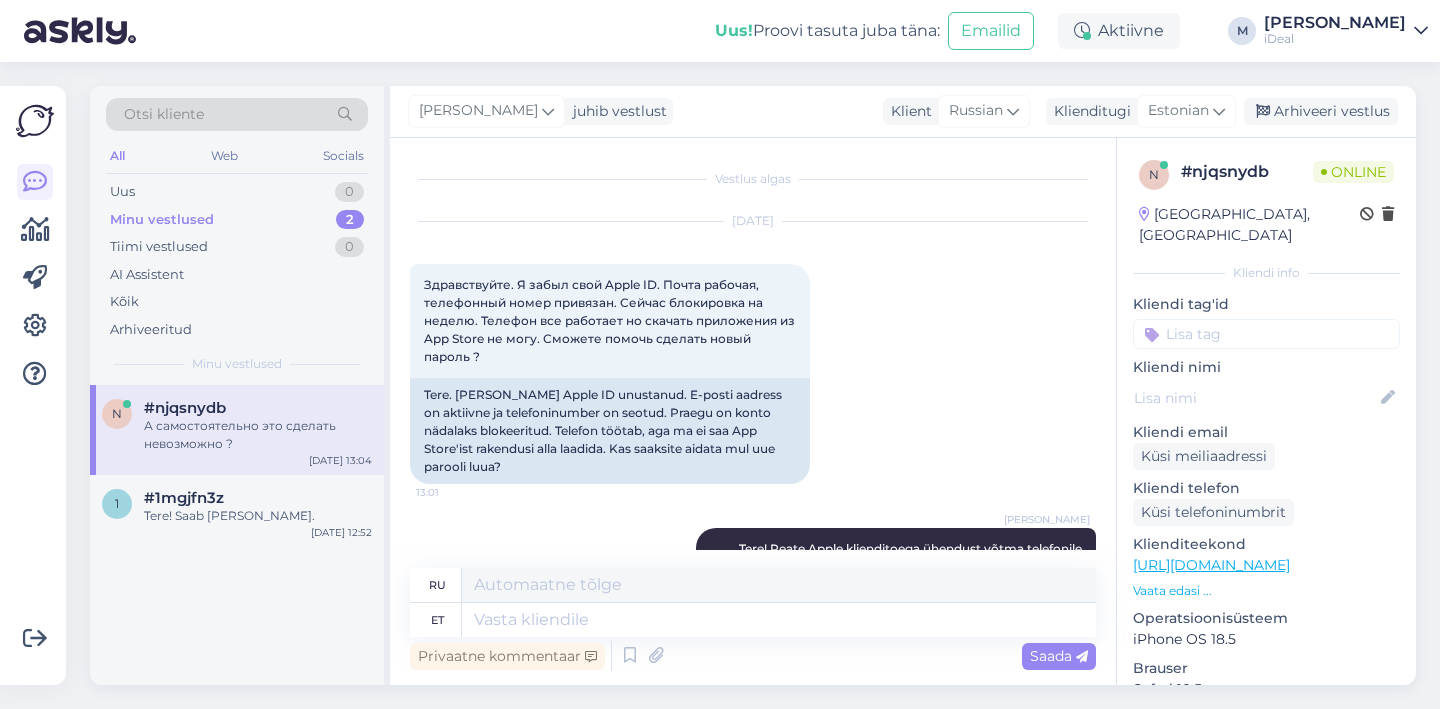 scroll, scrollTop: 232, scrollLeft: 0, axis: vertical 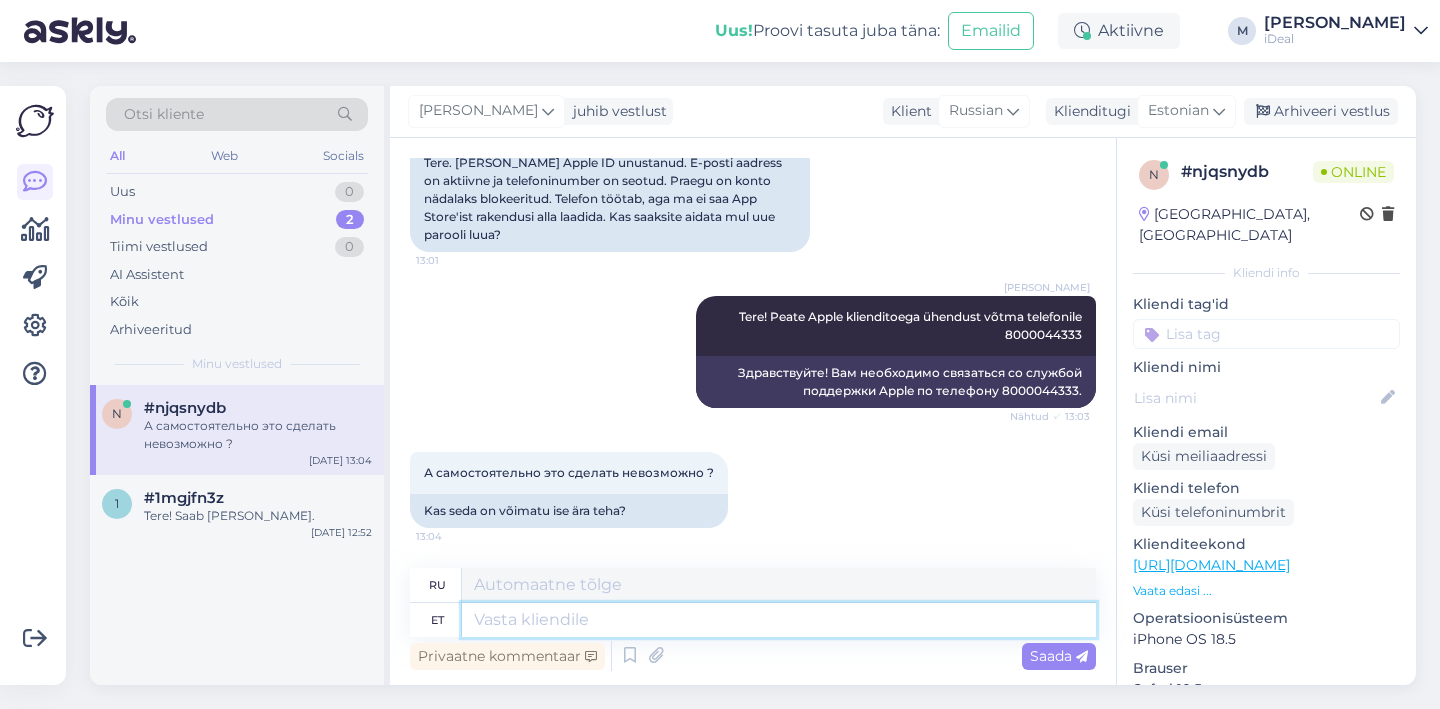 click at bounding box center [779, 620] 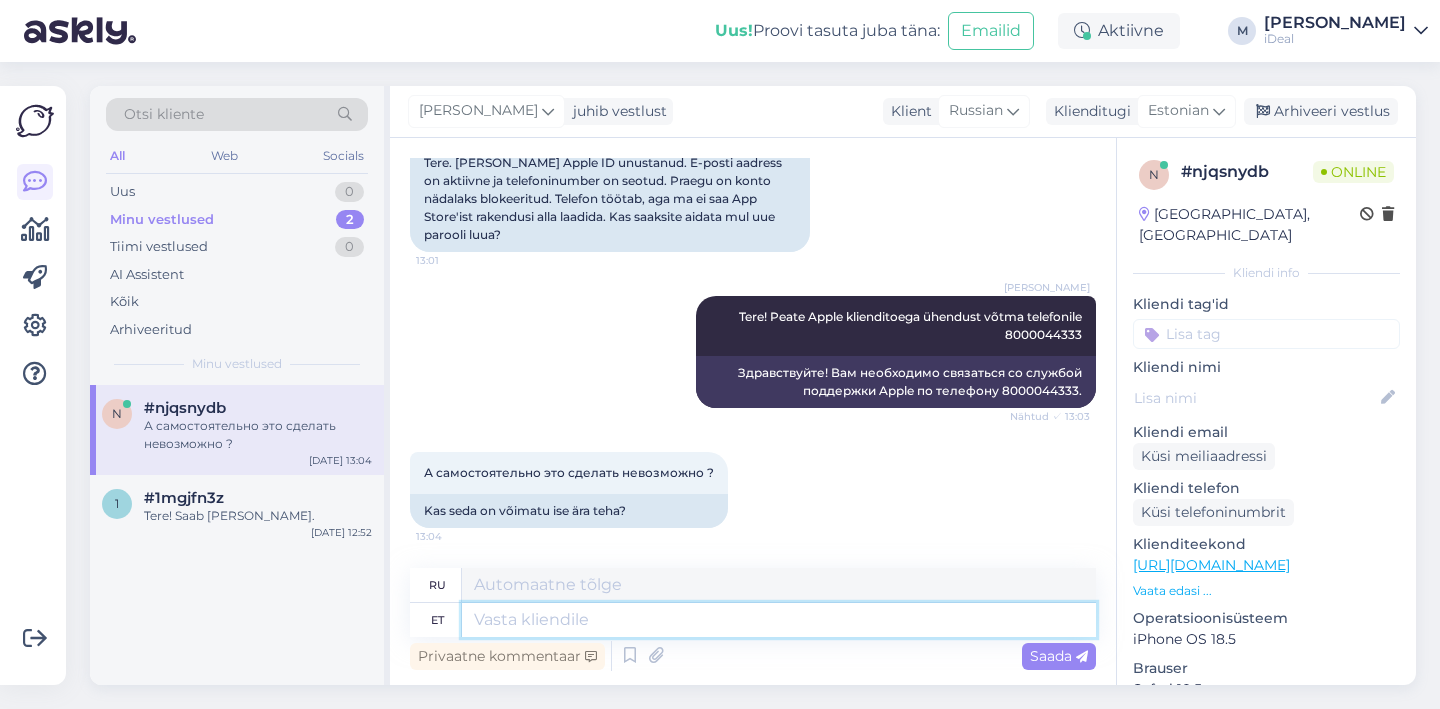 paste on "[URL][DOMAIN_NAME]" 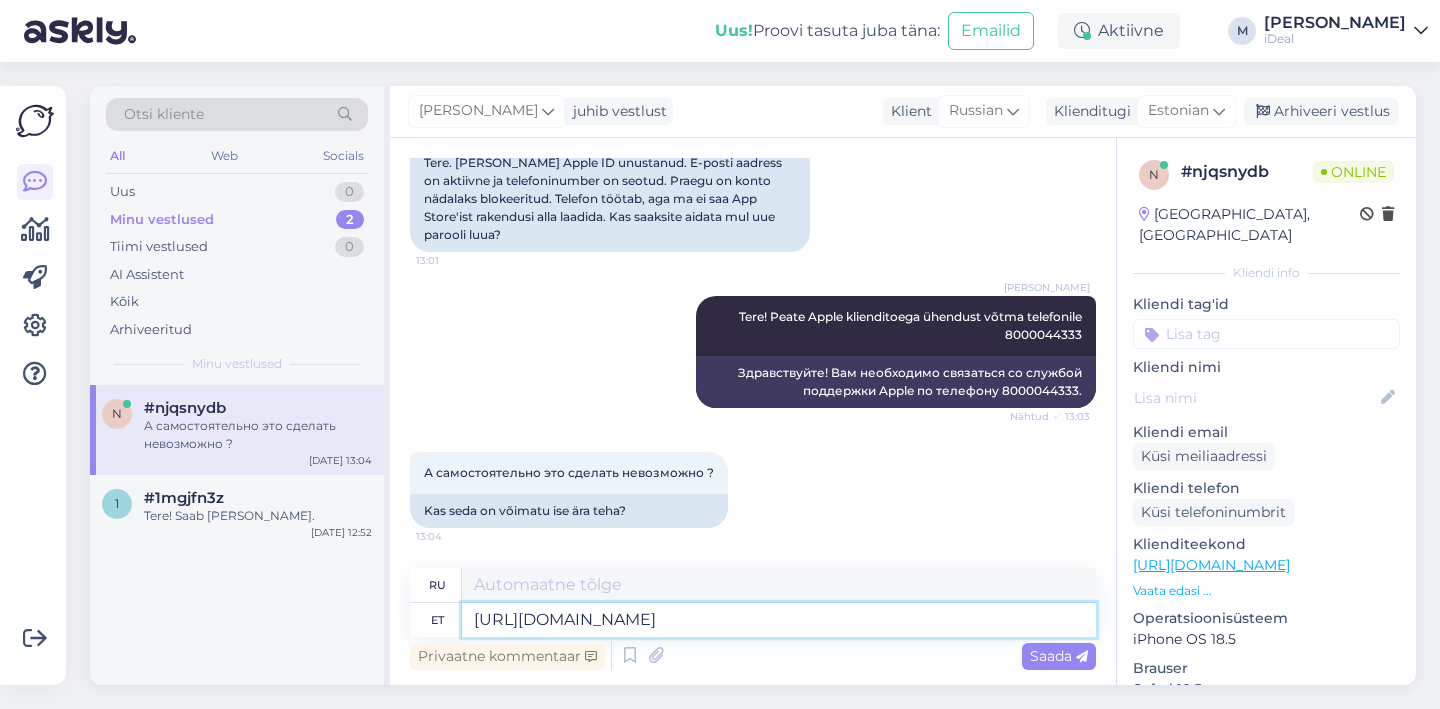 type on "[URL][DOMAIN_NAME]" 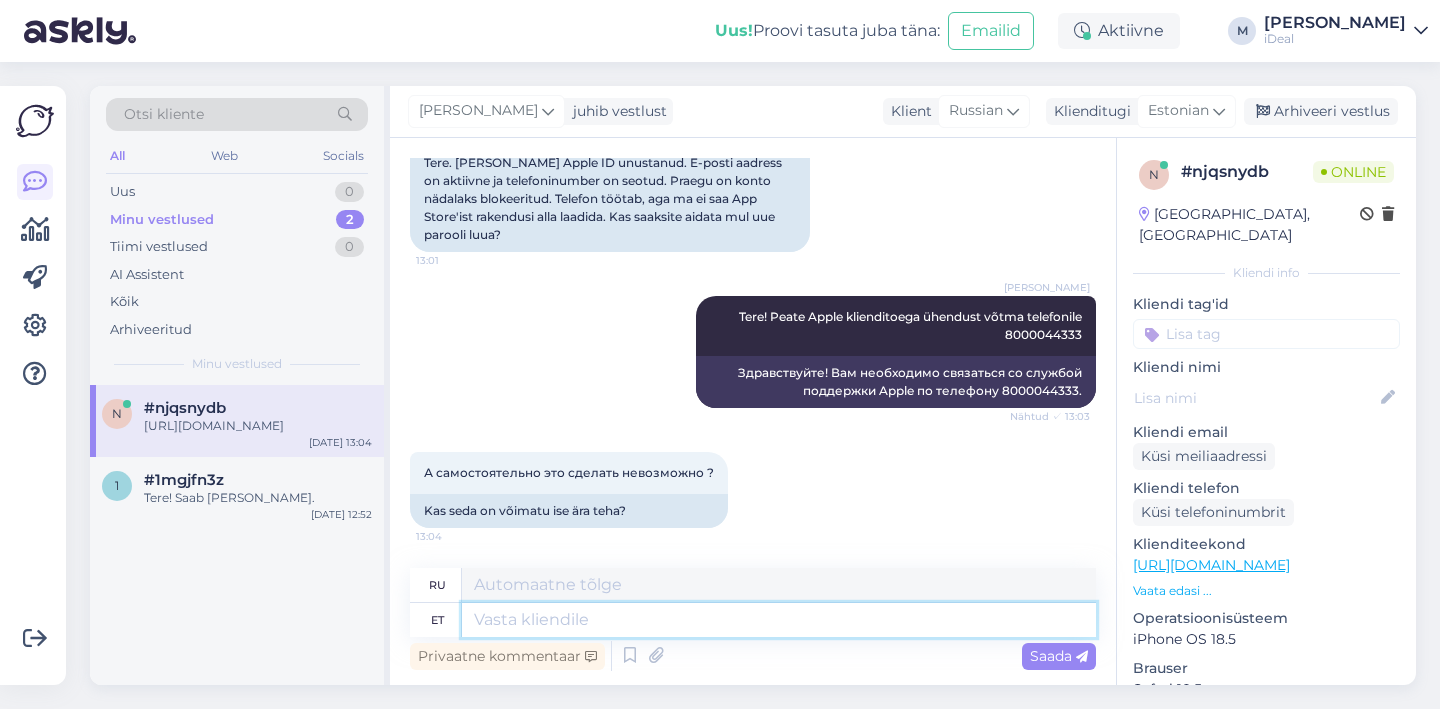 scroll, scrollTop: 318, scrollLeft: 0, axis: vertical 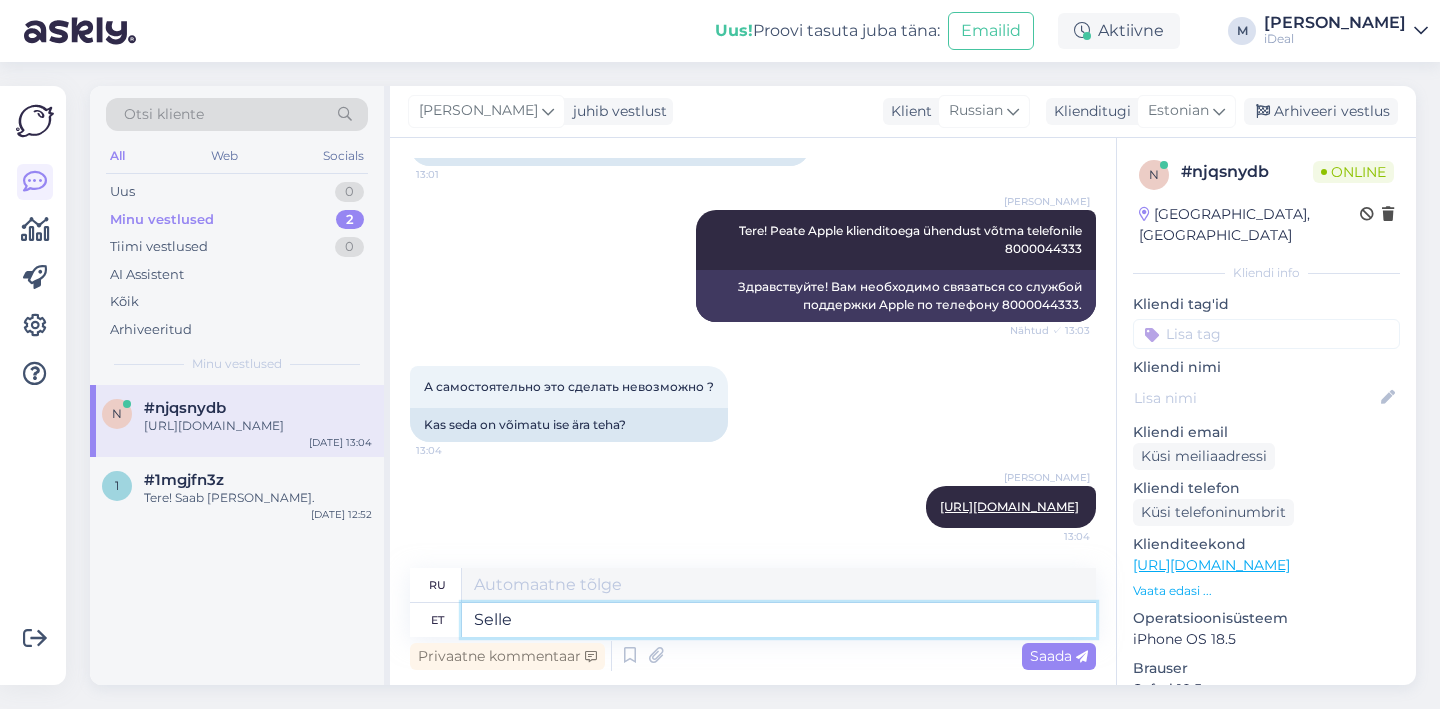 type on "Selle õ" 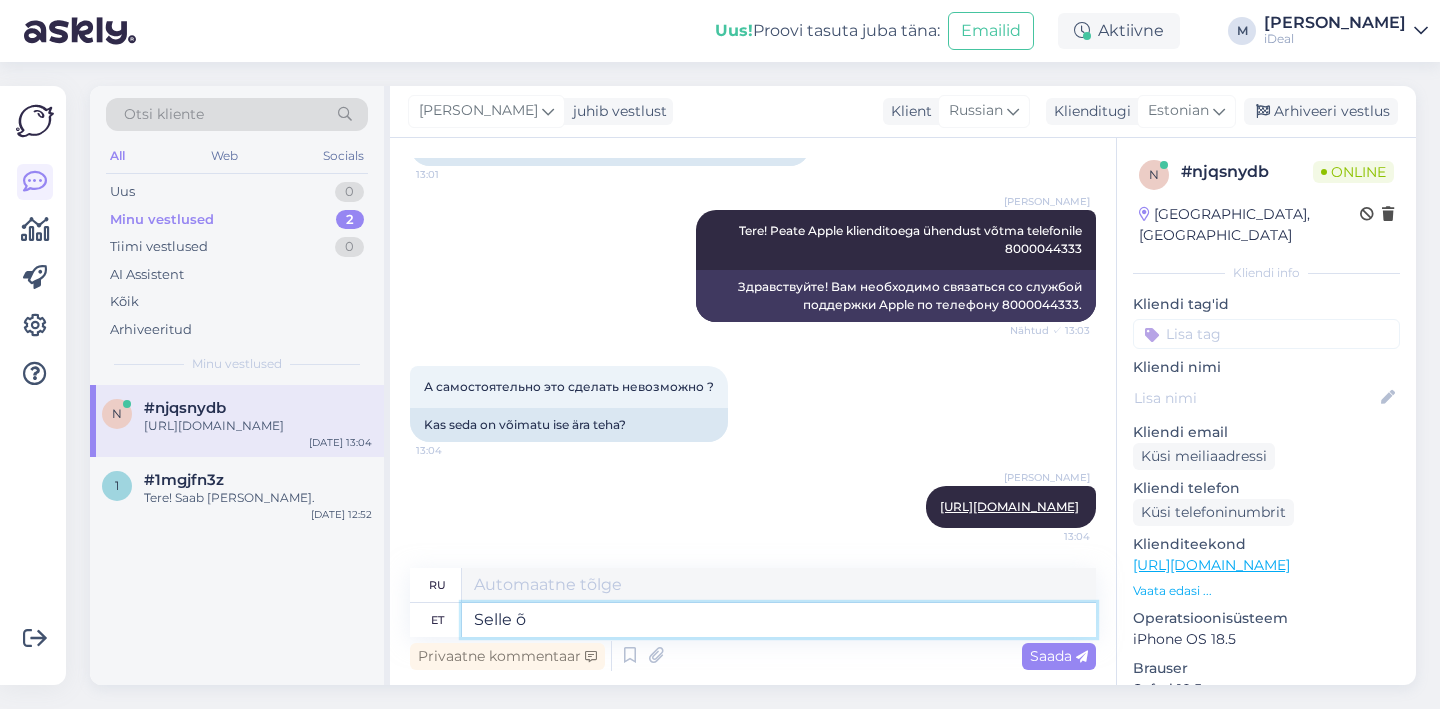 type on "Этого" 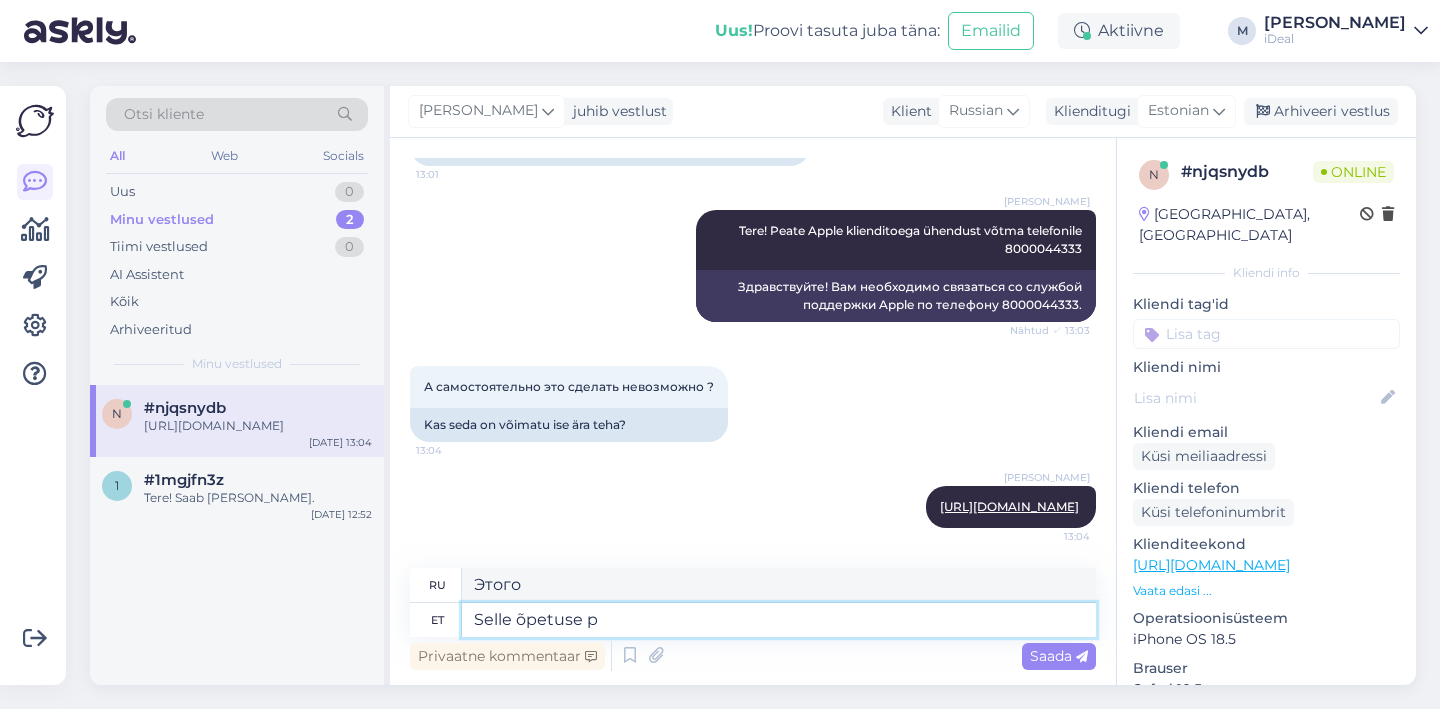 type on "Selle õpetuse põ" 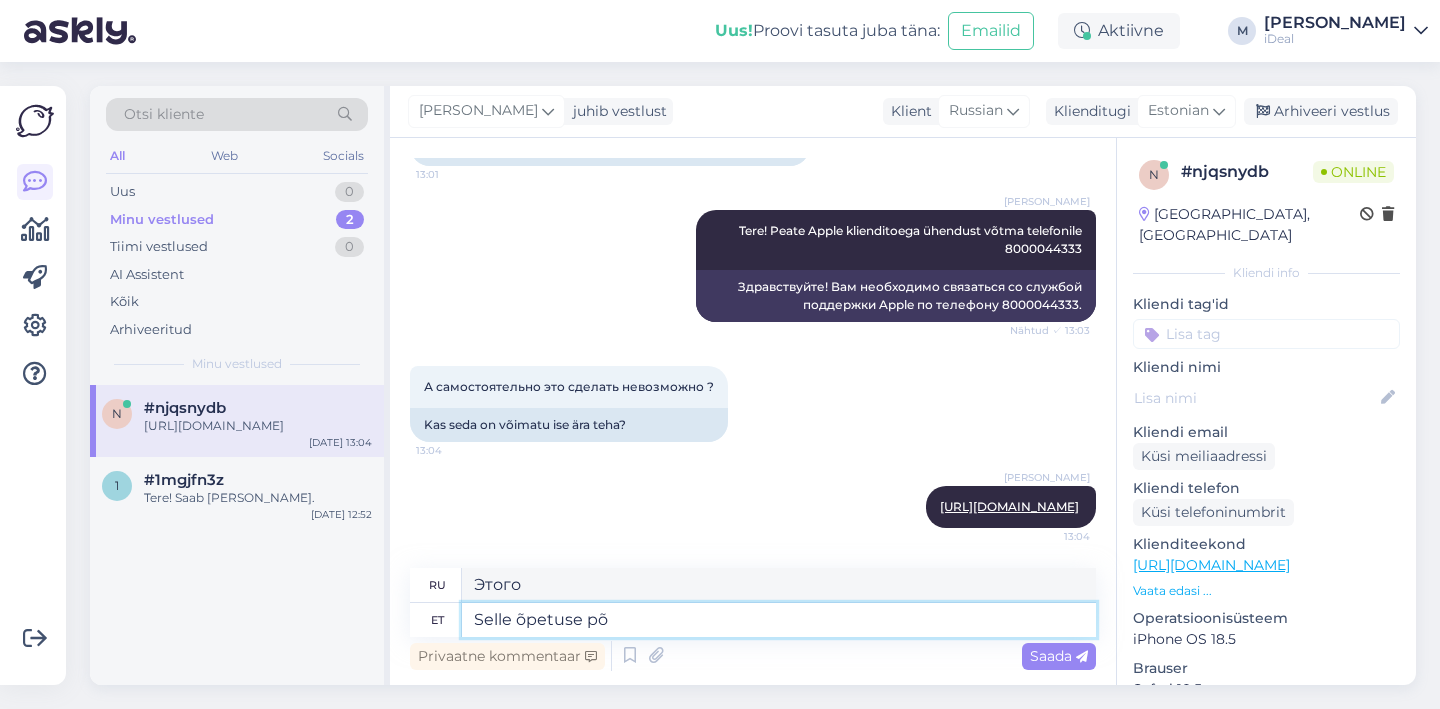 type on "Этого учения" 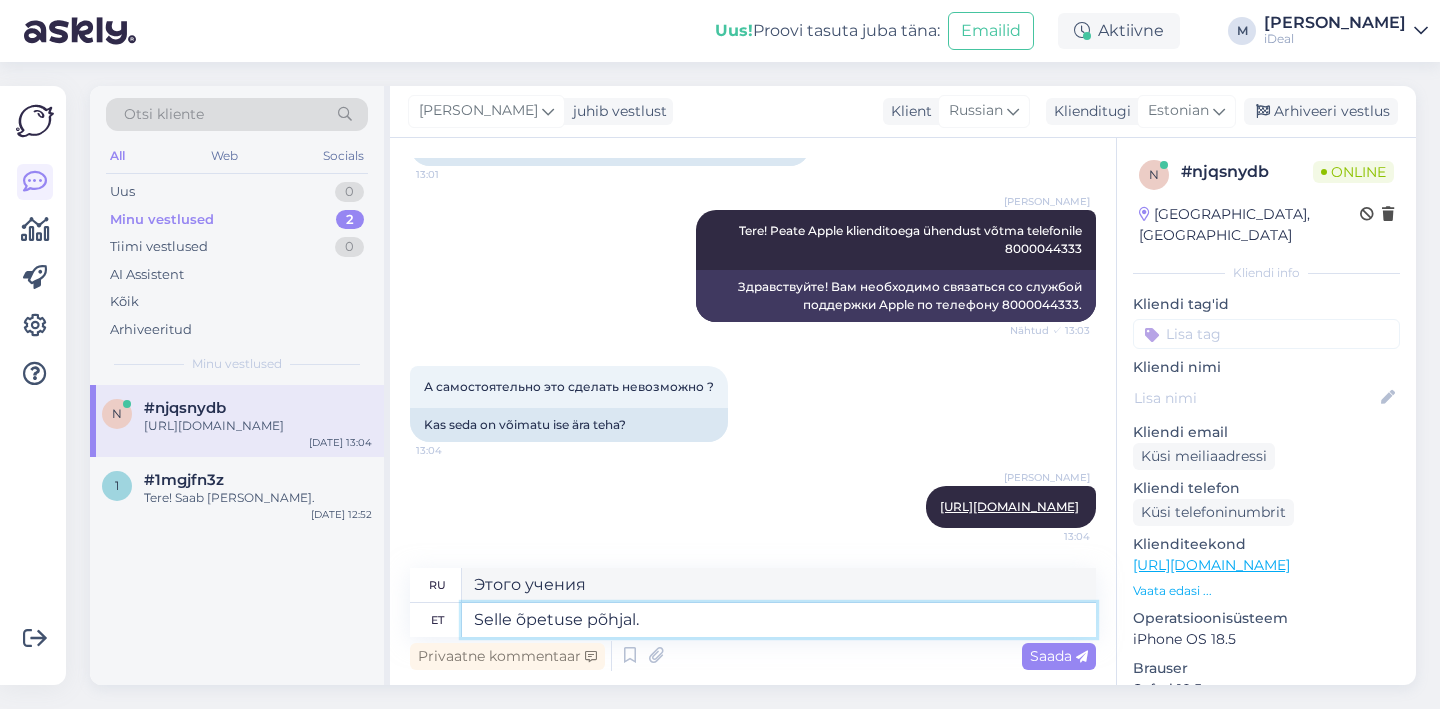 type on "Selle õpetuse põhjal." 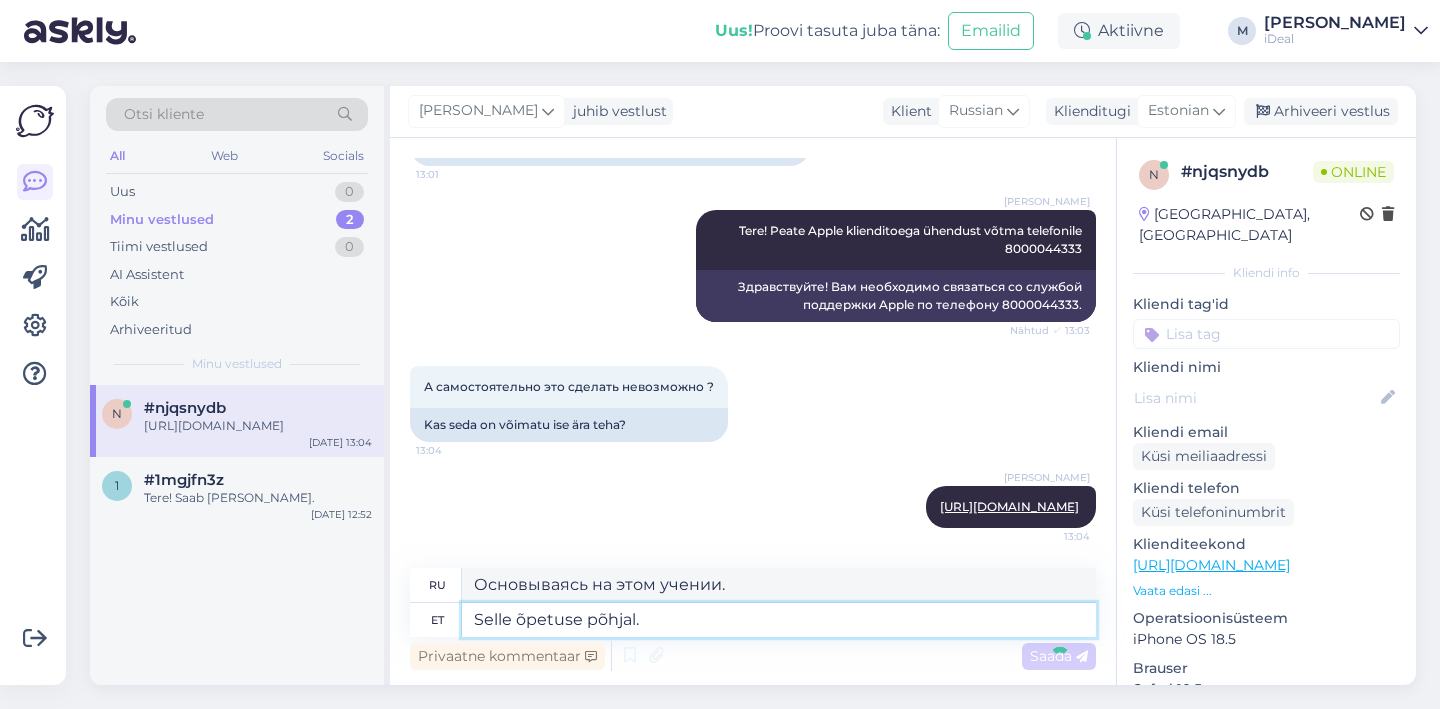 type 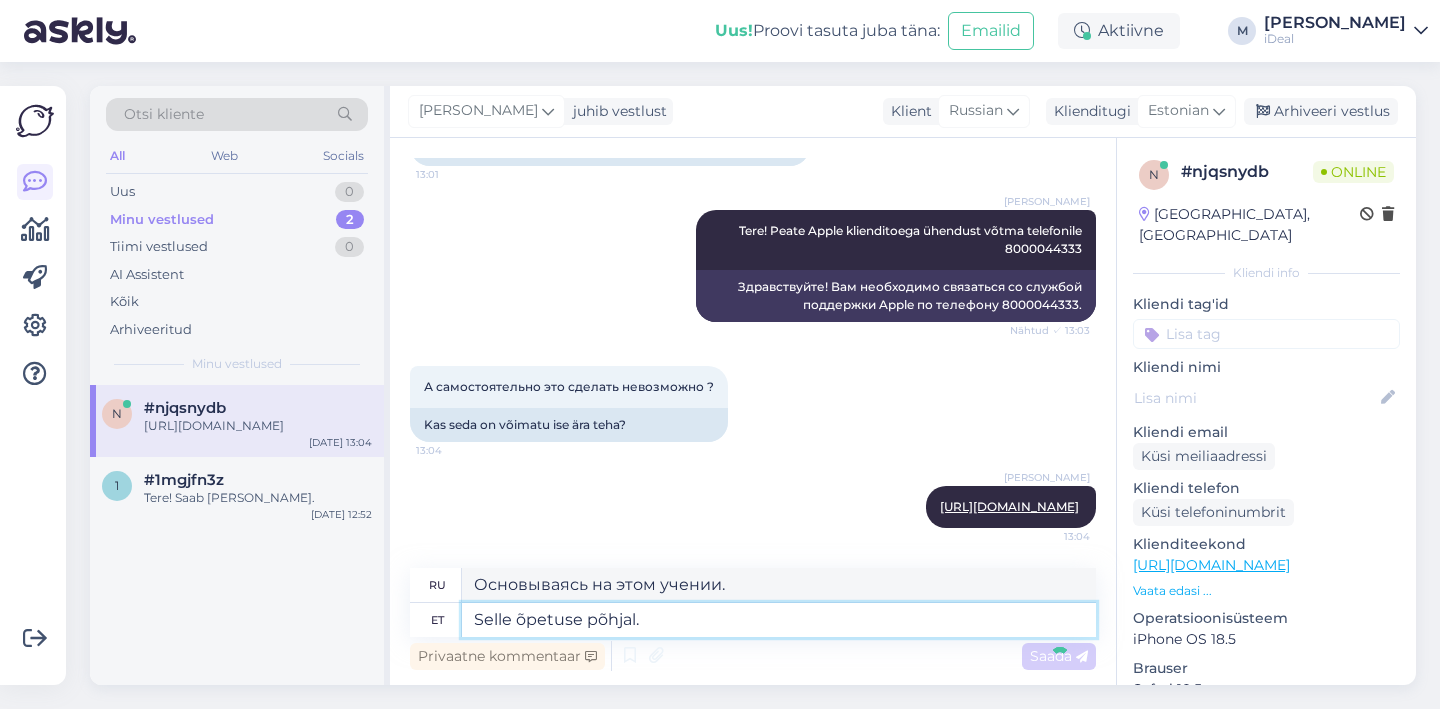 type 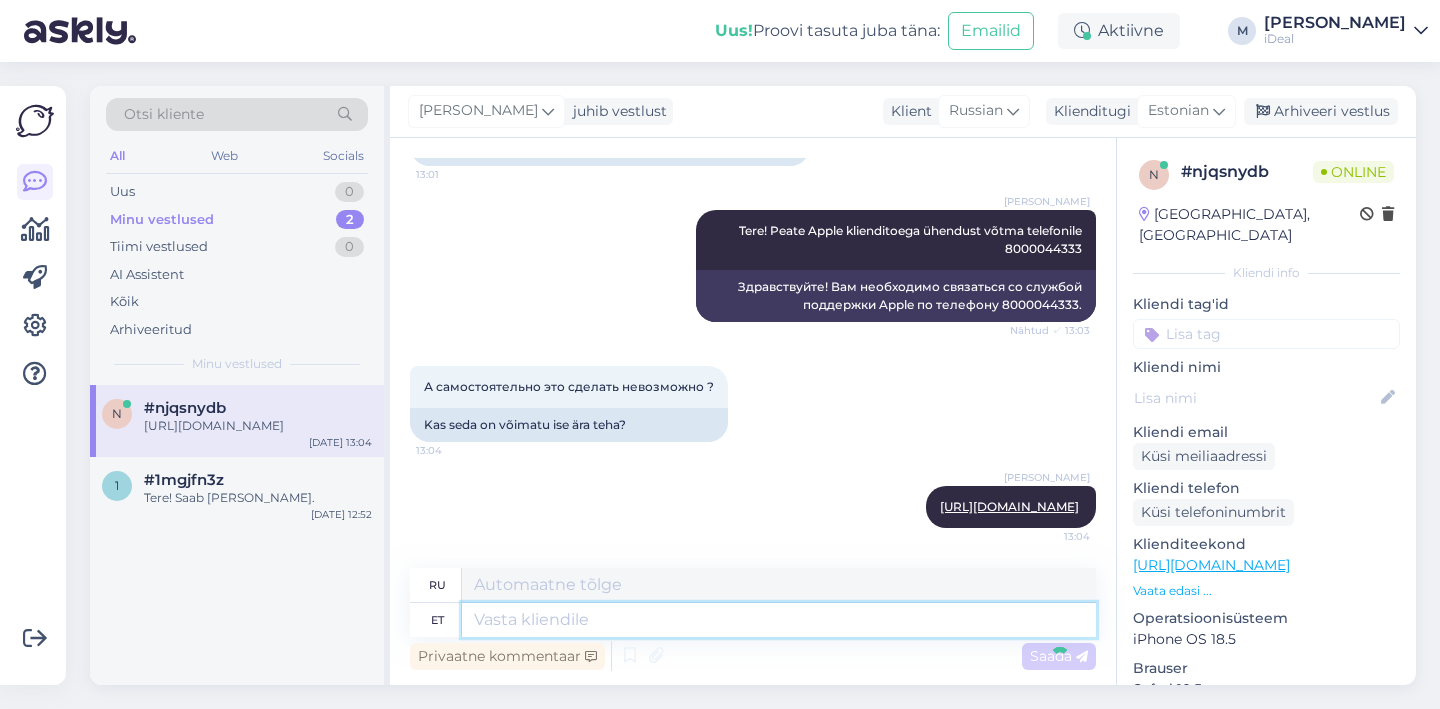 scroll, scrollTop: 438, scrollLeft: 0, axis: vertical 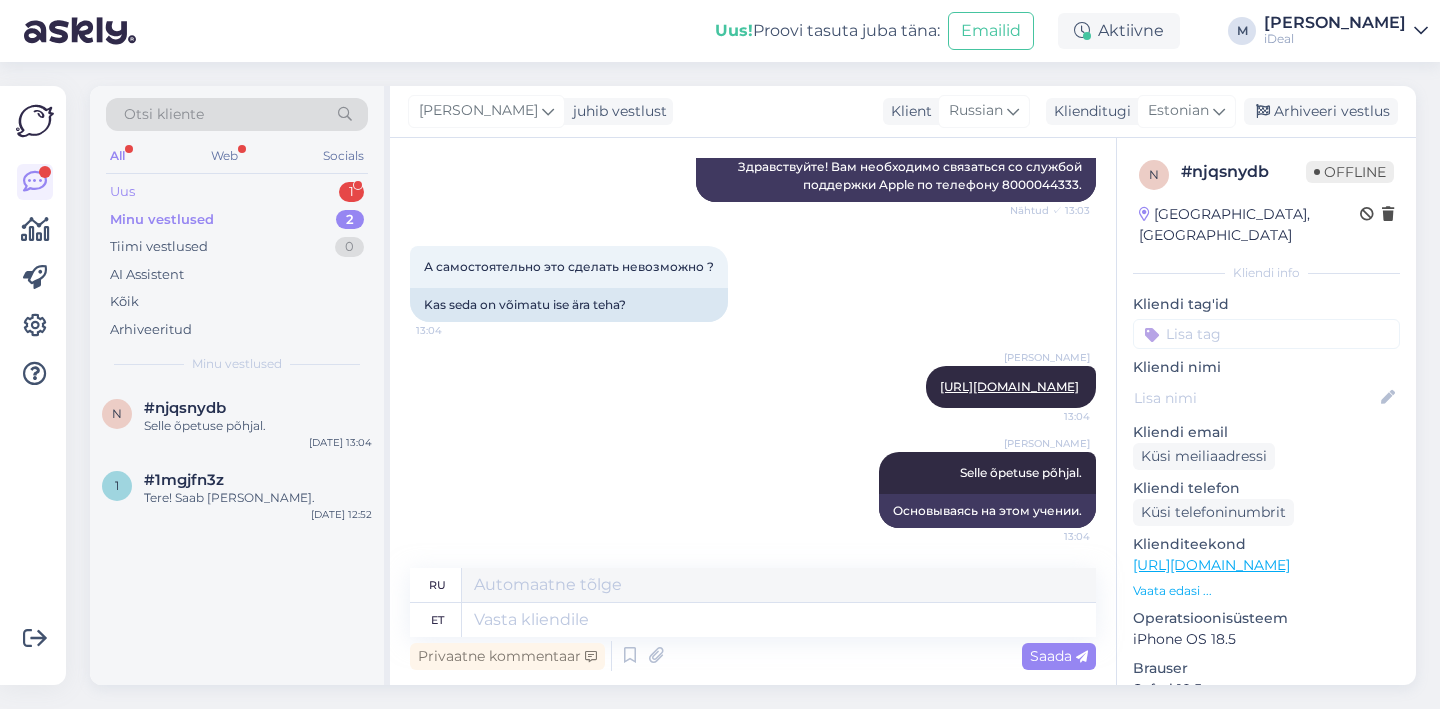 click on "Uus 1" at bounding box center [237, 192] 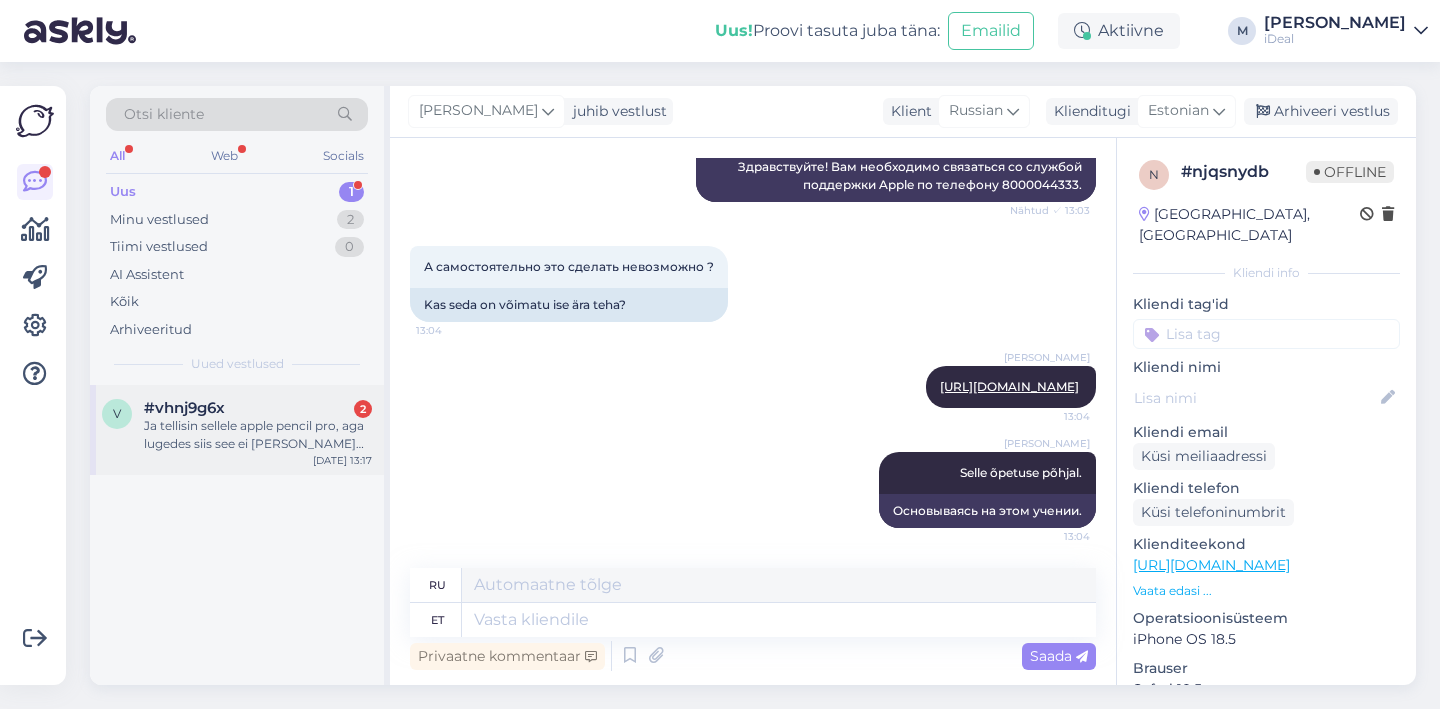 click on "#vhnj9g6x 2" at bounding box center [258, 408] 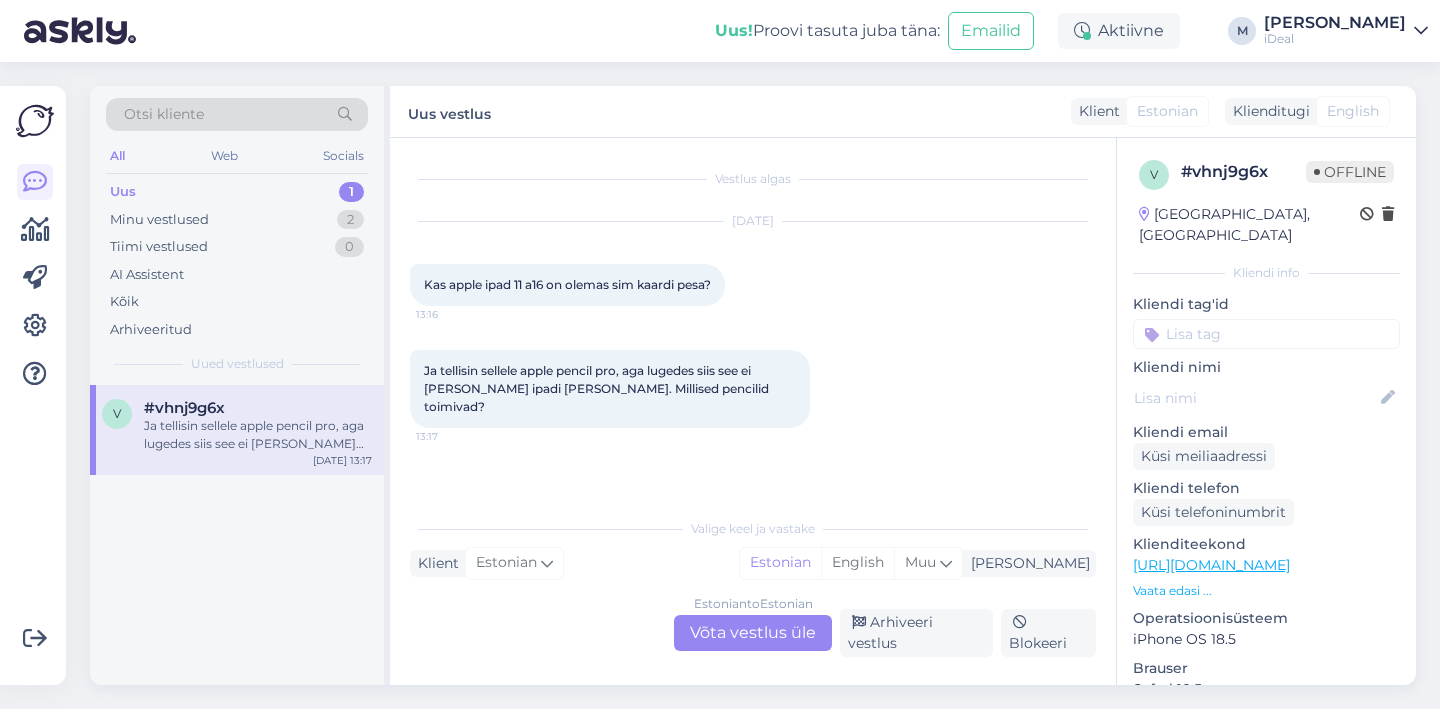 scroll, scrollTop: 0, scrollLeft: 0, axis: both 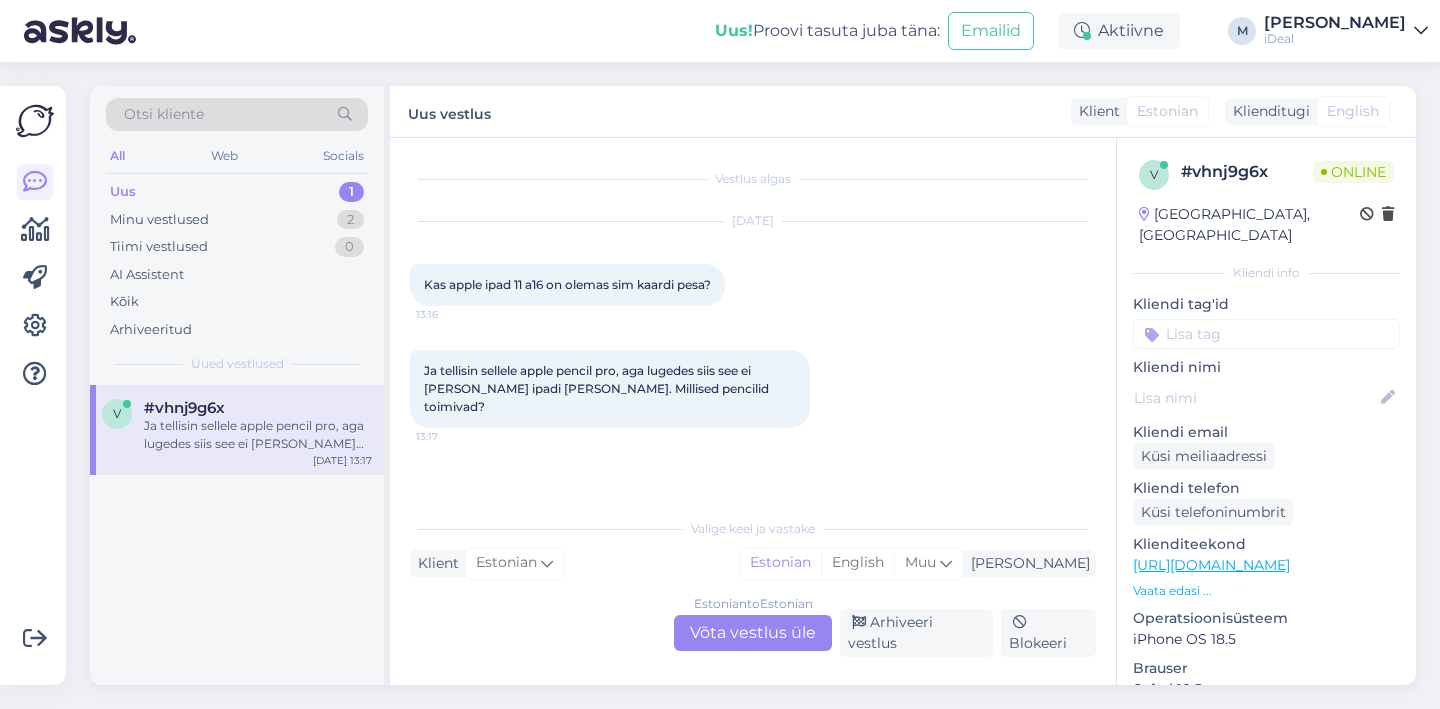 click on "Estonian  to  Estonian Võta vestlus üle" at bounding box center (753, 633) 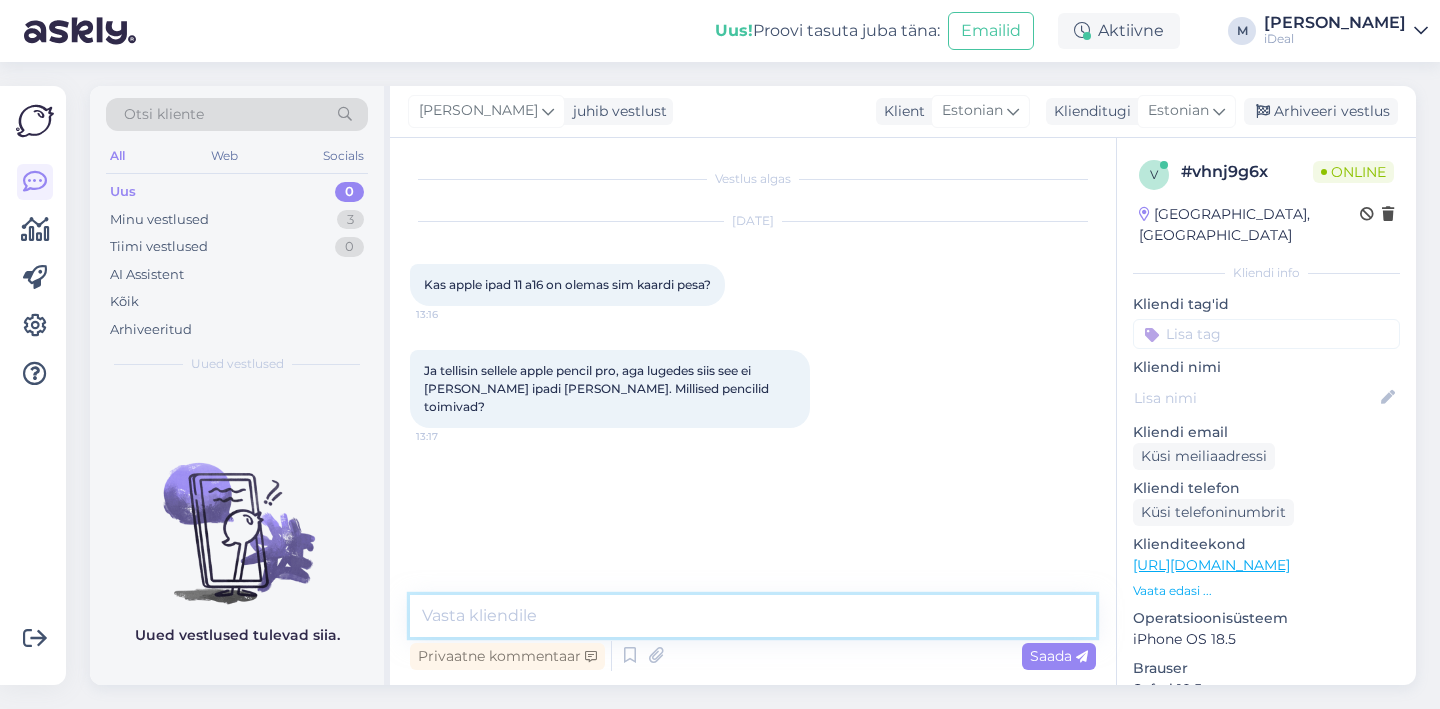 click at bounding box center [753, 616] 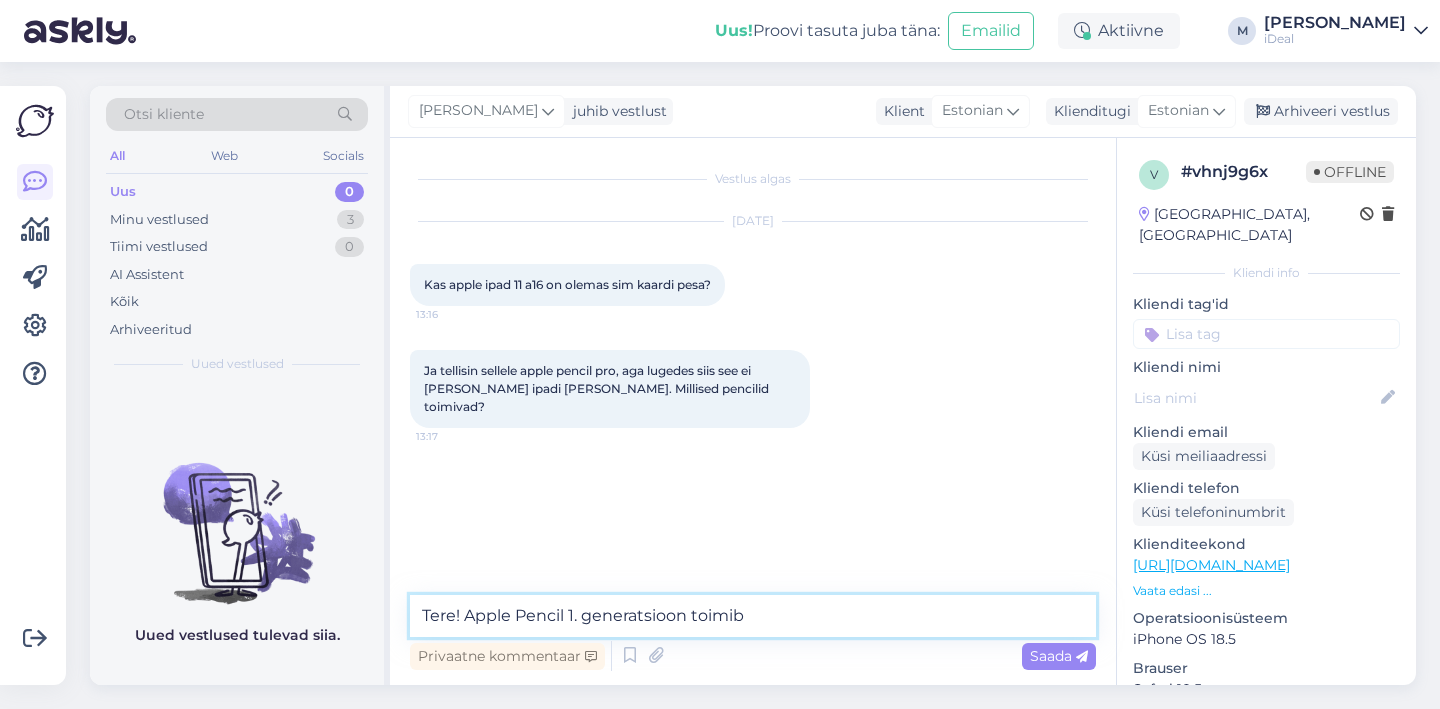 type on "Tere! Apple Pencil 1. generatsioon toimib." 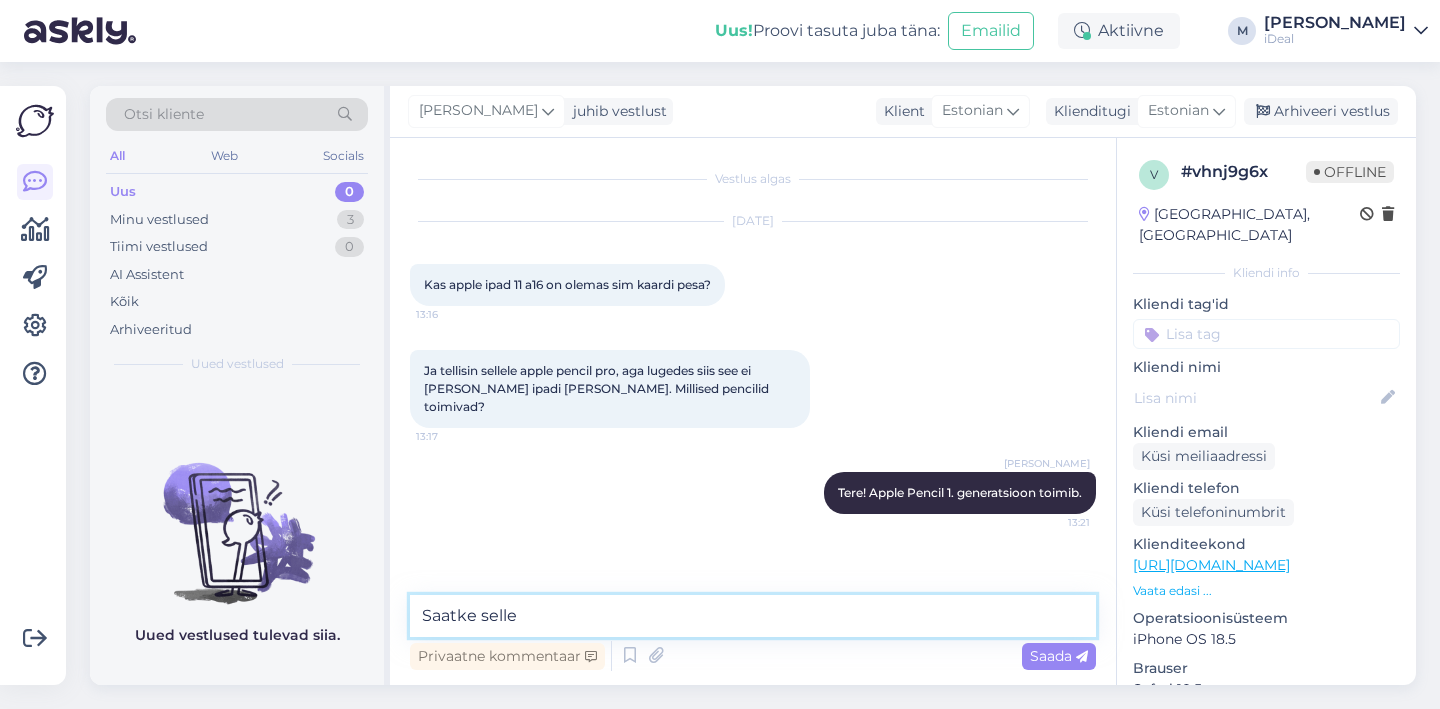 type on "Saatke selle" 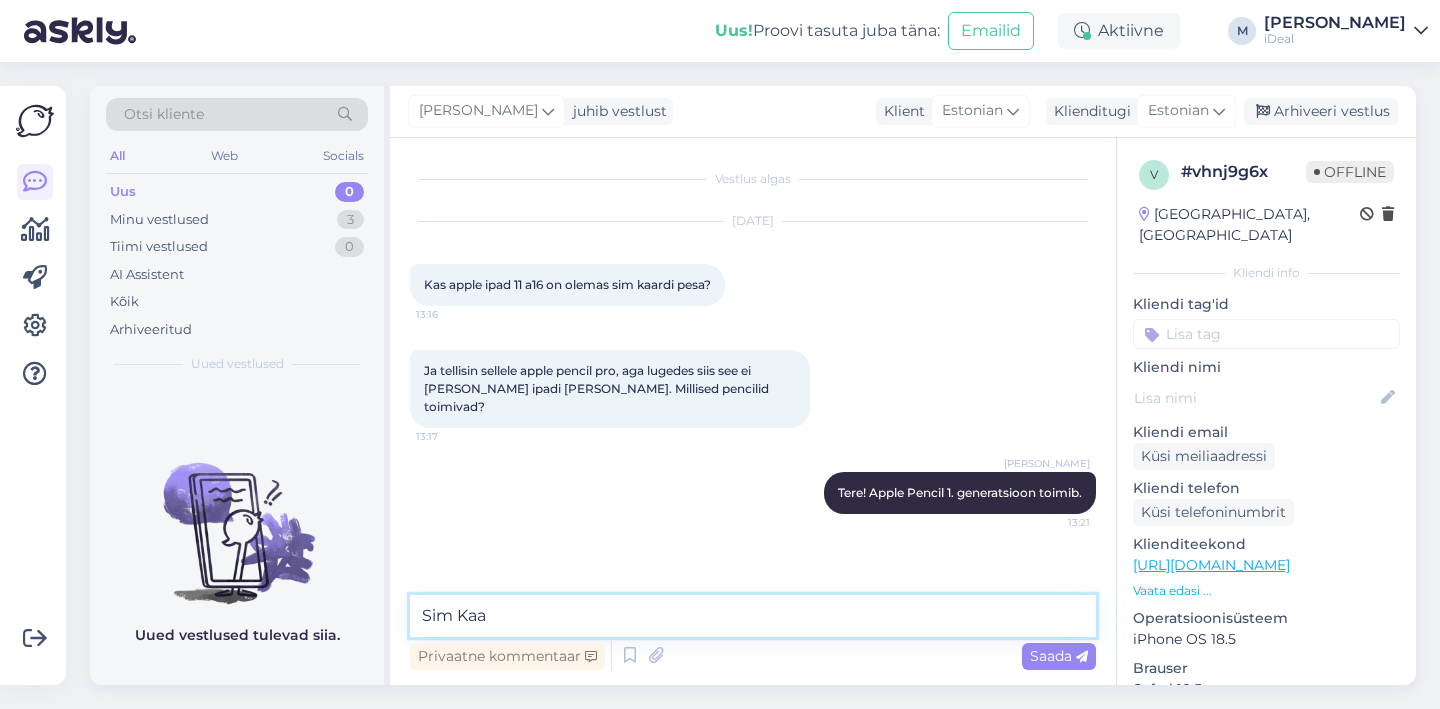 type on "Sim Ka" 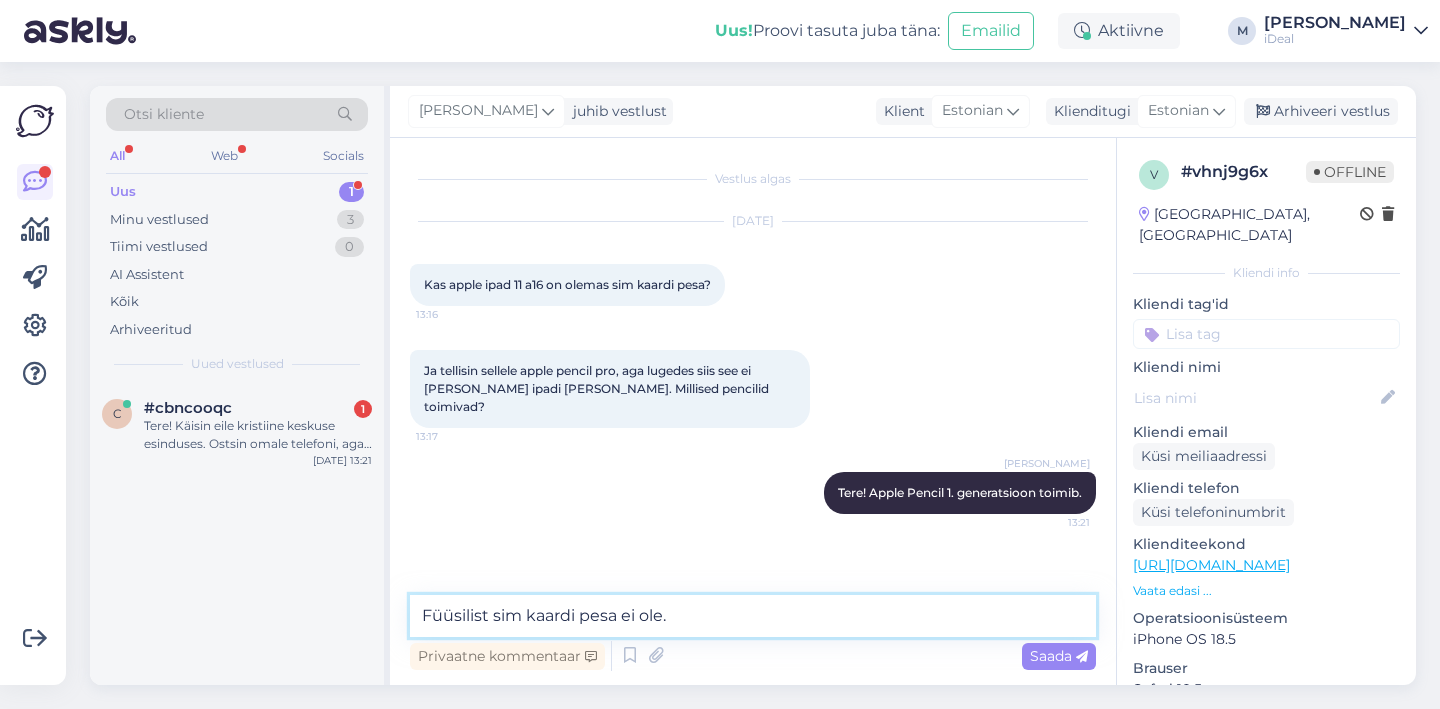type on "Füüsilist sim kaardi pesa ei ole." 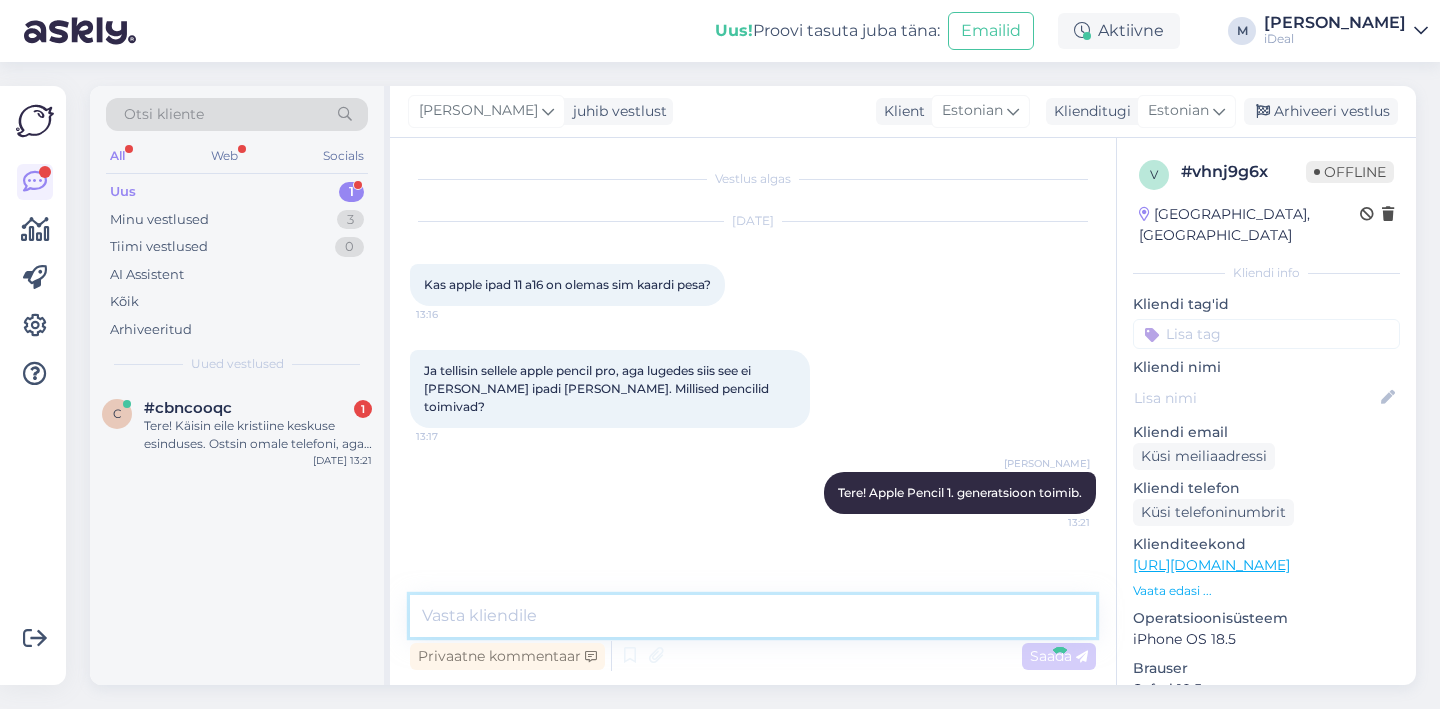 scroll, scrollTop: 27, scrollLeft: 0, axis: vertical 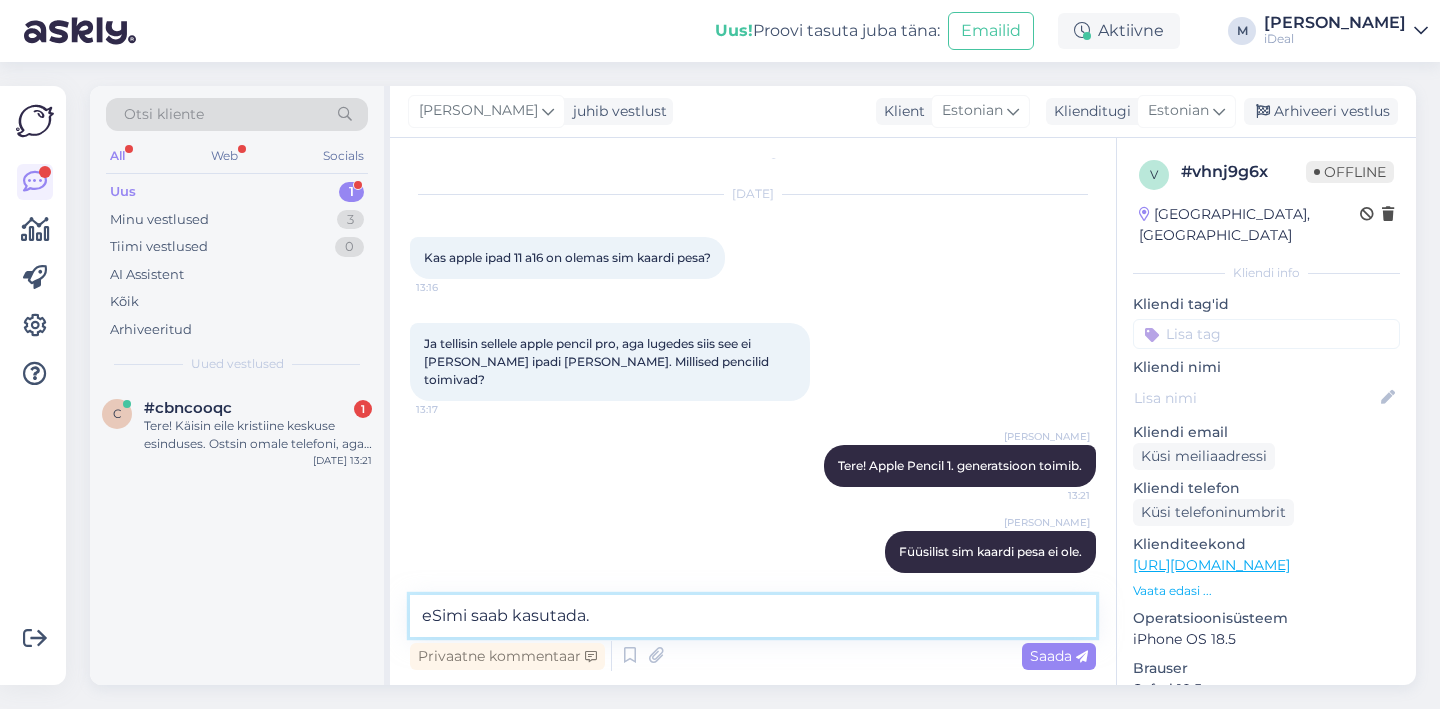 type on "eSimi saab kasutada." 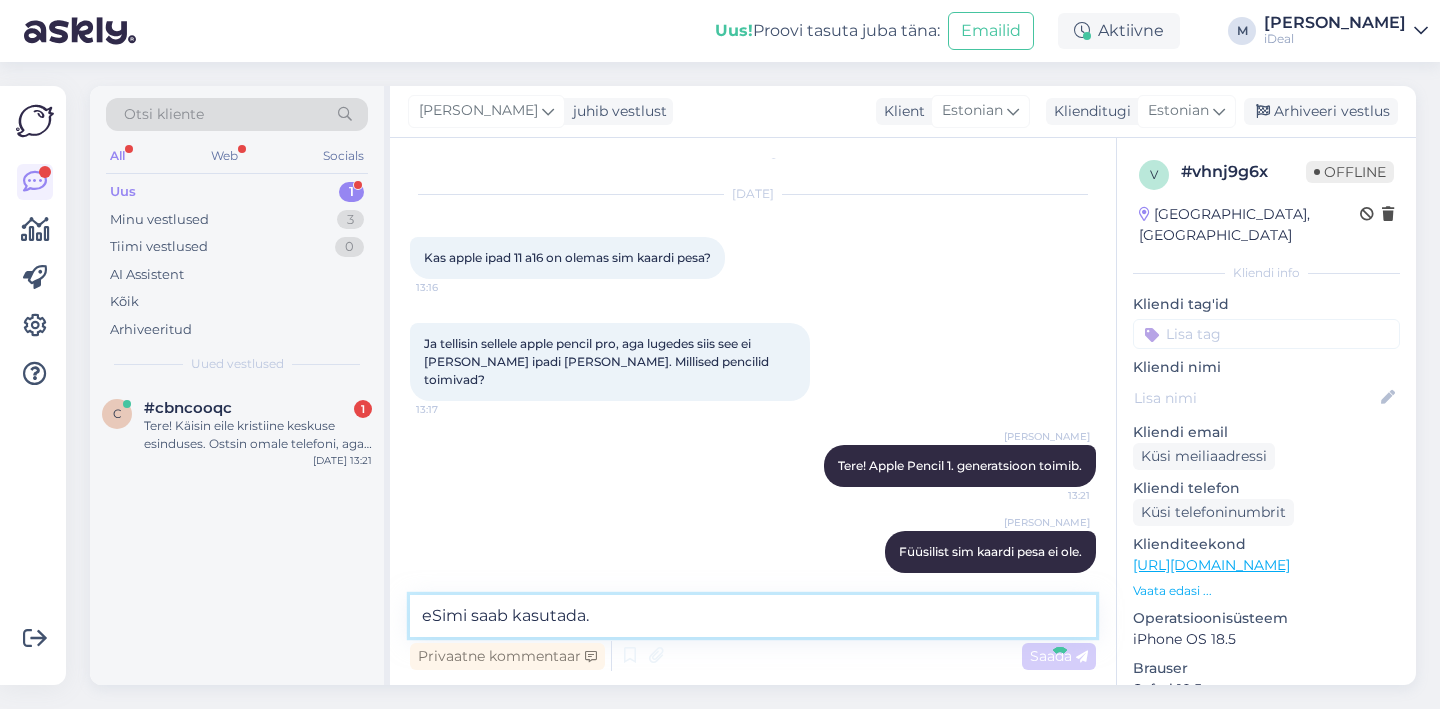 type 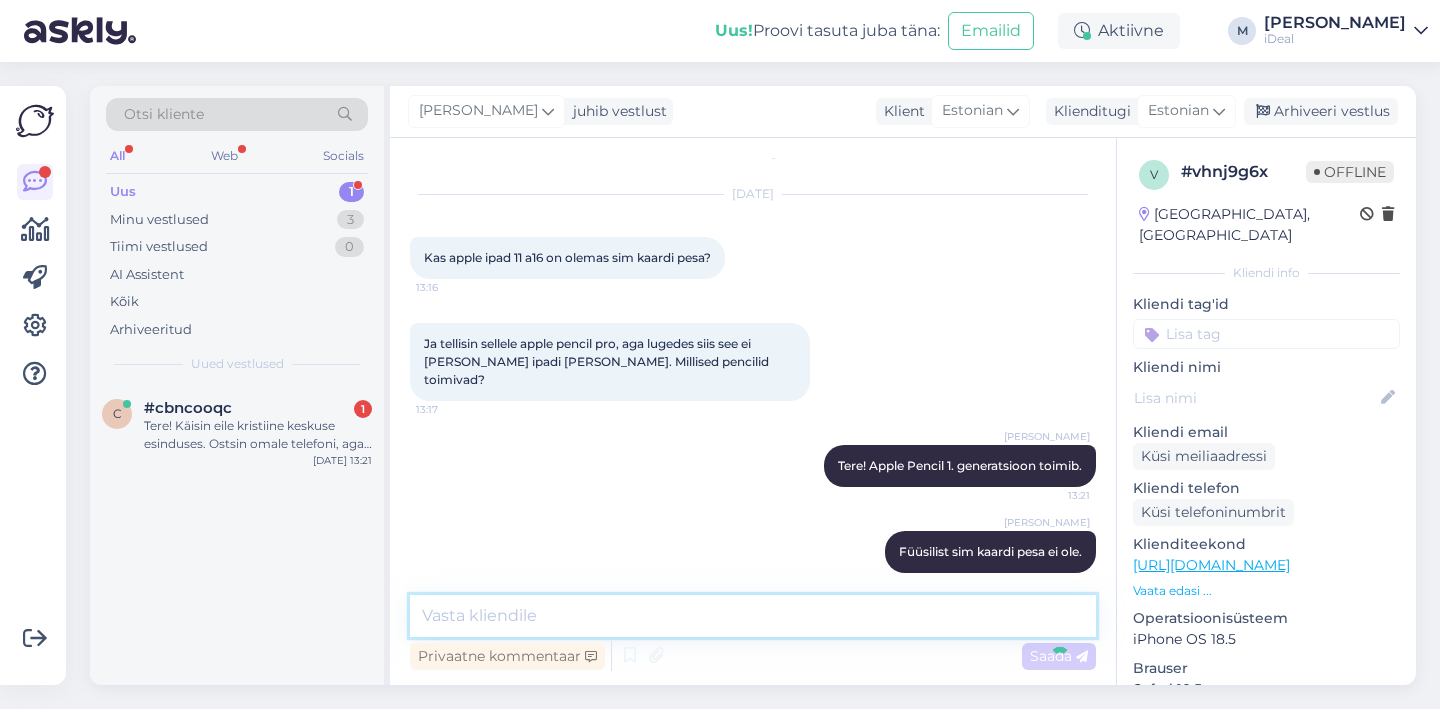 scroll, scrollTop: 113, scrollLeft: 0, axis: vertical 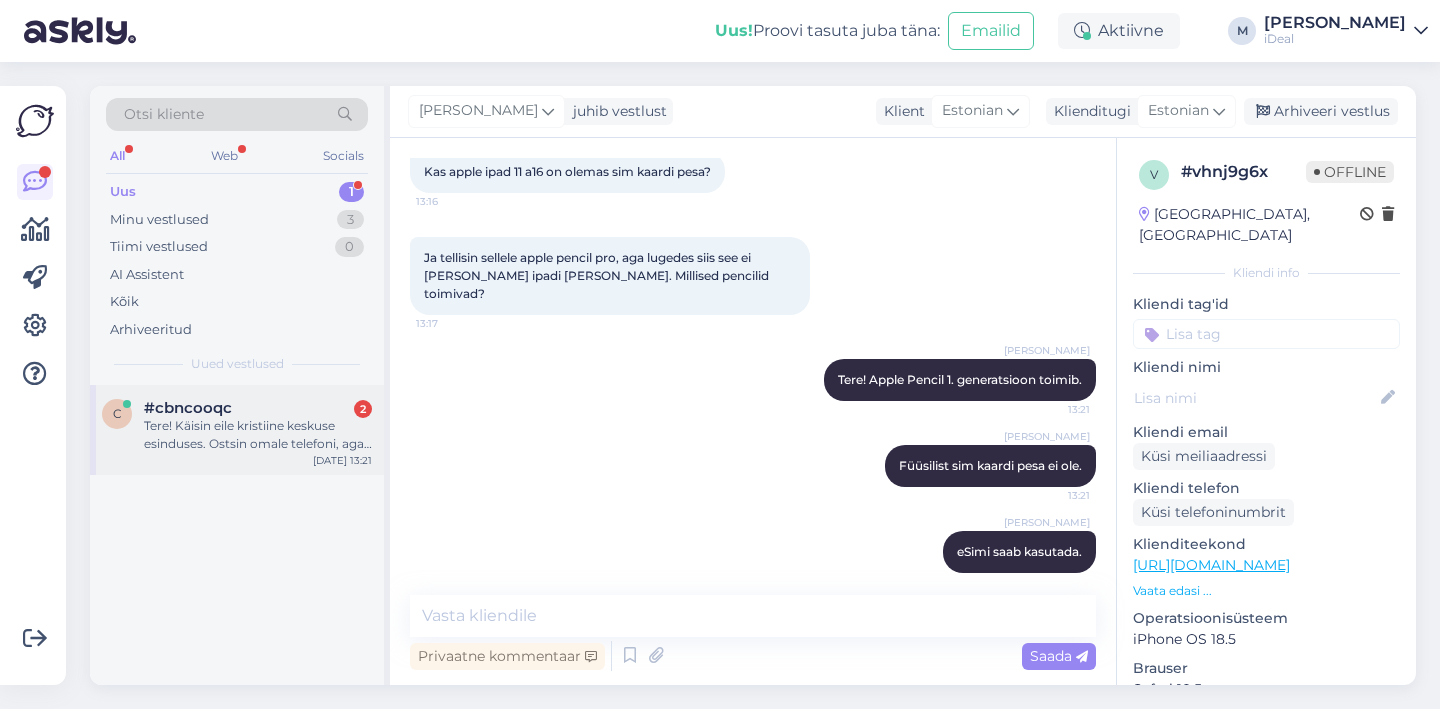 click on "c #cbncooqc 2 Tere! Käisin eile kristiine keskuse esinduses. Ostsin omale telefoni, aga kahjuks arvet meilile ei ole tulnud:
[PERSON_NAME][EMAIL_ADDRESS][DOMAIN_NAME]
13:21  [DATE] 13:21" at bounding box center (237, 430) 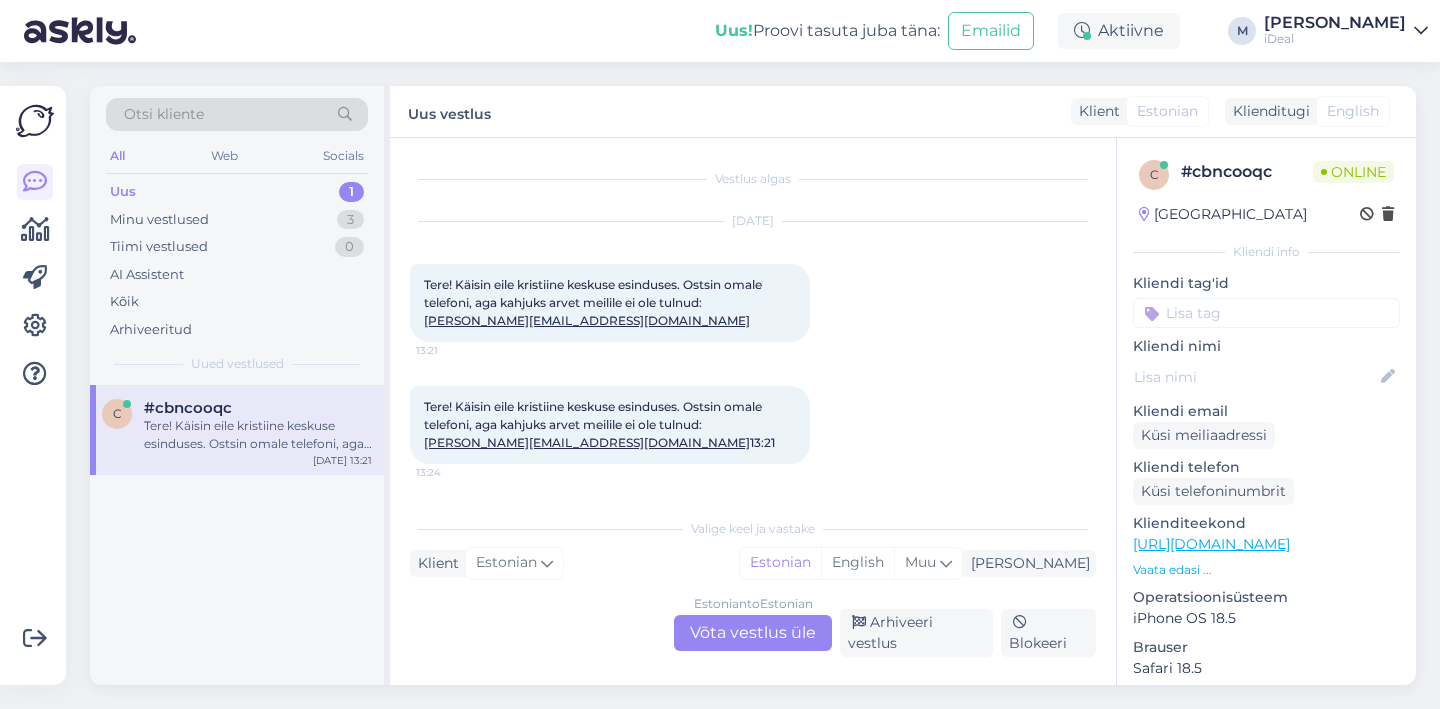 click on "Estonian  to  Estonian" at bounding box center (753, 604) 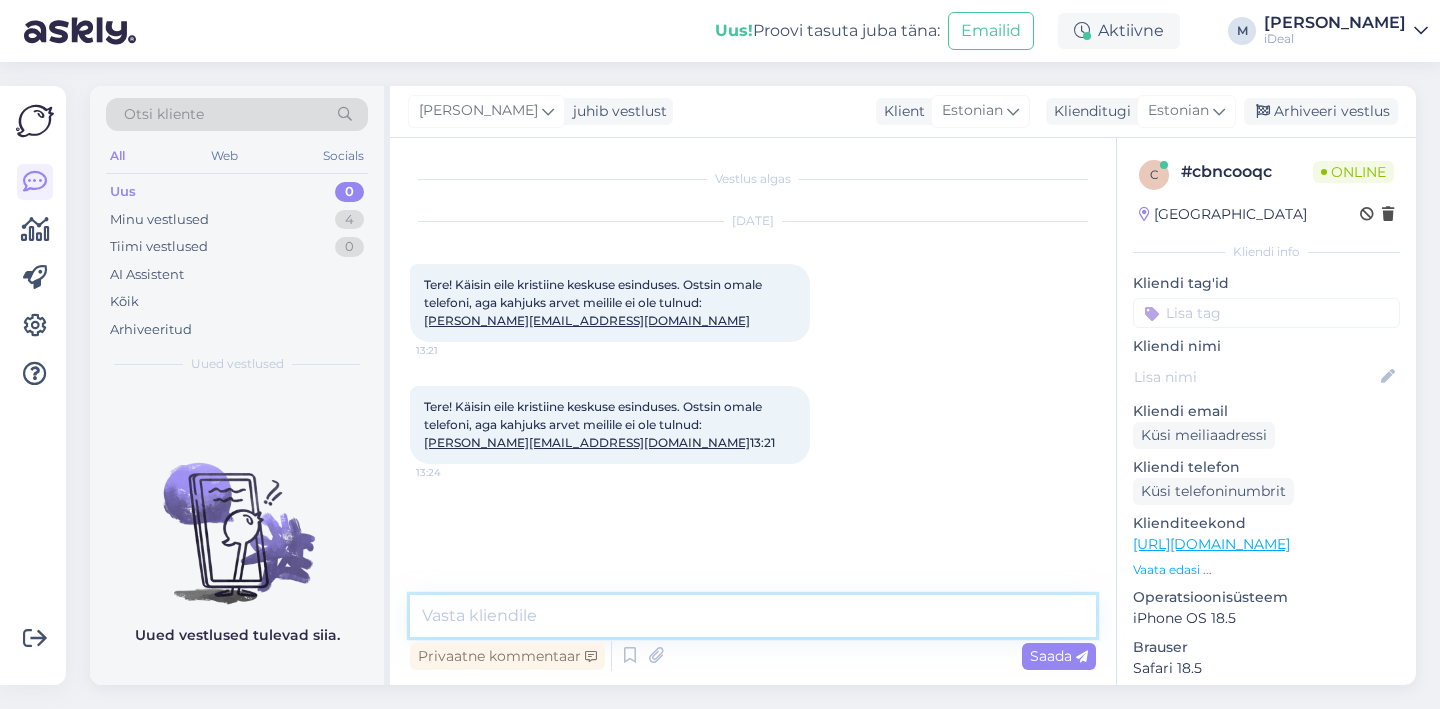 click at bounding box center (753, 616) 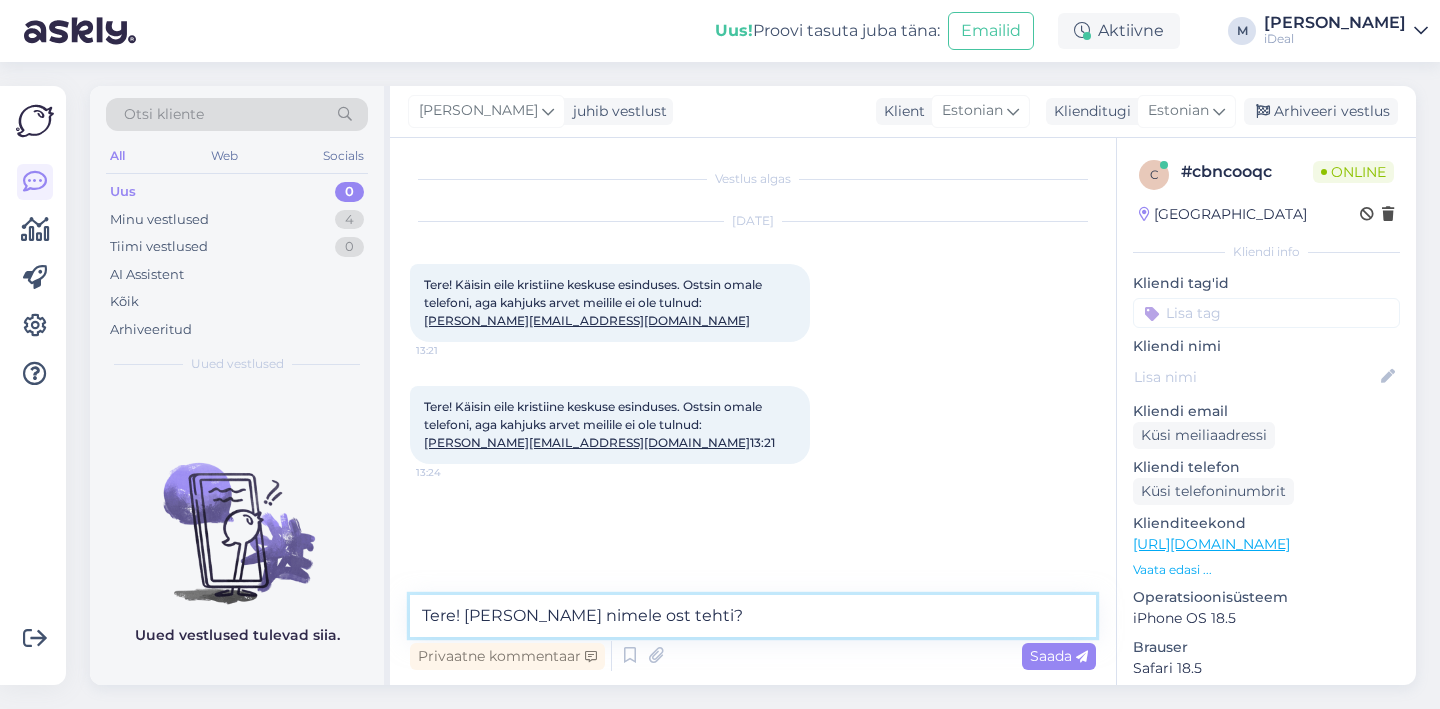 type on "Tere! [PERSON_NAME] nimele ost tehti?" 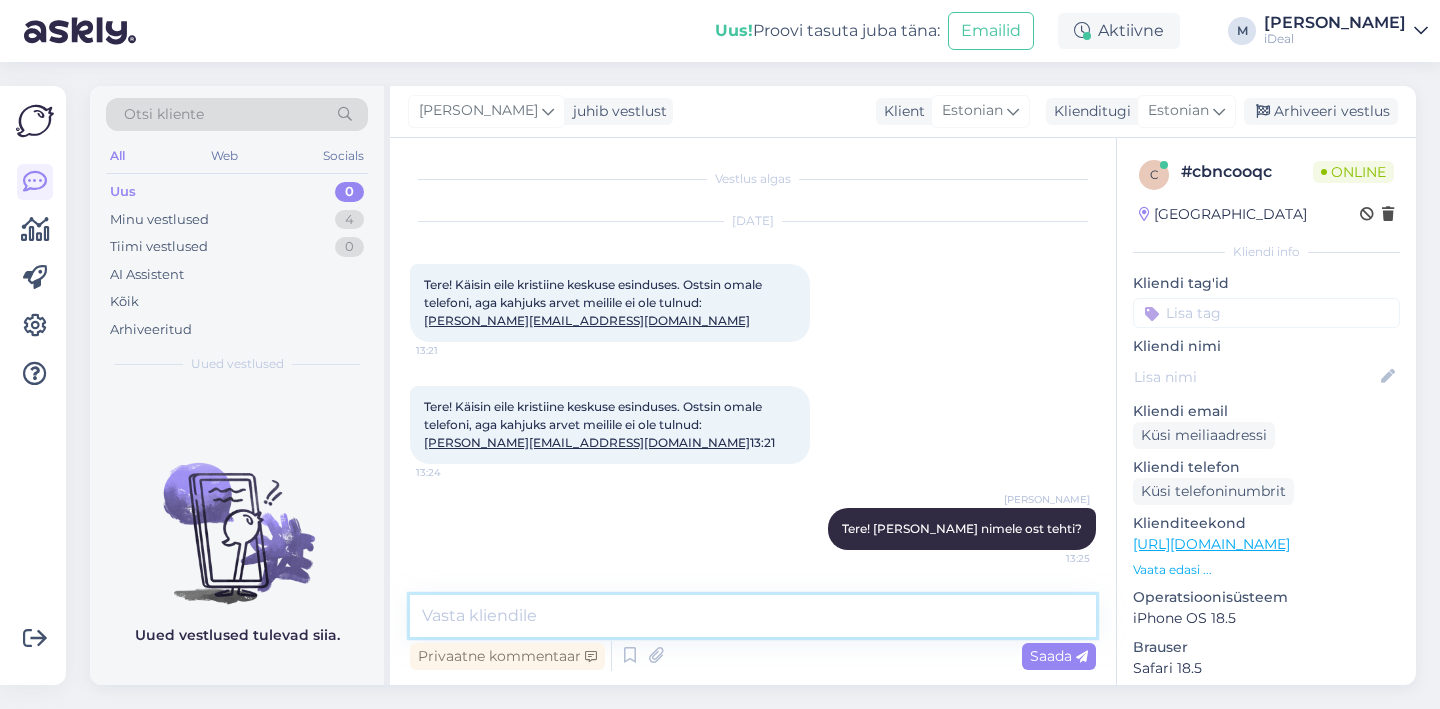 scroll, scrollTop: 13, scrollLeft: 0, axis: vertical 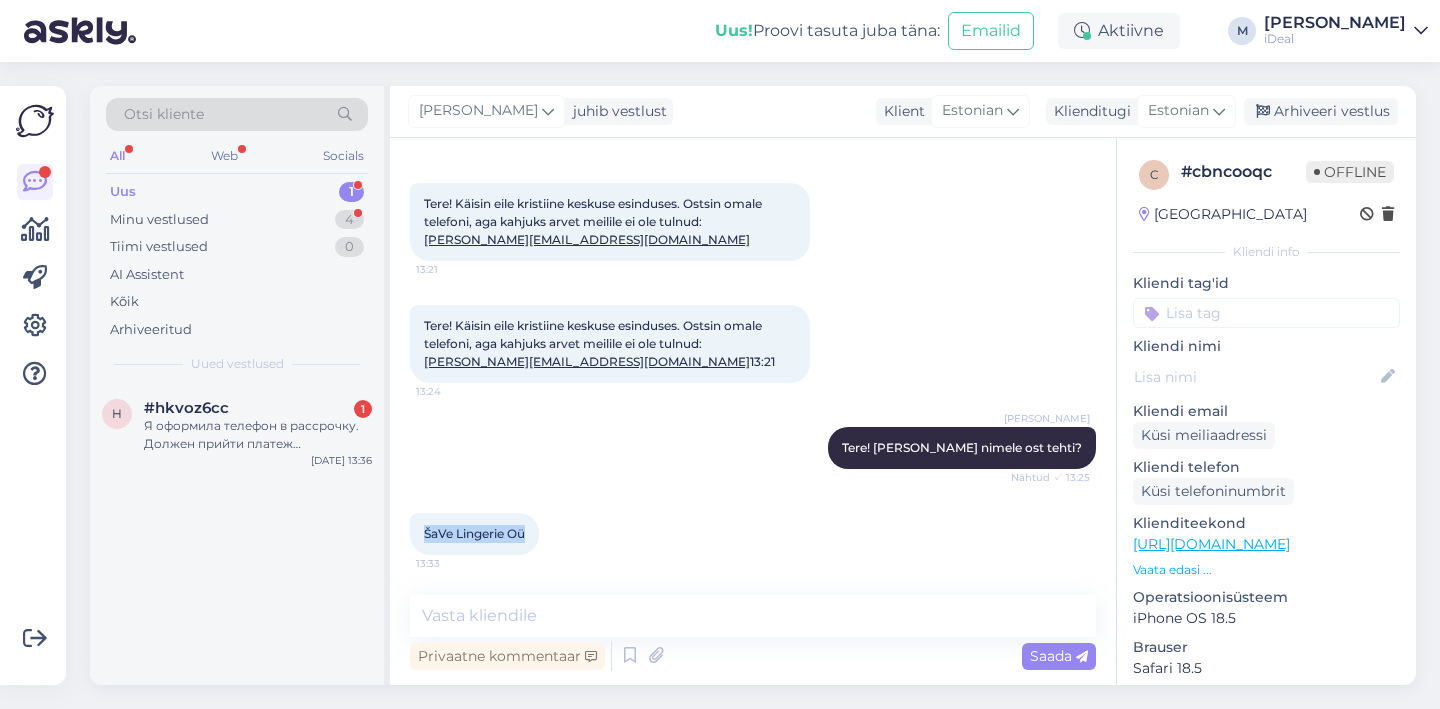 drag, startPoint x: 414, startPoint y: 530, endPoint x: 585, endPoint y: 541, distance: 171.35344 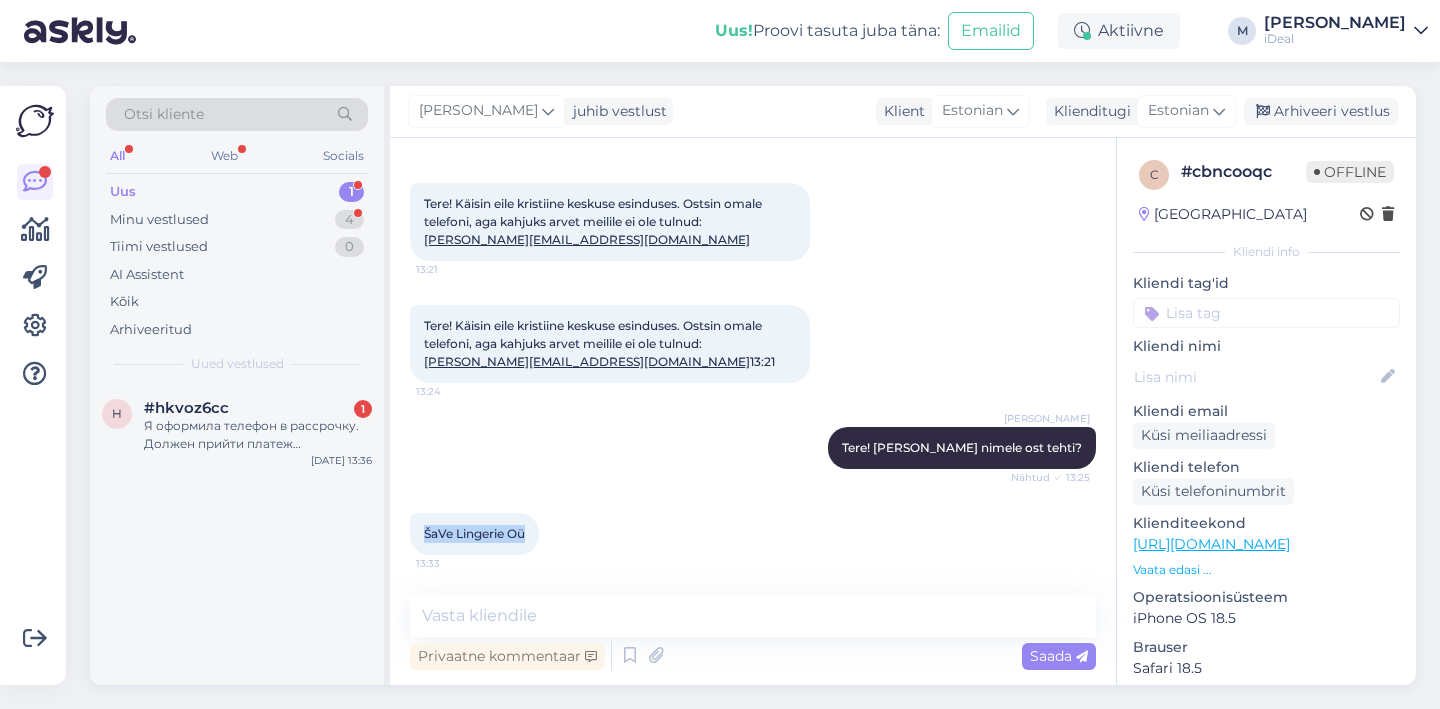 click on "ŠaVe Lingerie Oü 13:33" at bounding box center (753, 534) 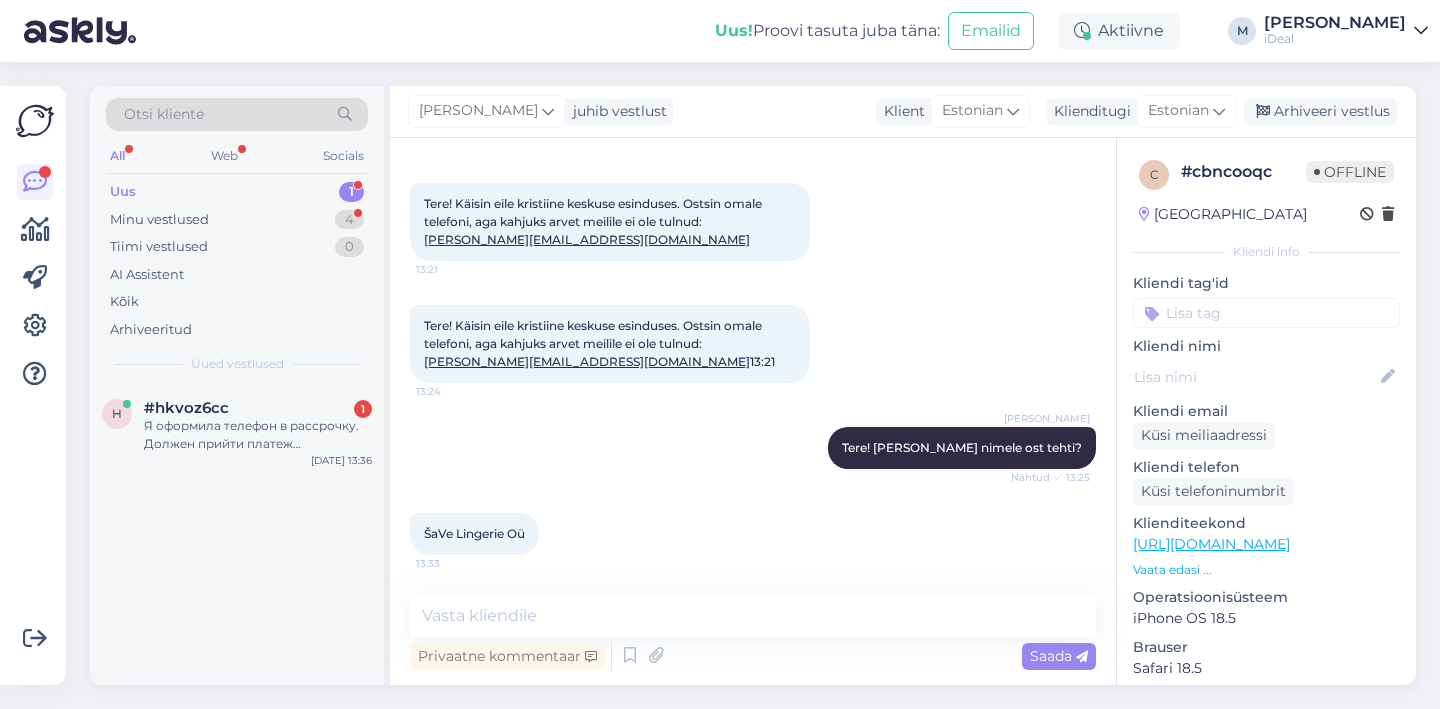 click on "Tere! Käisin eile kristiine keskuse esinduses. Ostsin omale telefoni, aga kahjuks arvet meilile ei ole tulnud:
[PERSON_NAME][EMAIL_ADDRESS][DOMAIN_NAME]
13:21  13:24" at bounding box center (610, 344) 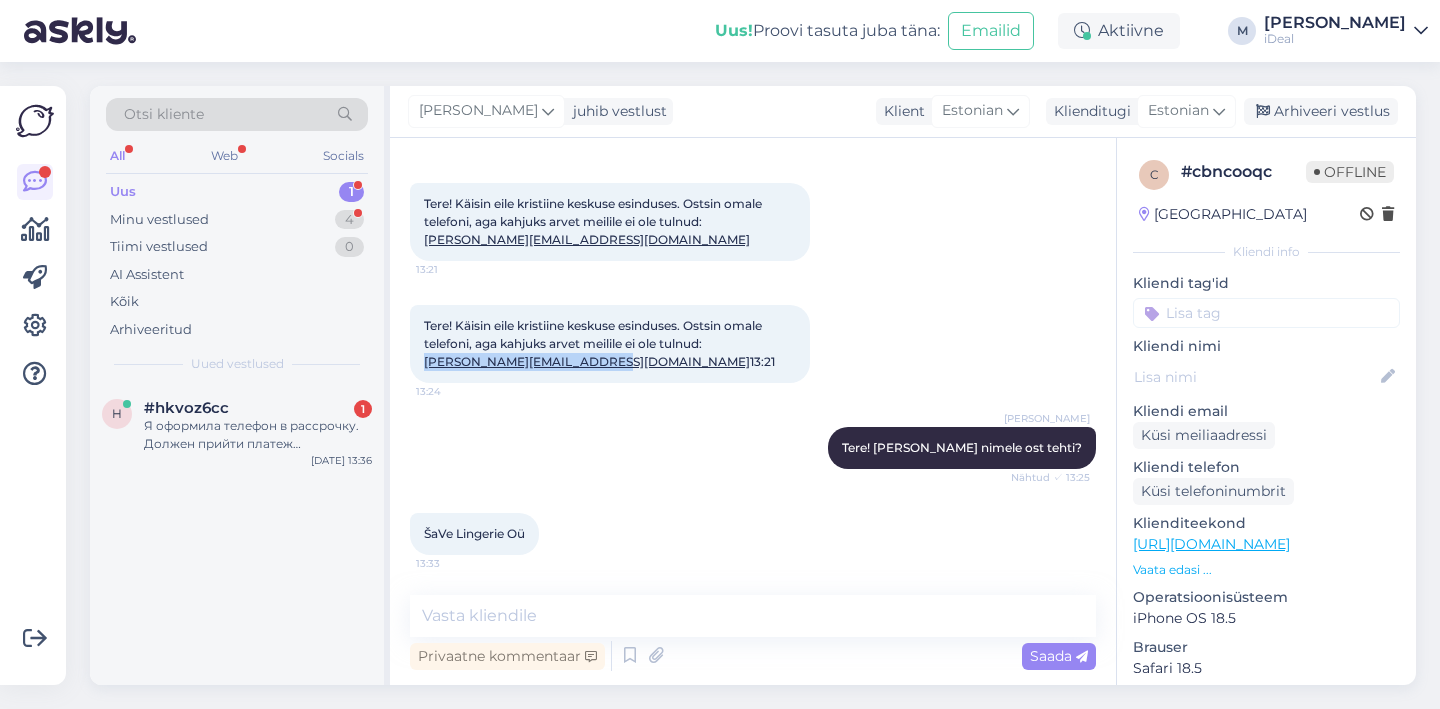 drag, startPoint x: 659, startPoint y: 338, endPoint x: 406, endPoint y: 344, distance: 253.07114 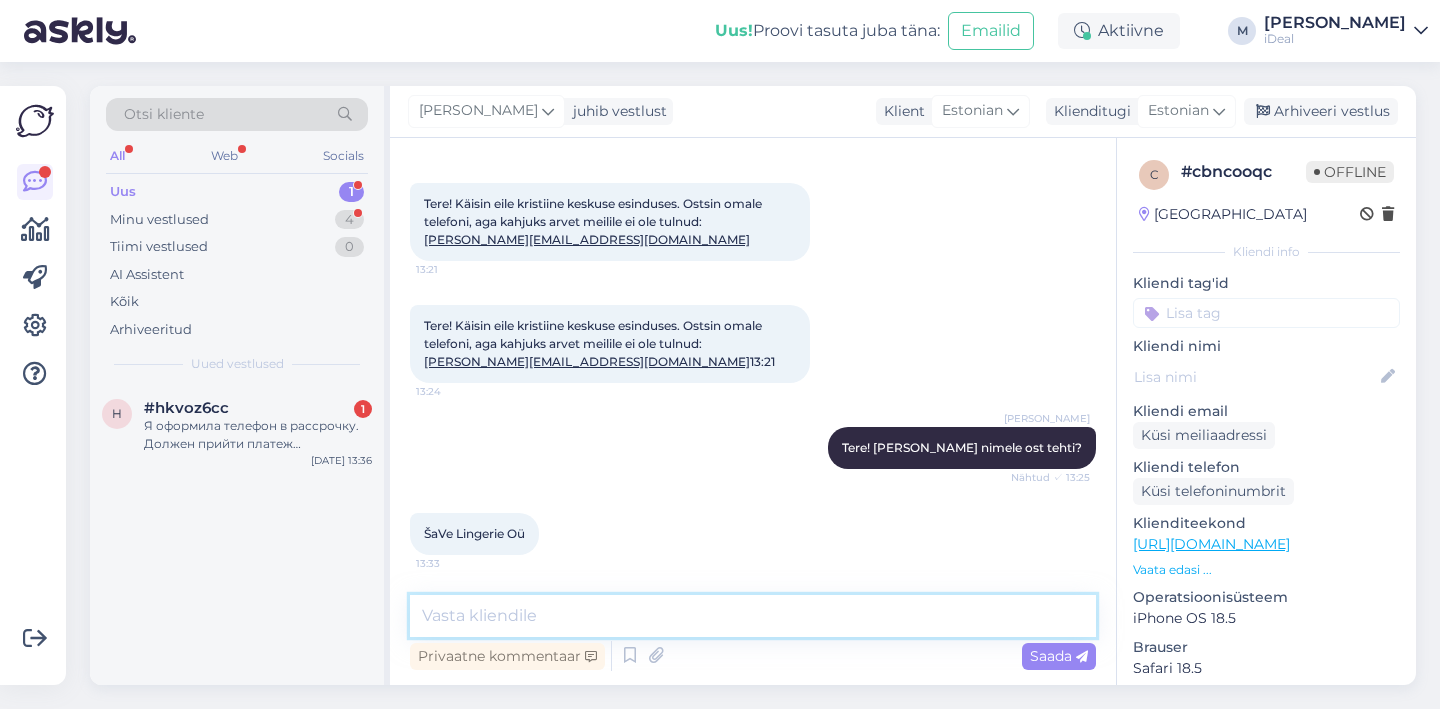 click at bounding box center [753, 616] 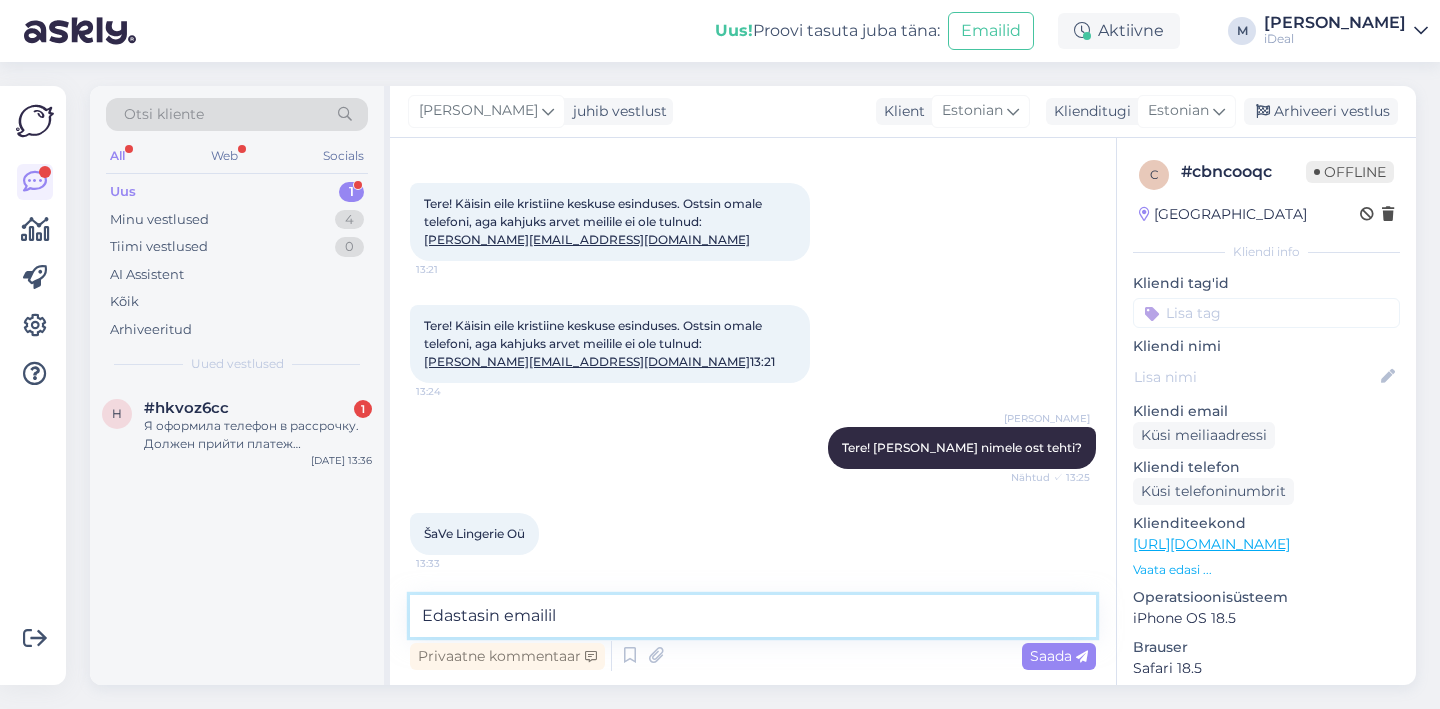 type on "Edastasin emailile" 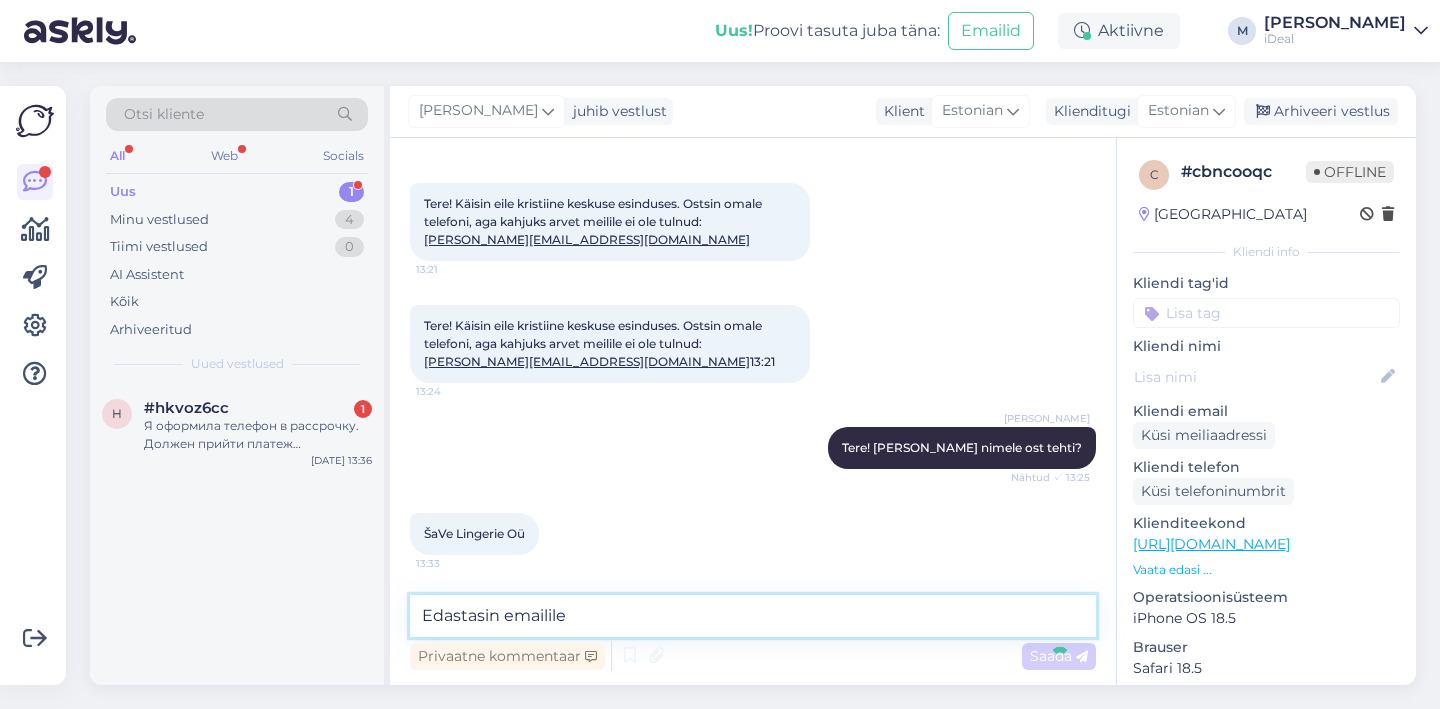 type 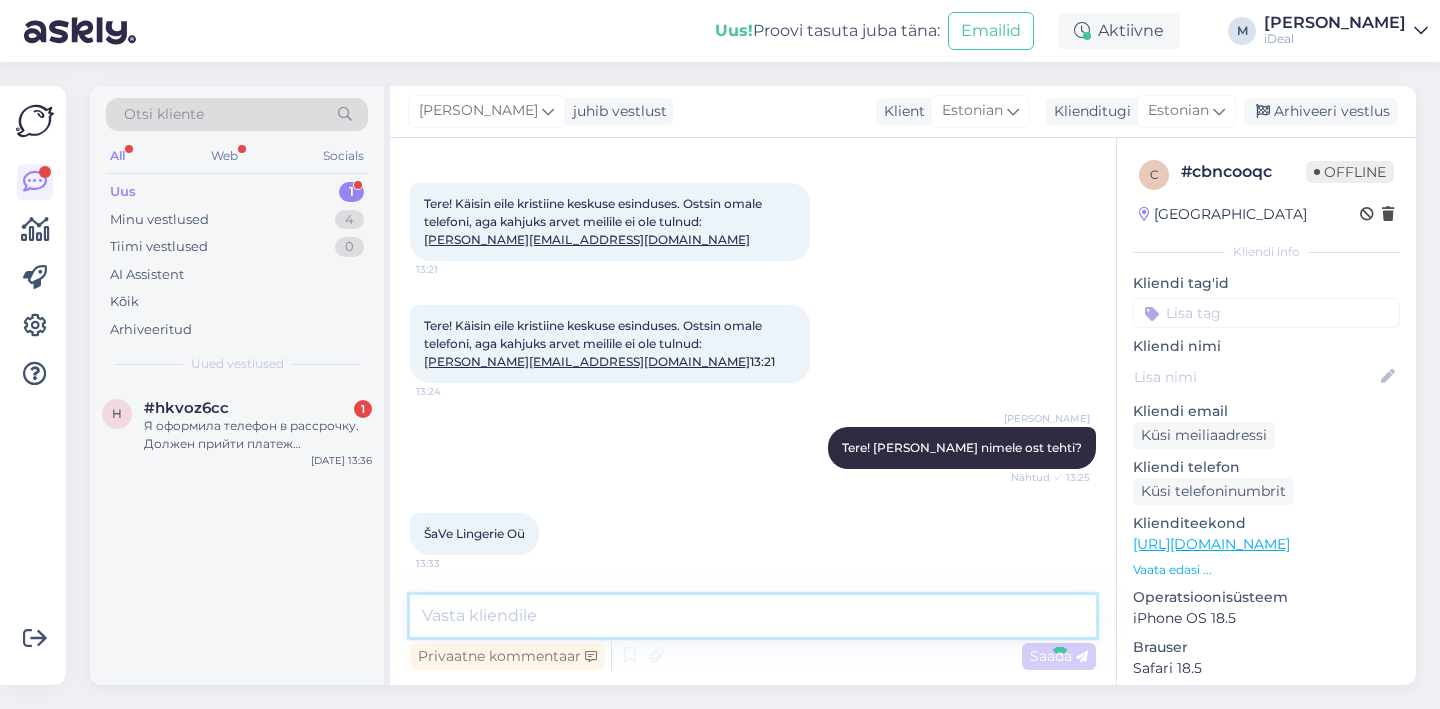 scroll, scrollTop: 185, scrollLeft: 0, axis: vertical 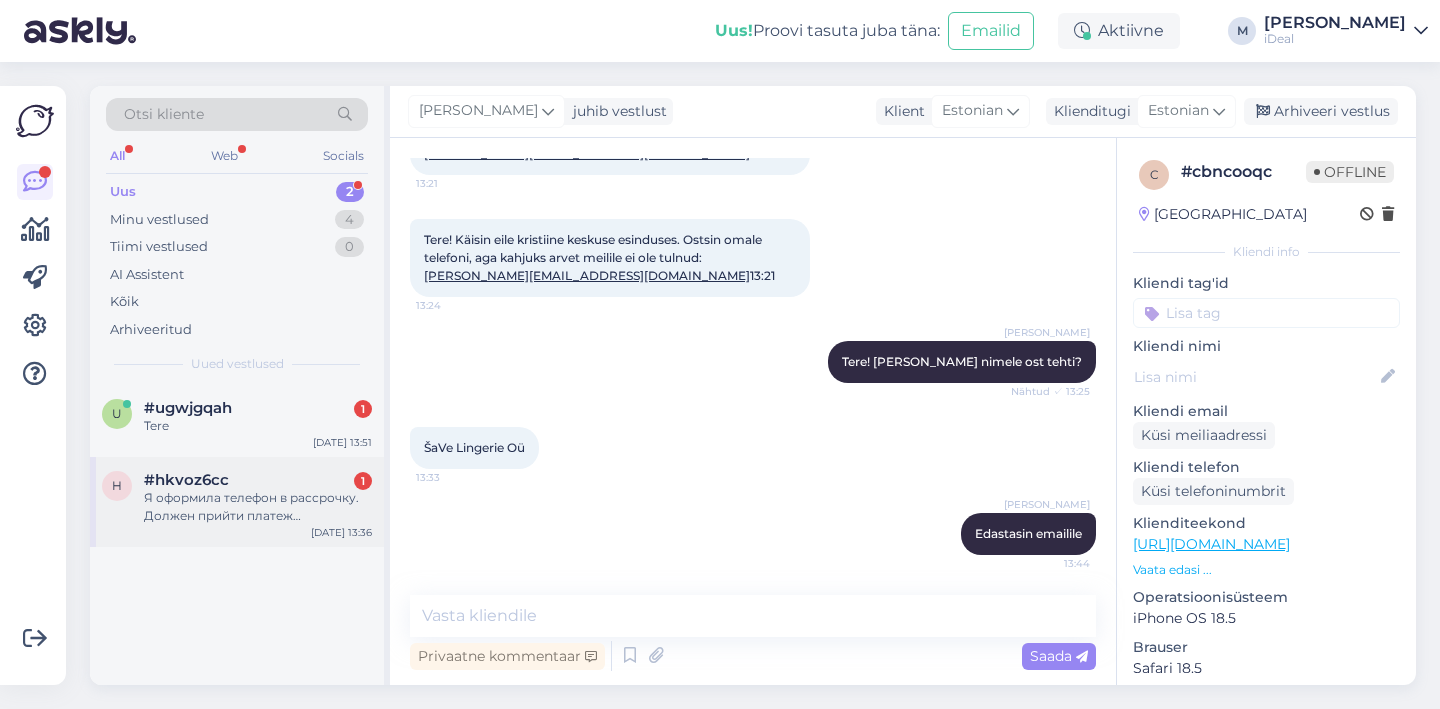 click on "Я оформила телефон в рассрочку. Должен прийти платеж помесячный" at bounding box center (258, 507) 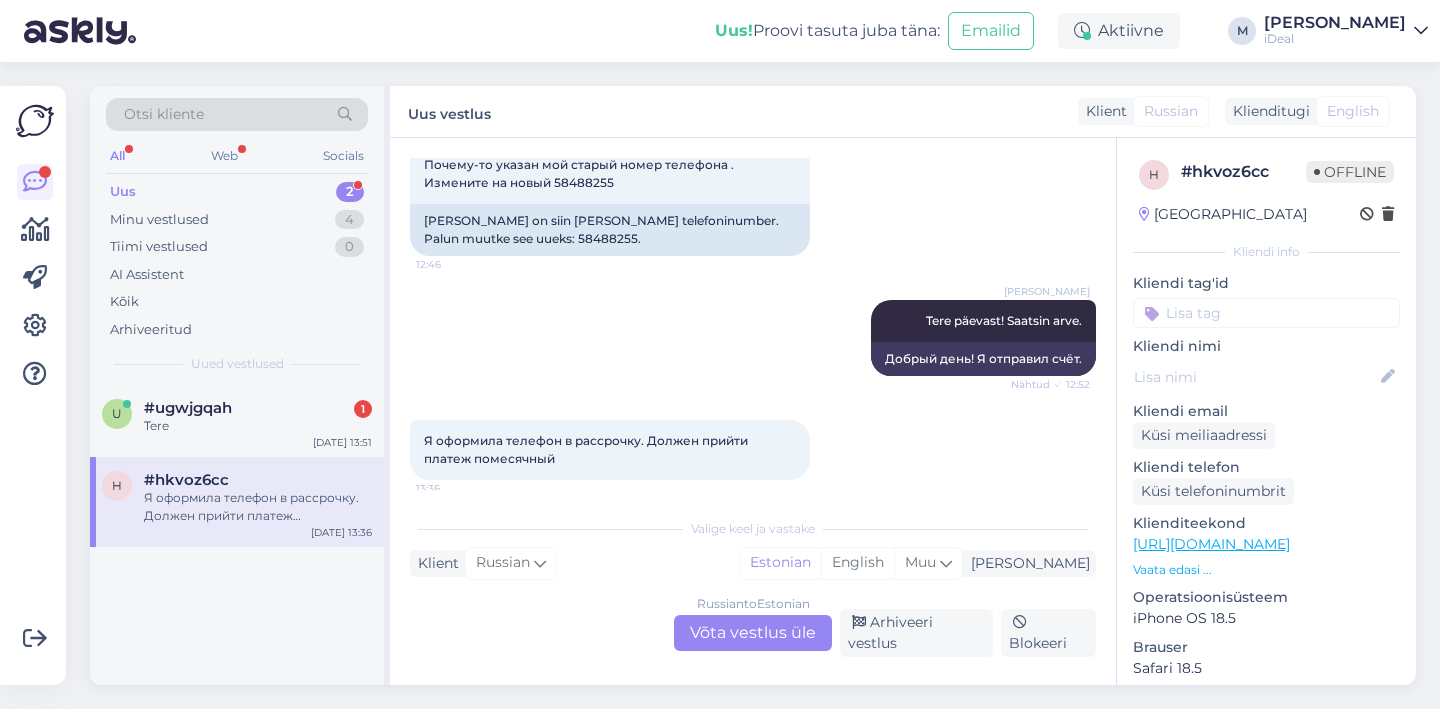 click on "Russian  to  Estonian Võta vestlus üle" at bounding box center (753, 633) 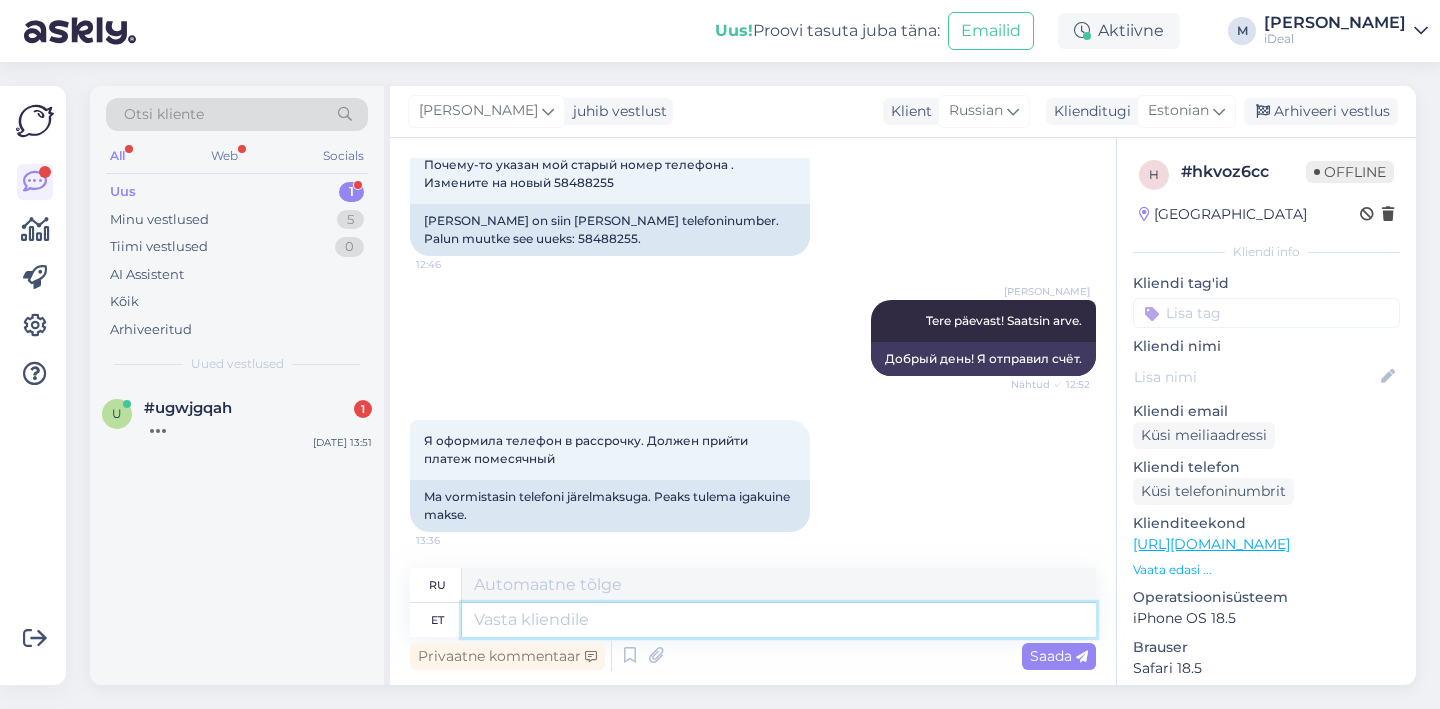 click at bounding box center (779, 620) 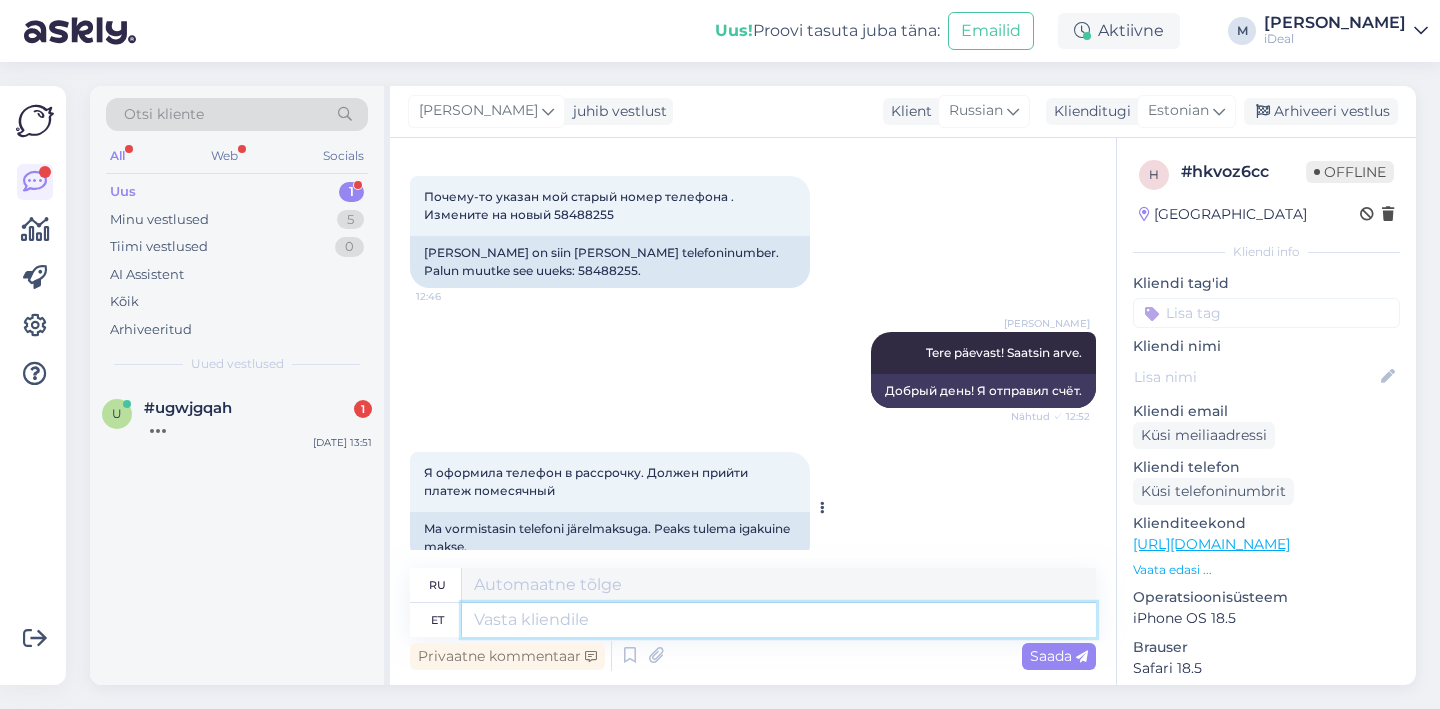 scroll, scrollTop: 724, scrollLeft: 0, axis: vertical 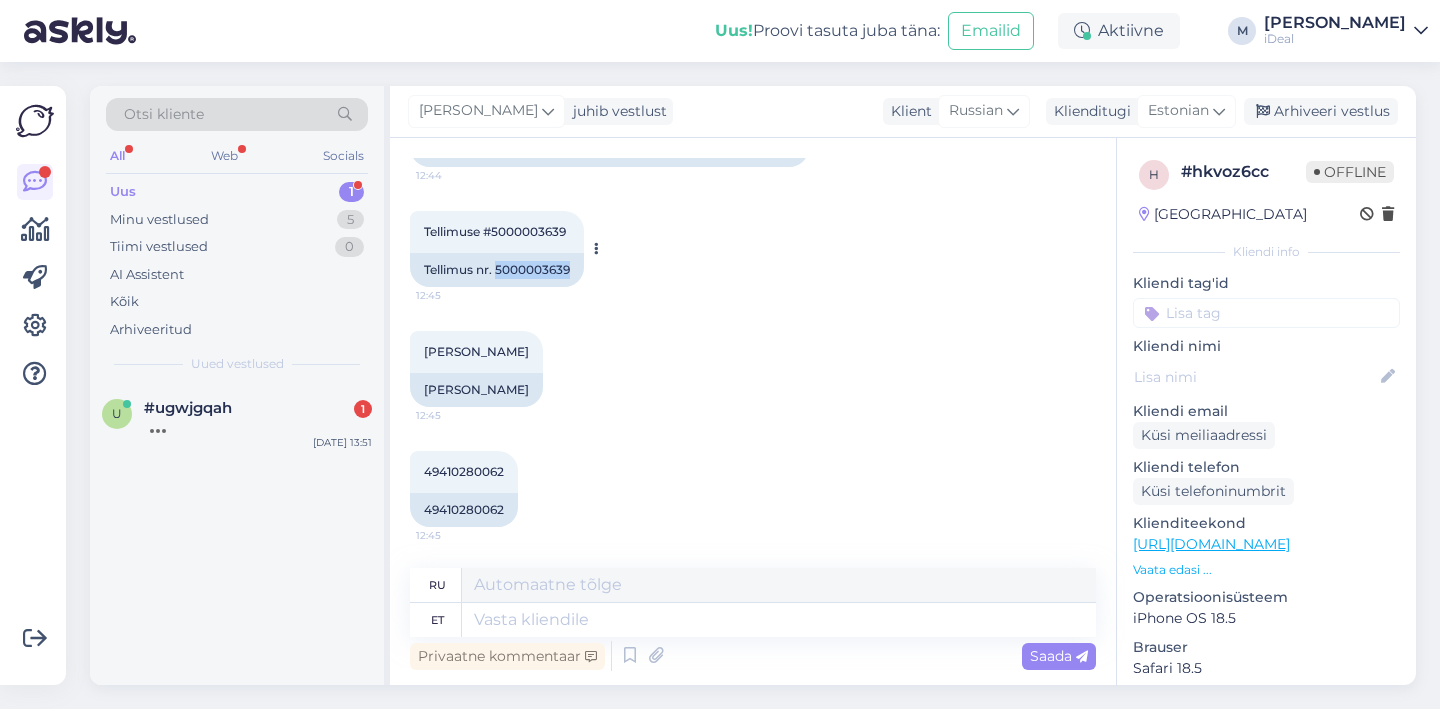 drag, startPoint x: 496, startPoint y: 269, endPoint x: 589, endPoint y: 269, distance: 93 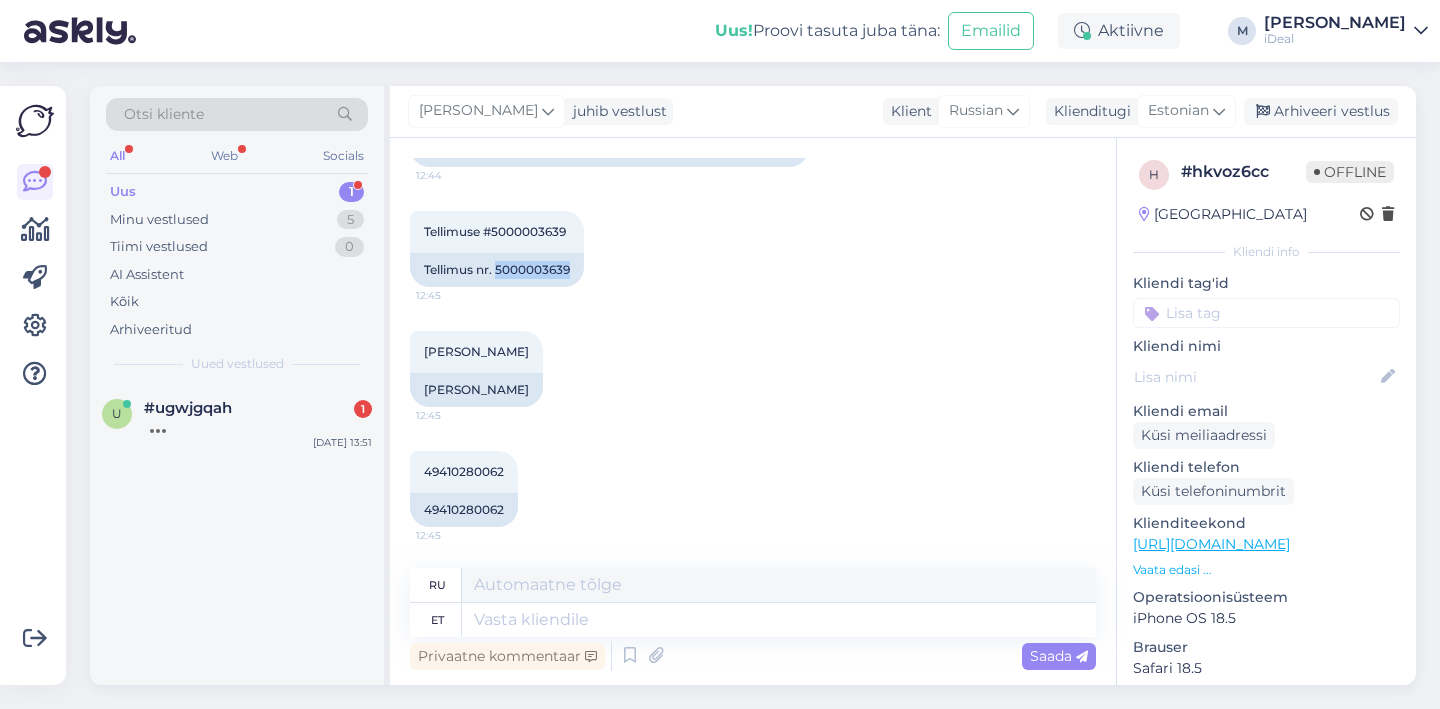 scroll, scrollTop: 724, scrollLeft: 0, axis: vertical 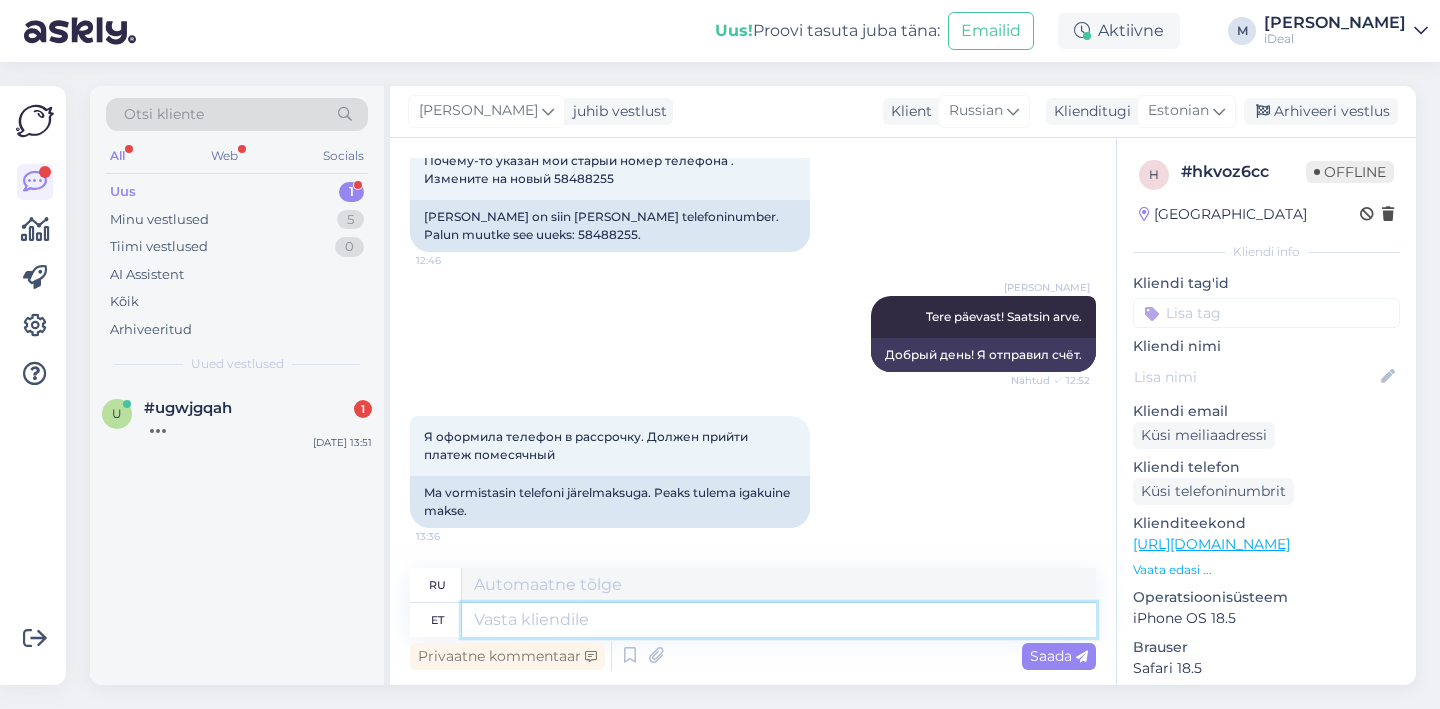 click at bounding box center (779, 620) 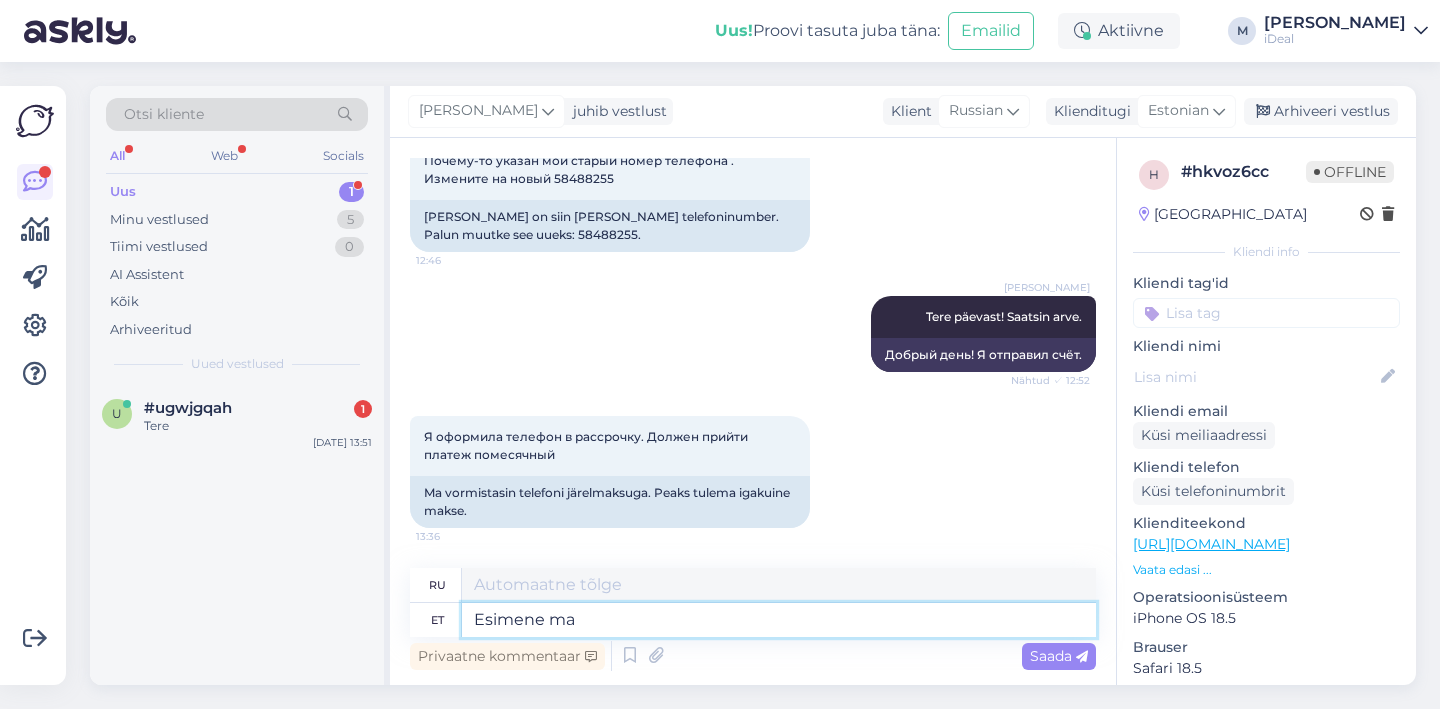 type on "Esimene mak" 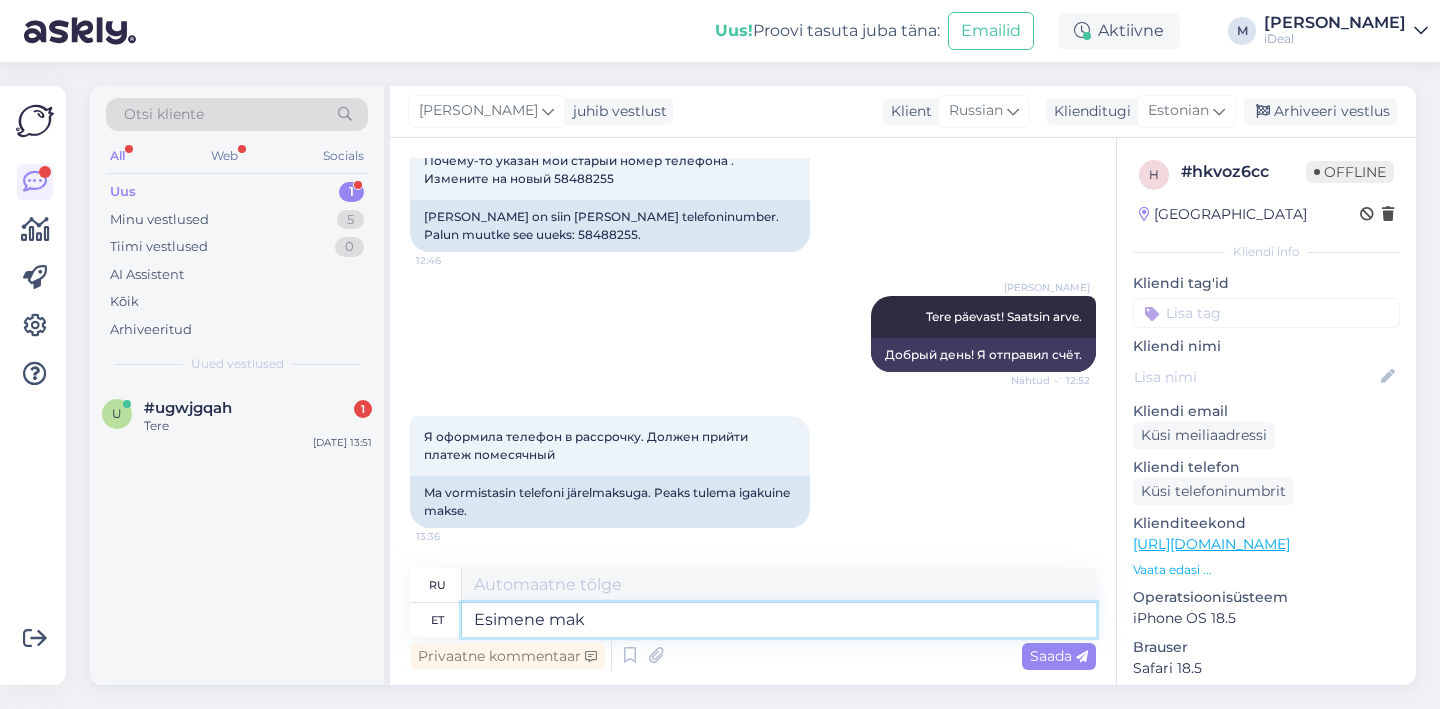 type on "Первый" 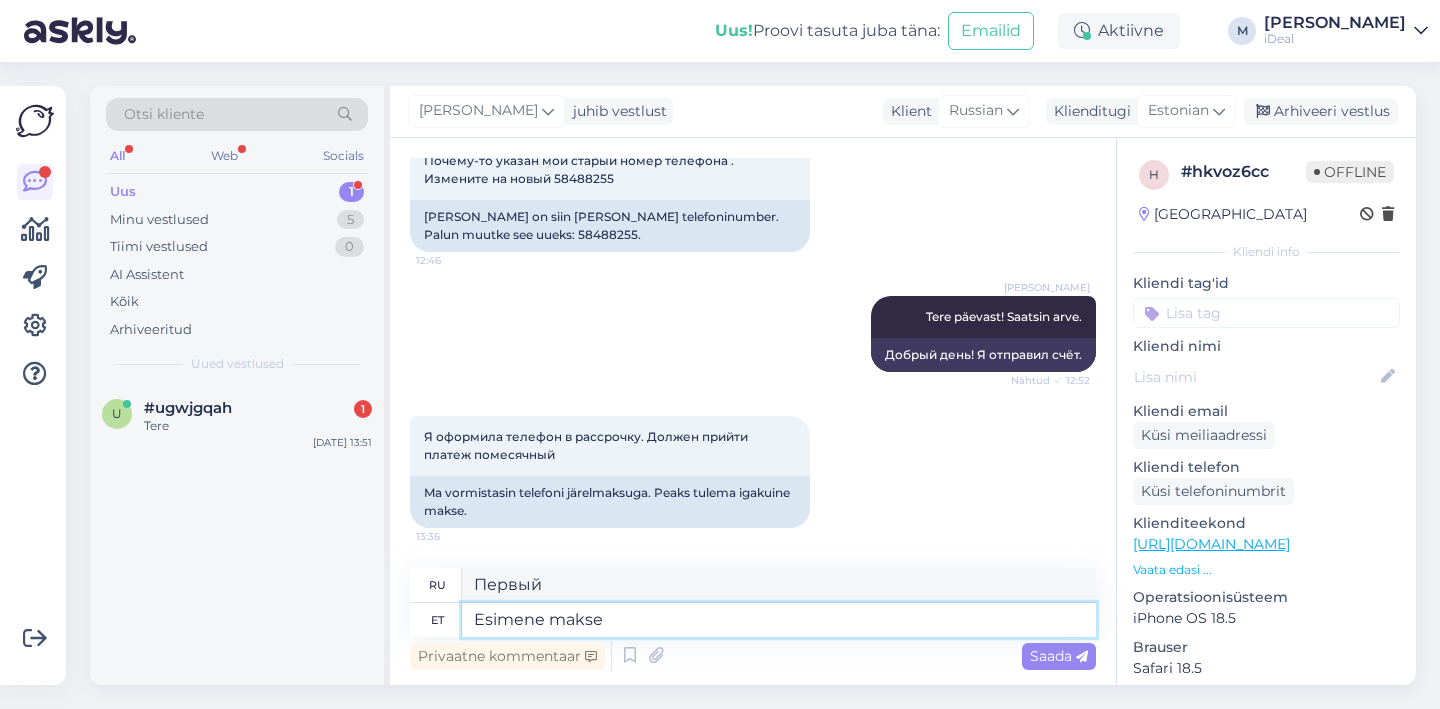 type on "Esimene makse" 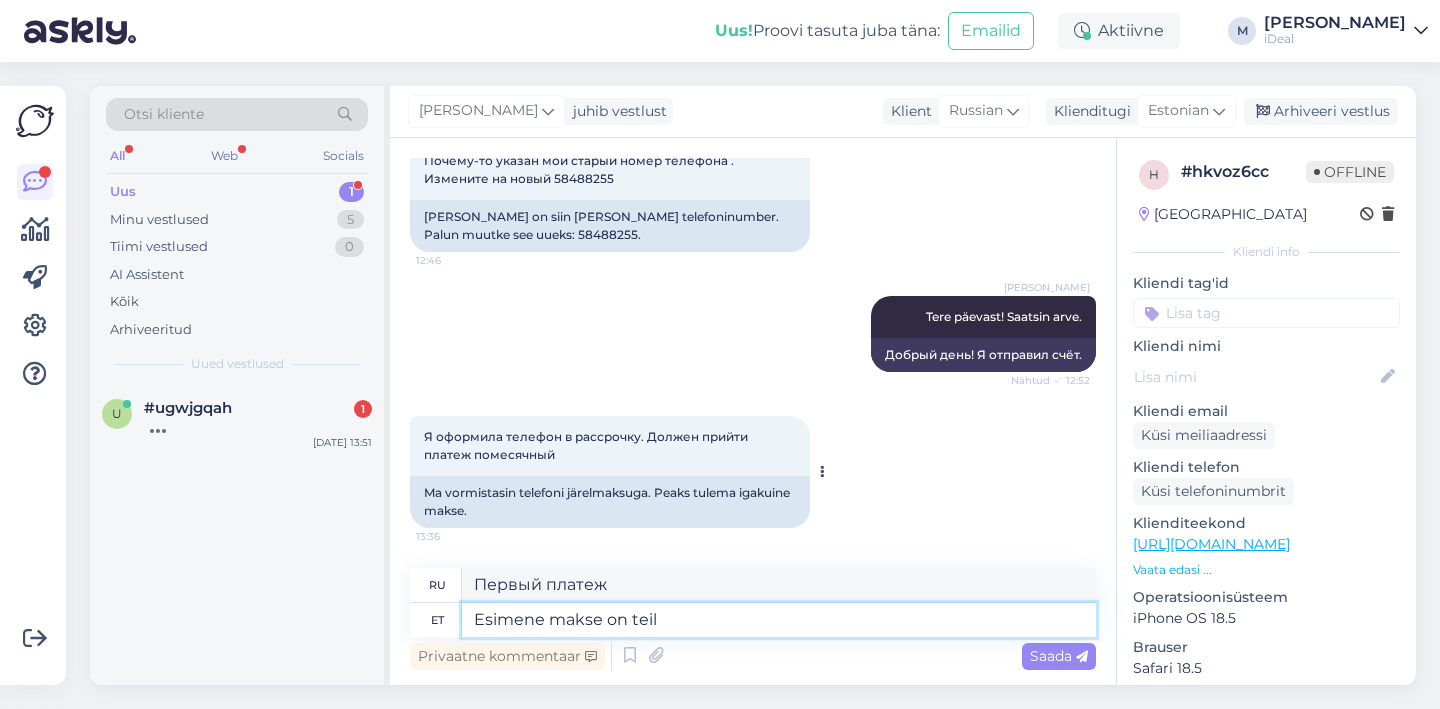 type on "Esimene makse on teil" 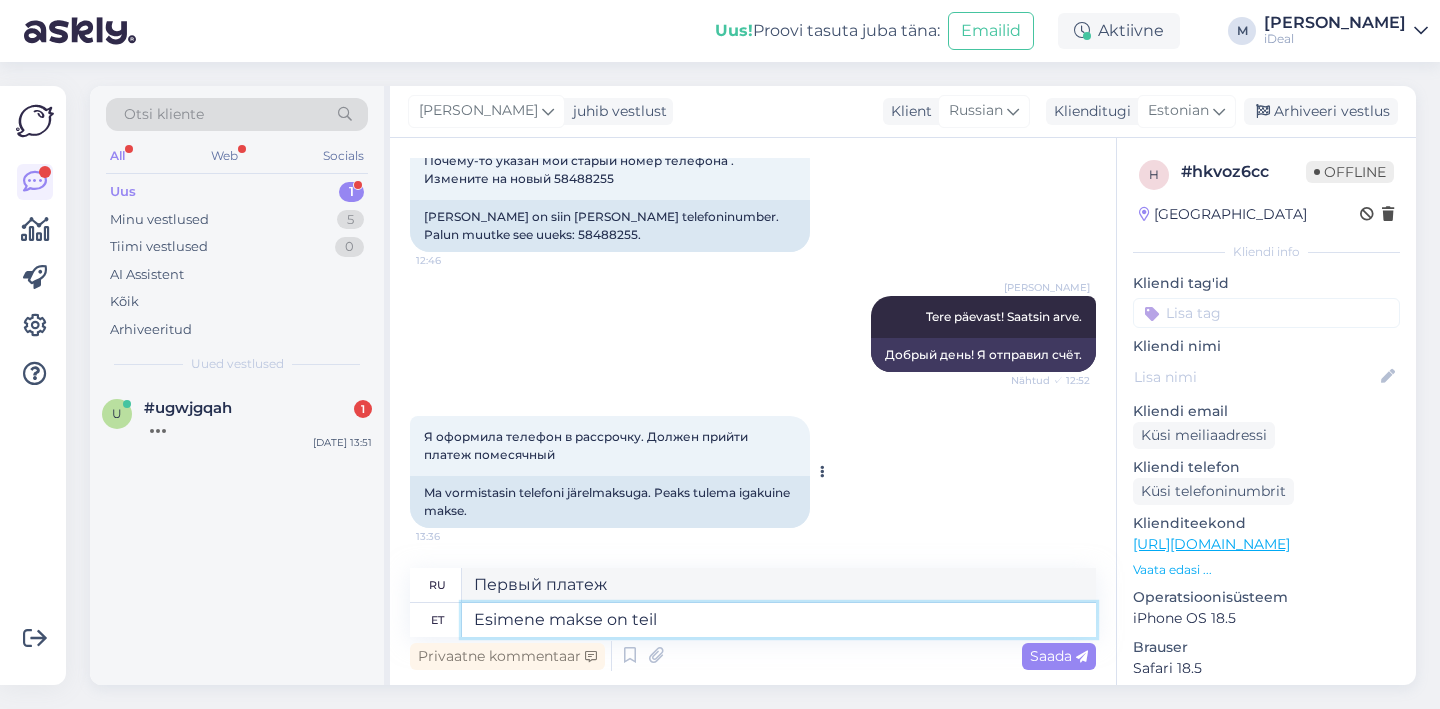 type on "Первый платеж составляет" 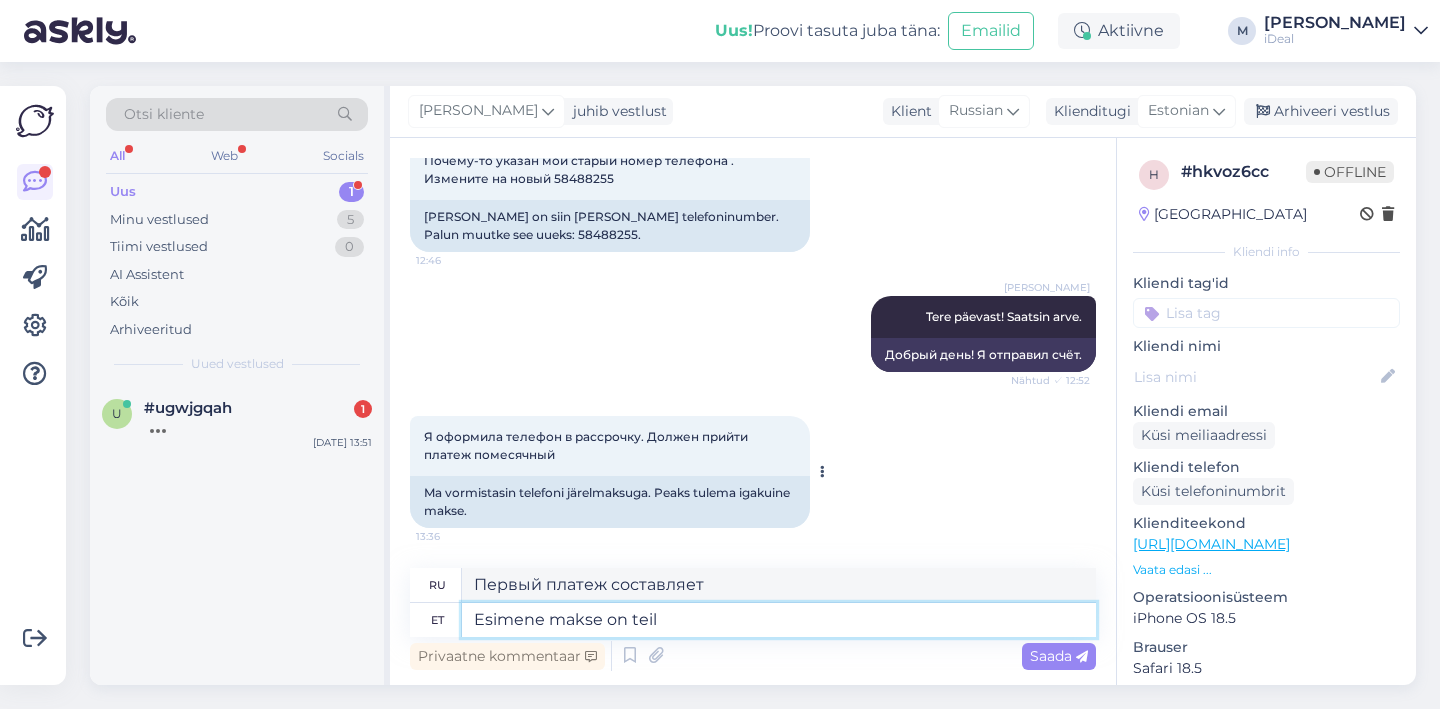 paste on "[DATE]" 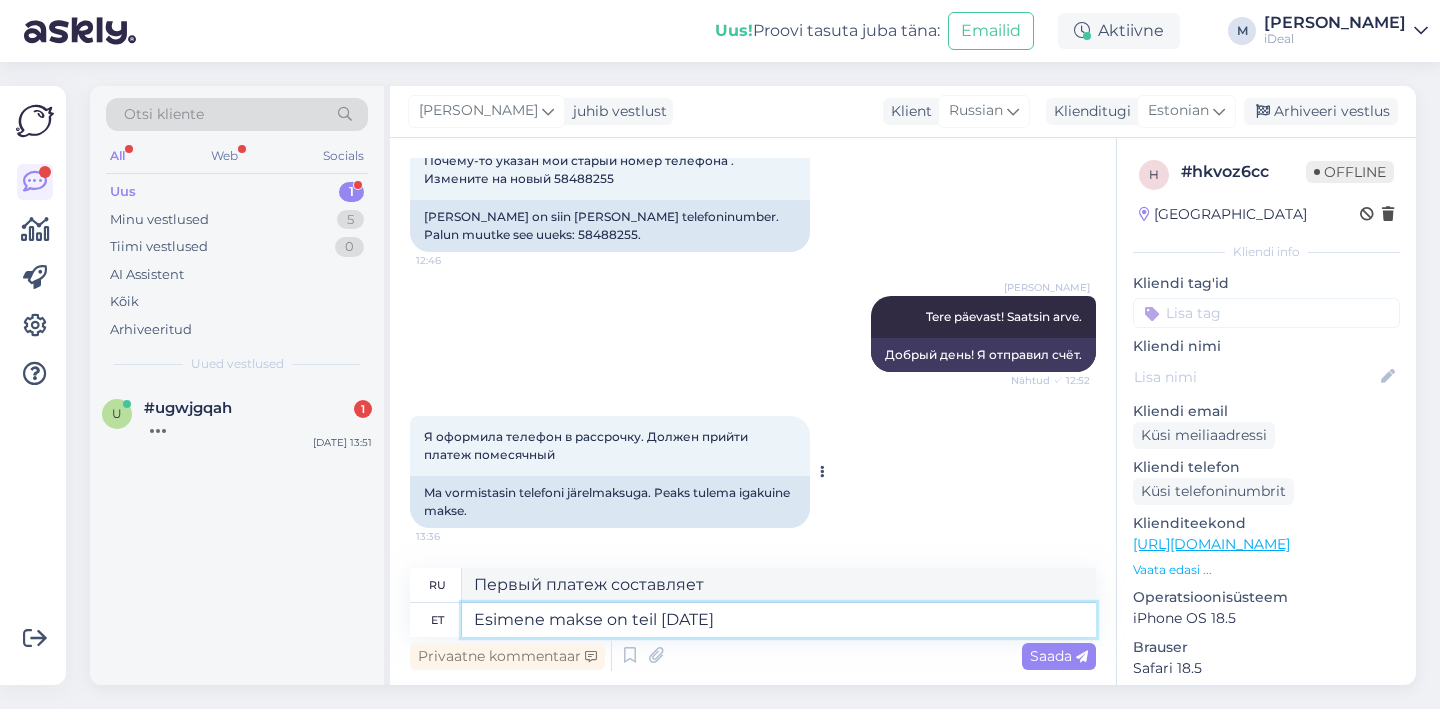 type on "Первый платеж за вами." 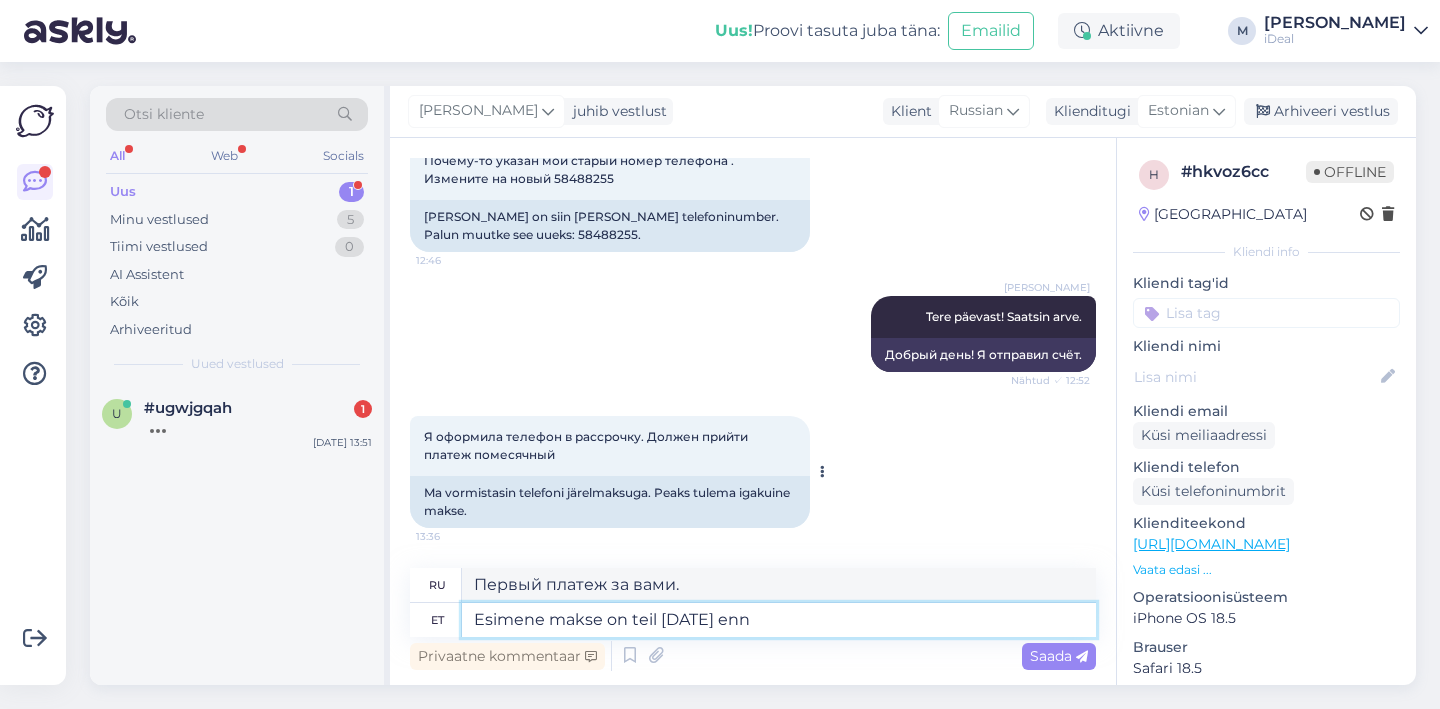 type on "Esimene makse on teil [DATE] enne" 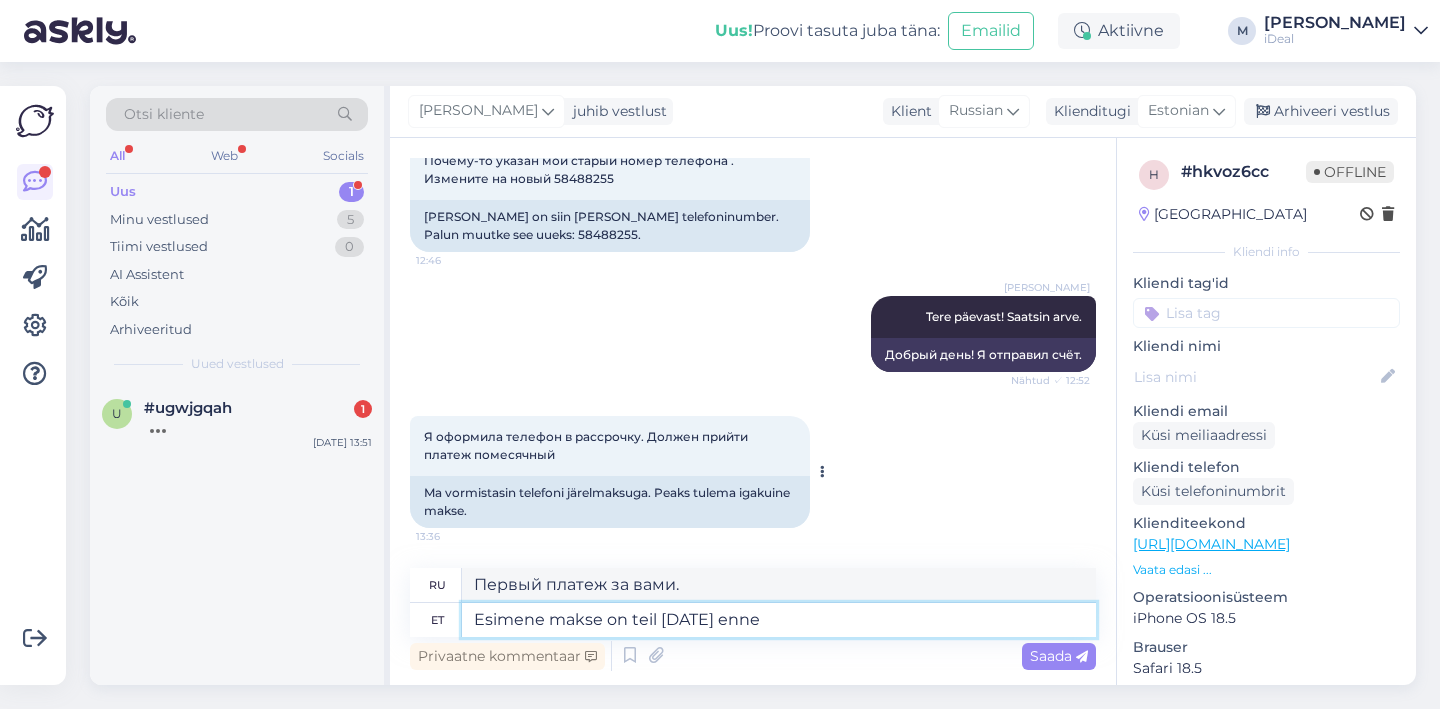 type on "Первый платеж необходимо произвести [DATE]" 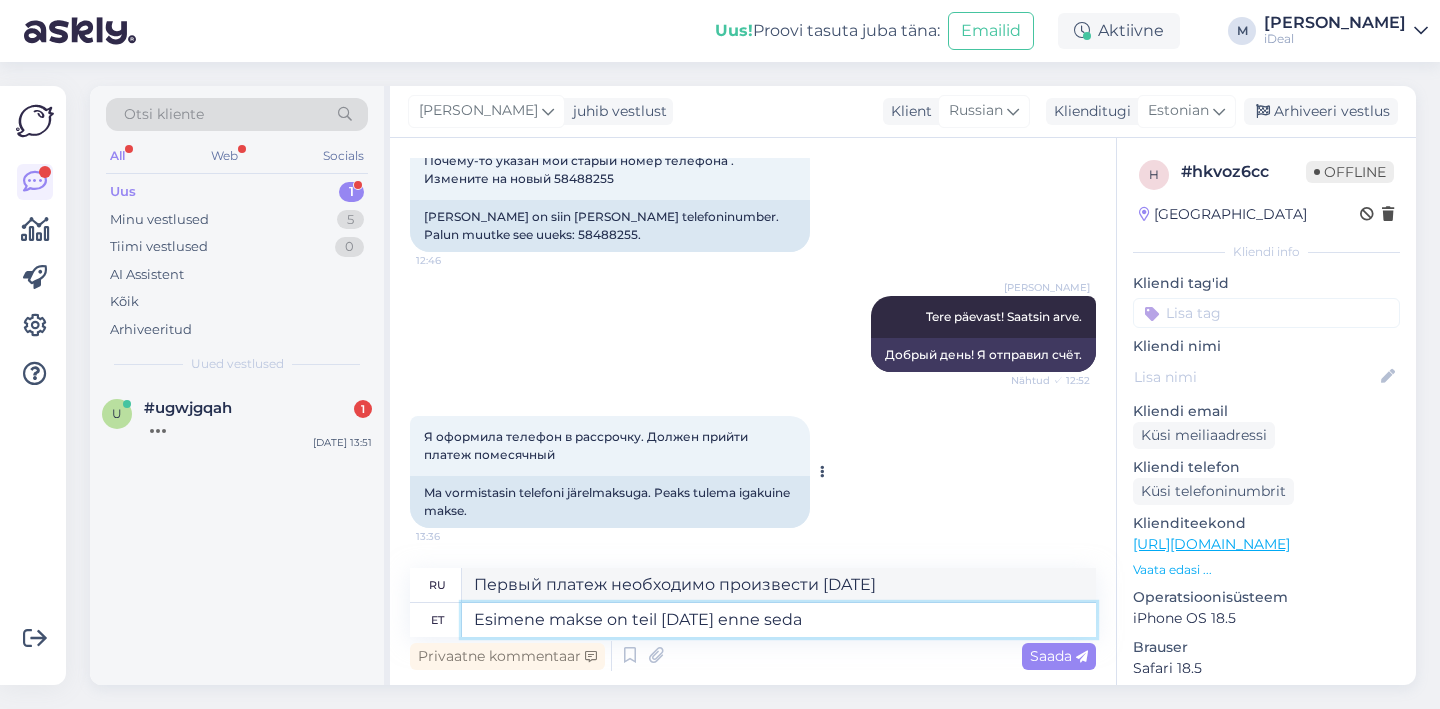type on "Esimene makse on teil [DATE] enne seda" 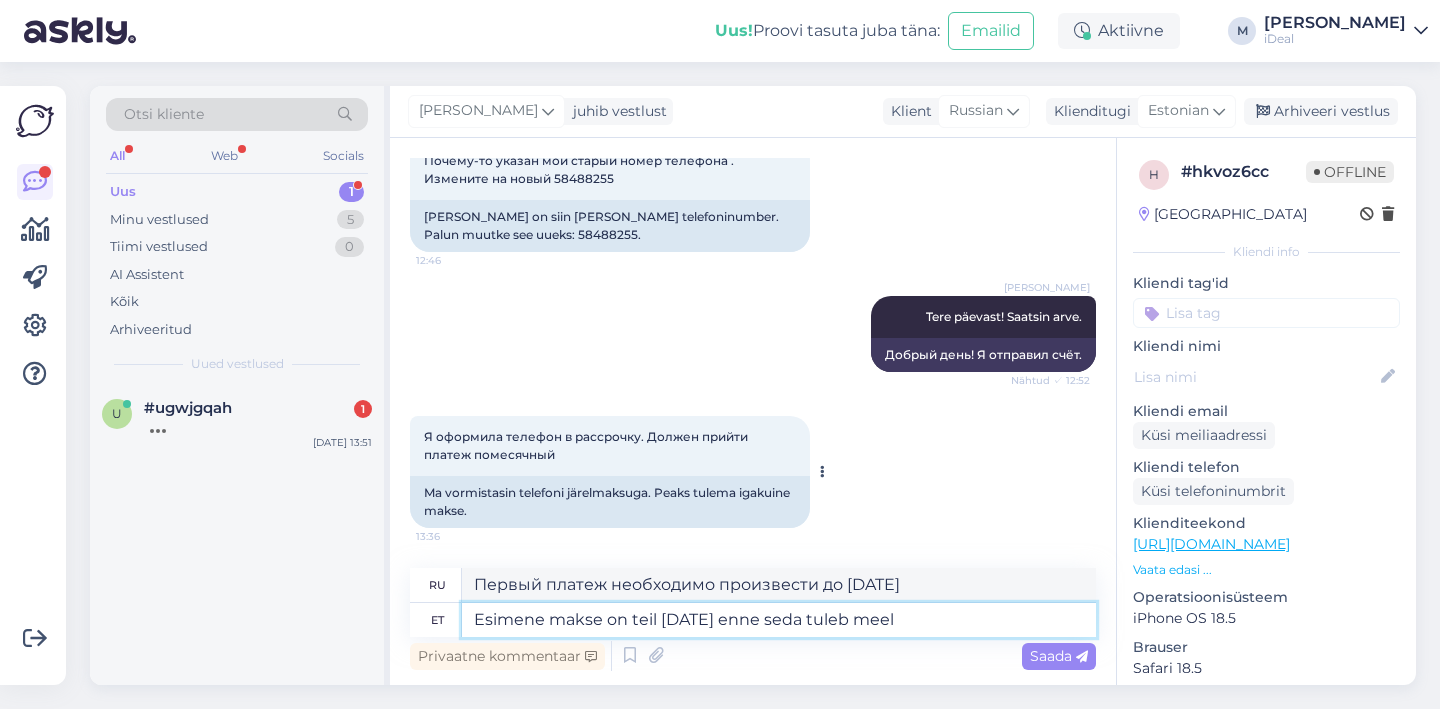 type on "Esimene makse on teil [DATE] enne seda tuleb meeld" 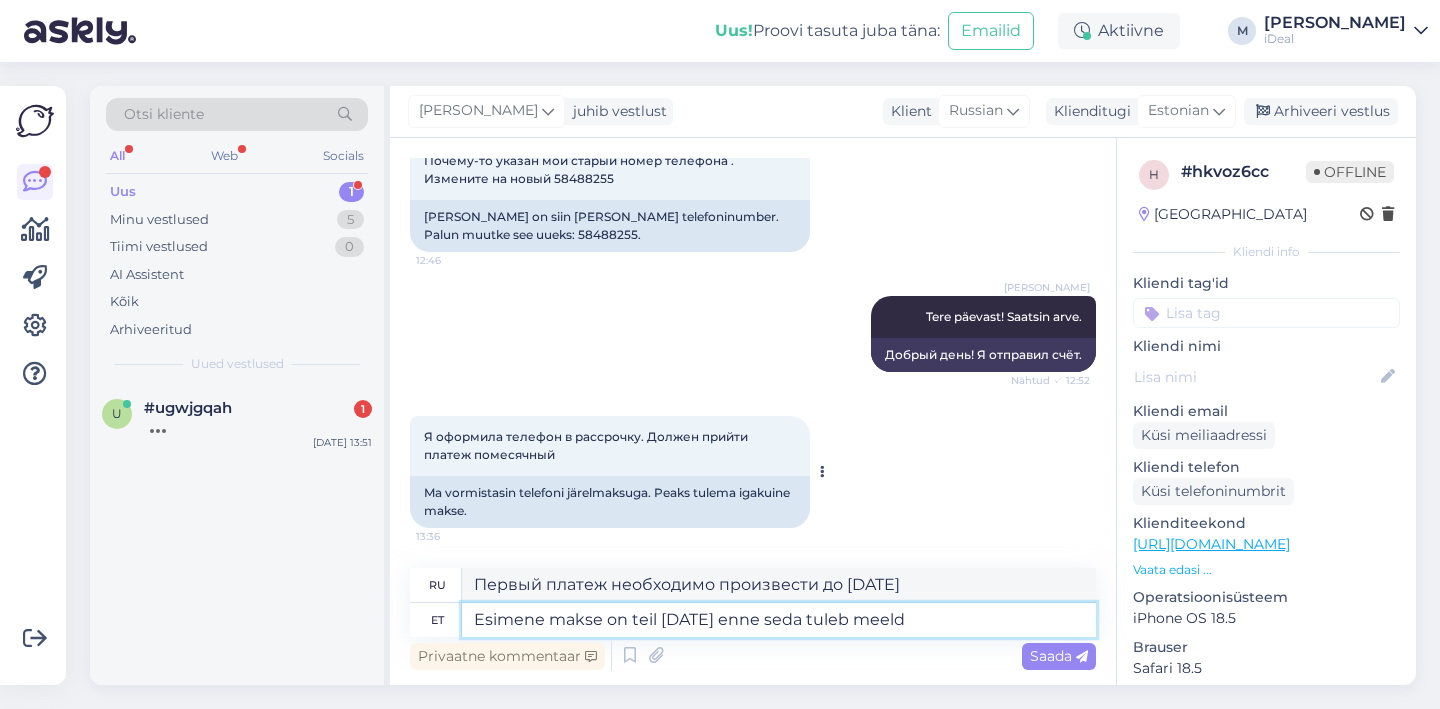 type on "Первый платеж должен быть произведен до [DATE]" 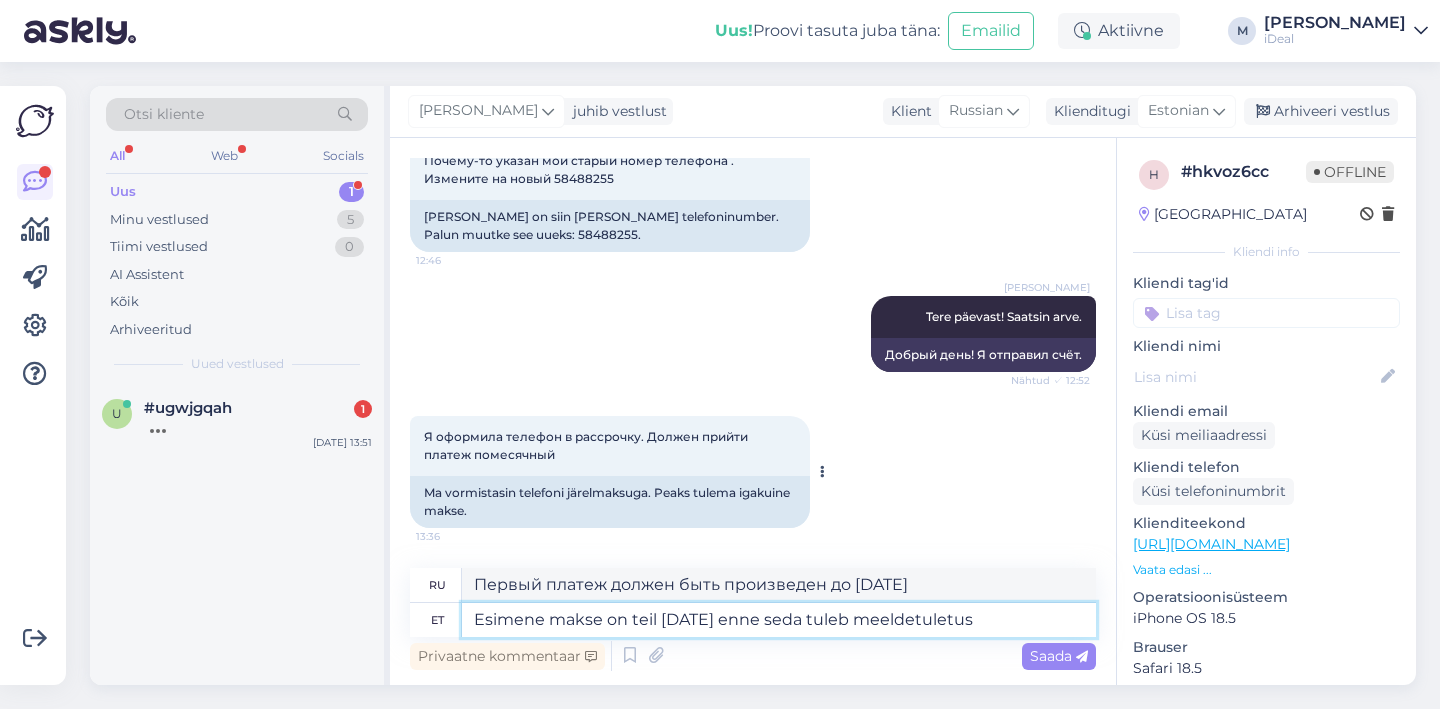 type on "Esimene makse on teil [DATE] enne seda tuleb meeldetuletus." 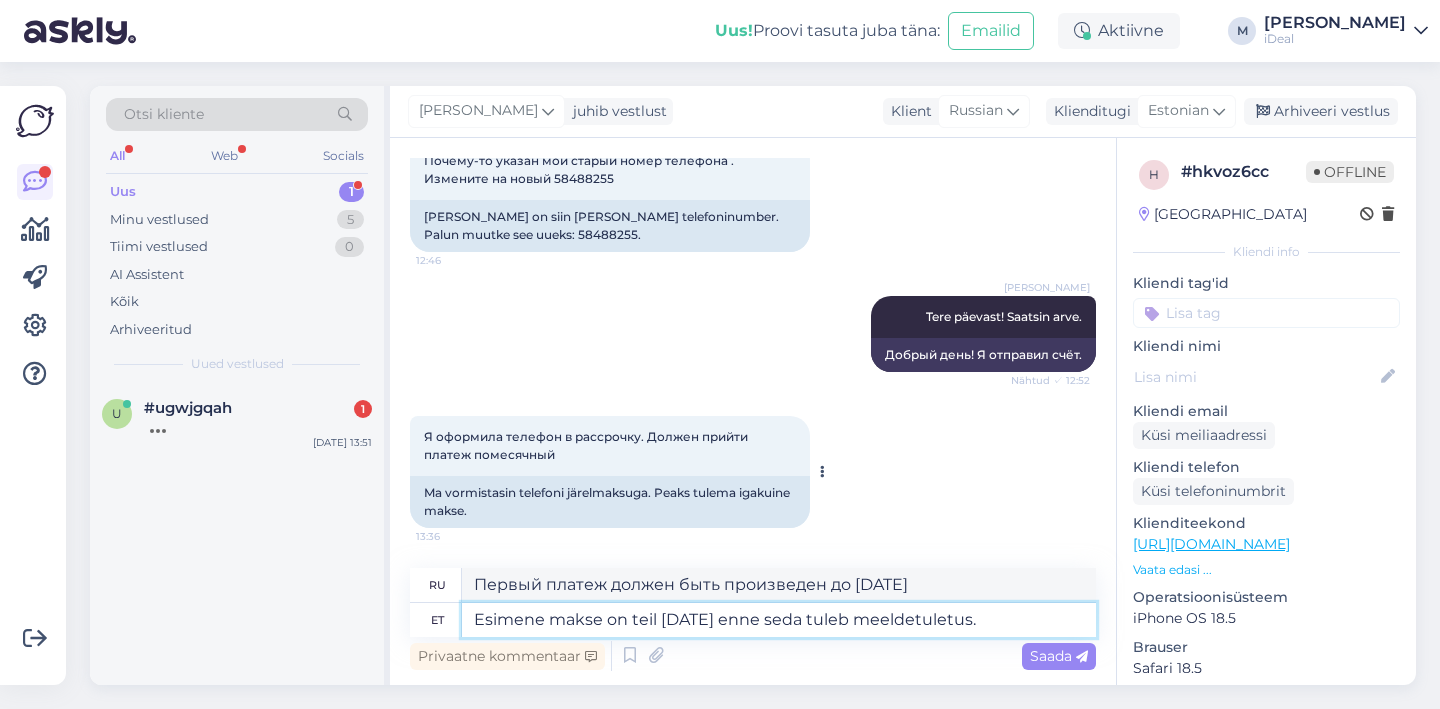 type on "Первый платеж необходимо произвести [DATE] , перед этим будет отправлено напоминание." 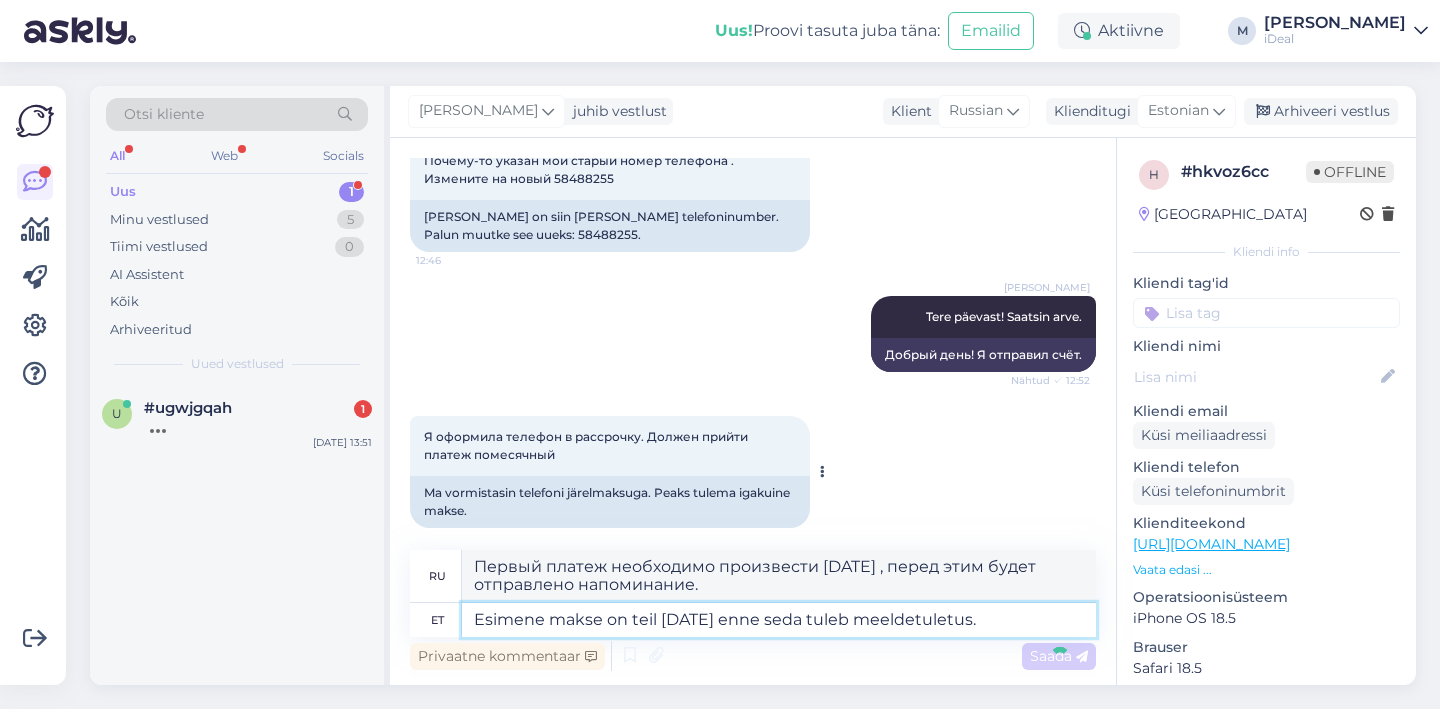 type 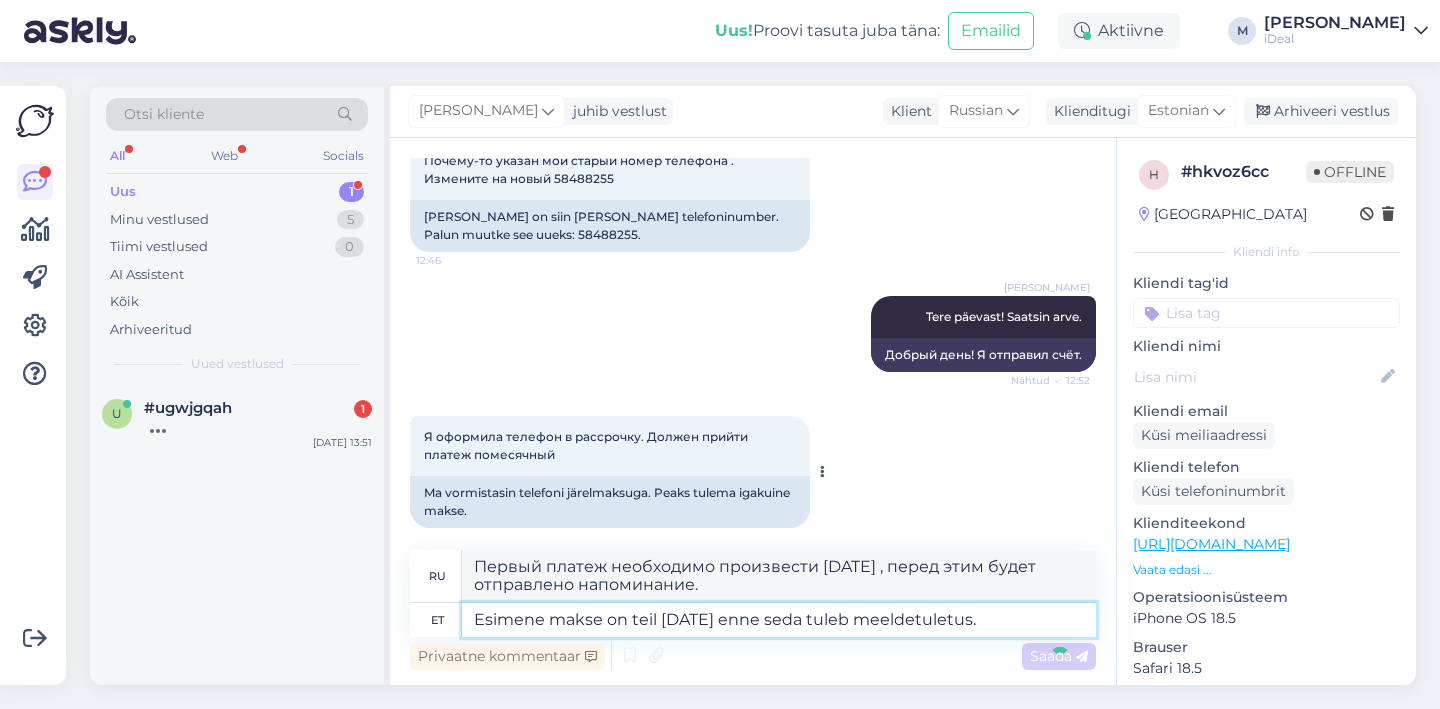 type 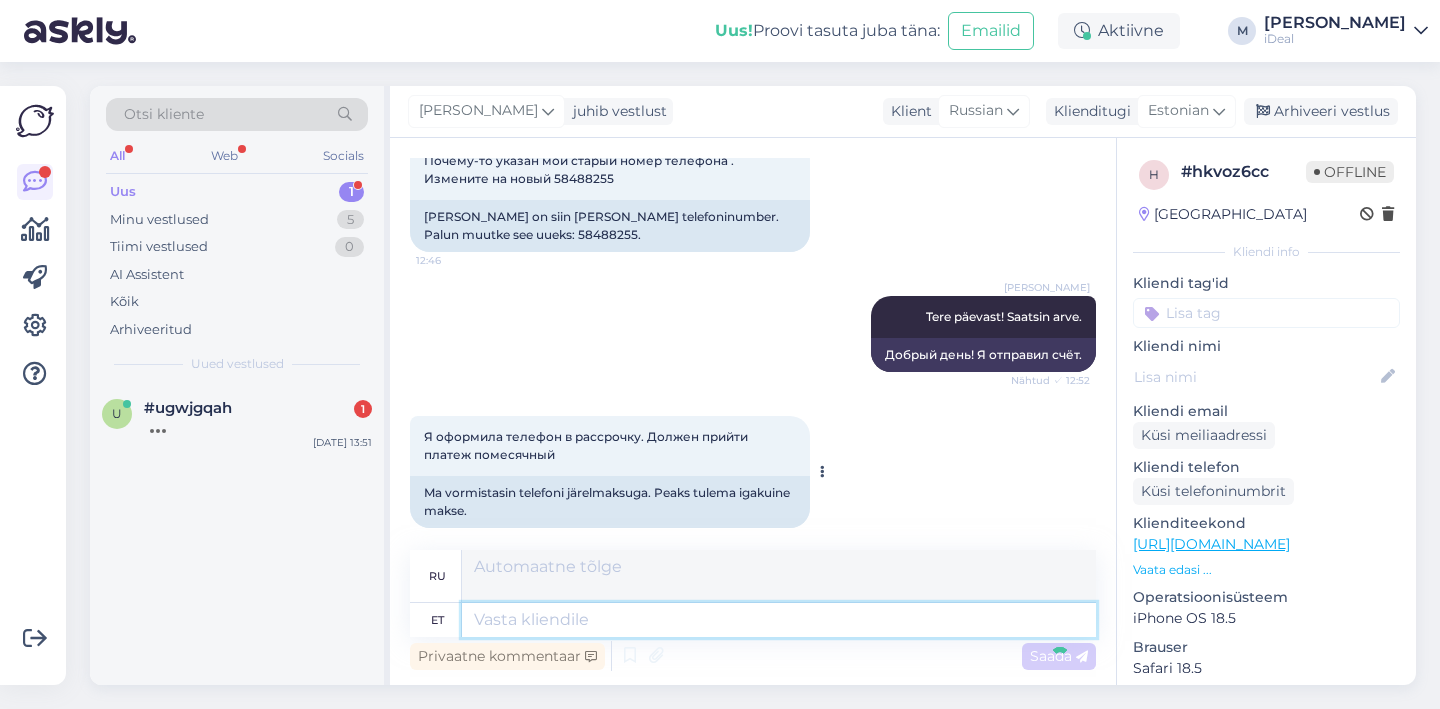 scroll, scrollTop: 880, scrollLeft: 0, axis: vertical 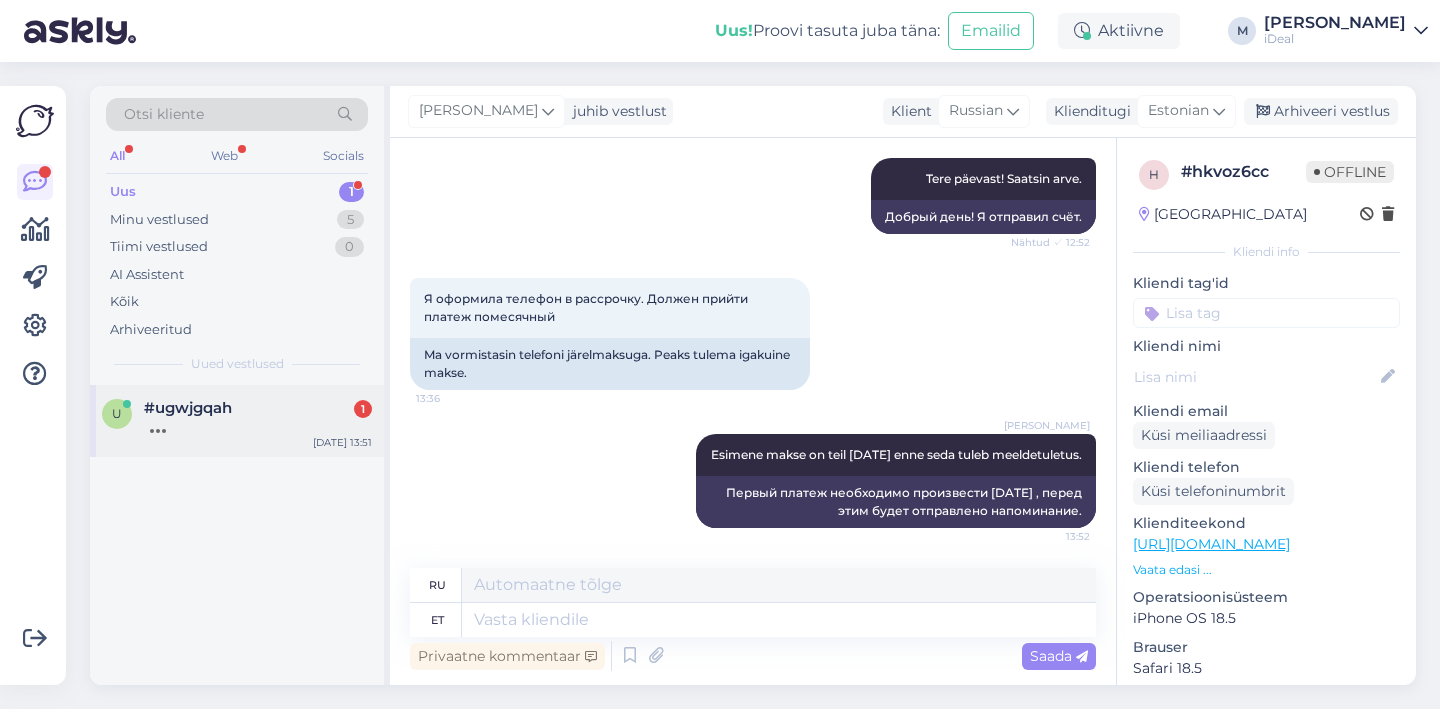 click on "u #ugwjgqah [DATE] 13:51" at bounding box center (237, 421) 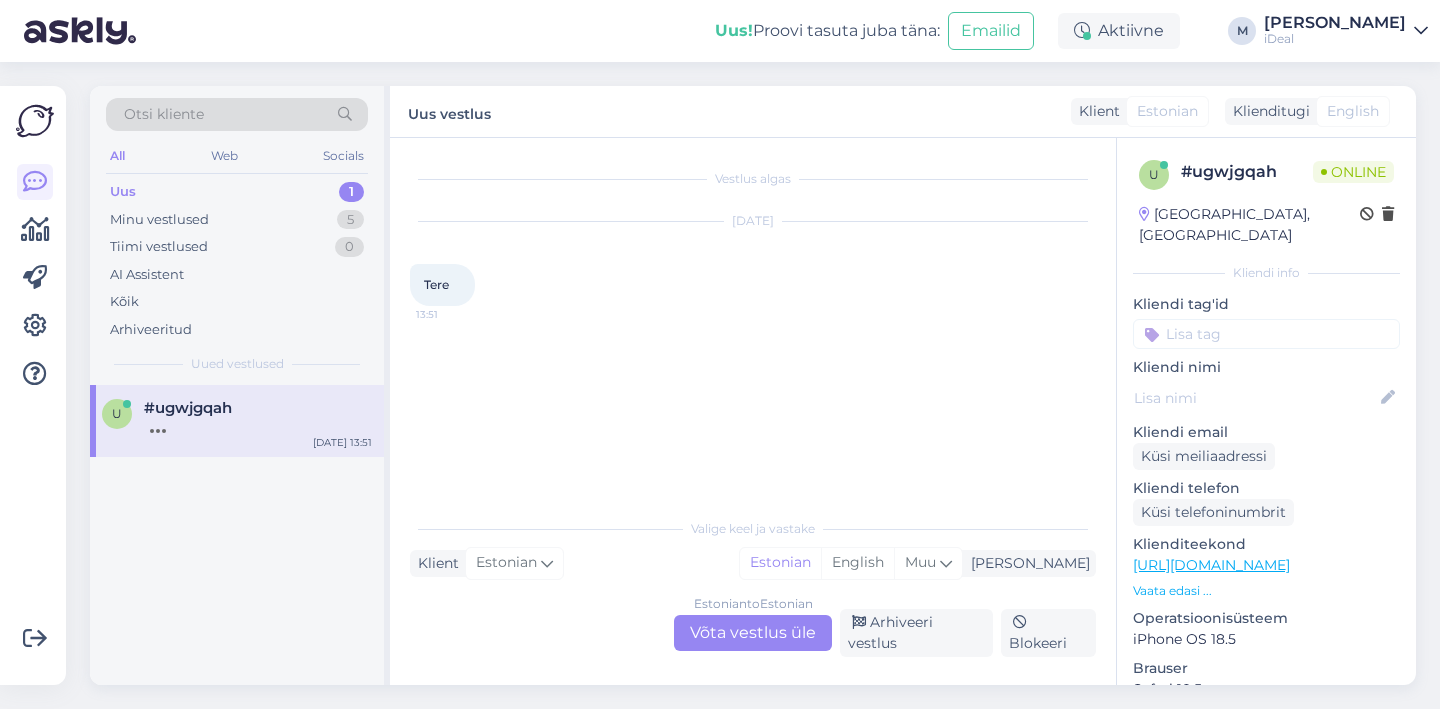 click on "Estonian  to  Estonian Võta vestlus üle" at bounding box center [753, 633] 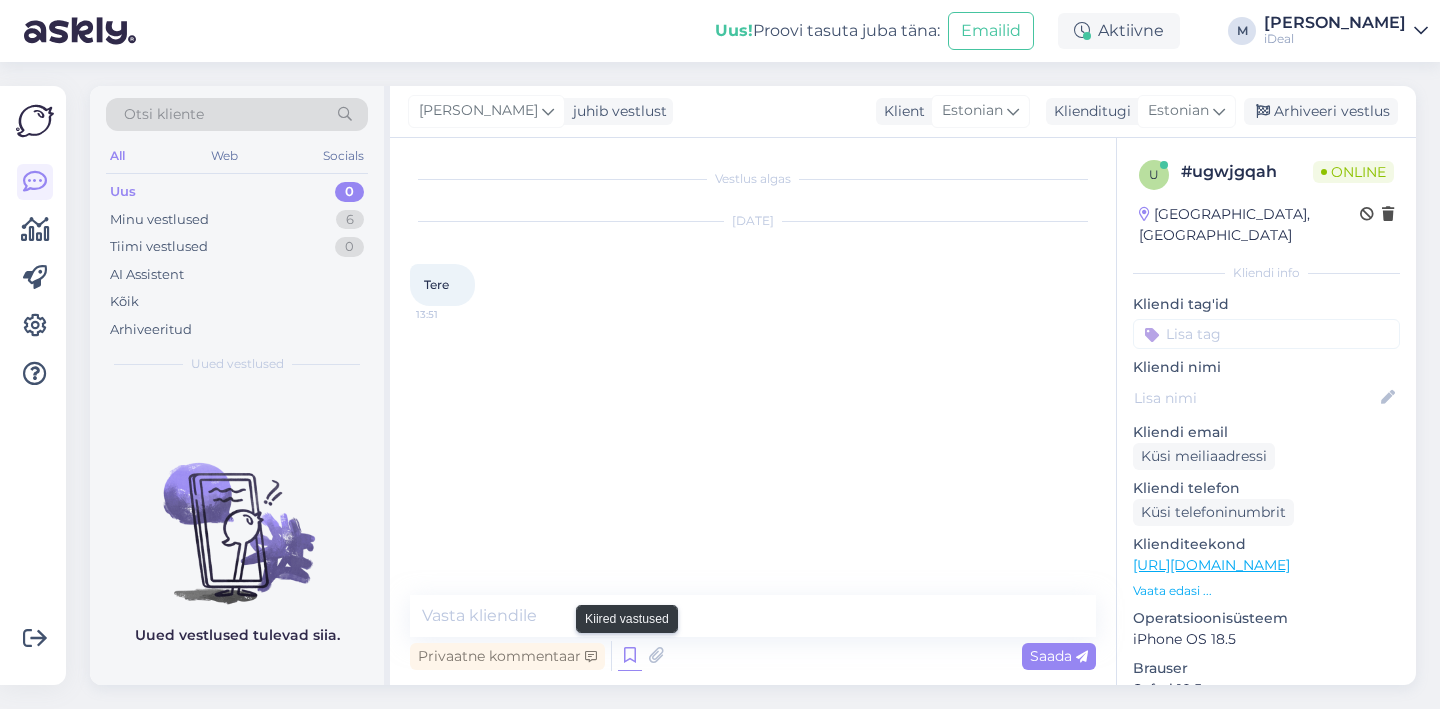 click at bounding box center [630, 656] 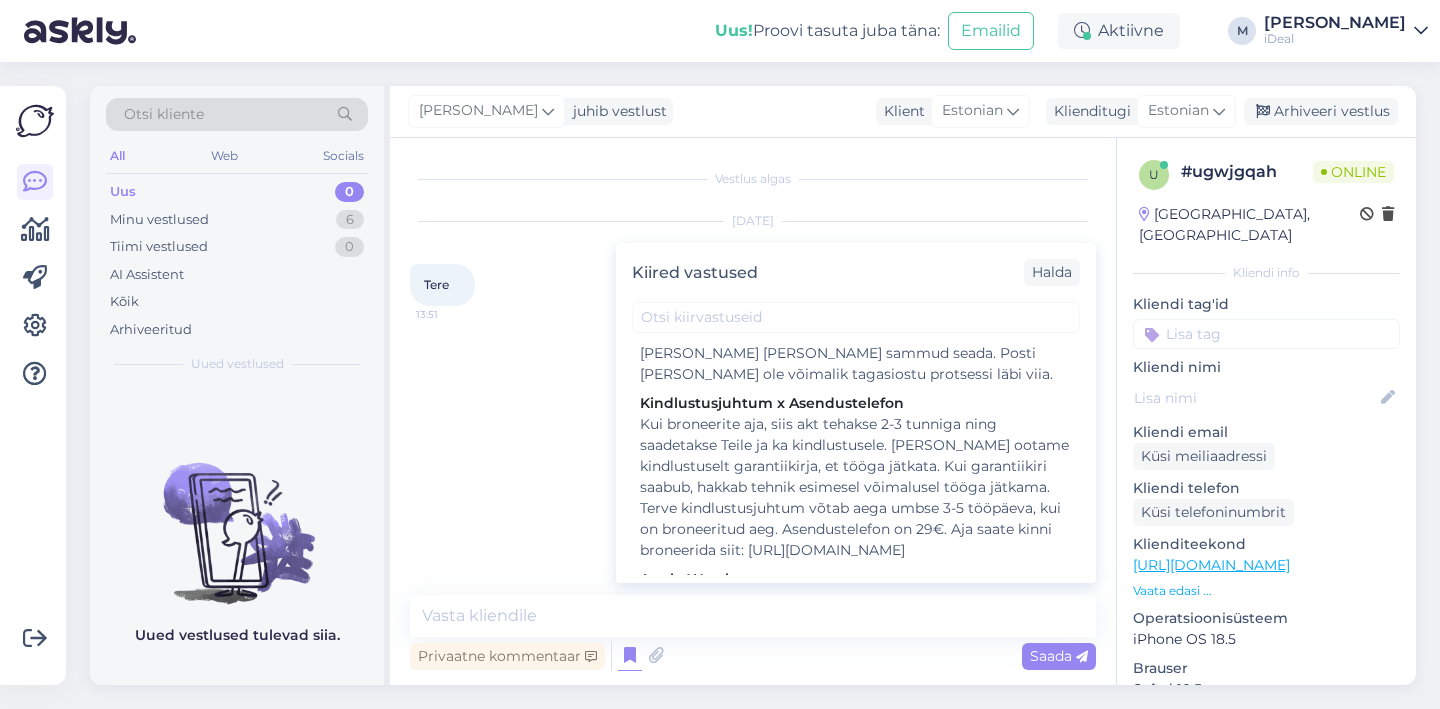 scroll, scrollTop: 3231, scrollLeft: 0, axis: vertical 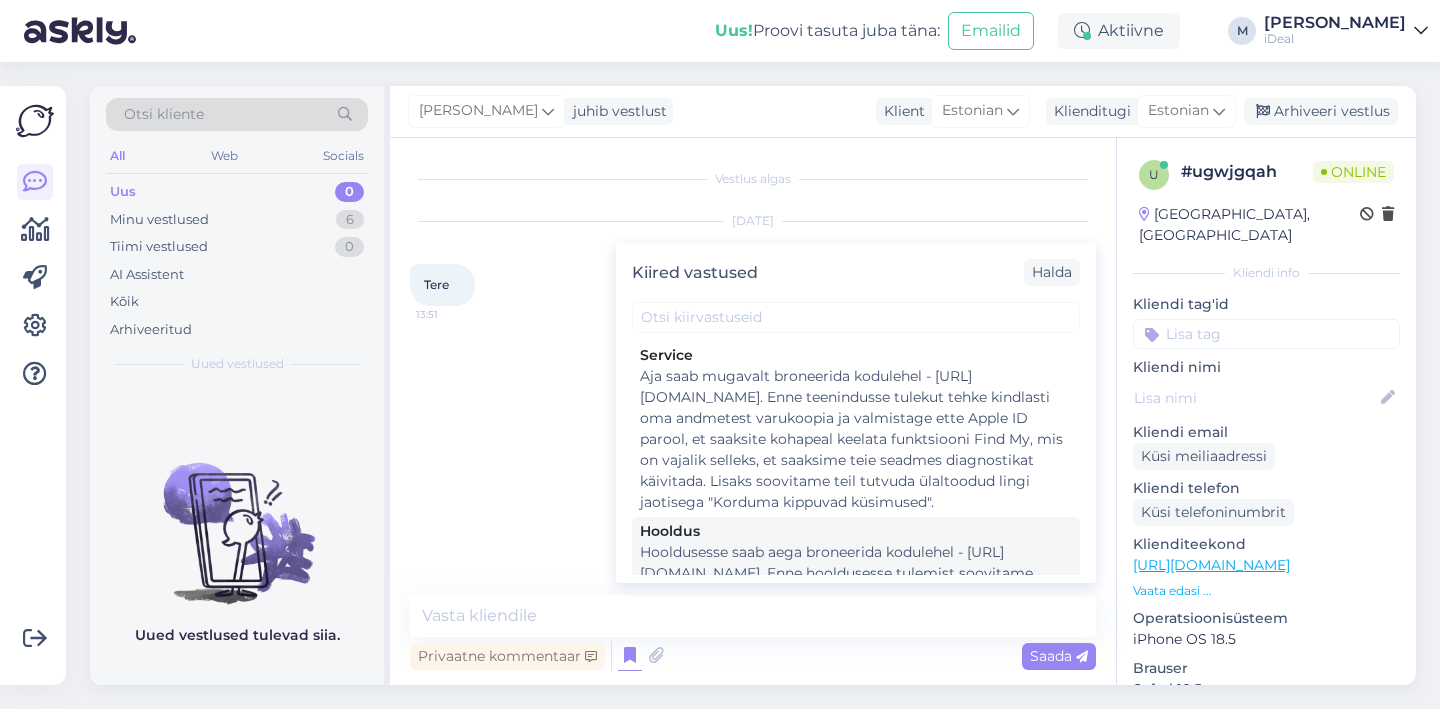 click on "Hooldus Hooldusesse saab aega broneerida kodulehel - [URL][DOMAIN_NAME].
Enne hooldusesse tulemist soovitame tutvuda ka kodulehel asuva korduma kippuvate küsimustega.
Valmistage ette oma Apple ID parool ja lülitage välja Find My iPhone/Find My Mac funktsioon.
Lisaks on vajalik teha andmete tagavarakoopia!" at bounding box center [856, 594] 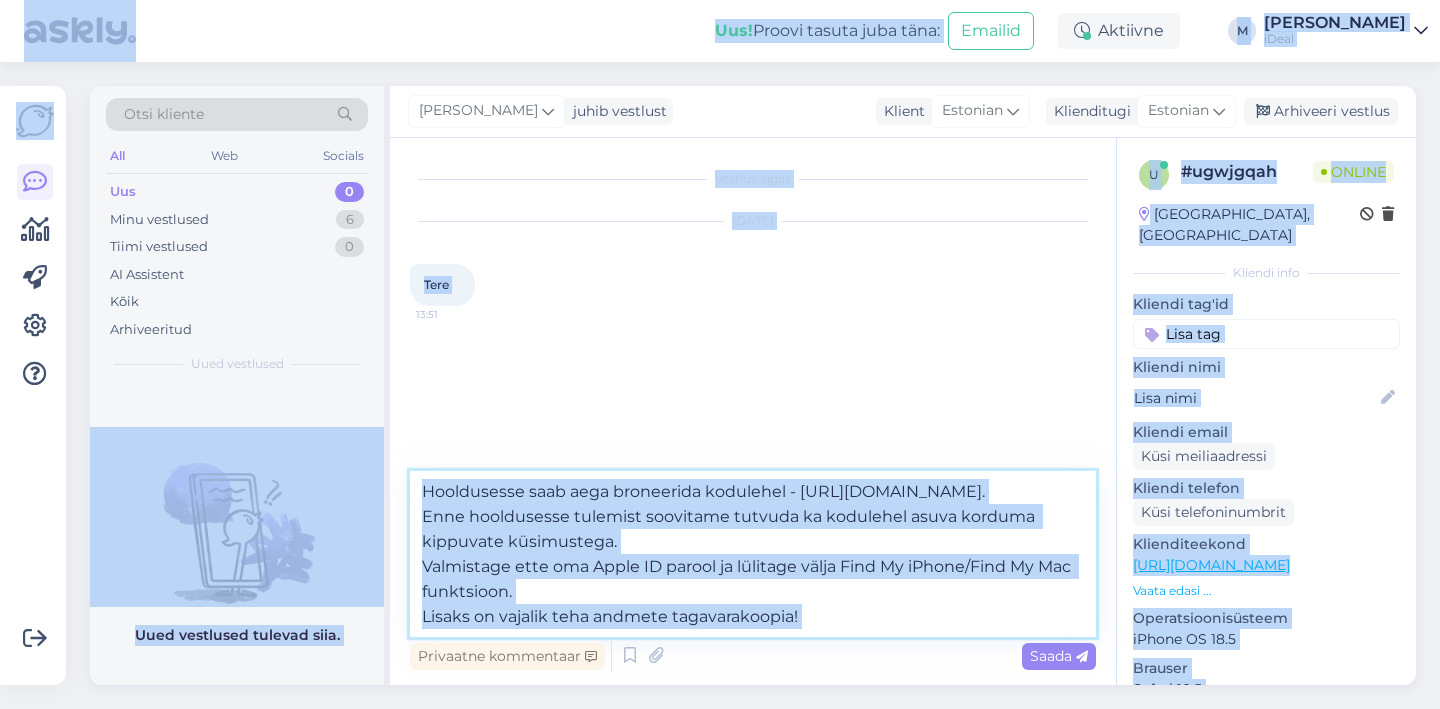 click on "Hooldusesse saab aega broneerida kodulehel - [URL][DOMAIN_NAME].
Enne hooldusesse tulemist soovitame tutvuda ka kodulehel asuva korduma kippuvate küsimustega.
Valmistage ette oma Apple ID parool ja lülitage välja Find My iPhone/Find My Mac funktsioon.
Lisaks on vajalik teha andmete tagavarakoopia!" at bounding box center [753, 554] 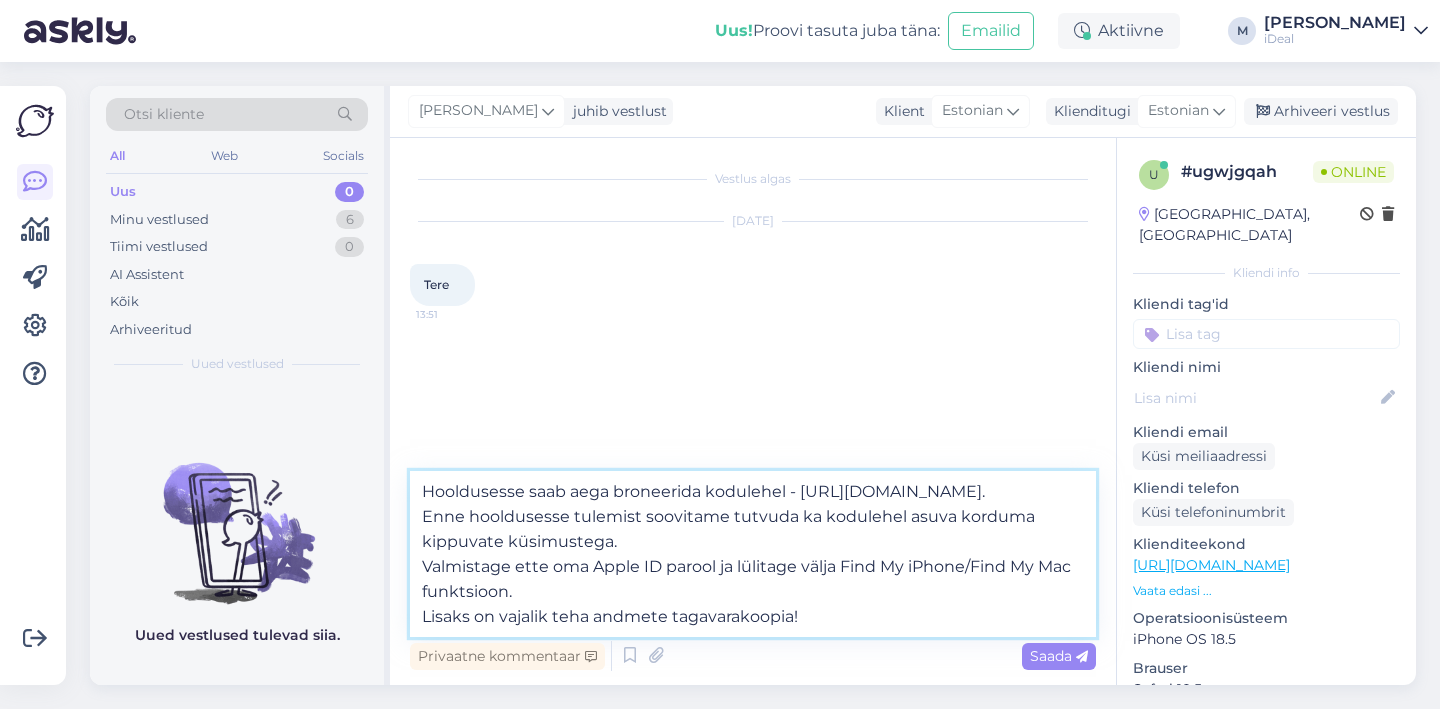 click on "Hooldusesse saab aega broneerida kodulehel - [URL][DOMAIN_NAME].
Enne hooldusesse tulemist soovitame tutvuda ka kodulehel asuva korduma kippuvate küsimustega.
Valmistage ette oma Apple ID parool ja lülitage välja Find My iPhone/Find My Mac funktsioon.
Lisaks on vajalik teha andmete tagavarakoopia!" at bounding box center (753, 554) 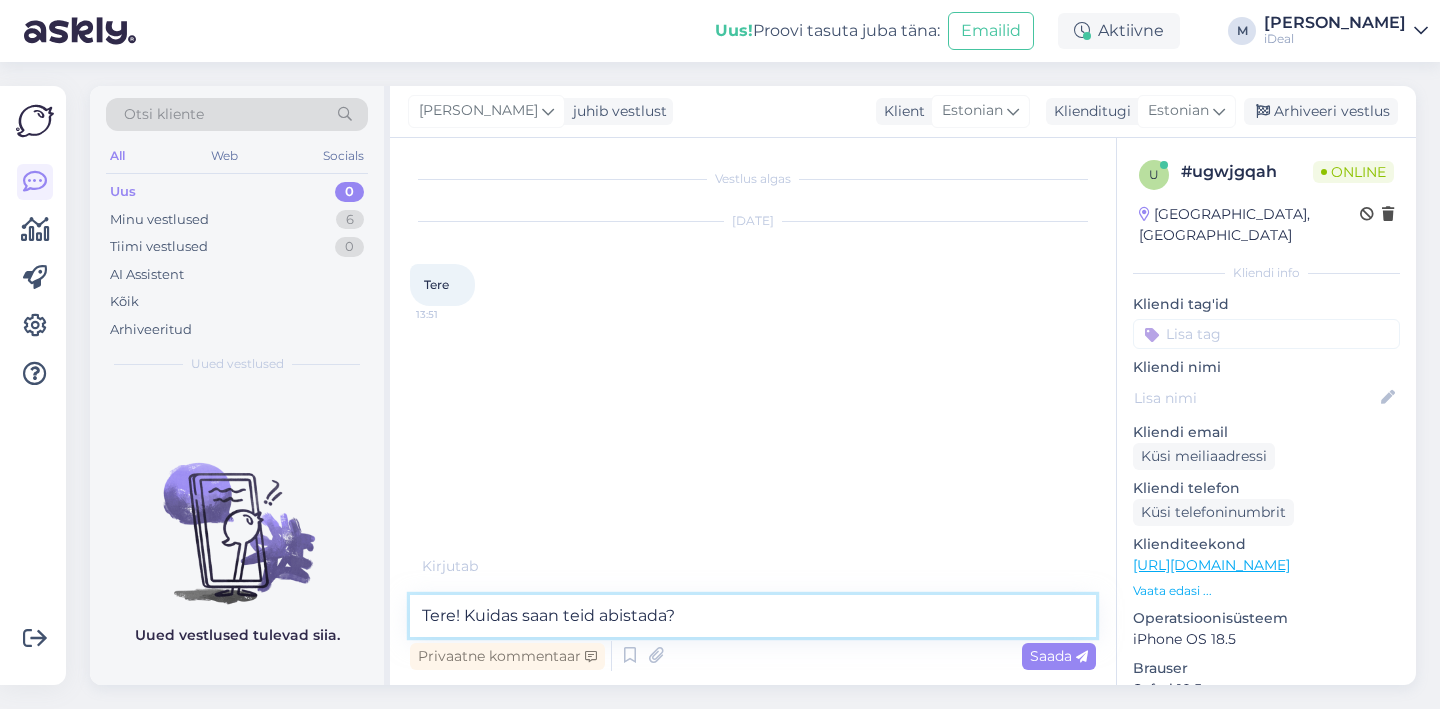 type on "Tere! Kuidas saan teid abistada?" 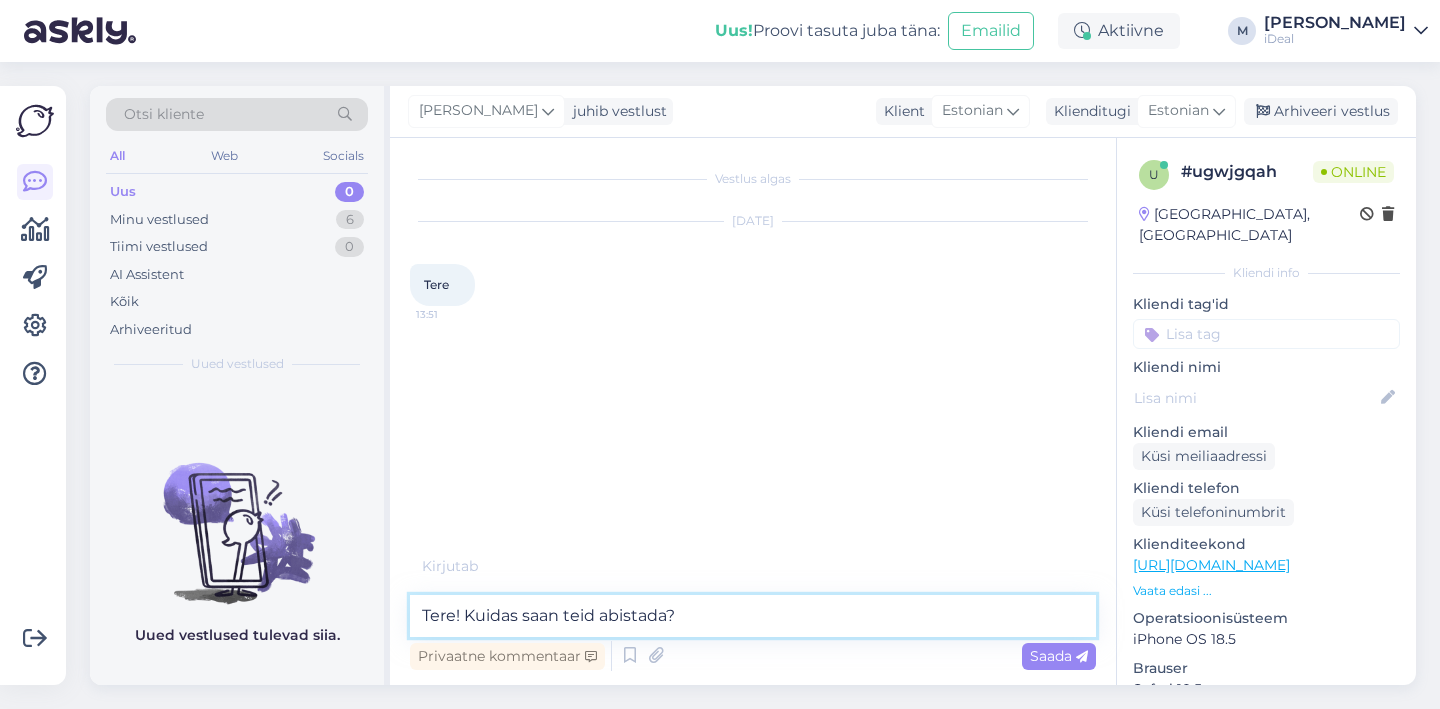 type 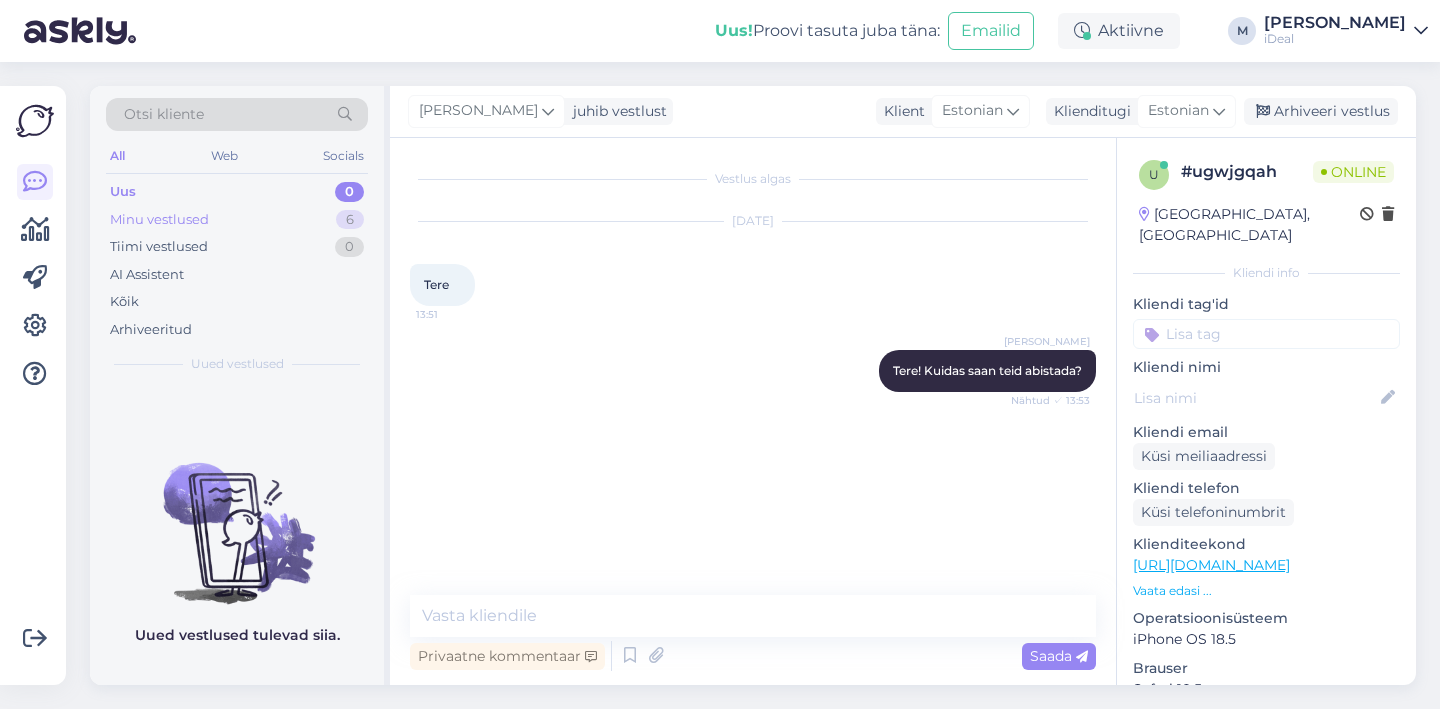 click on "Minu vestlused 6" at bounding box center [237, 220] 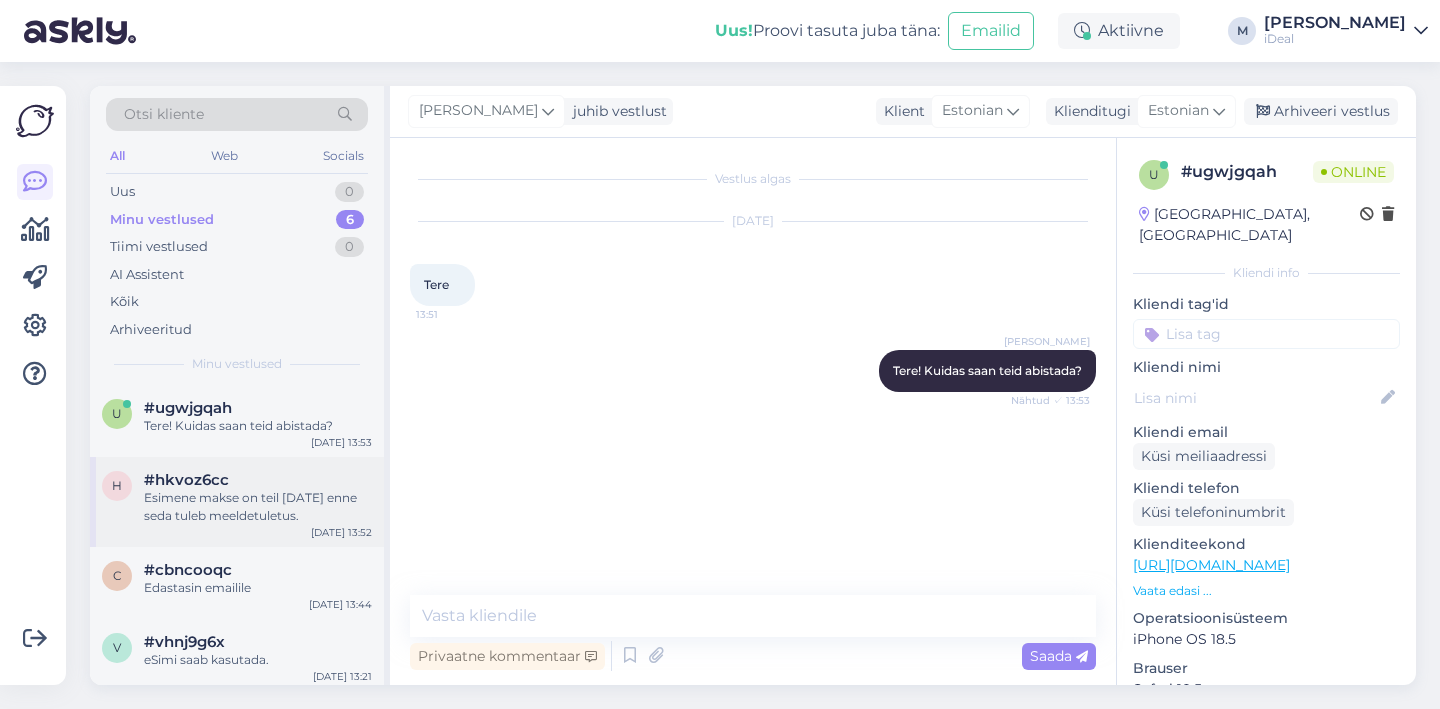 click on "#hkvoz6cc" at bounding box center [186, 480] 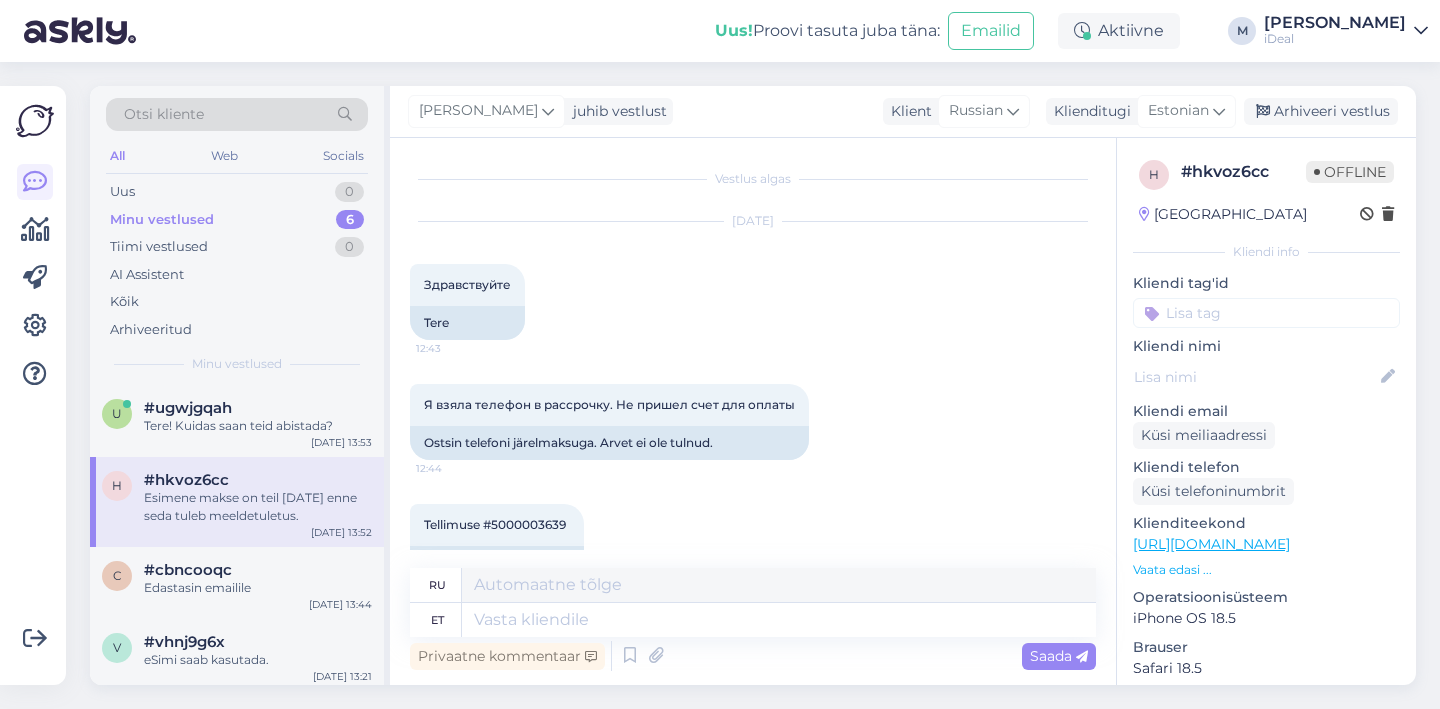 scroll, scrollTop: 880, scrollLeft: 0, axis: vertical 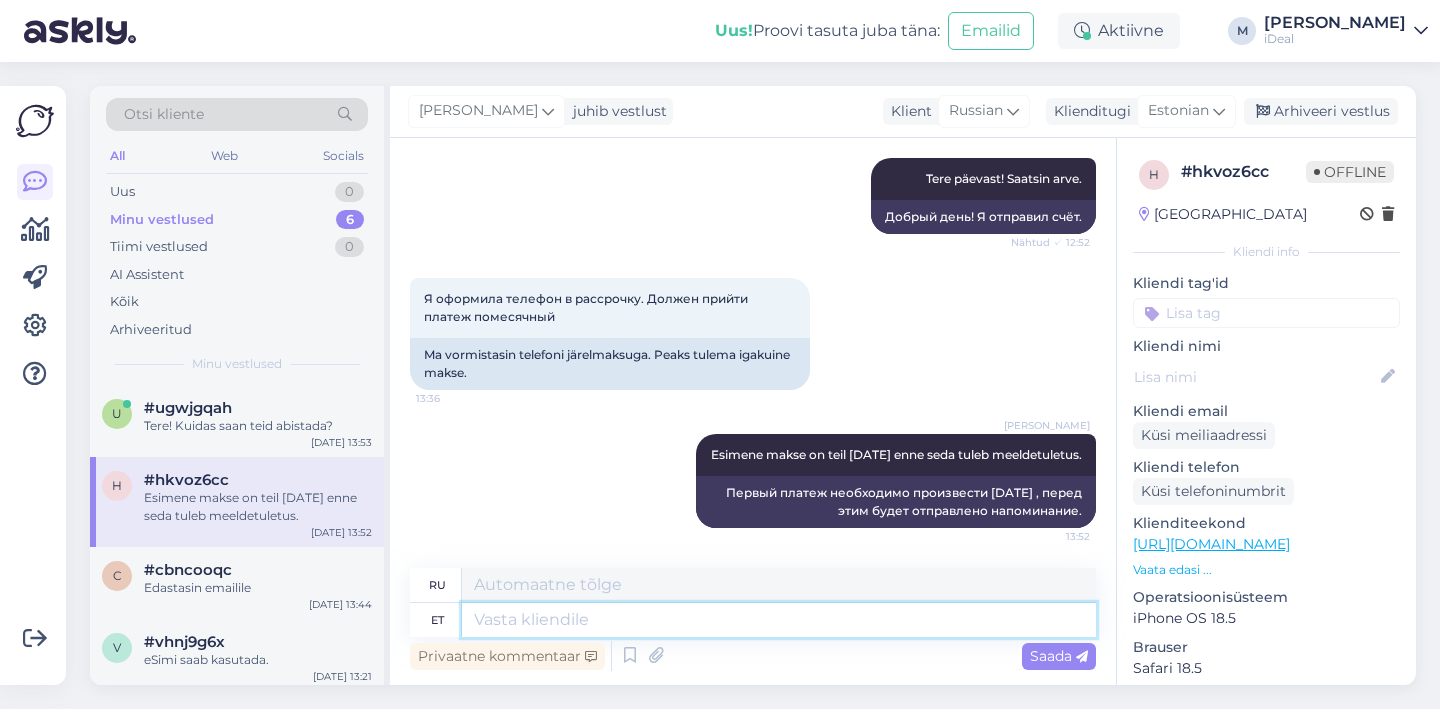 click at bounding box center (779, 620) 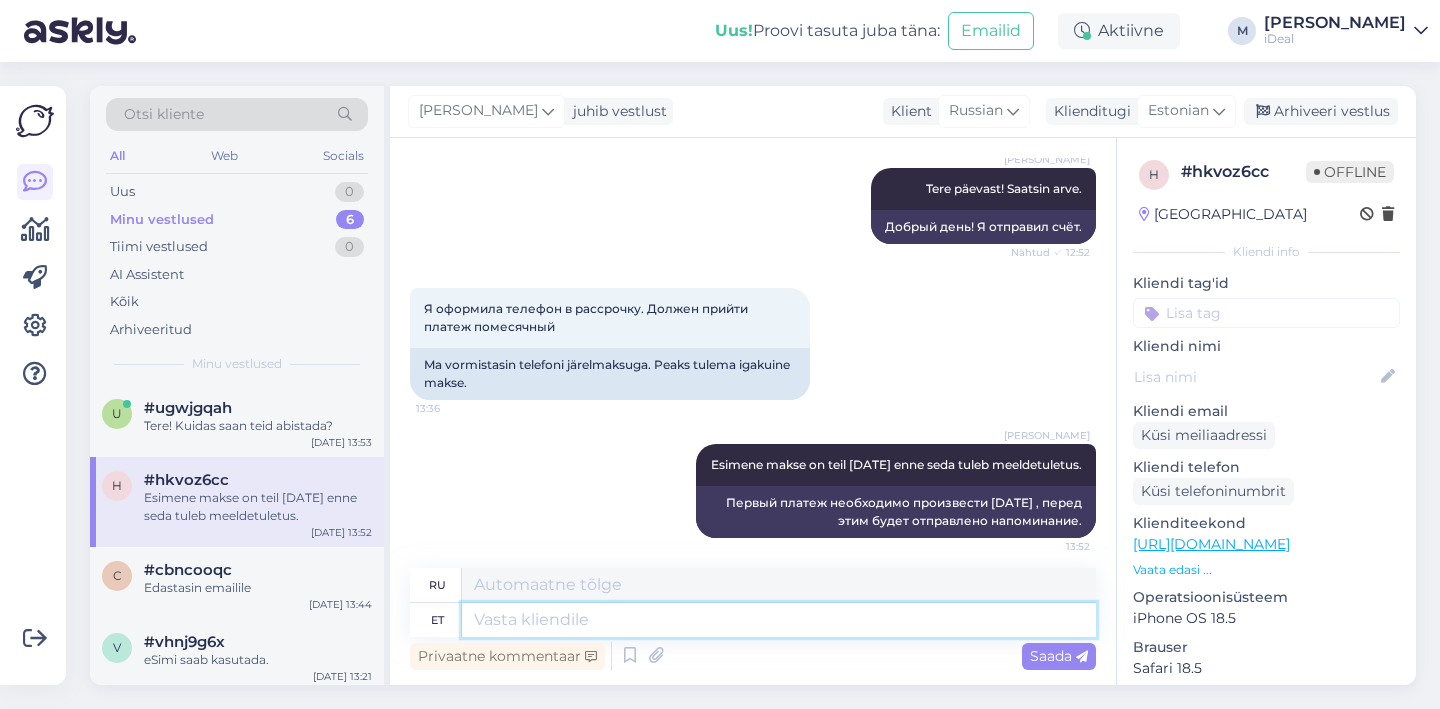 scroll, scrollTop: 880, scrollLeft: 0, axis: vertical 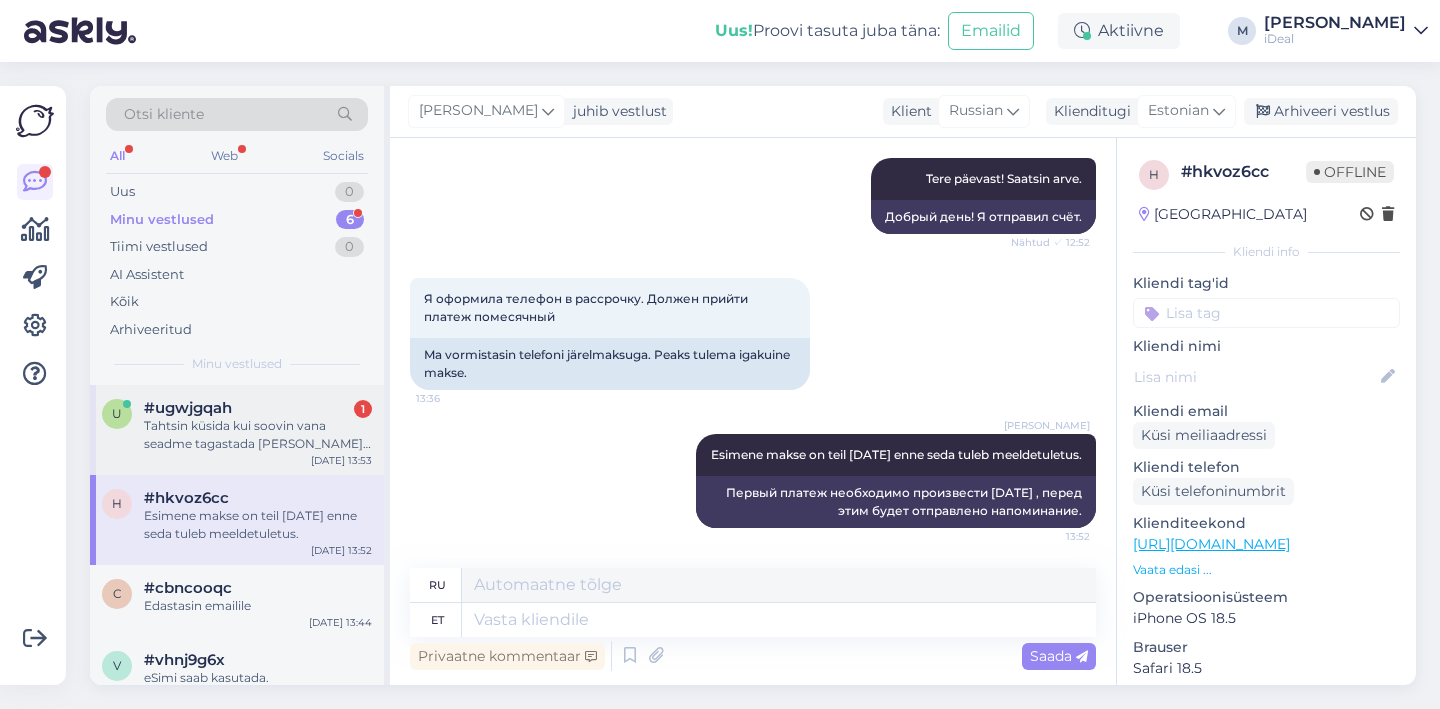 click on "Tahtsin küsida kui soovin vana seadme tagastada [PERSON_NAME] uus kas saab teha nii et kui hinnate vana seadme väärtust võta järelmaks?" at bounding box center [258, 435] 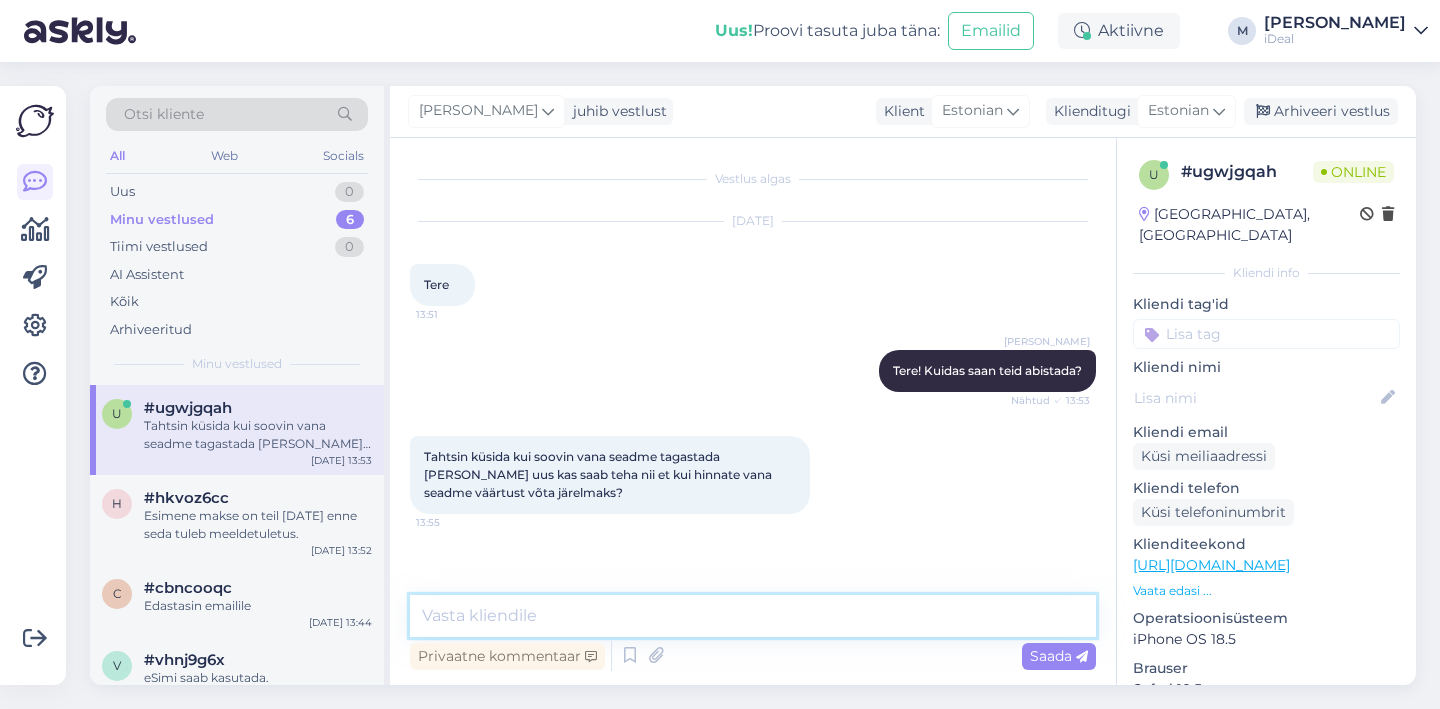 click at bounding box center (753, 616) 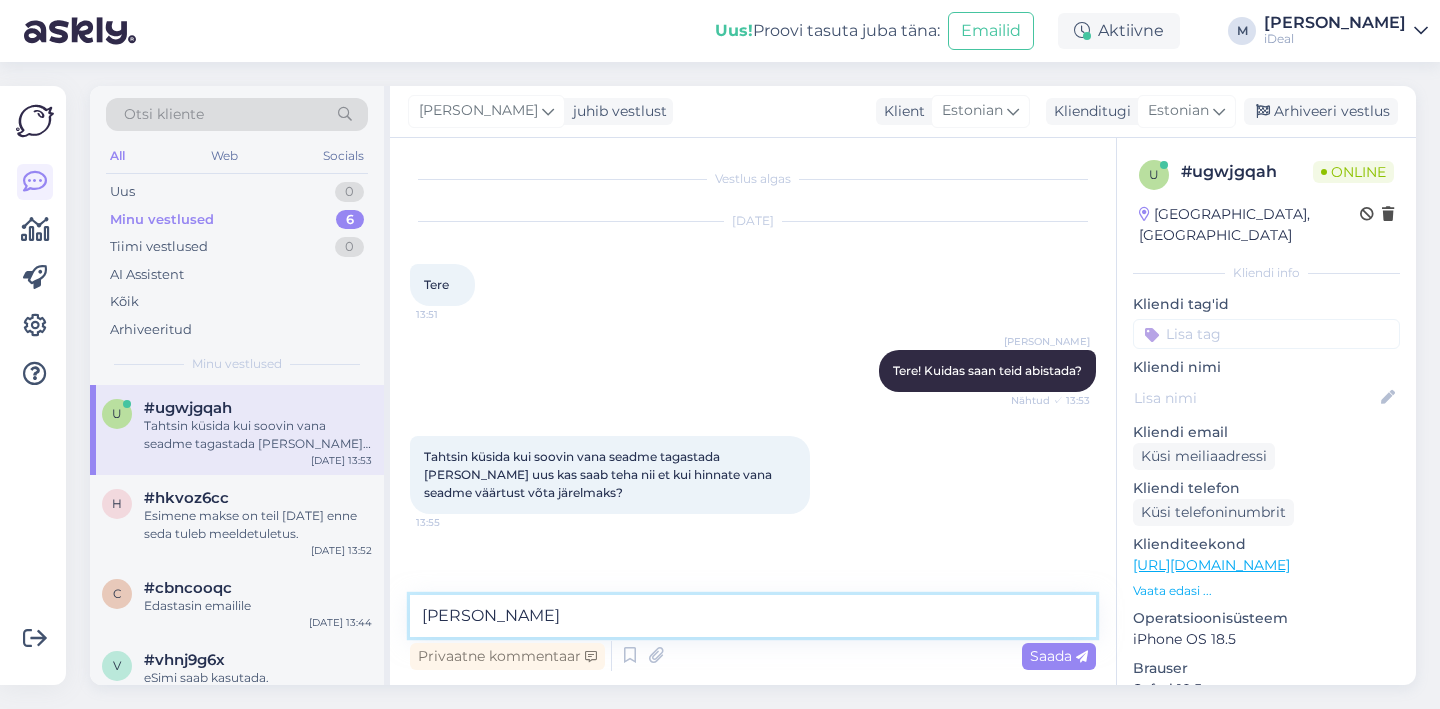 type on "J" 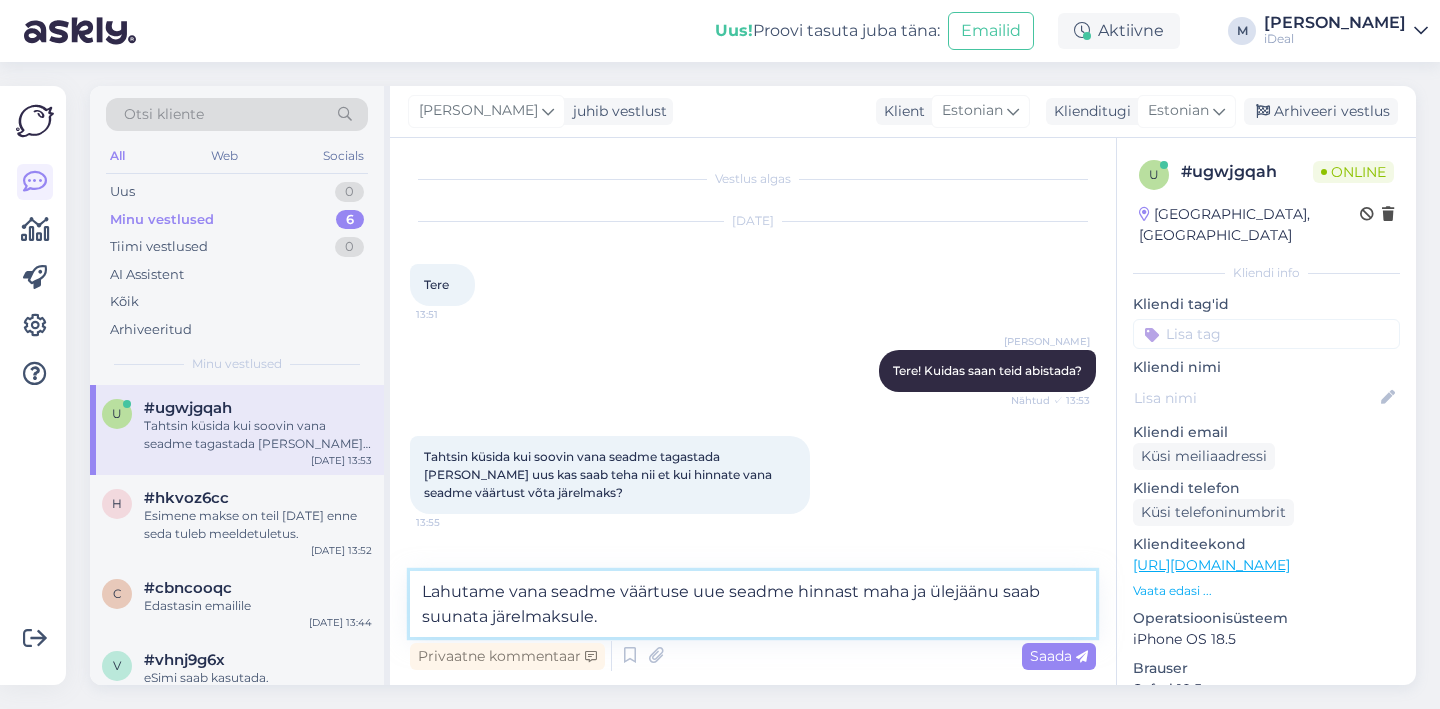type on "Lahutame vana seadme väärtuse uue seadme hinnast maha ja ülejäänu saab suunata järelmaksule." 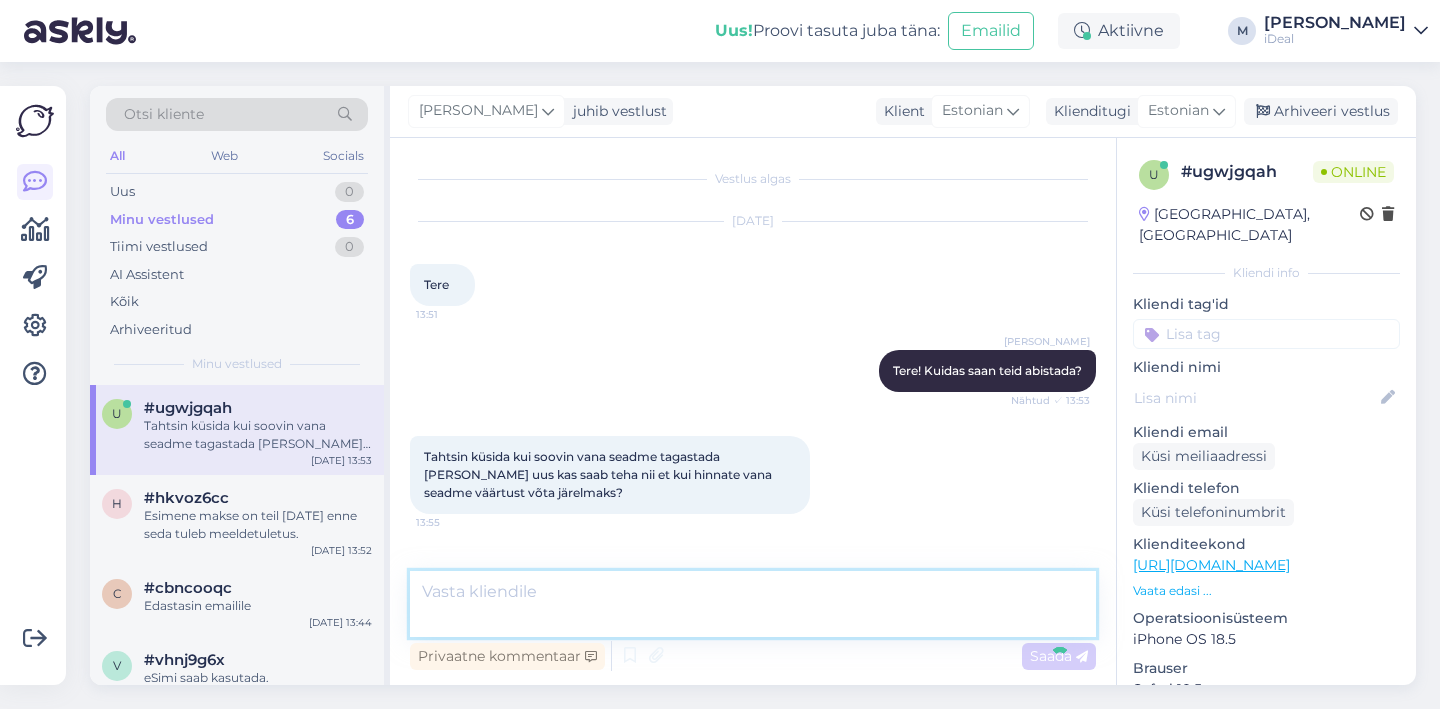 scroll, scrollTop: 63, scrollLeft: 0, axis: vertical 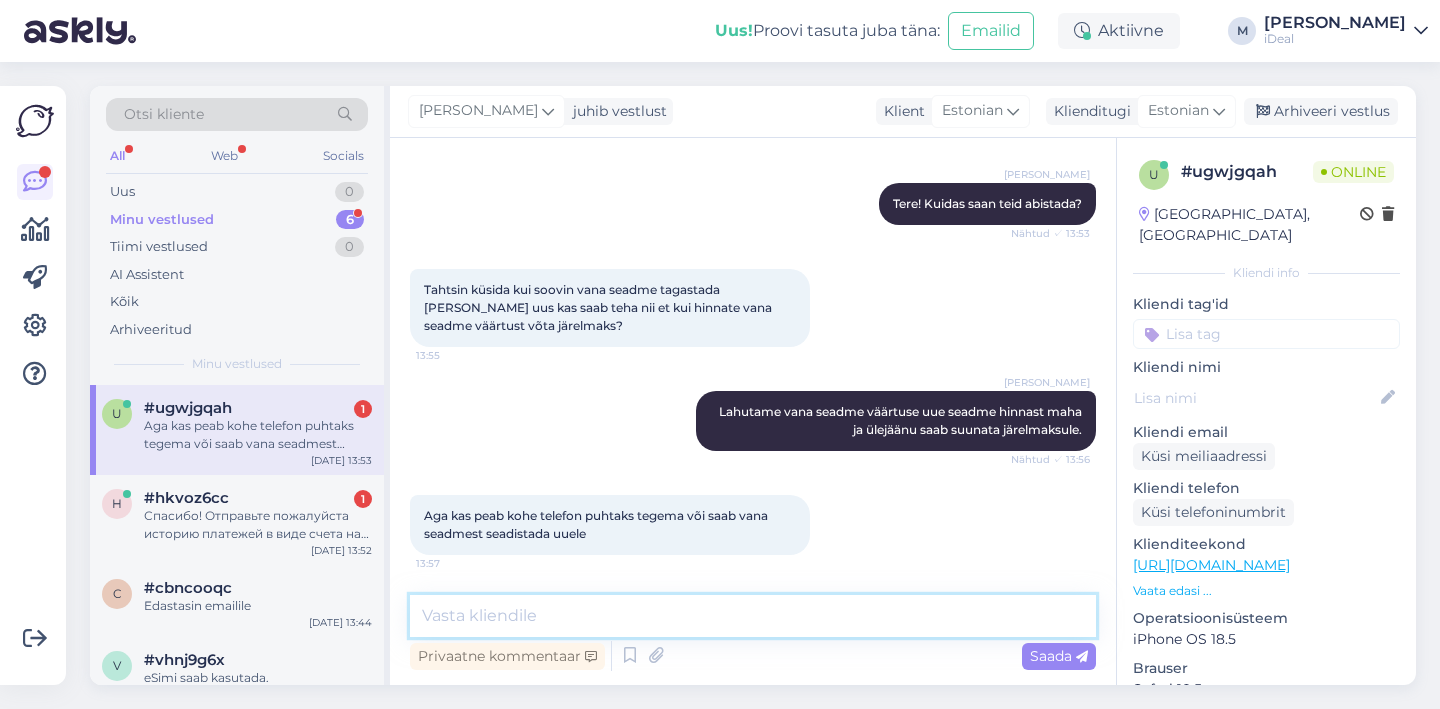 click at bounding box center [753, 616] 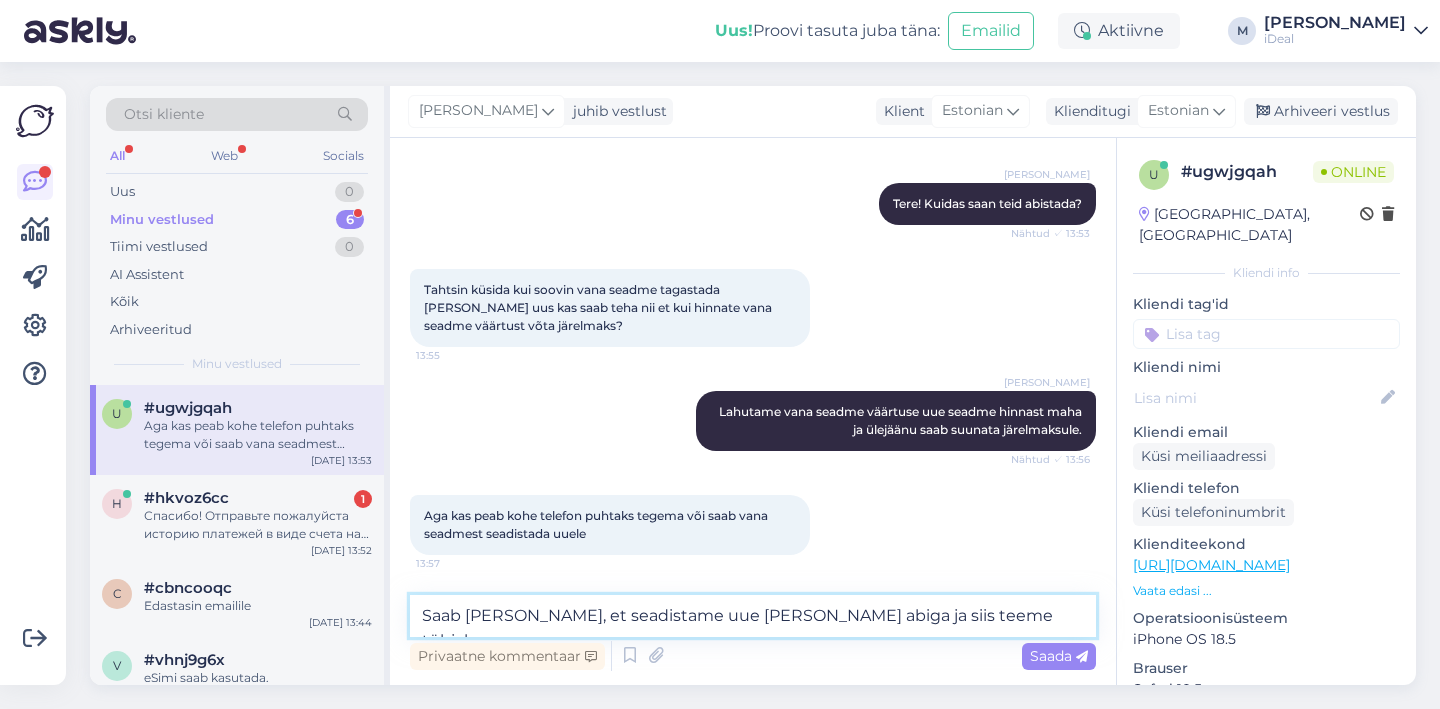 type on "Saab [PERSON_NAME], et seadistame uue [PERSON_NAME] abiga ja siis teeme tühjaks." 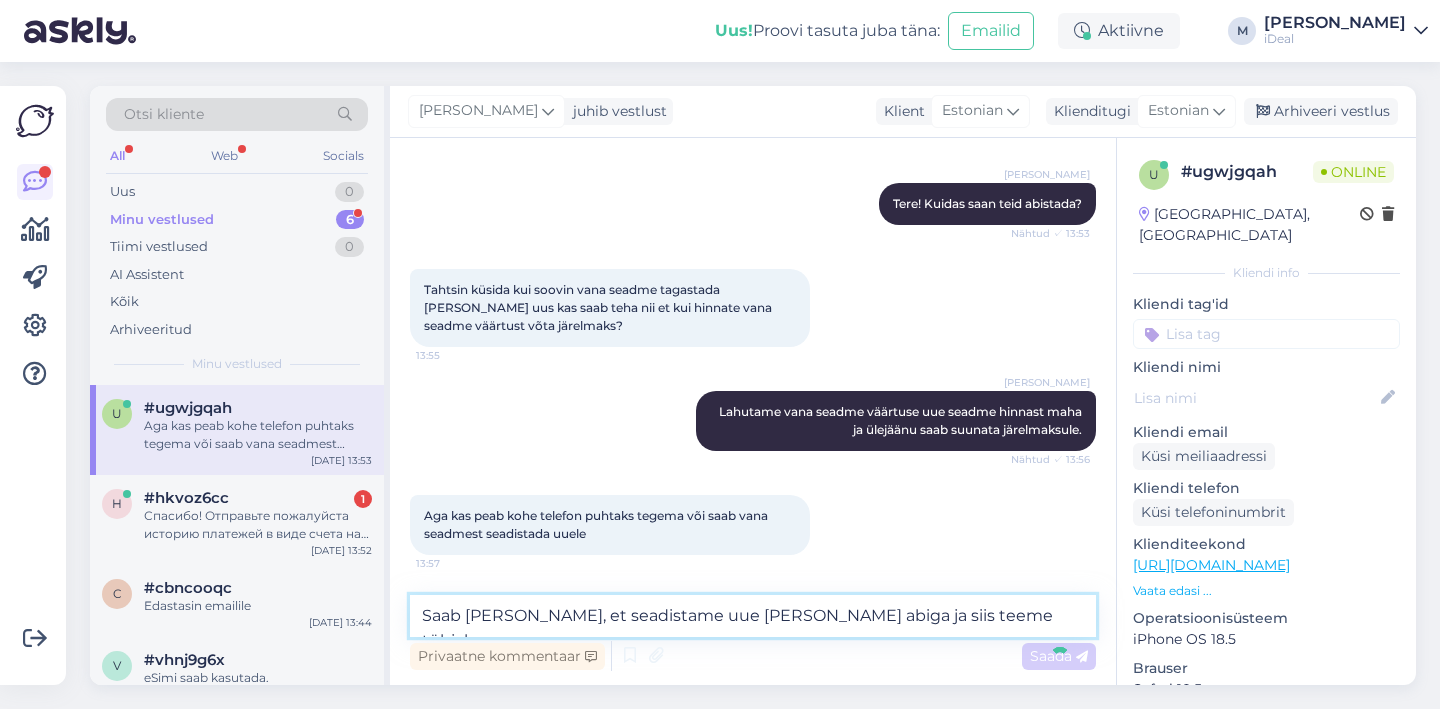 type 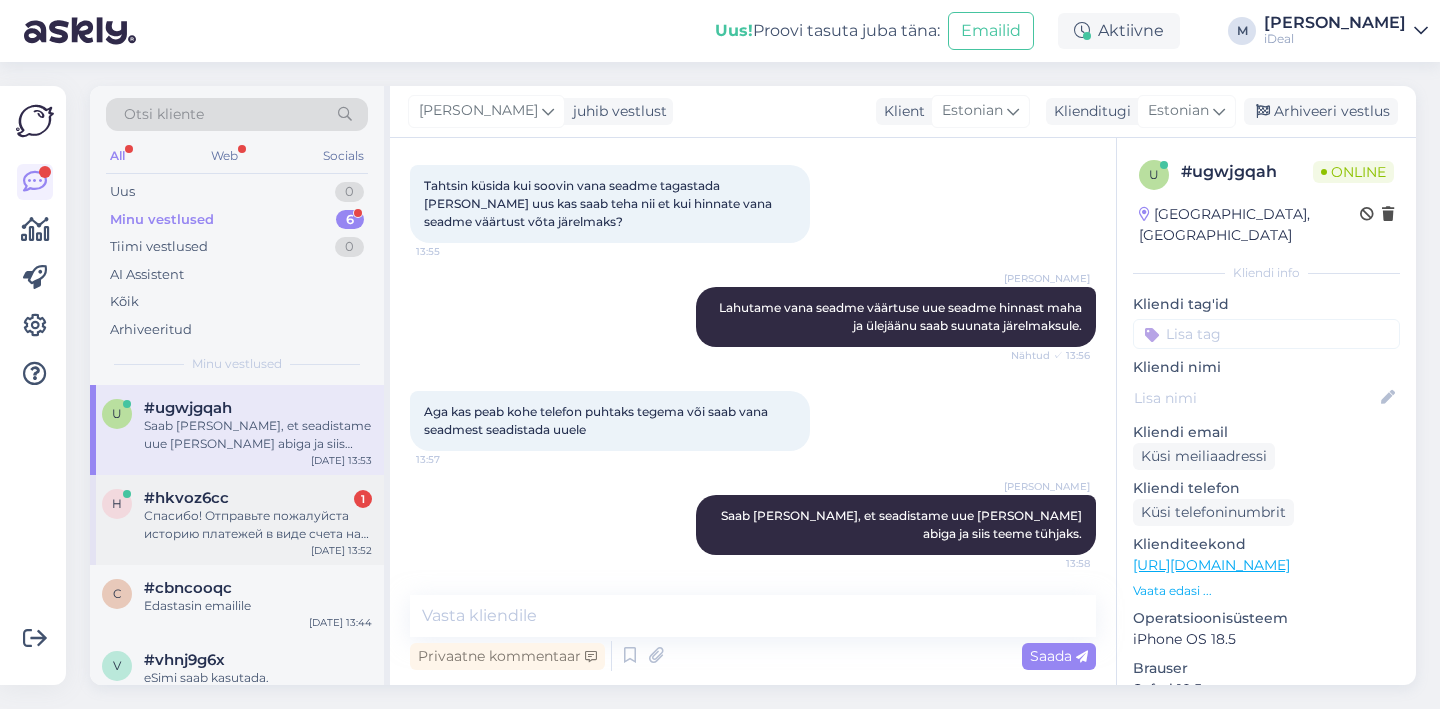 click on "Спасибо! Отправьте пожалуйста историю платежей в виде счета на электронный адрес . И измените номер телефона на новый который я написала" at bounding box center [258, 525] 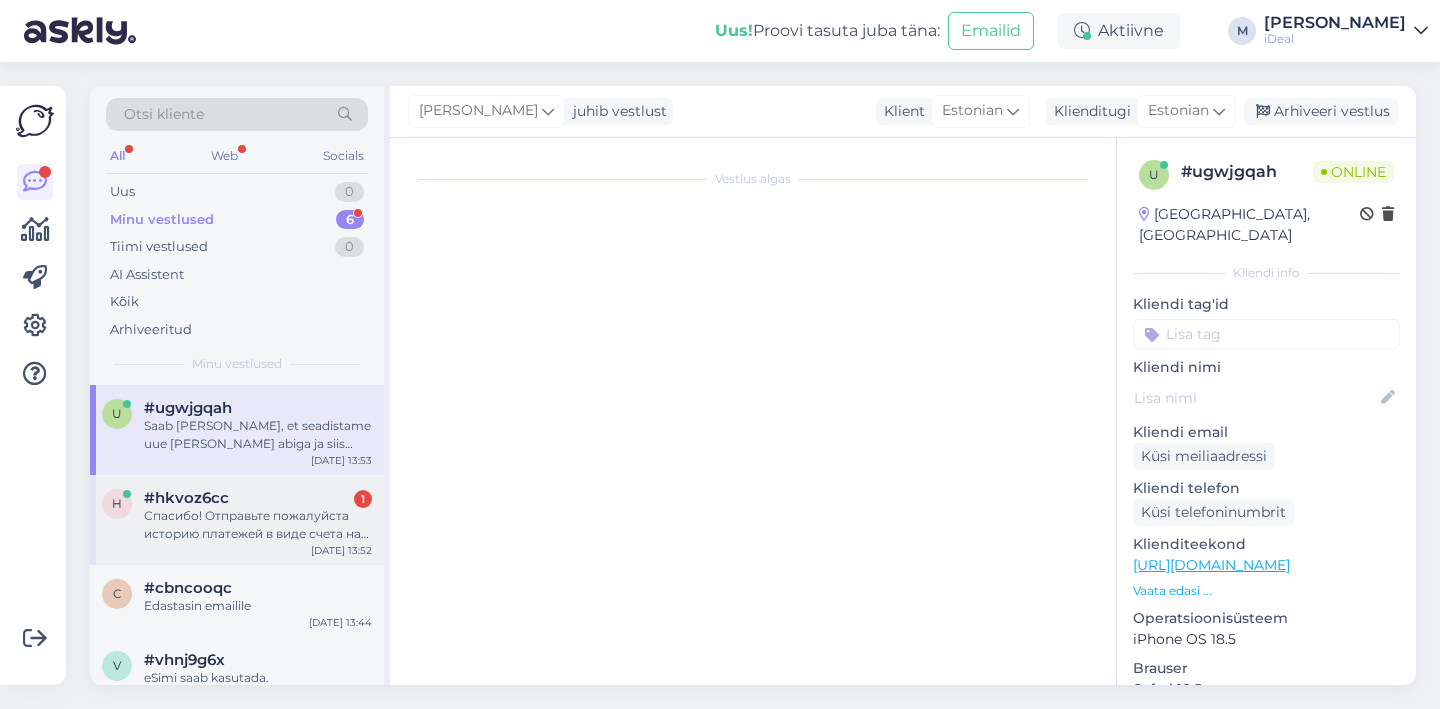 scroll, scrollTop: 1072, scrollLeft: 0, axis: vertical 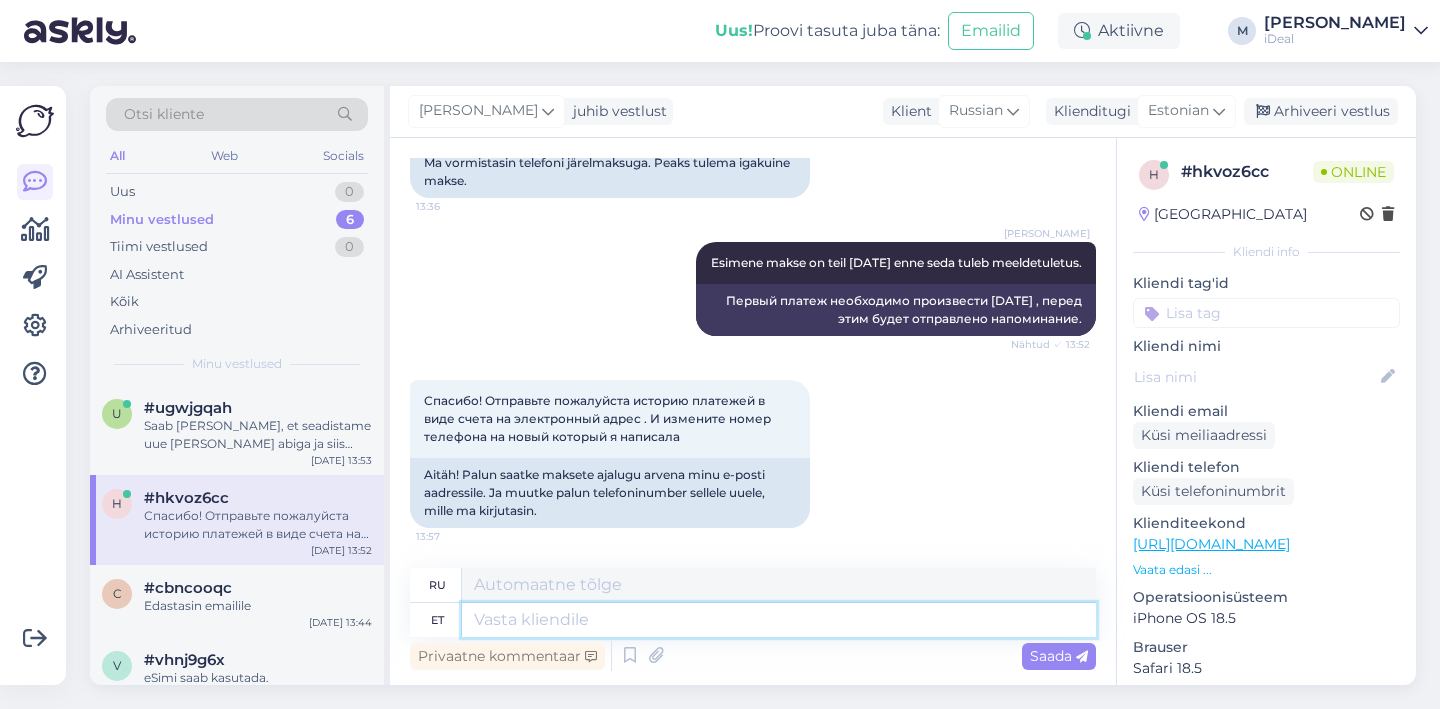 click at bounding box center (779, 620) 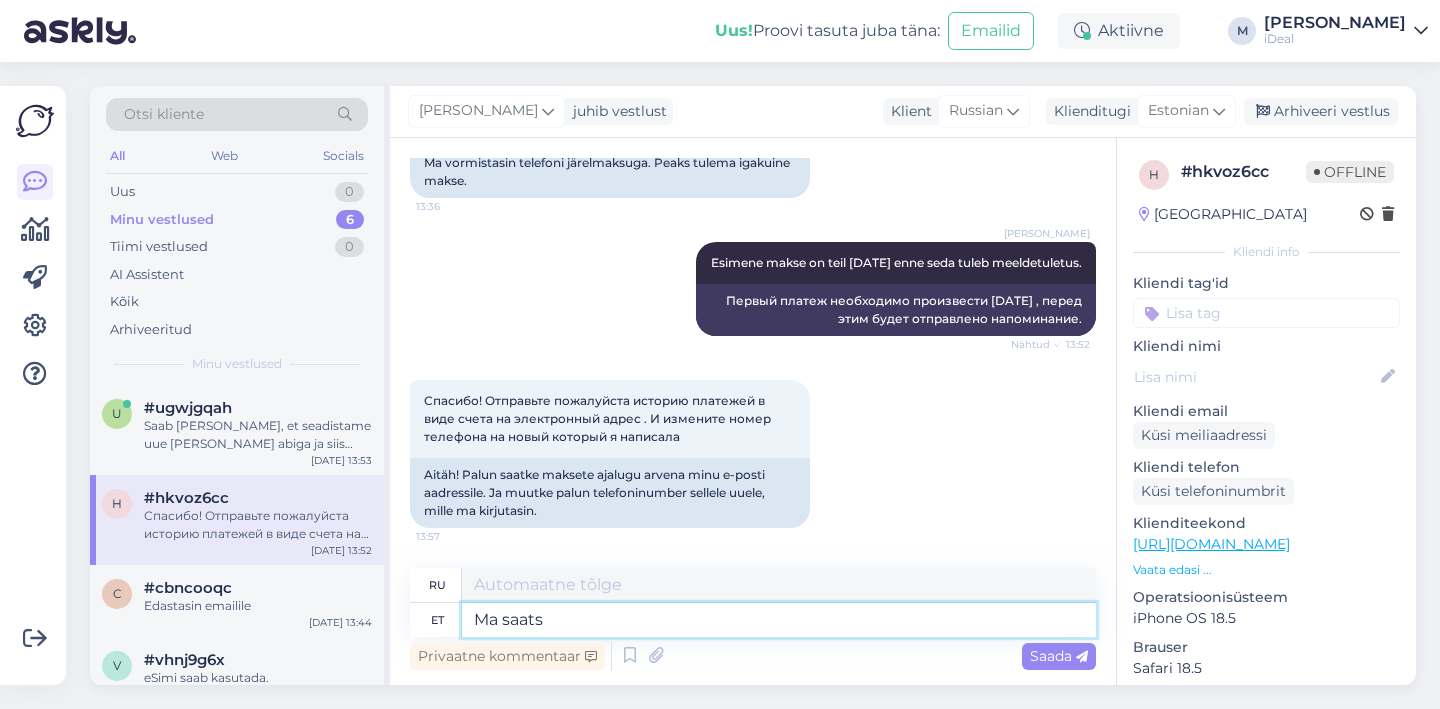 type on "Ma saatsi" 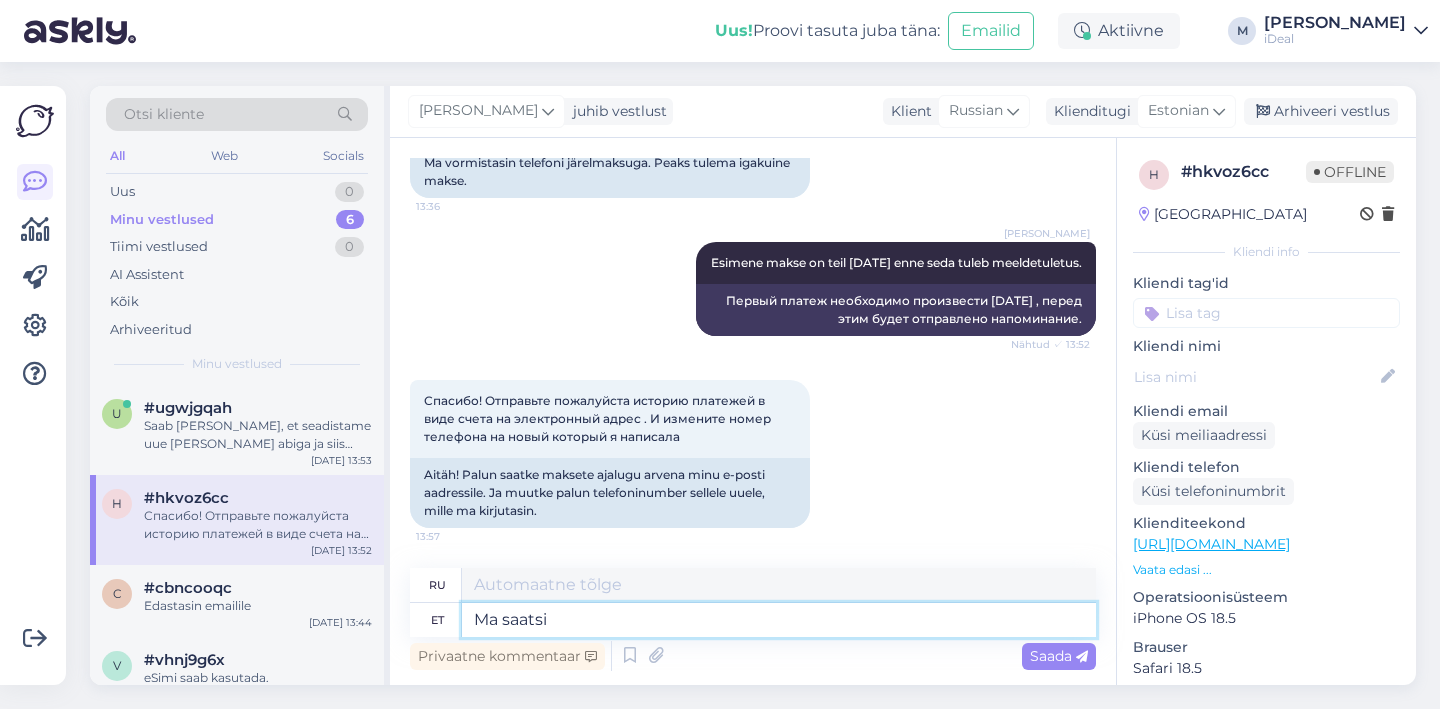 type on "[PERSON_NAME]" 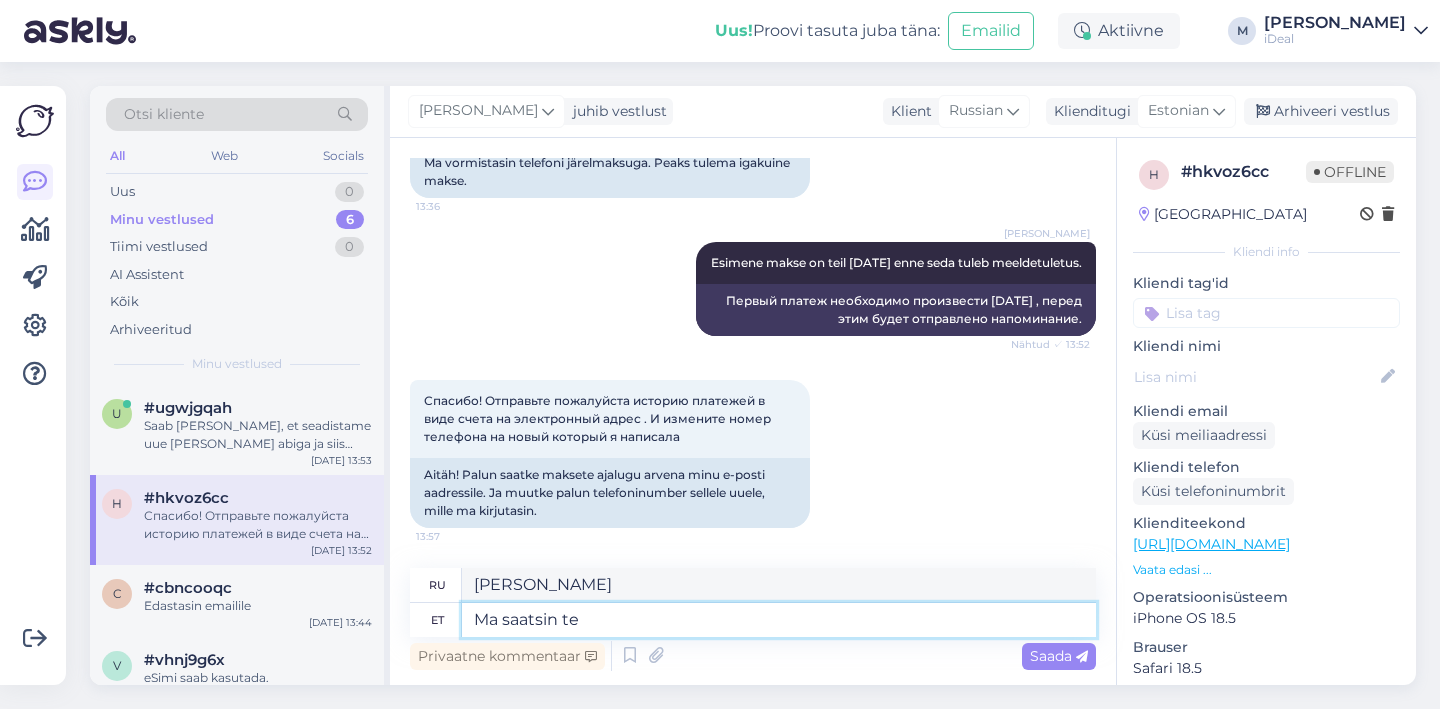 type on "Ma saatsin tei" 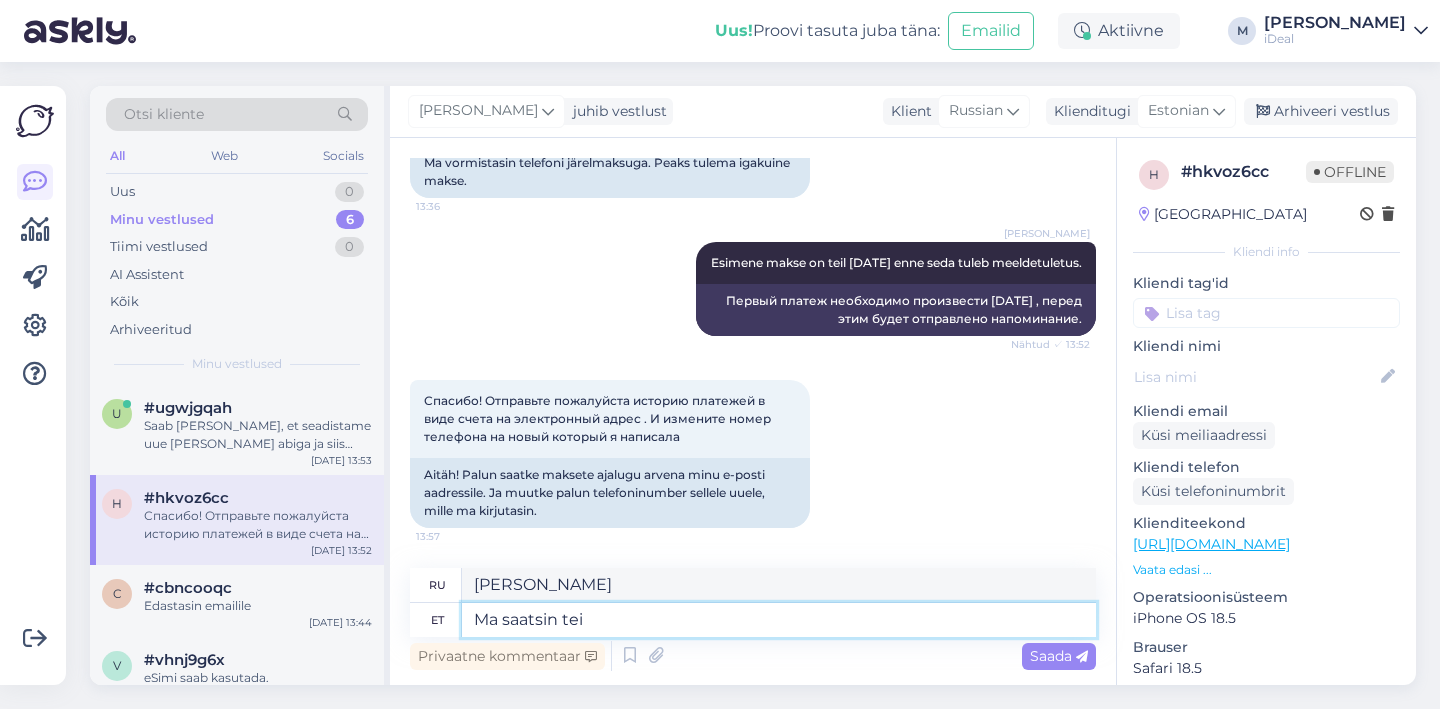 type on "Я отправил." 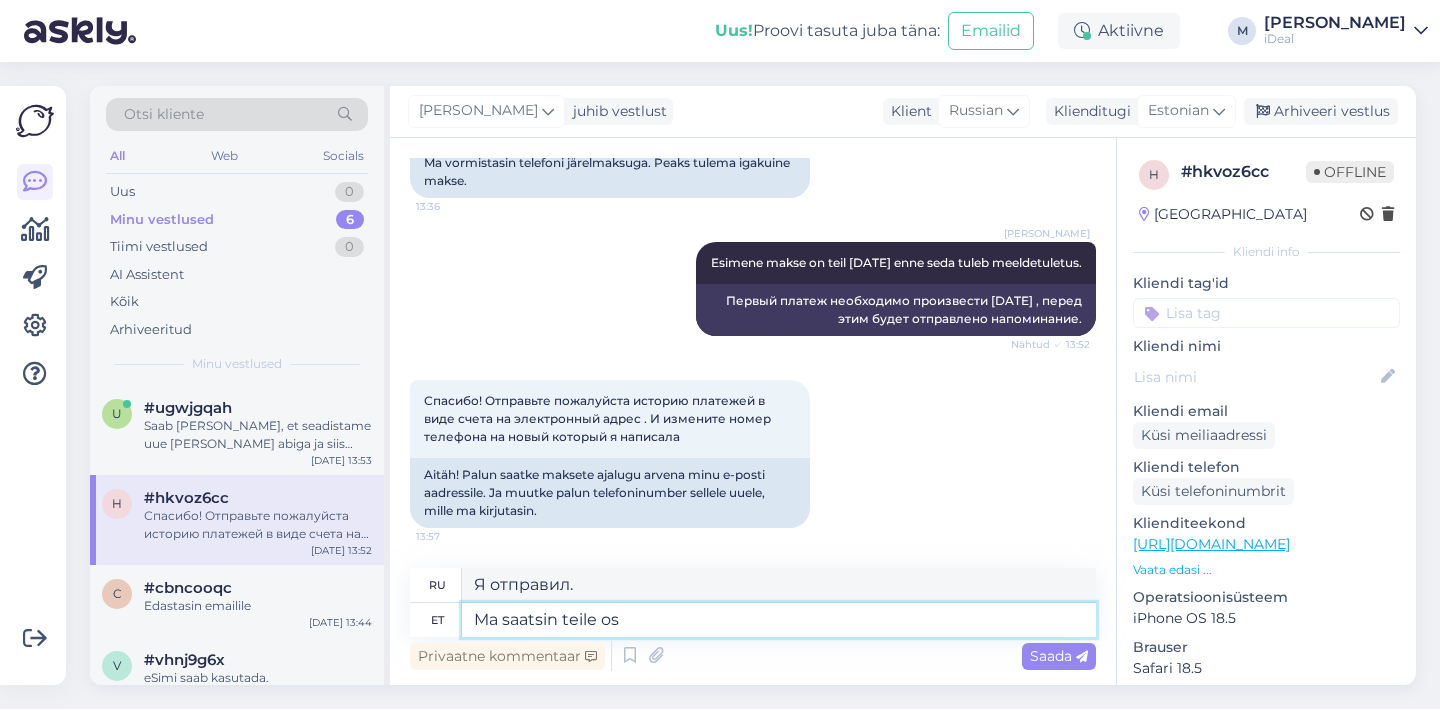 type on "Ma saatsin teile ost" 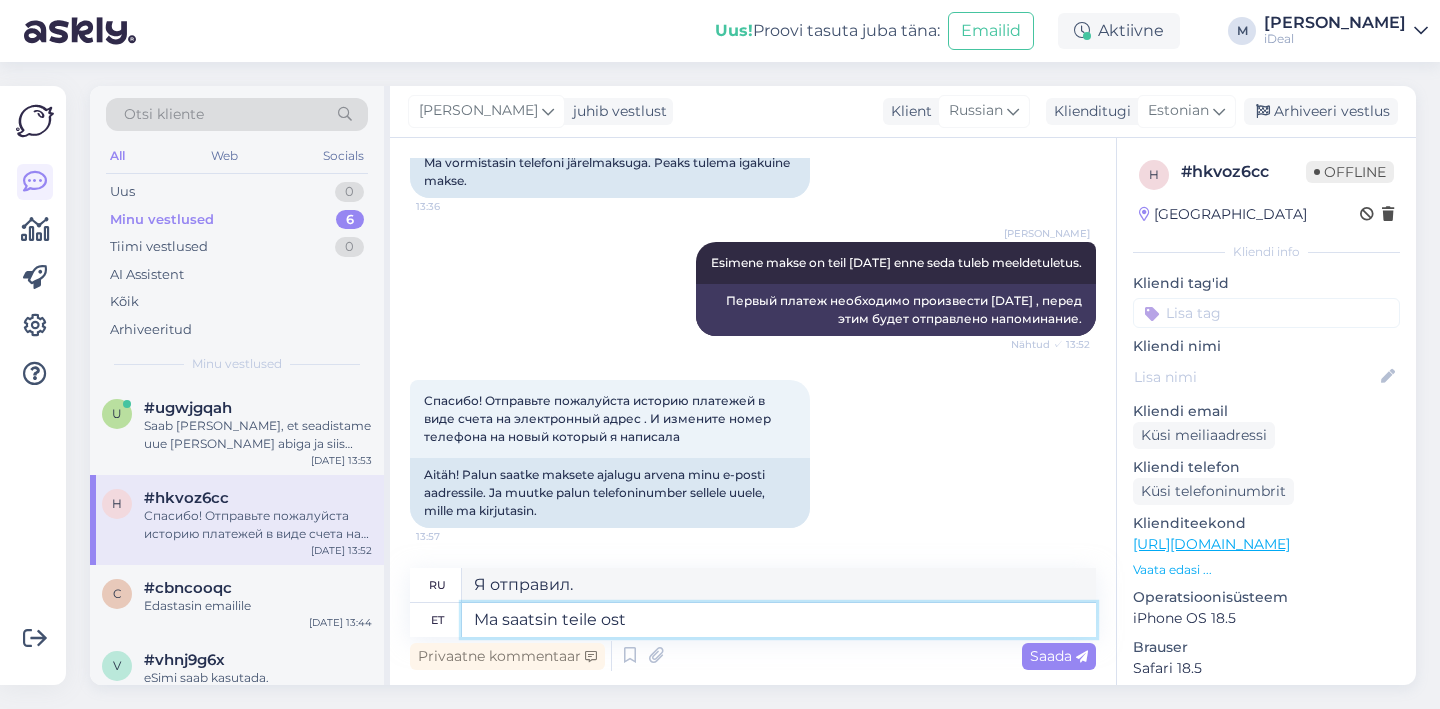 type on "Я отправил вам." 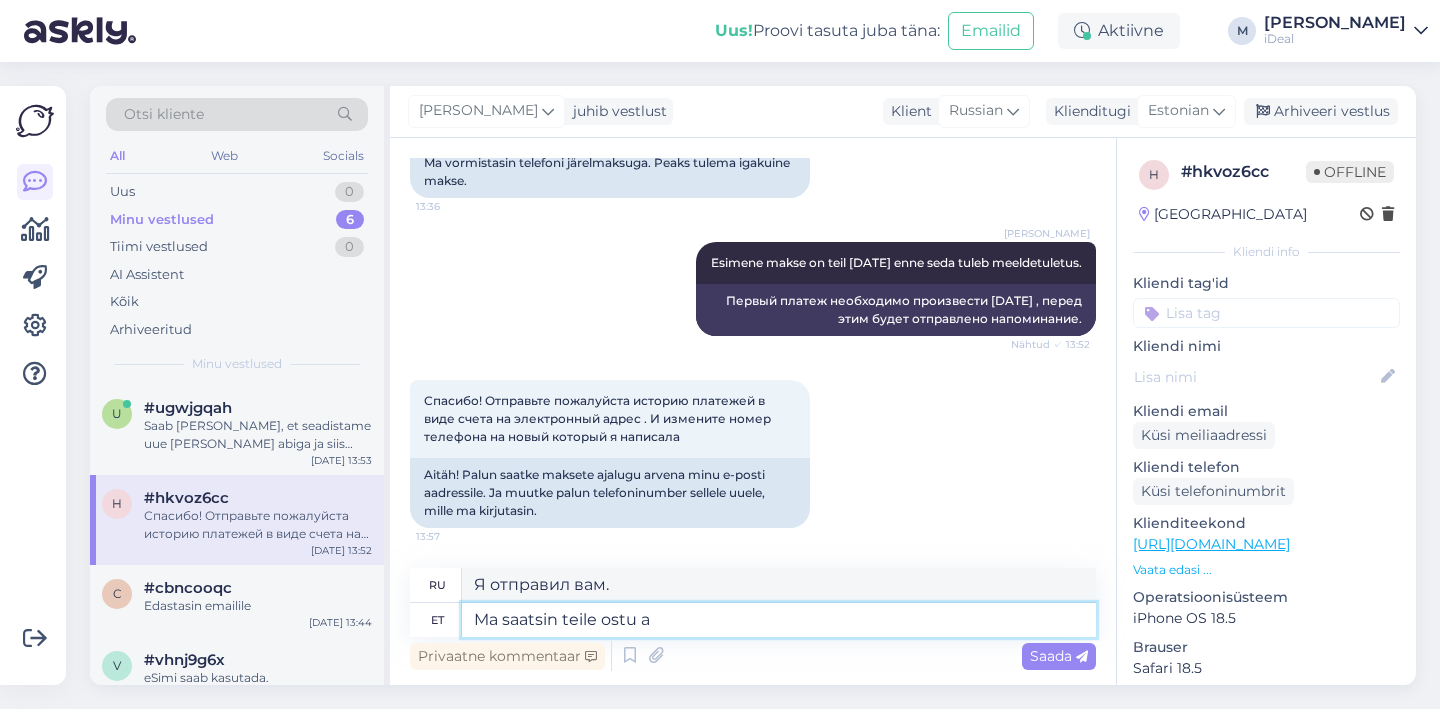 type on "Ma saatsin teile ostu" 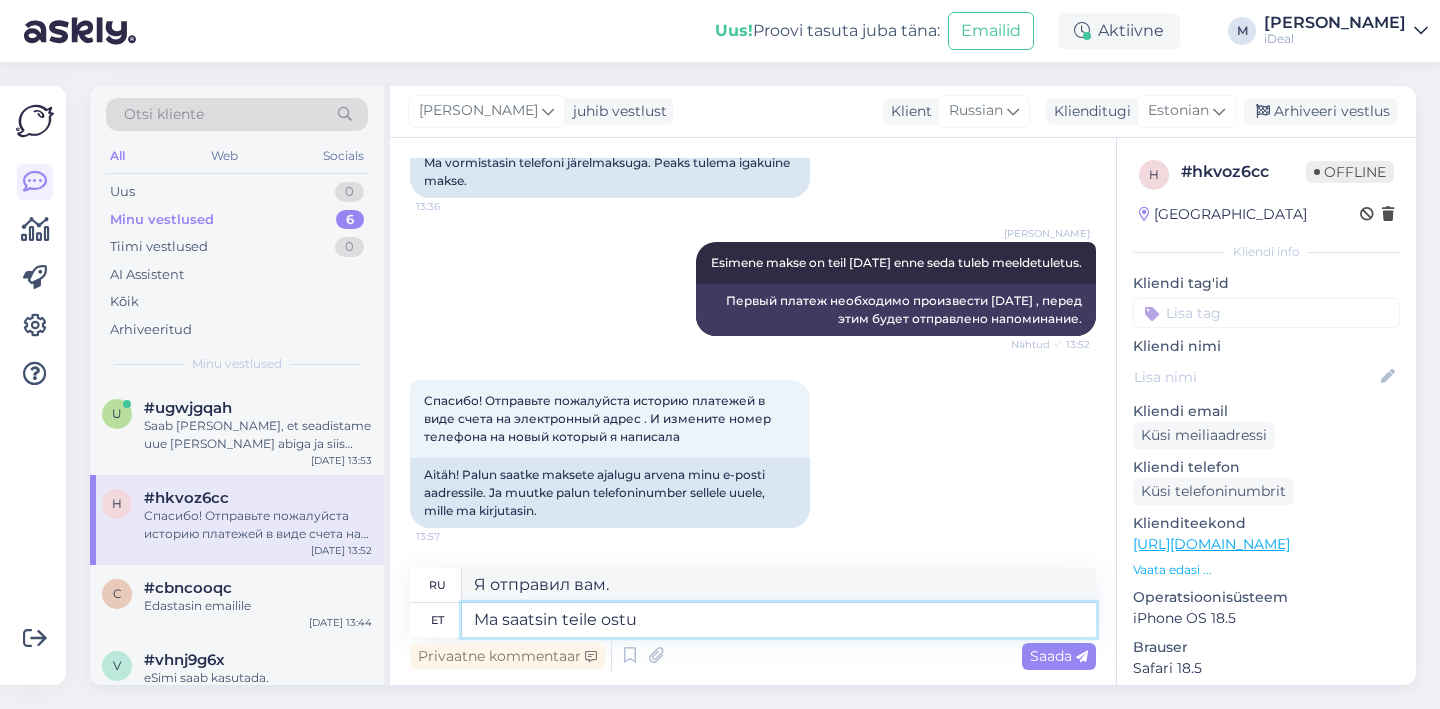 type on "Я отправил вам покупку." 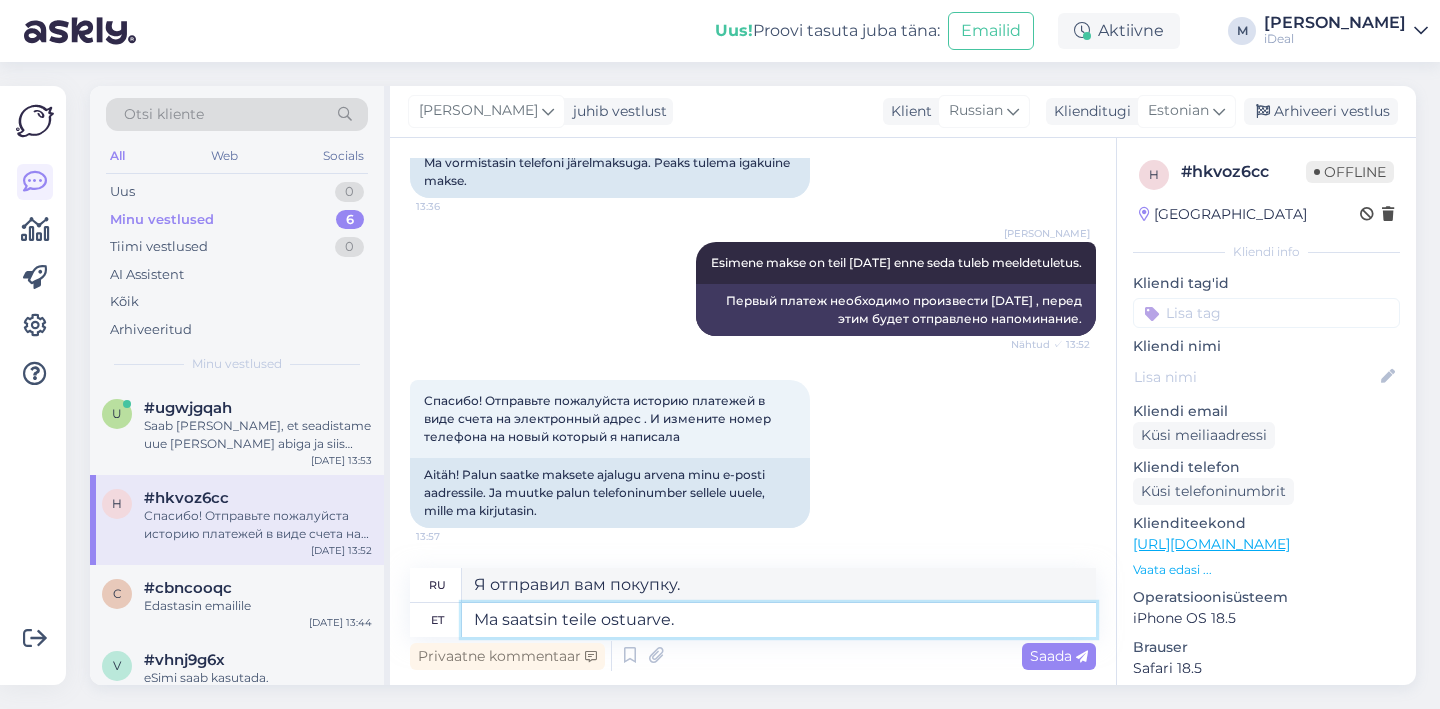 type on "Ma saatsin teile ostuarve." 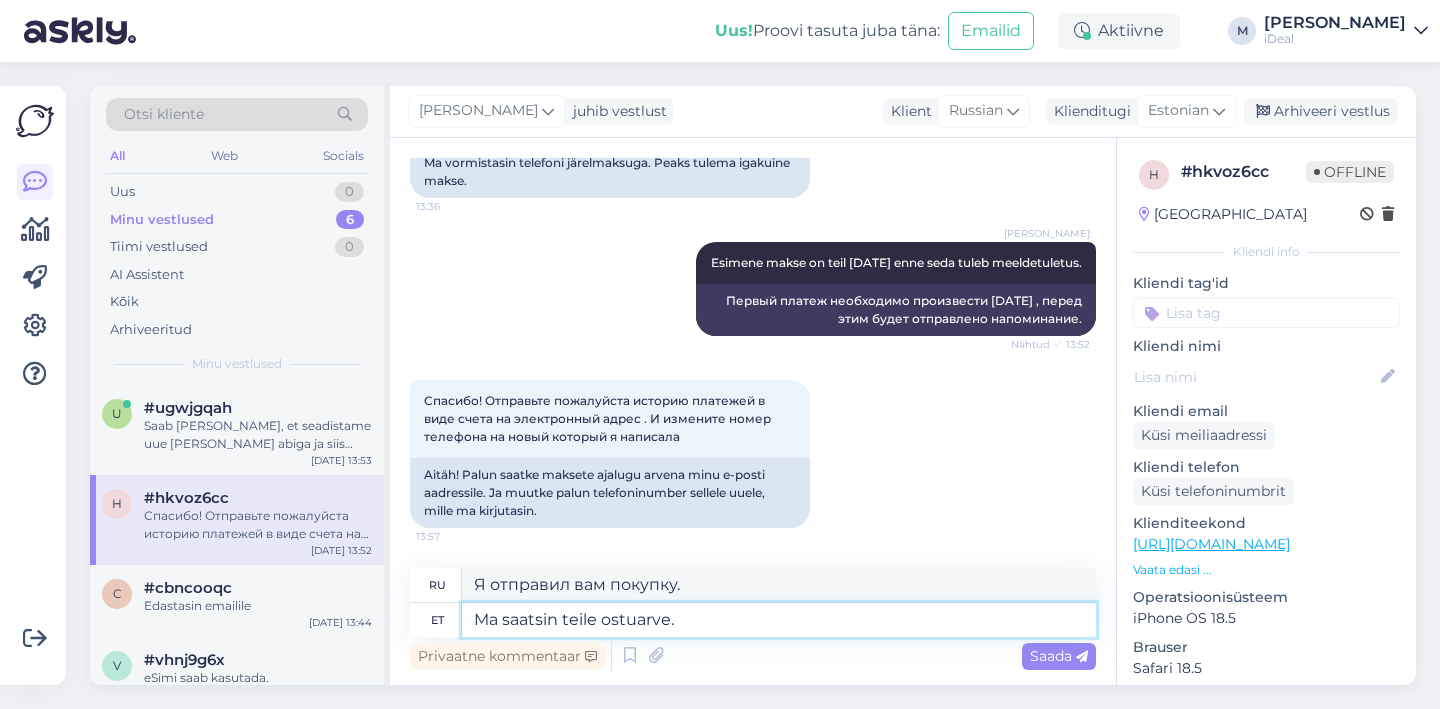 type on "Я отправил вам счет-фактуру." 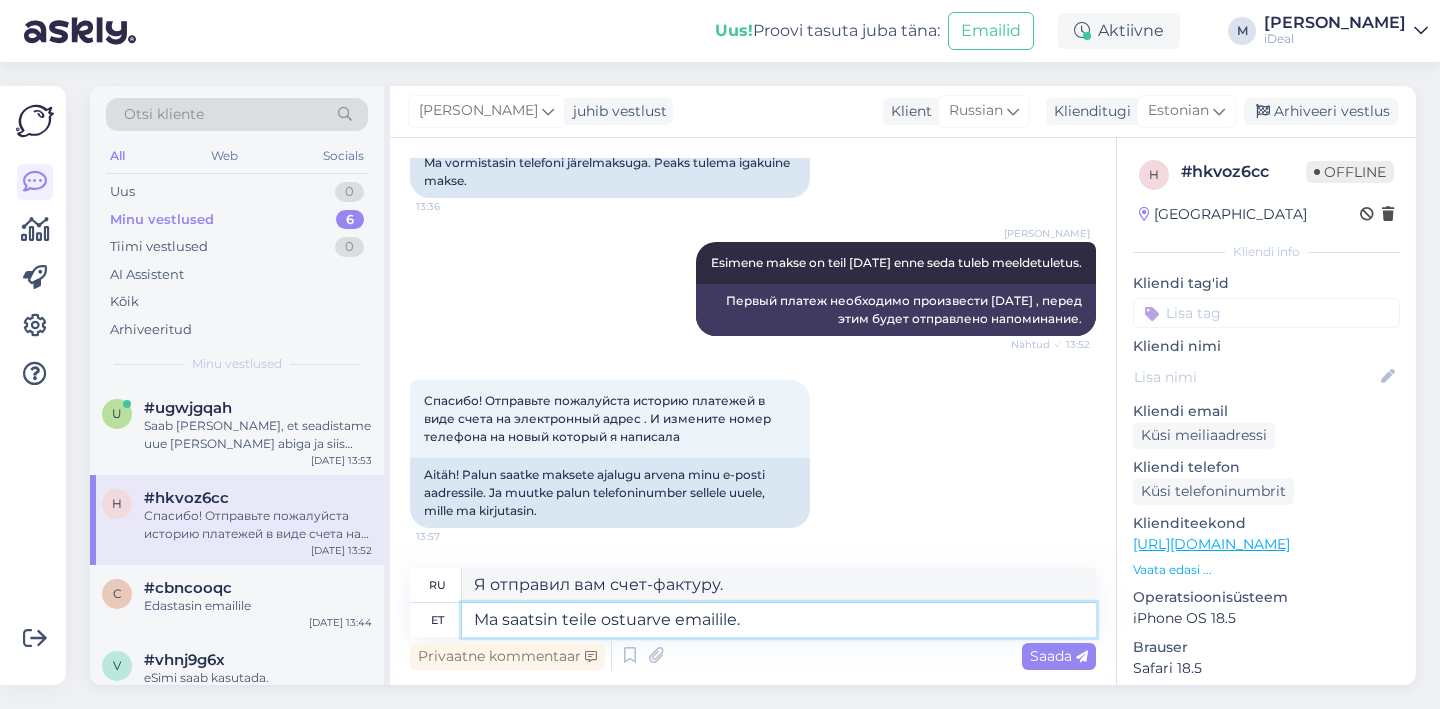 type on "Ma saatsin teile ostuarve emailile." 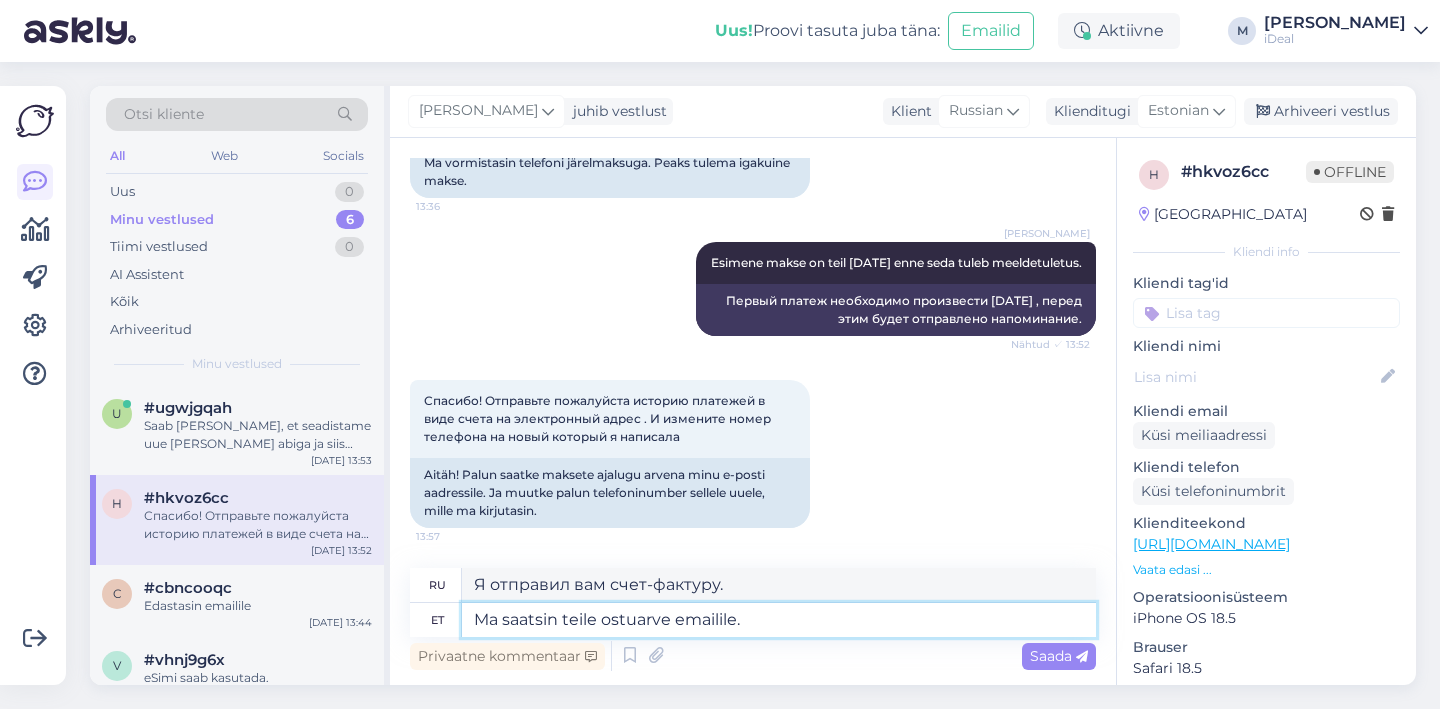 type on "Я отправил вам счет-фактуру по электронной почте." 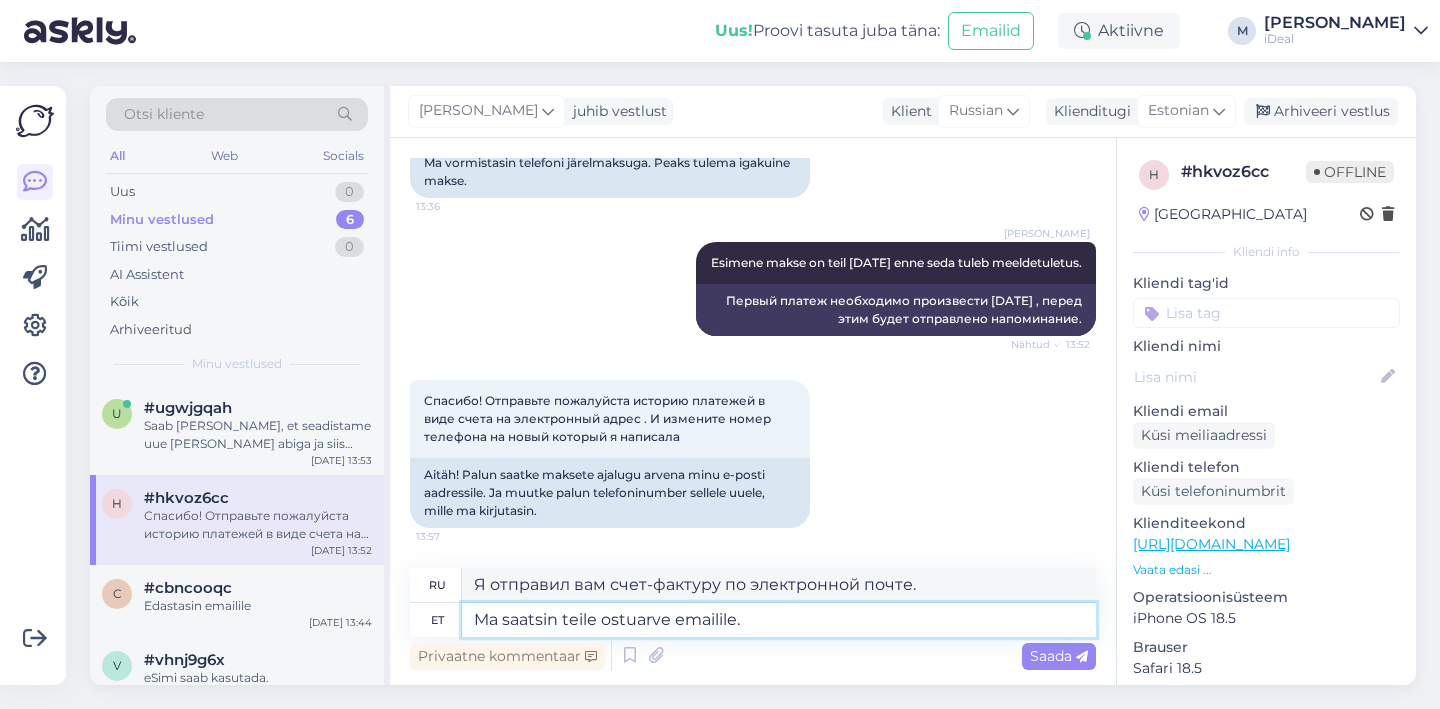 type on "Ma saatsin teile ostuarve emailile." 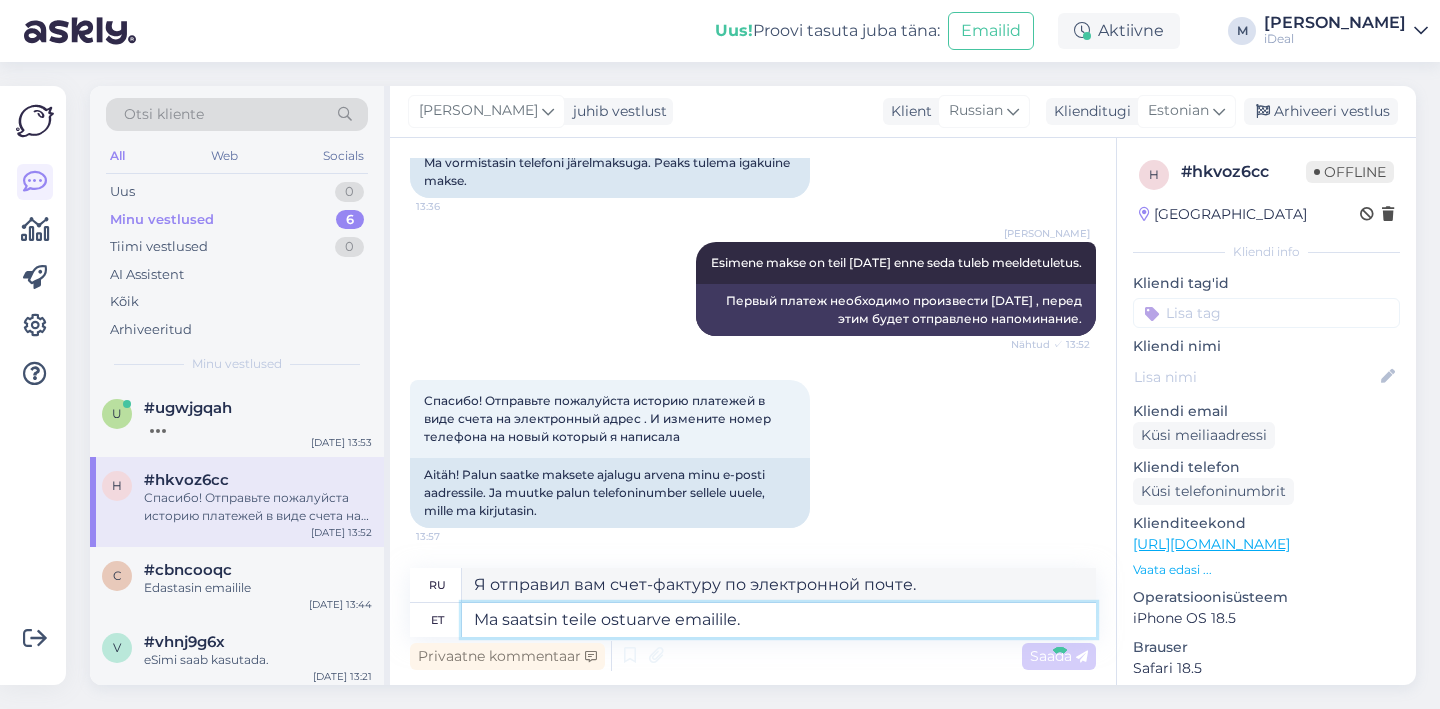 type 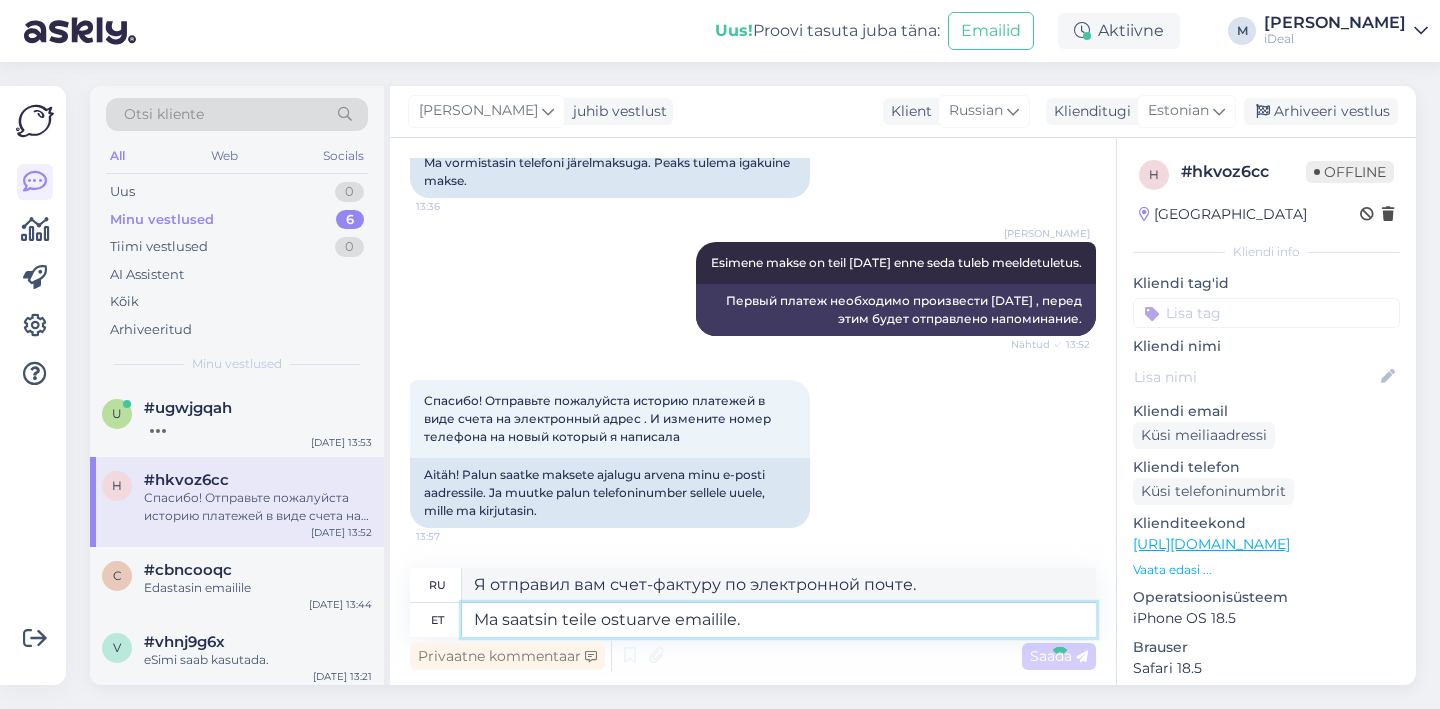 type 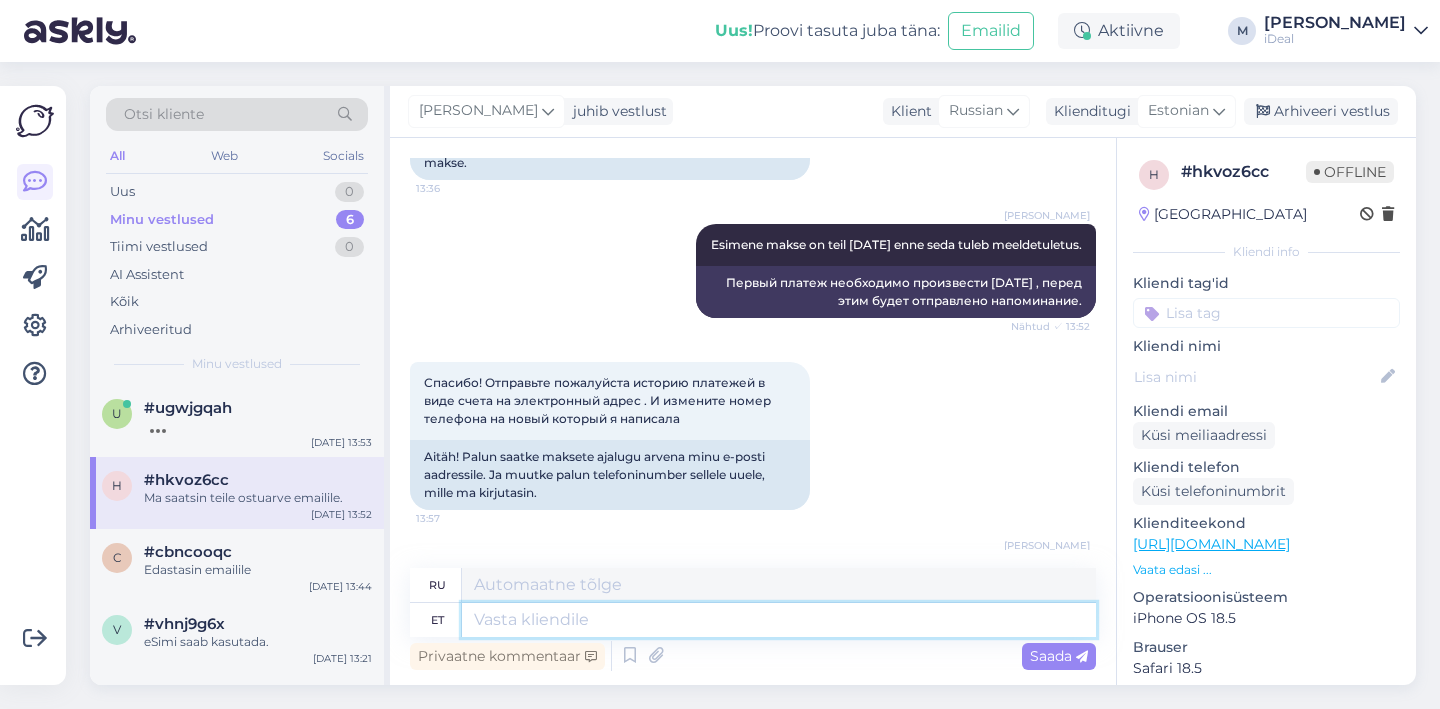scroll, scrollTop: 1192, scrollLeft: 0, axis: vertical 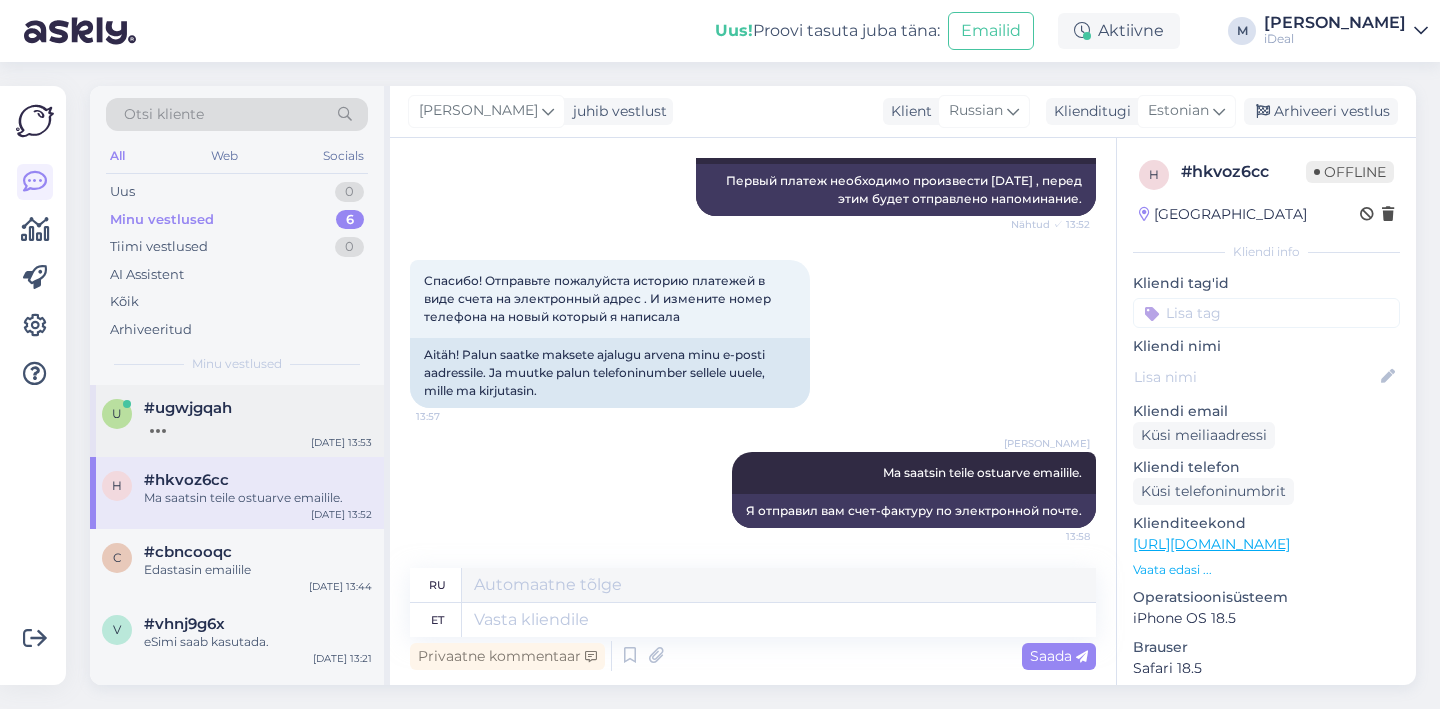 click at bounding box center (258, 426) 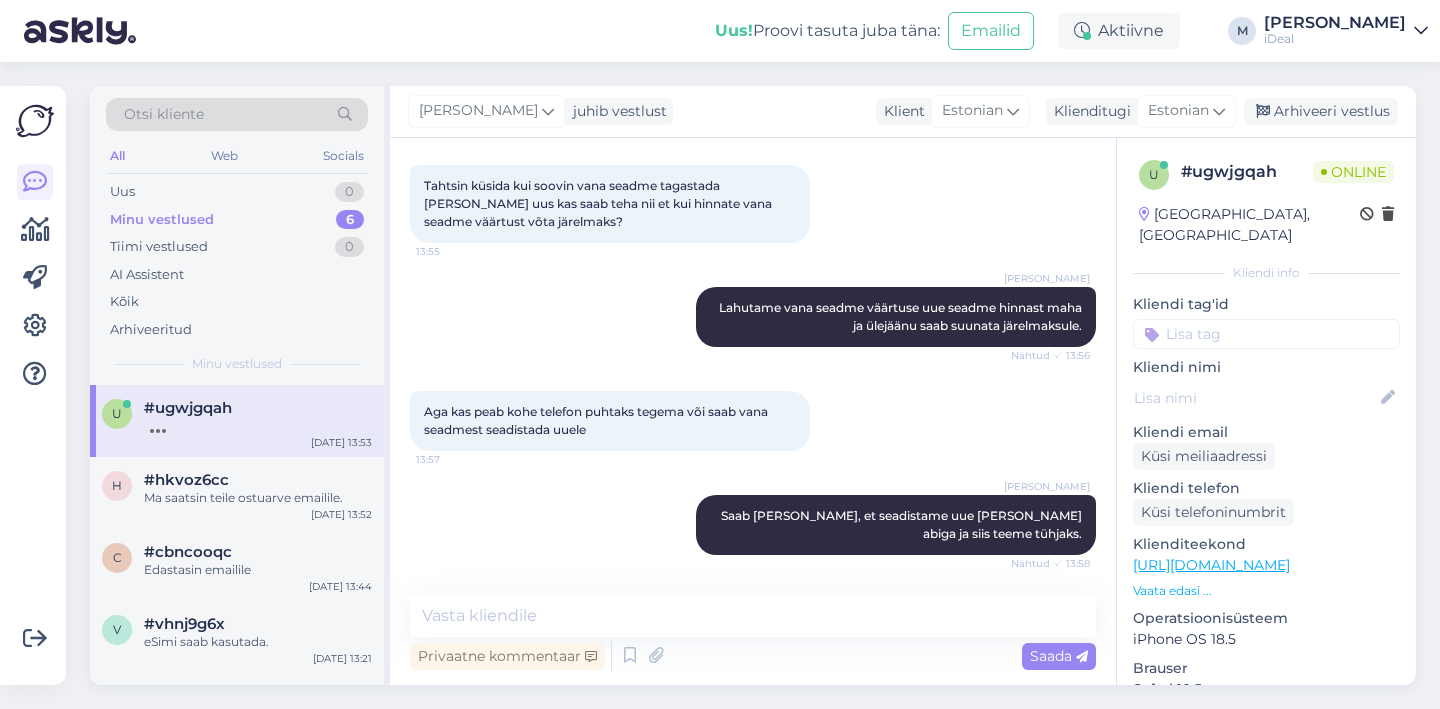 scroll, scrollTop: 357, scrollLeft: 0, axis: vertical 